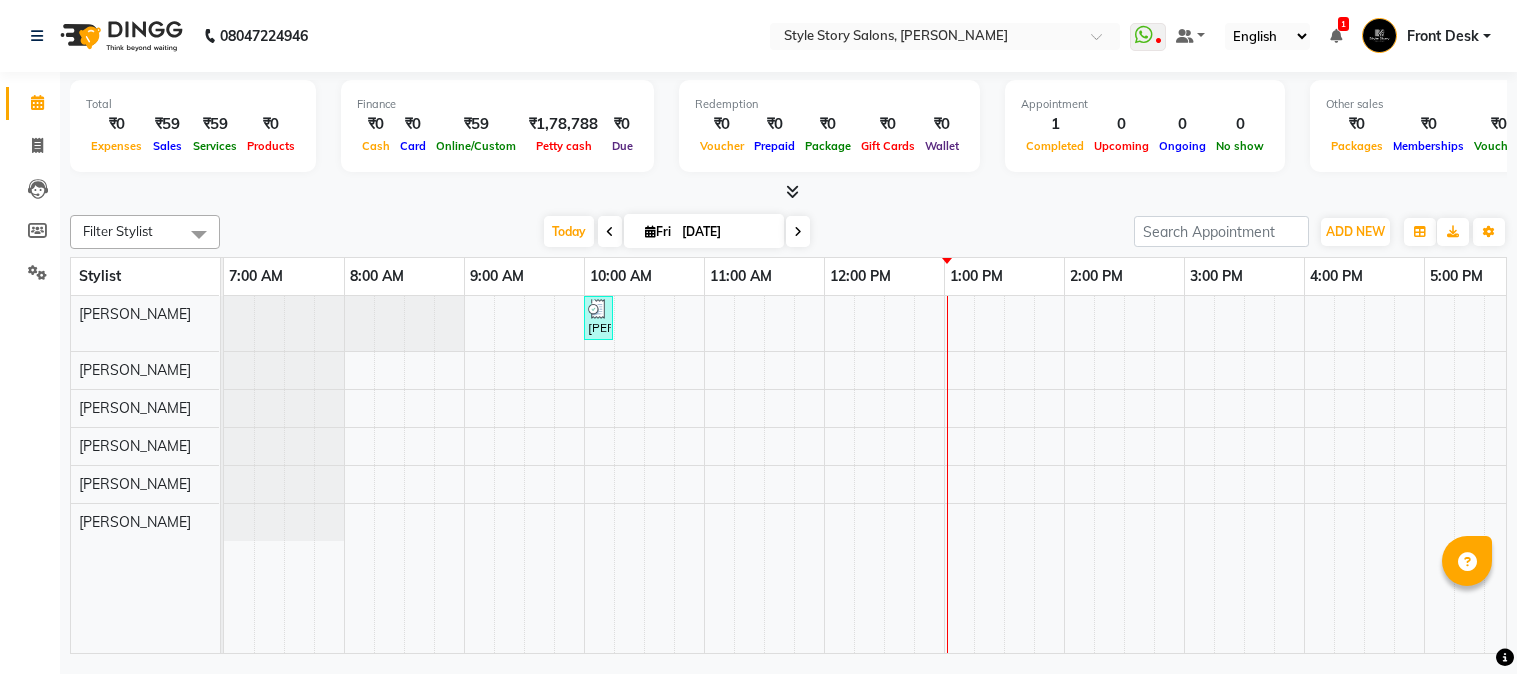 scroll, scrollTop: 0, scrollLeft: 0, axis: both 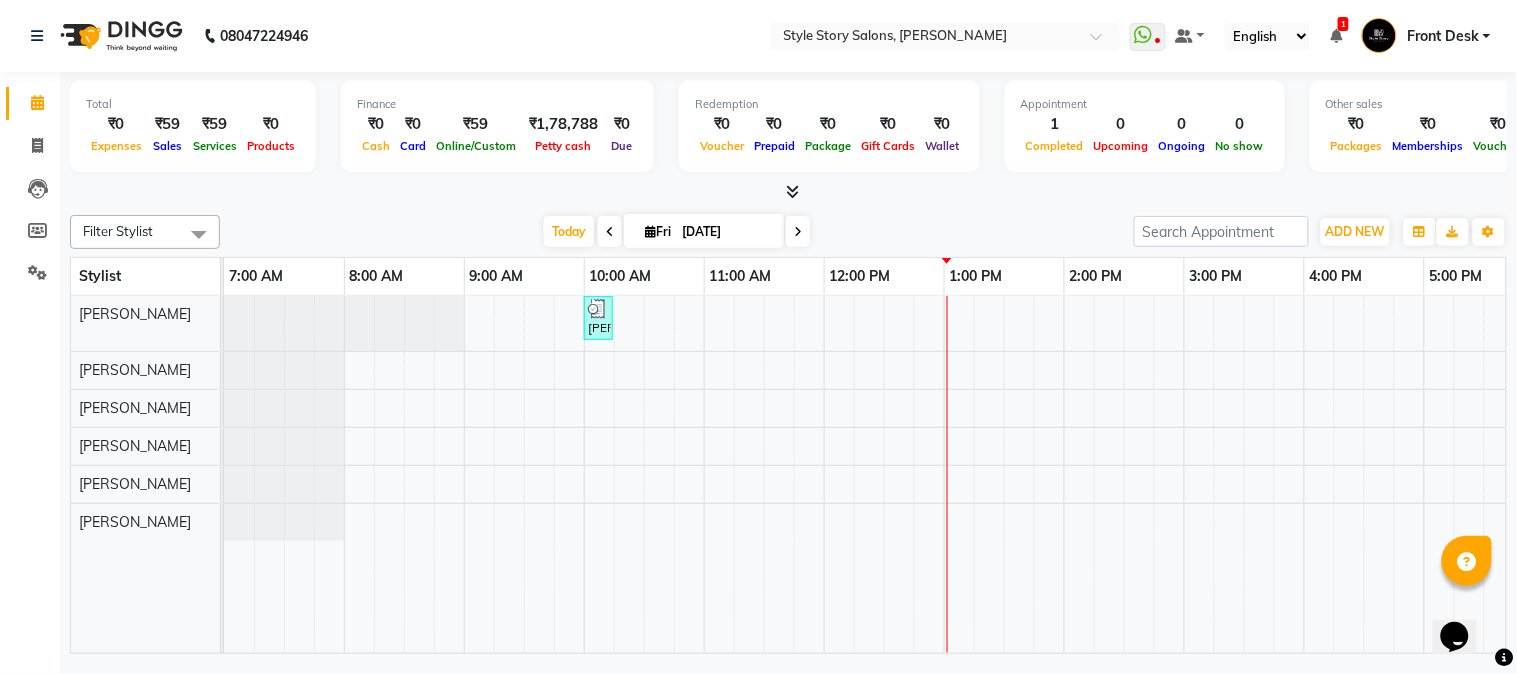 click on "[PERSON_NAME], TK01, 10:00 AM-10:15 AM, Threading Upperlip" at bounding box center [1184, 475] 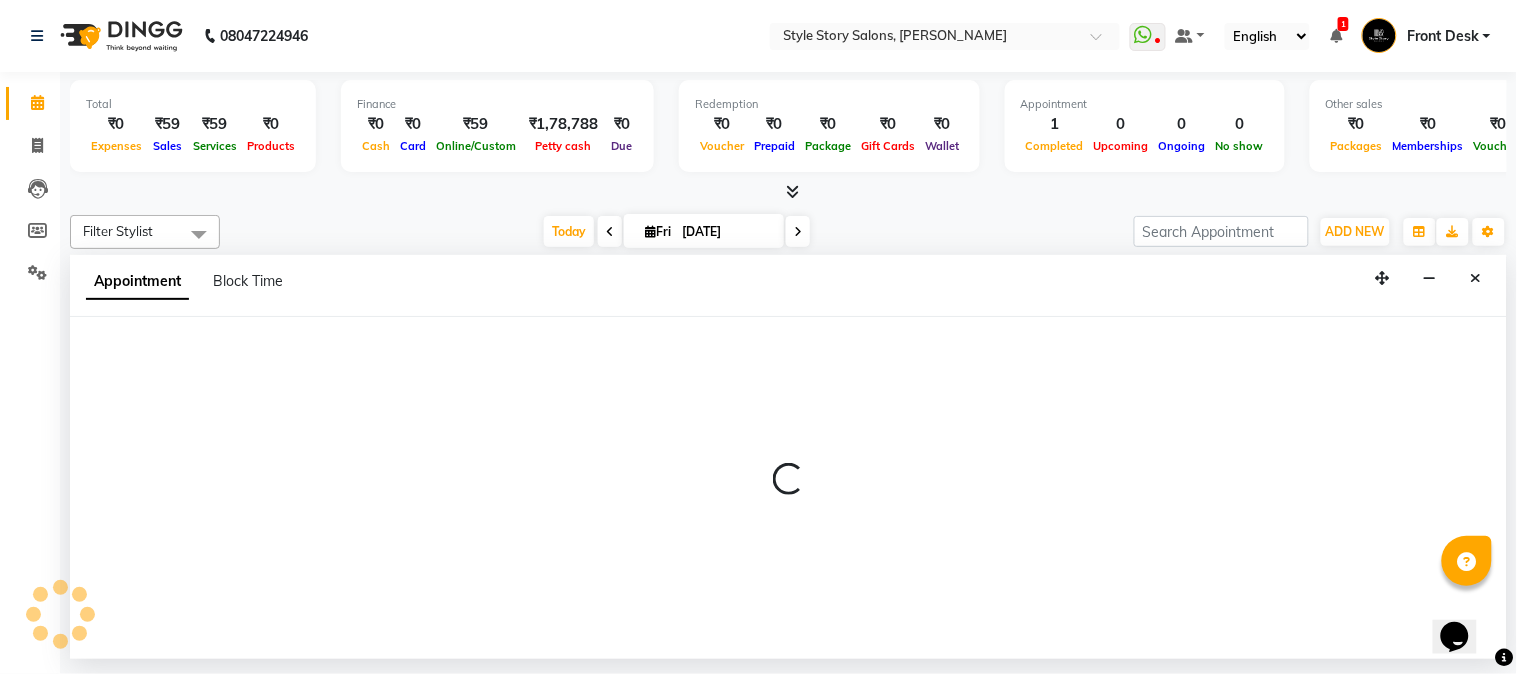 select on "62114" 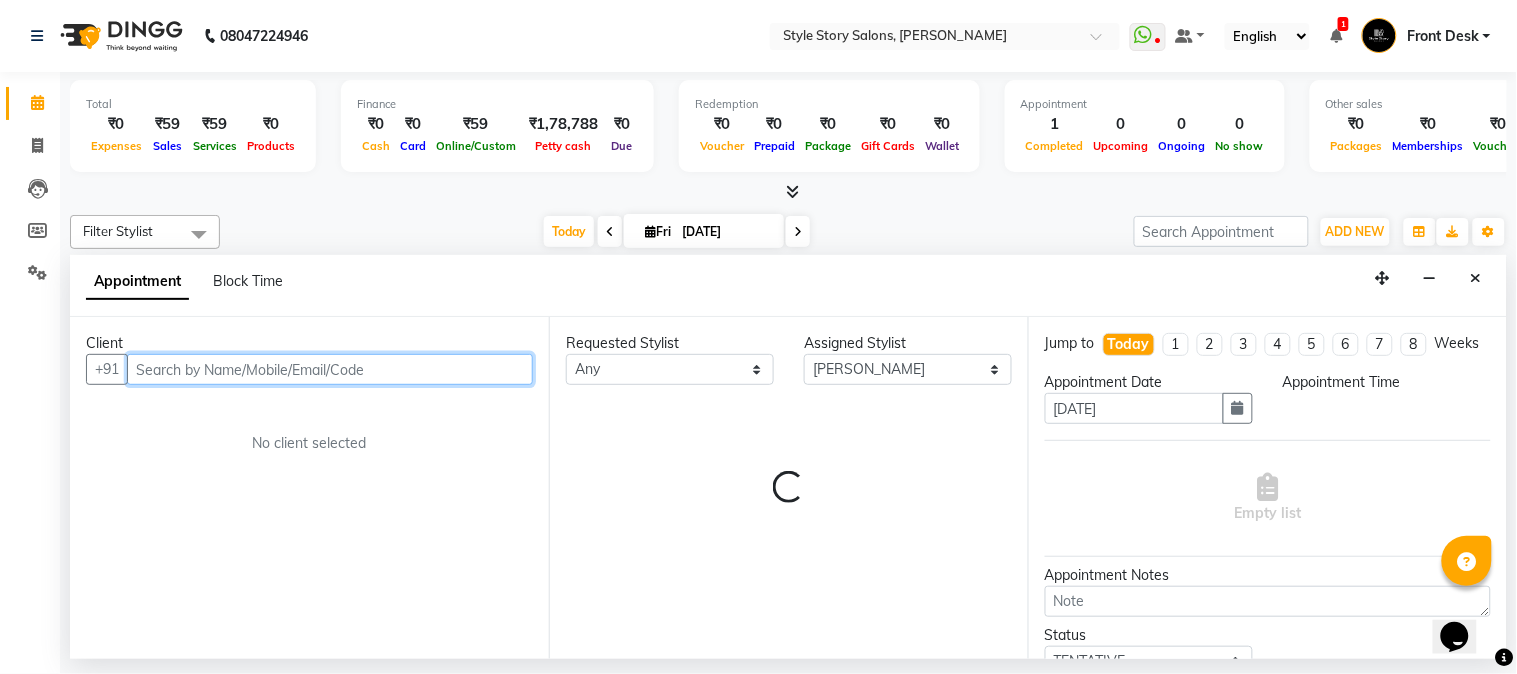 select on "780" 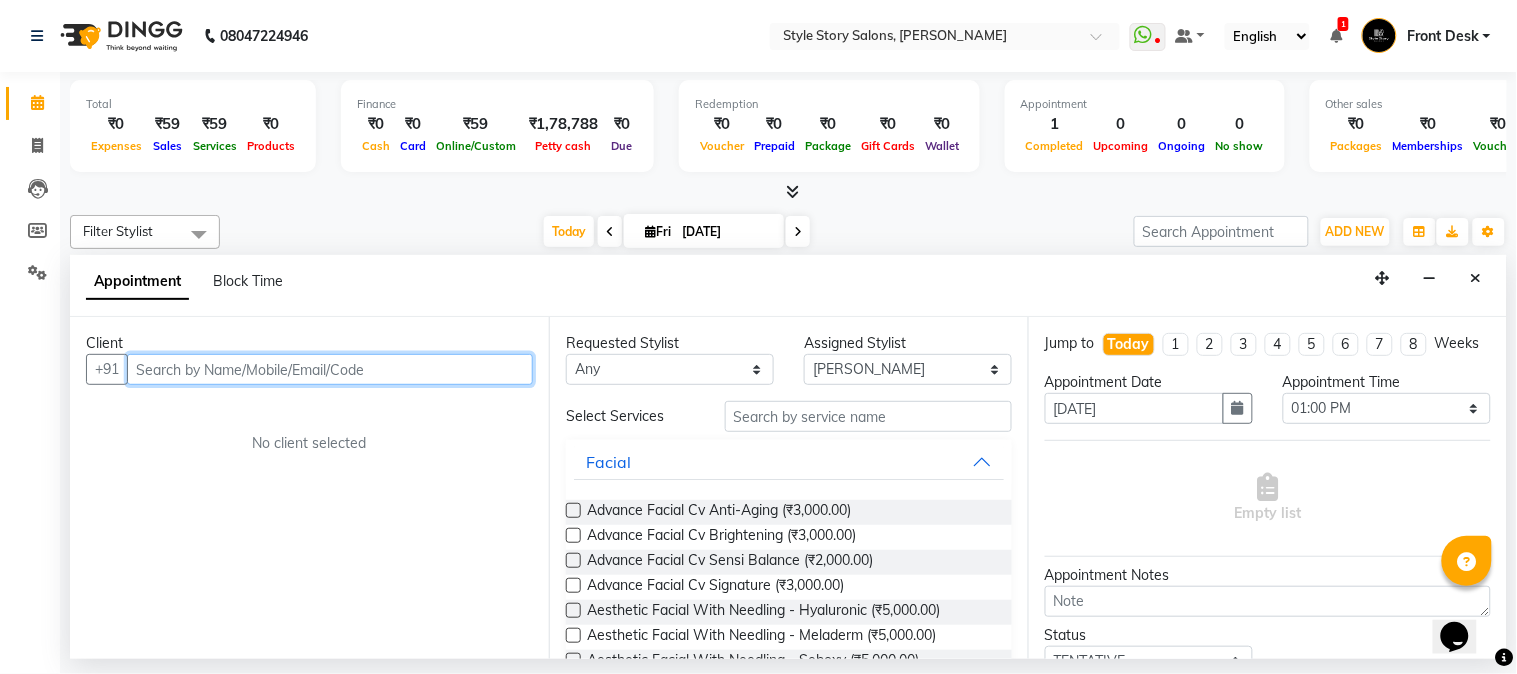 click at bounding box center [330, 369] 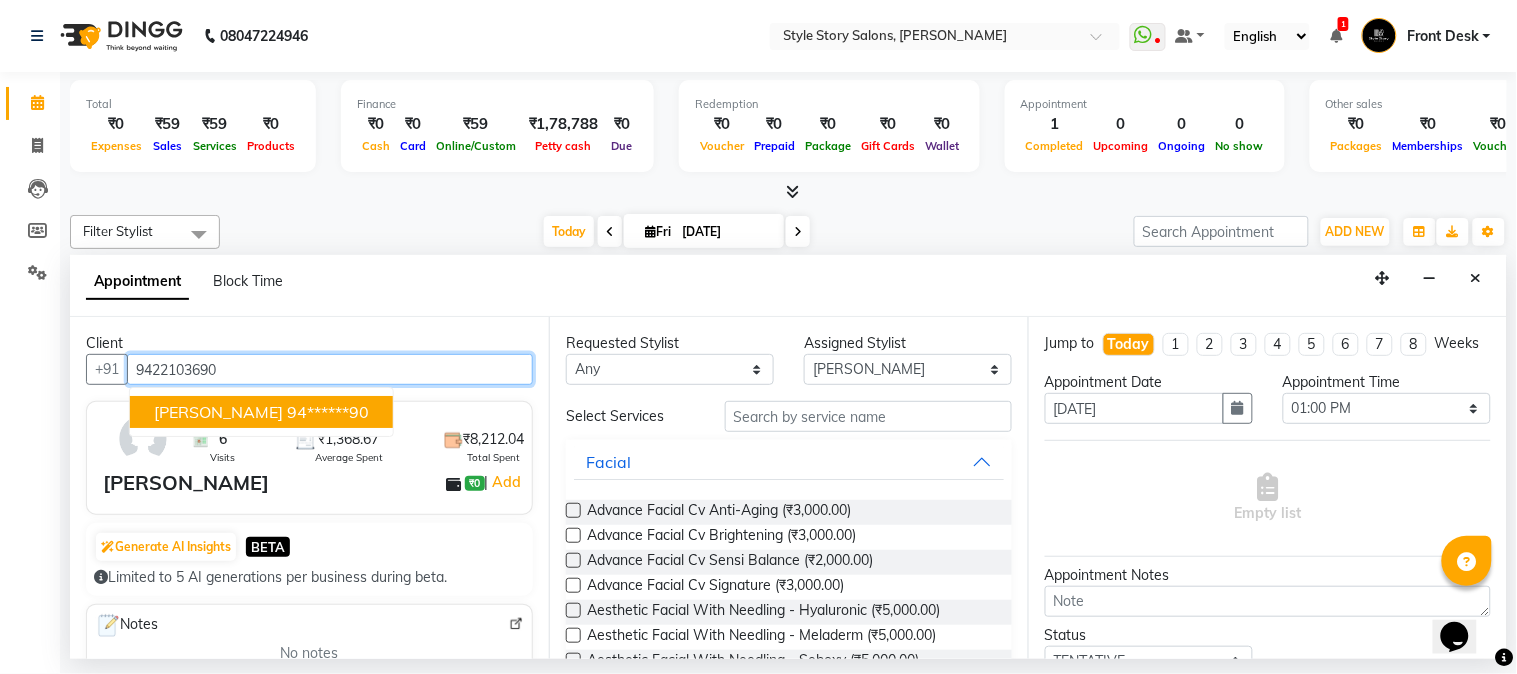 click on "94******90" at bounding box center [328, 412] 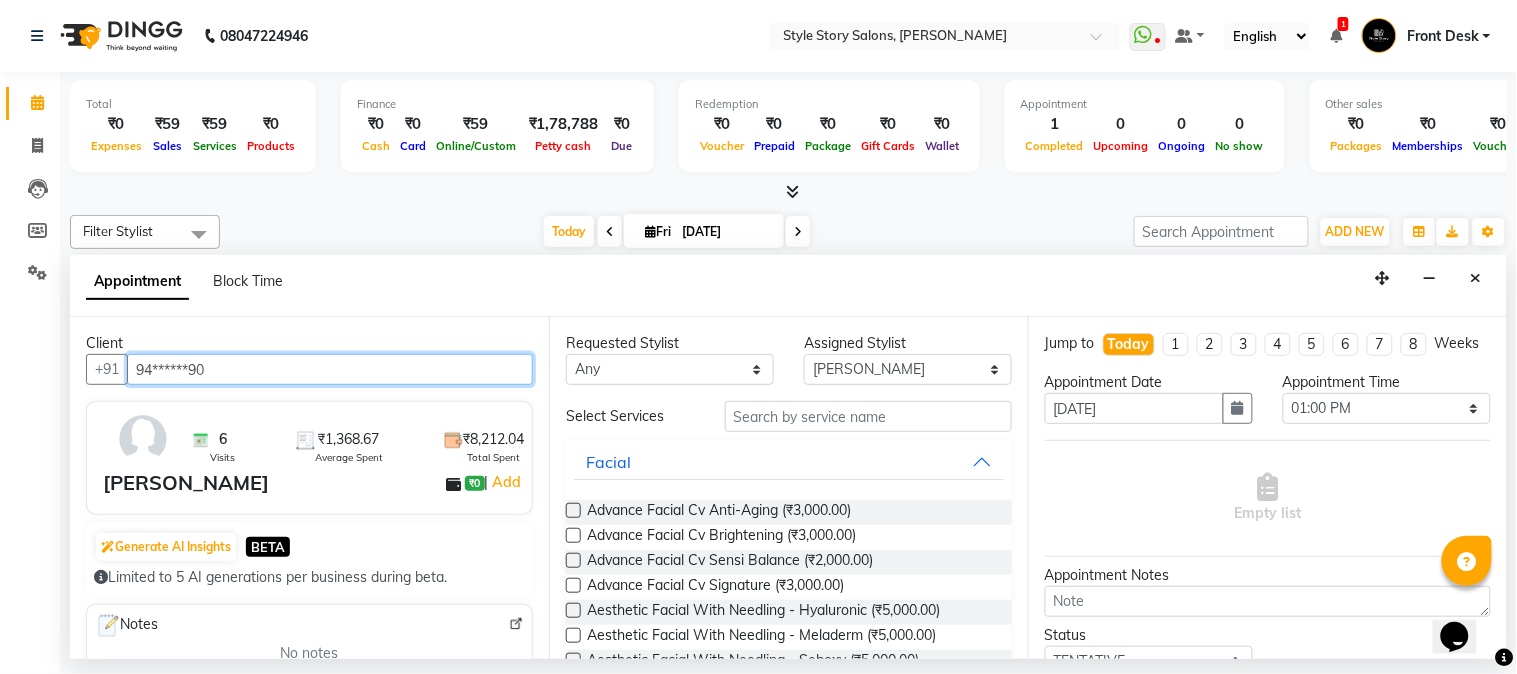 type on "94******90" 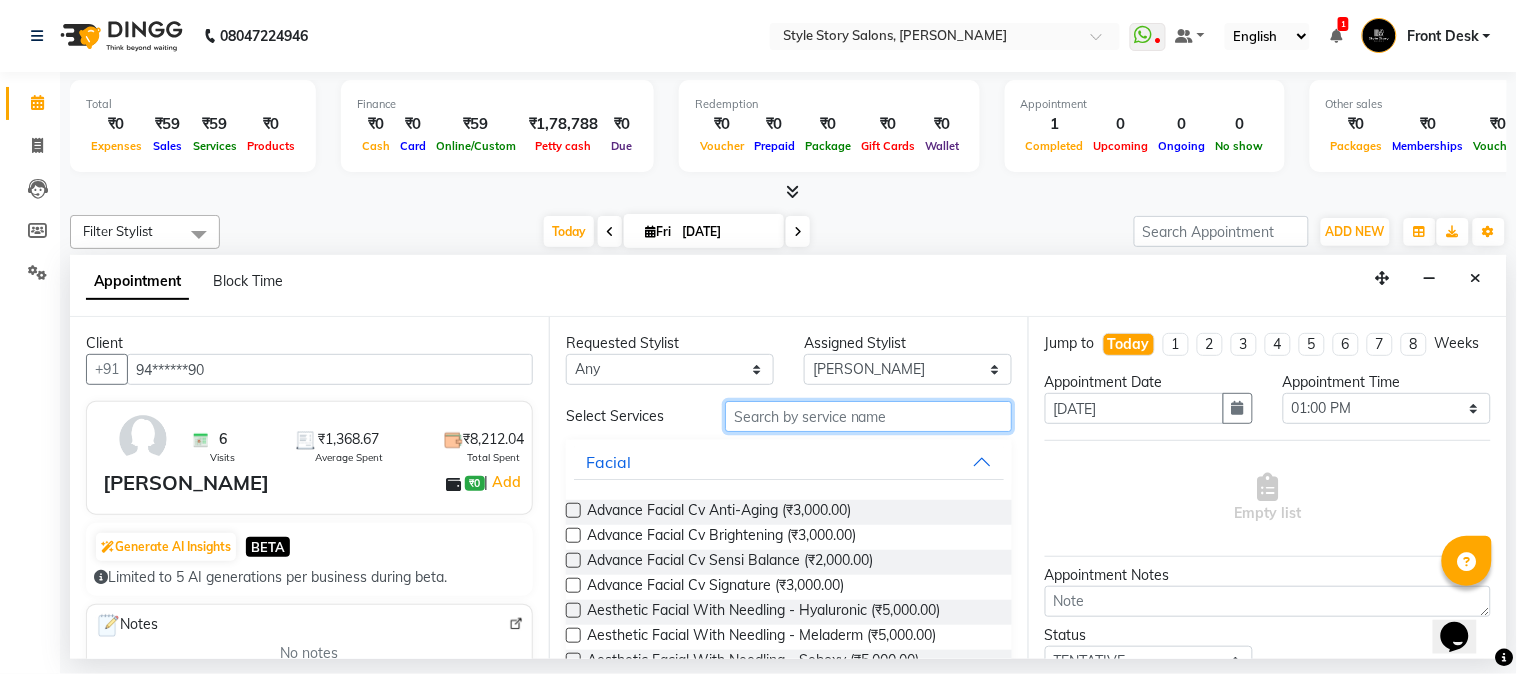 click at bounding box center (868, 416) 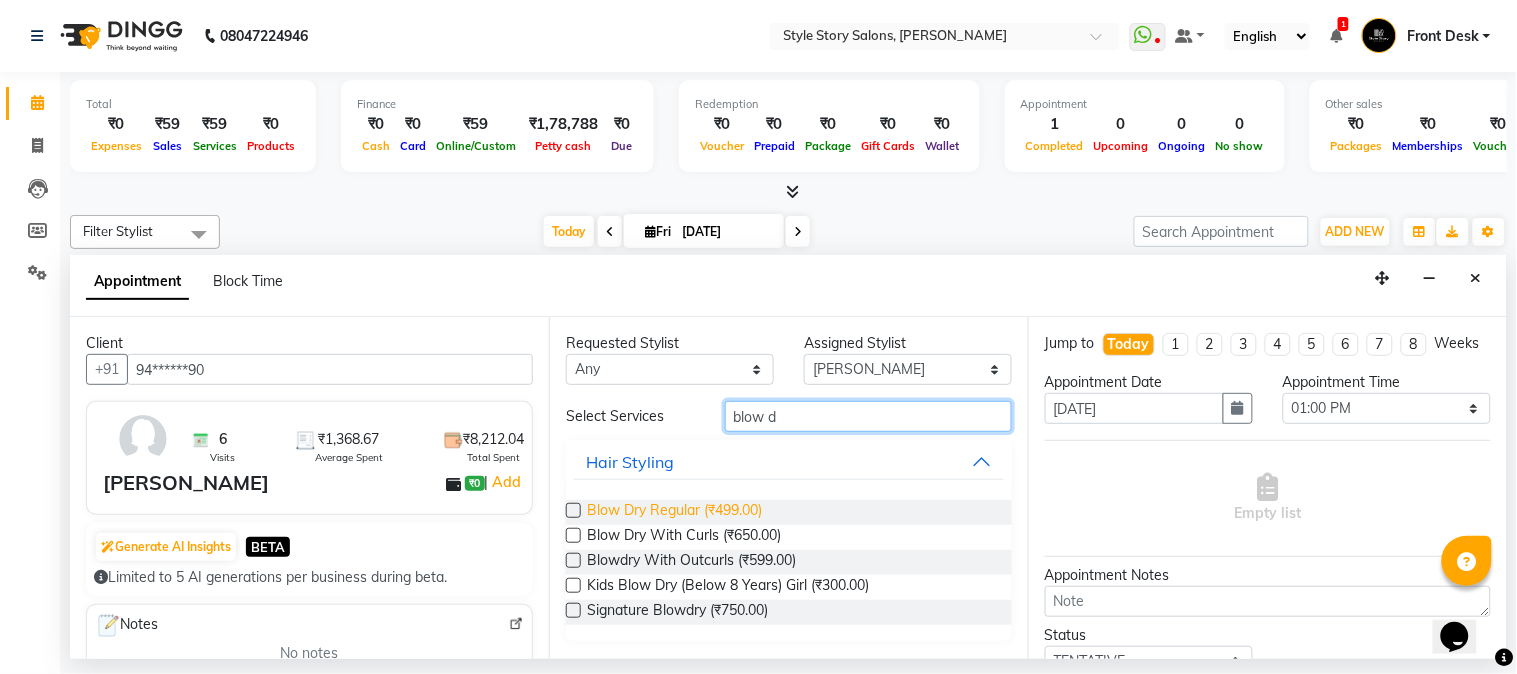 type on "blow d" 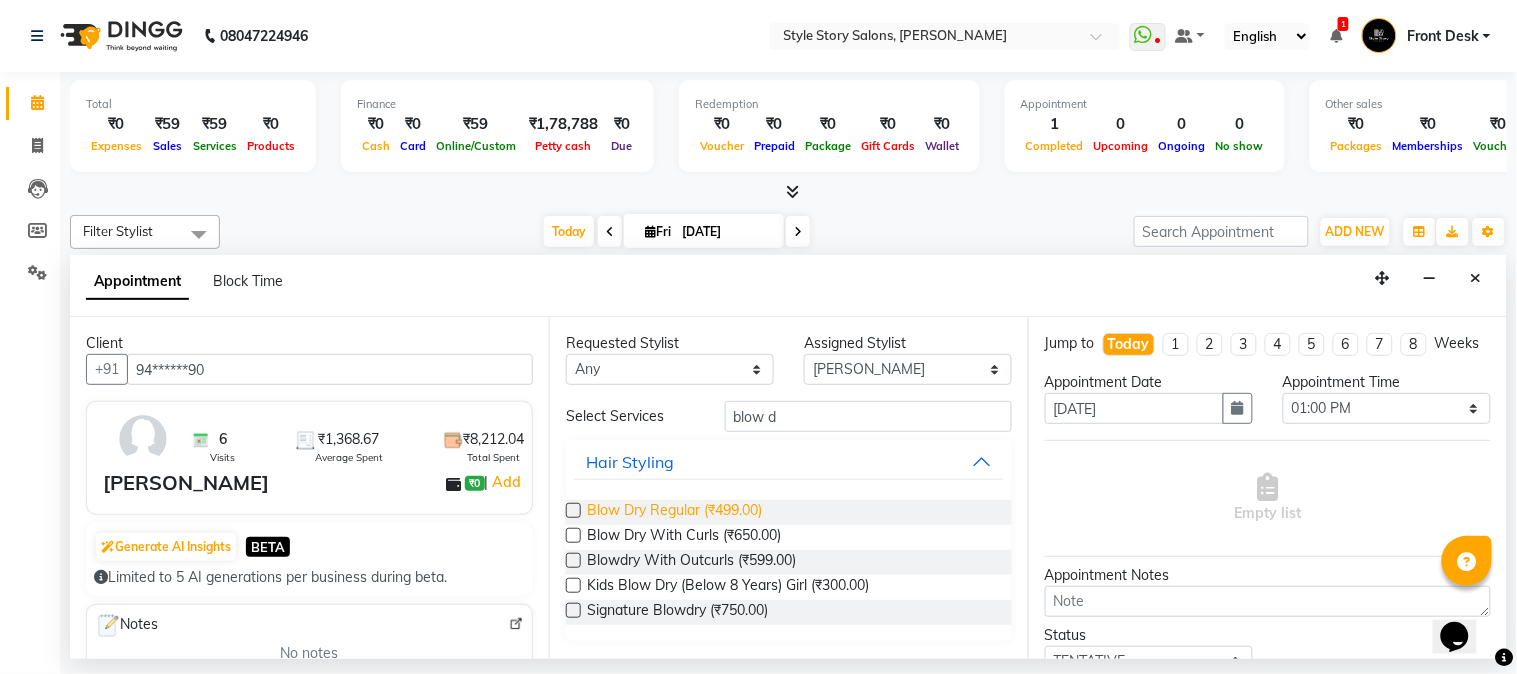 click on "Blow Dry Regular (₹499.00)" at bounding box center [674, 512] 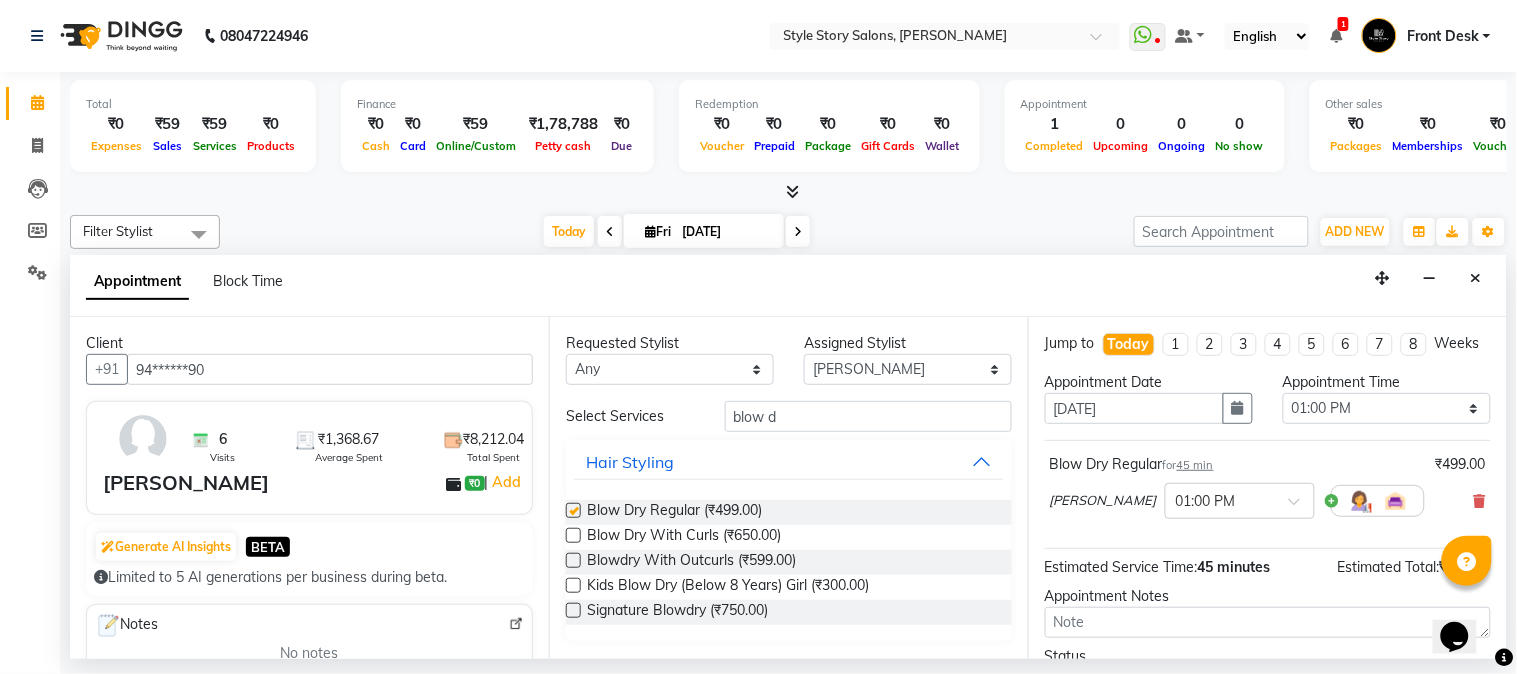 checkbox on "false" 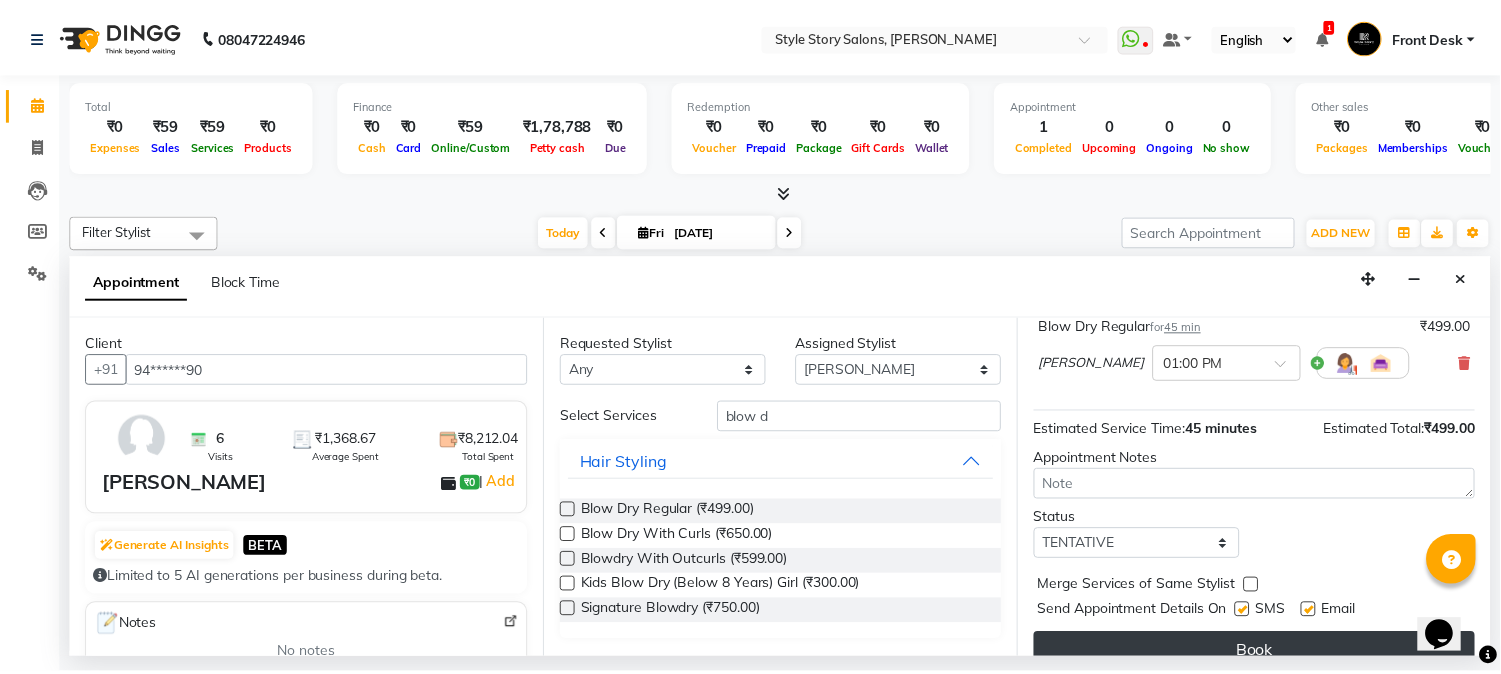scroll, scrollTop: 183, scrollLeft: 0, axis: vertical 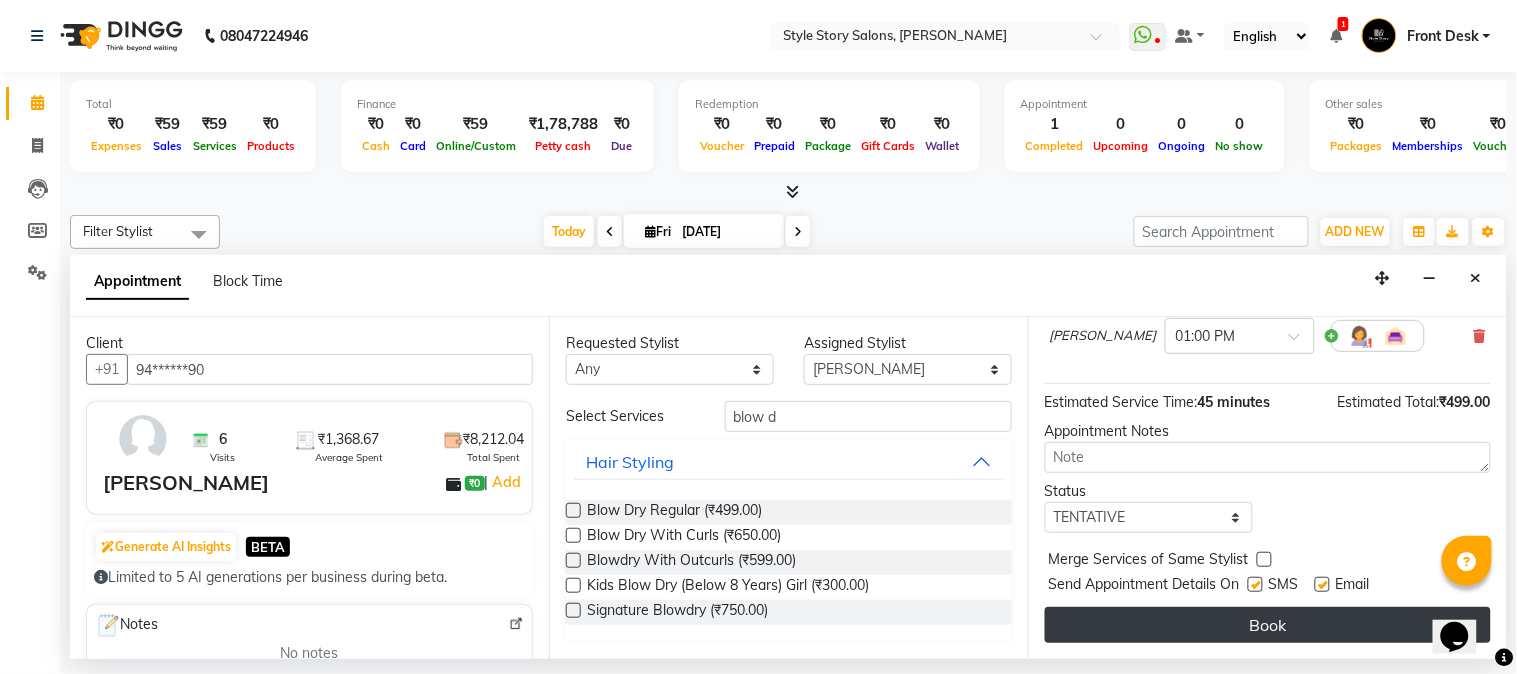 click on "Book" at bounding box center [1268, 625] 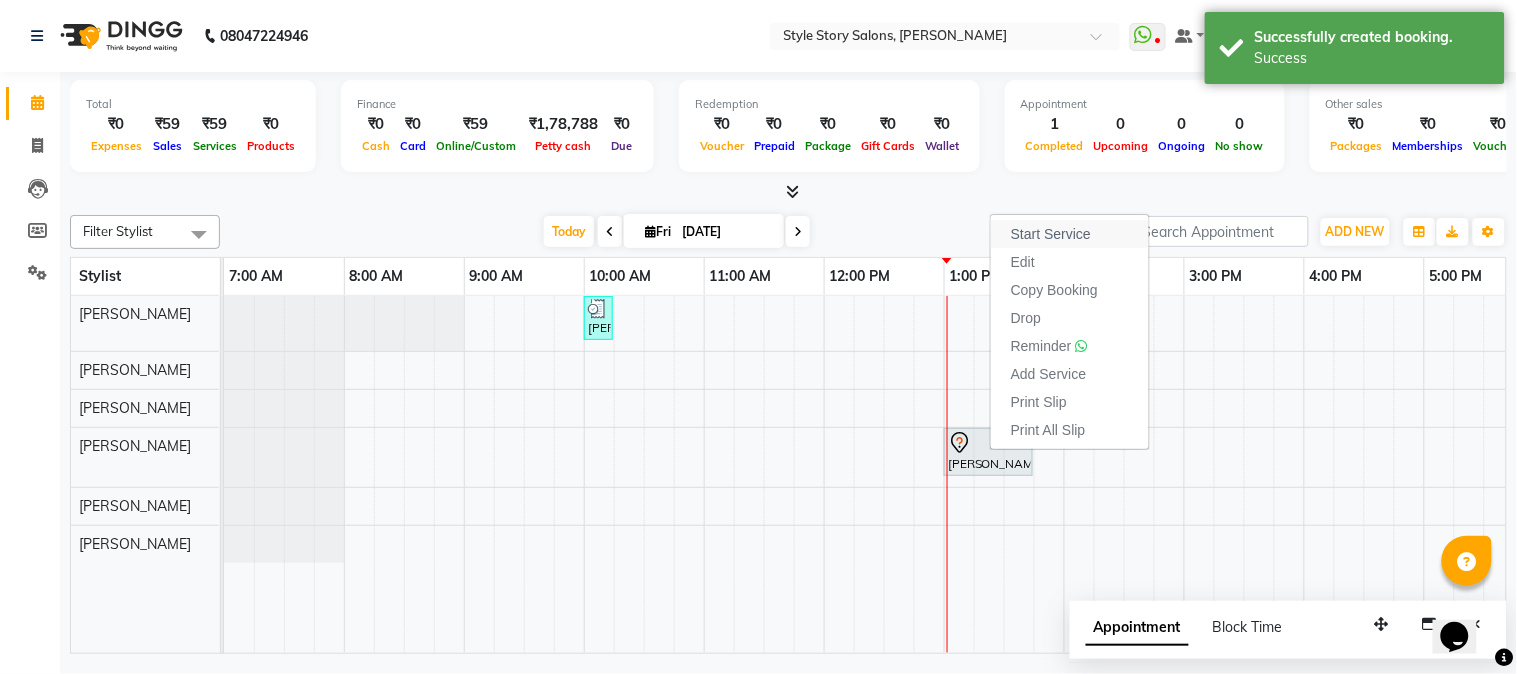 click on "Start Service" at bounding box center (1051, 234) 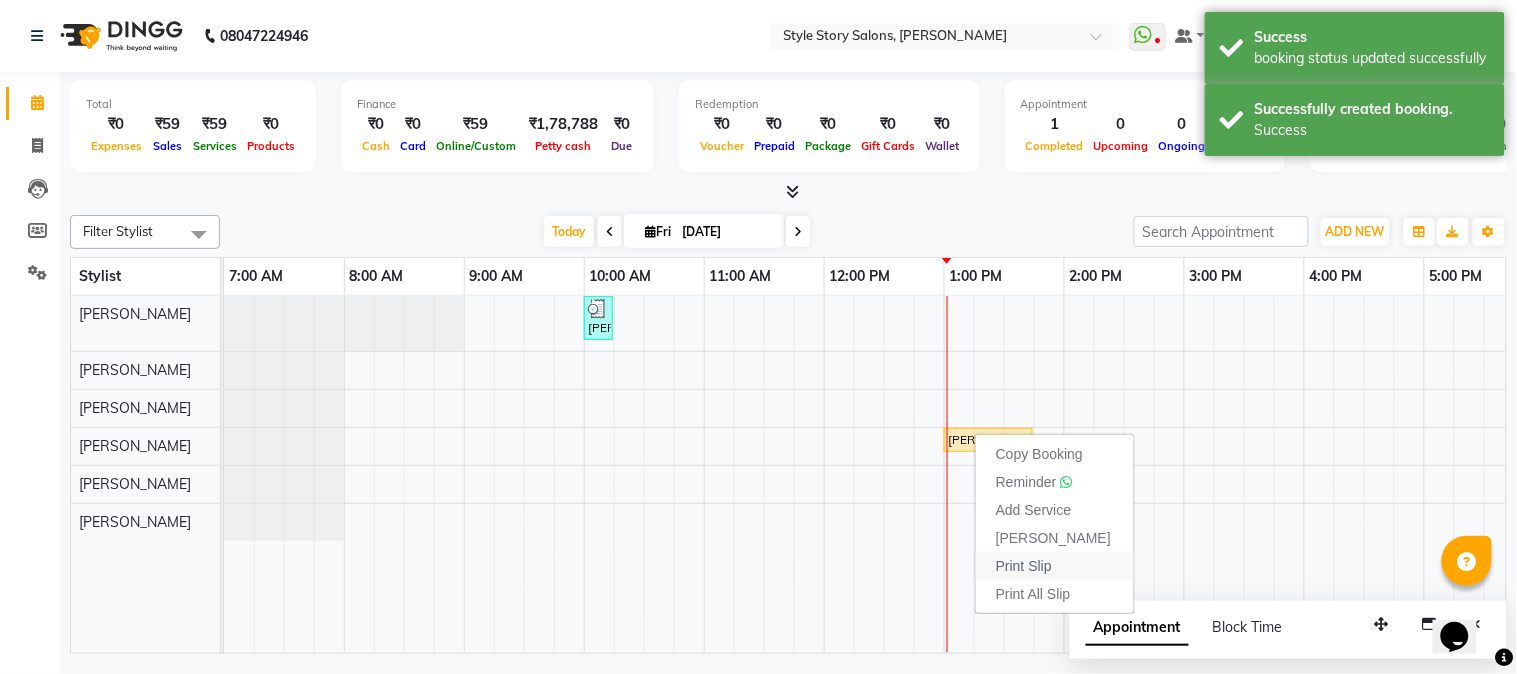 click on "Print Slip" at bounding box center (1024, 566) 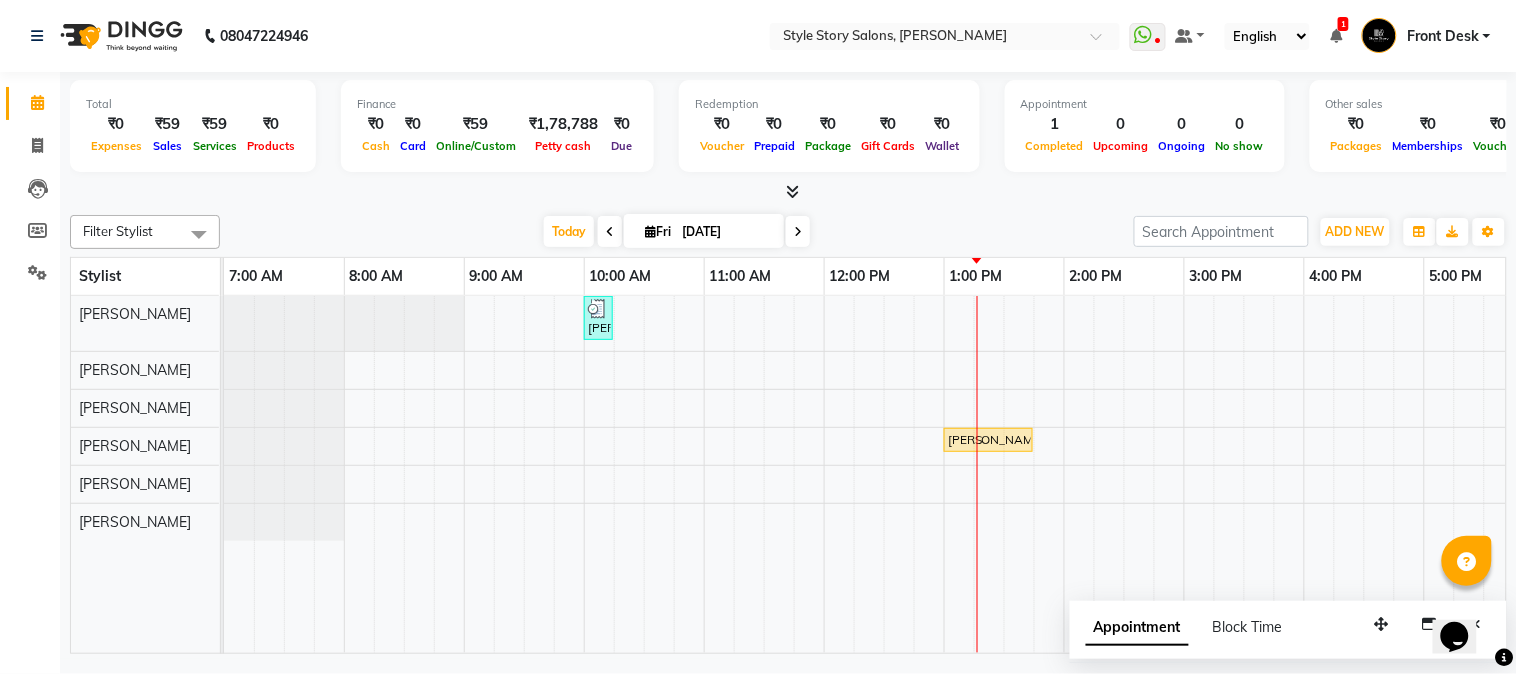 click on "Appointment" at bounding box center [1137, 628] 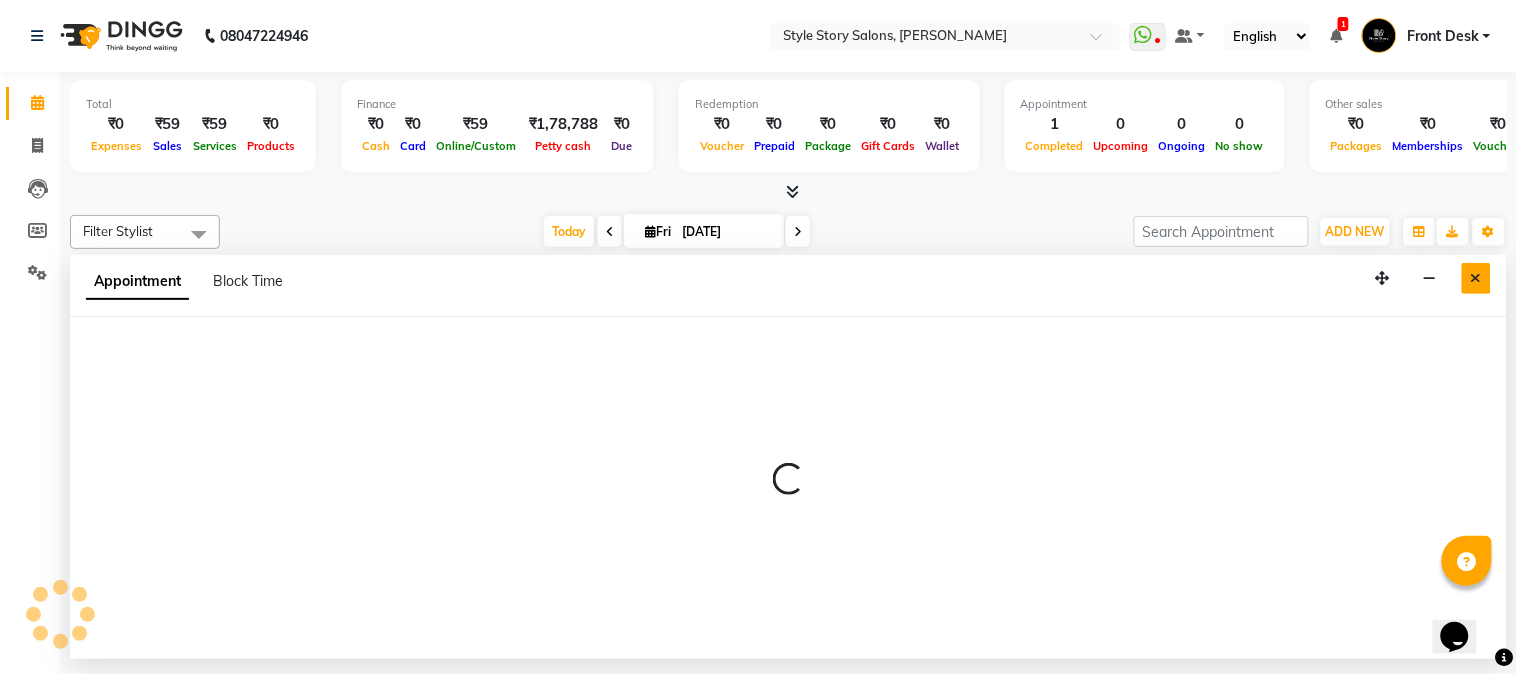 click at bounding box center [1476, 278] 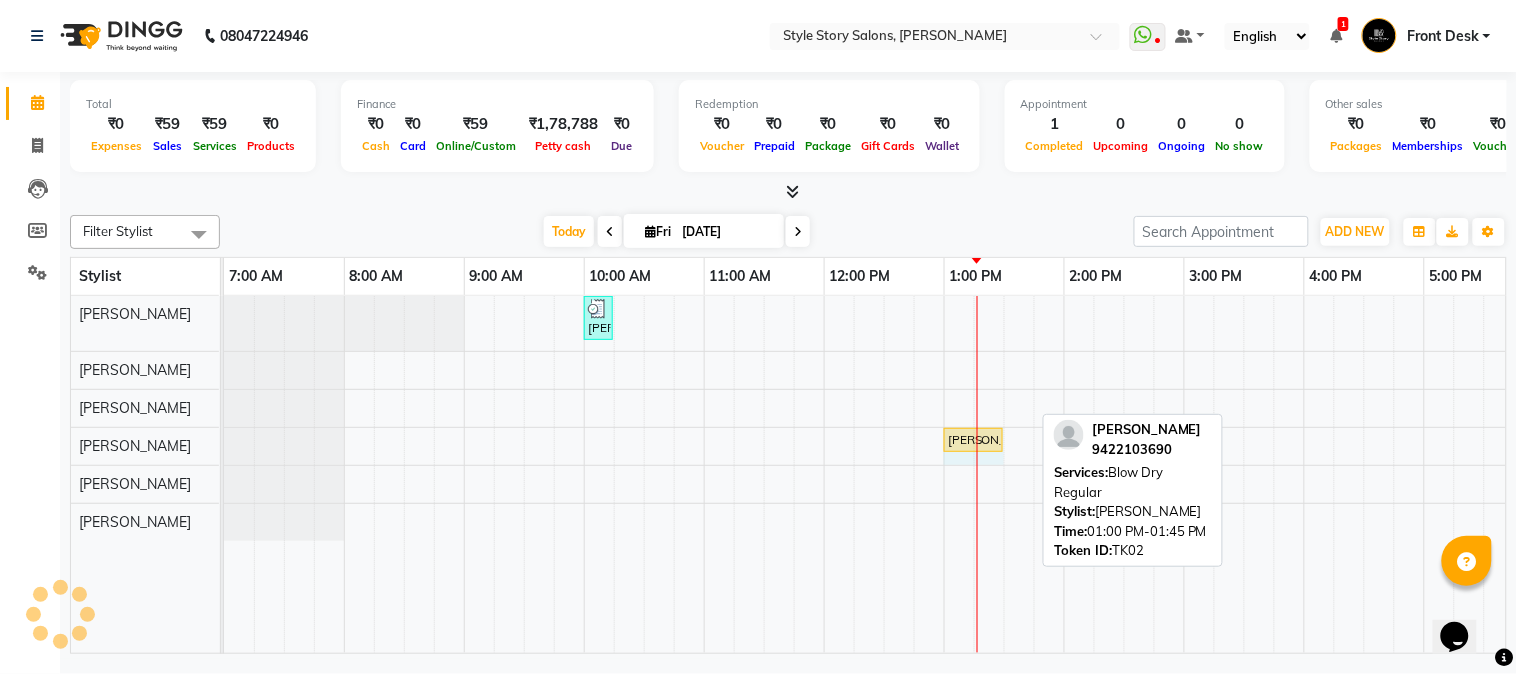 drag, startPoint x: 1031, startPoint y: 438, endPoint x: 998, endPoint y: 442, distance: 33.24154 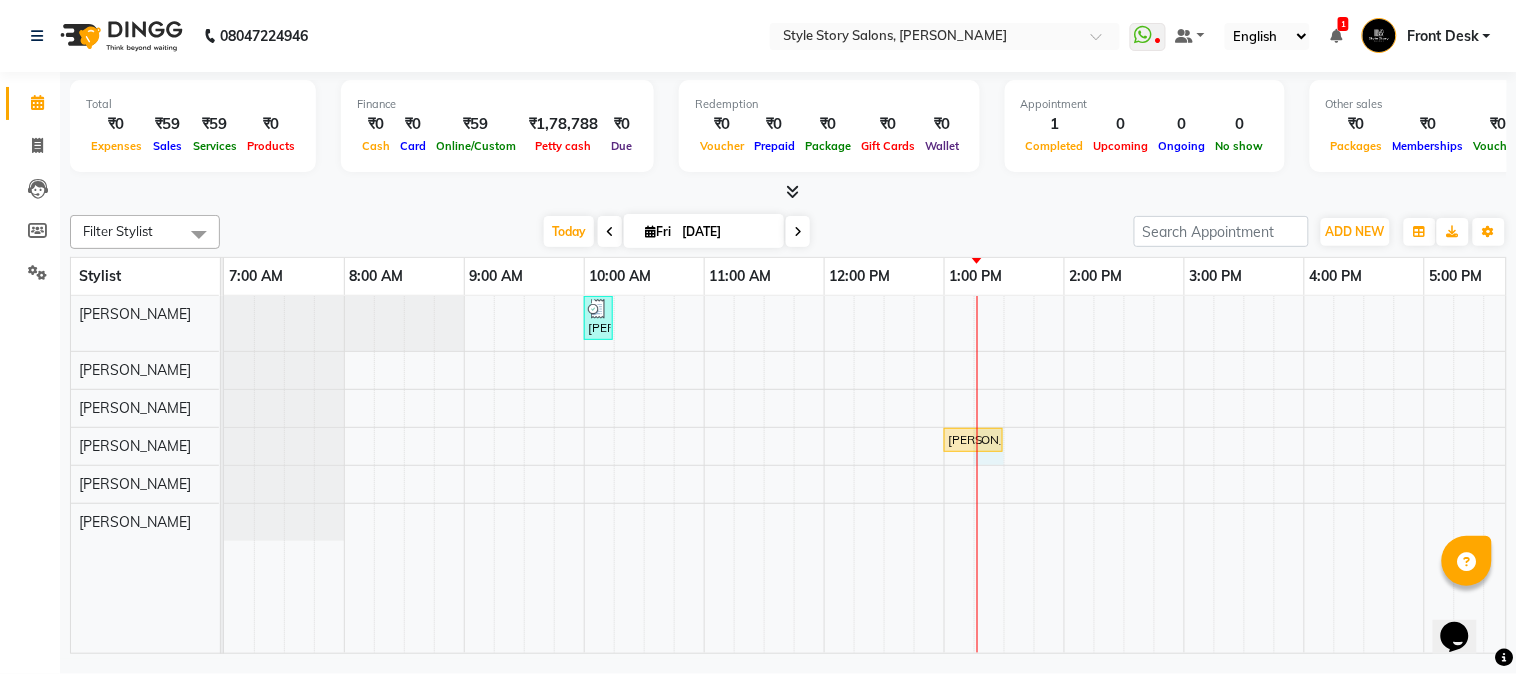 click at bounding box center (977, 475) 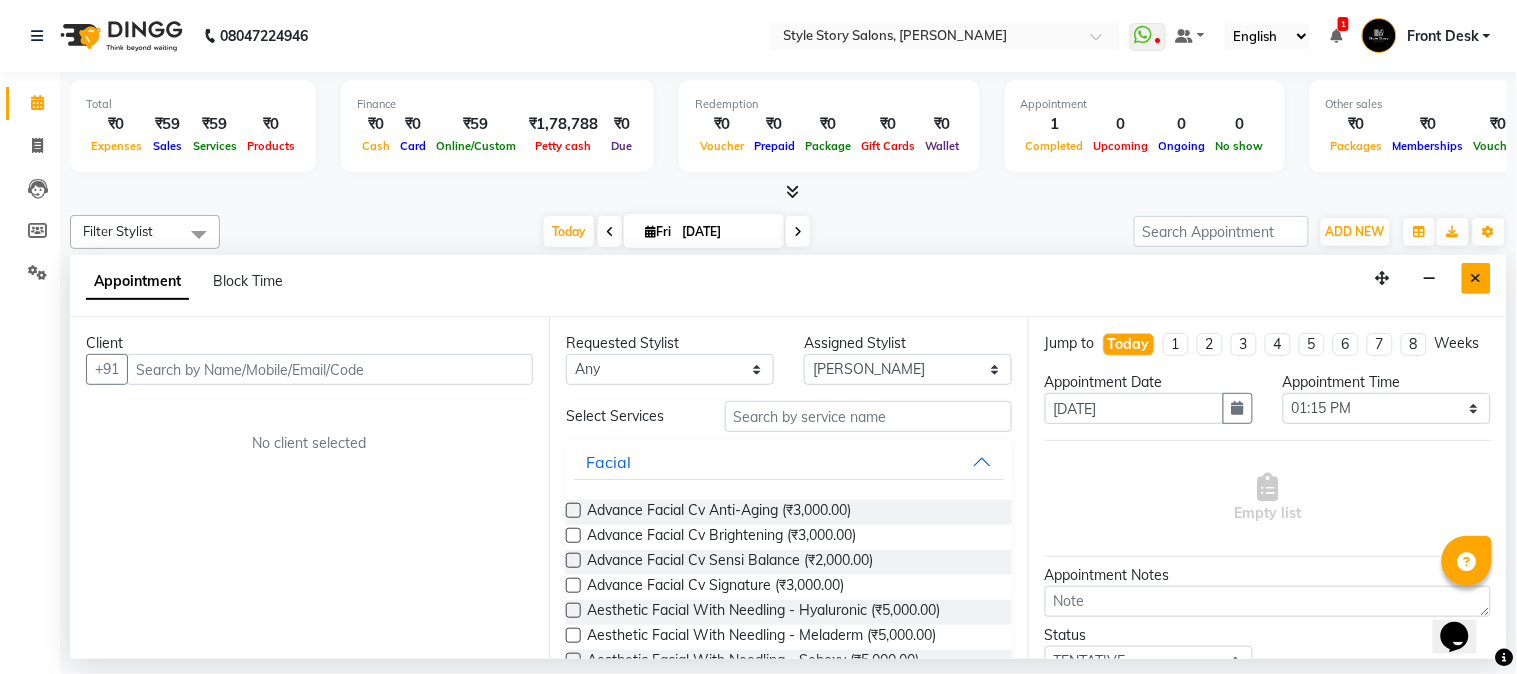 click at bounding box center [1476, 278] 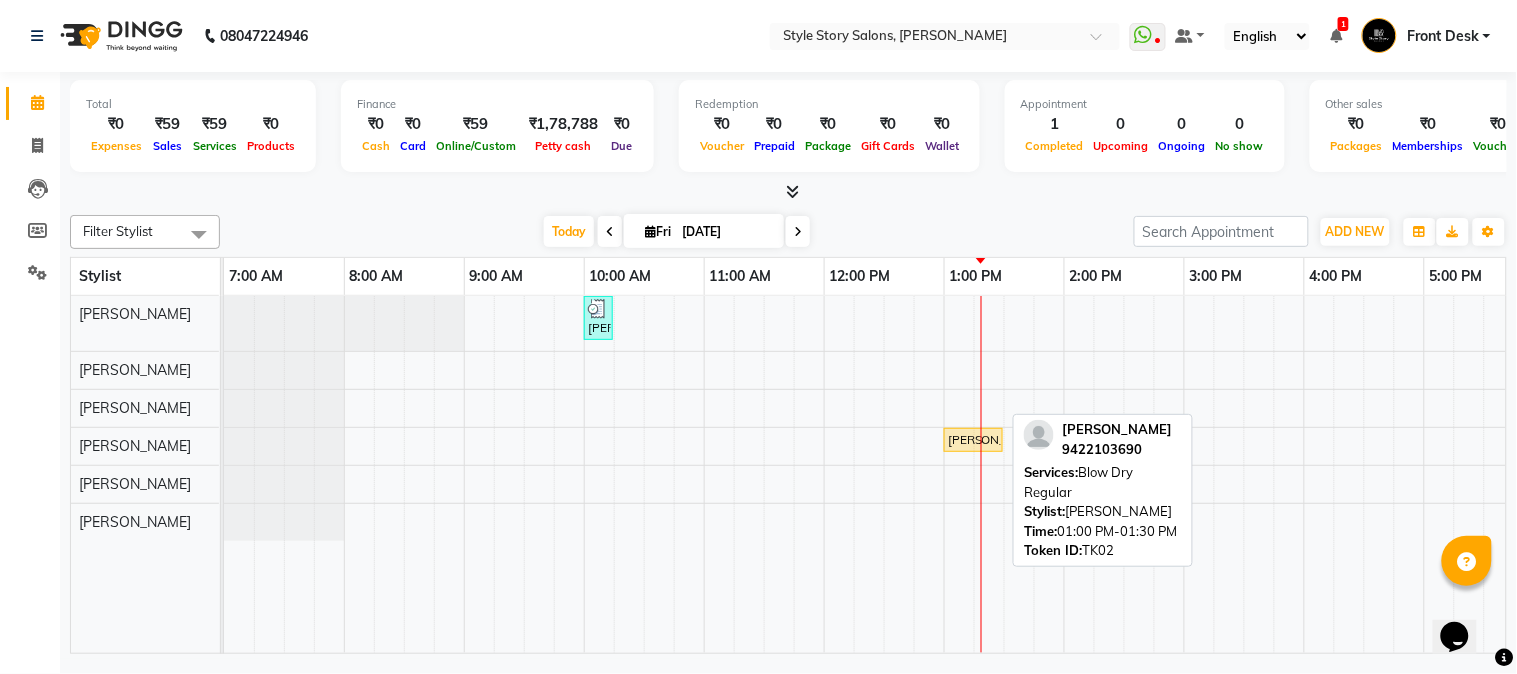 click on "[PERSON_NAME], TK02, 01:00 PM-01:30 PM, Blow Dry Regular" at bounding box center (973, 440) 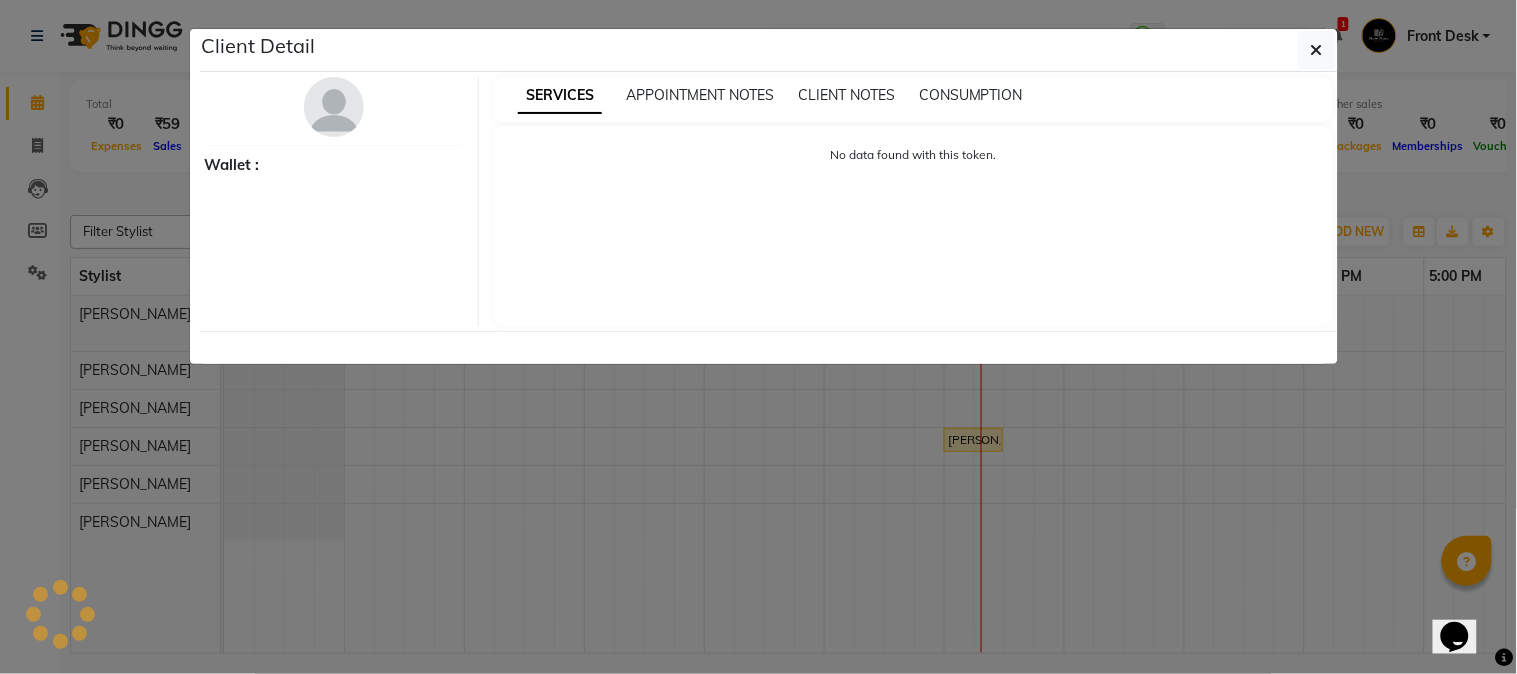 select on "1" 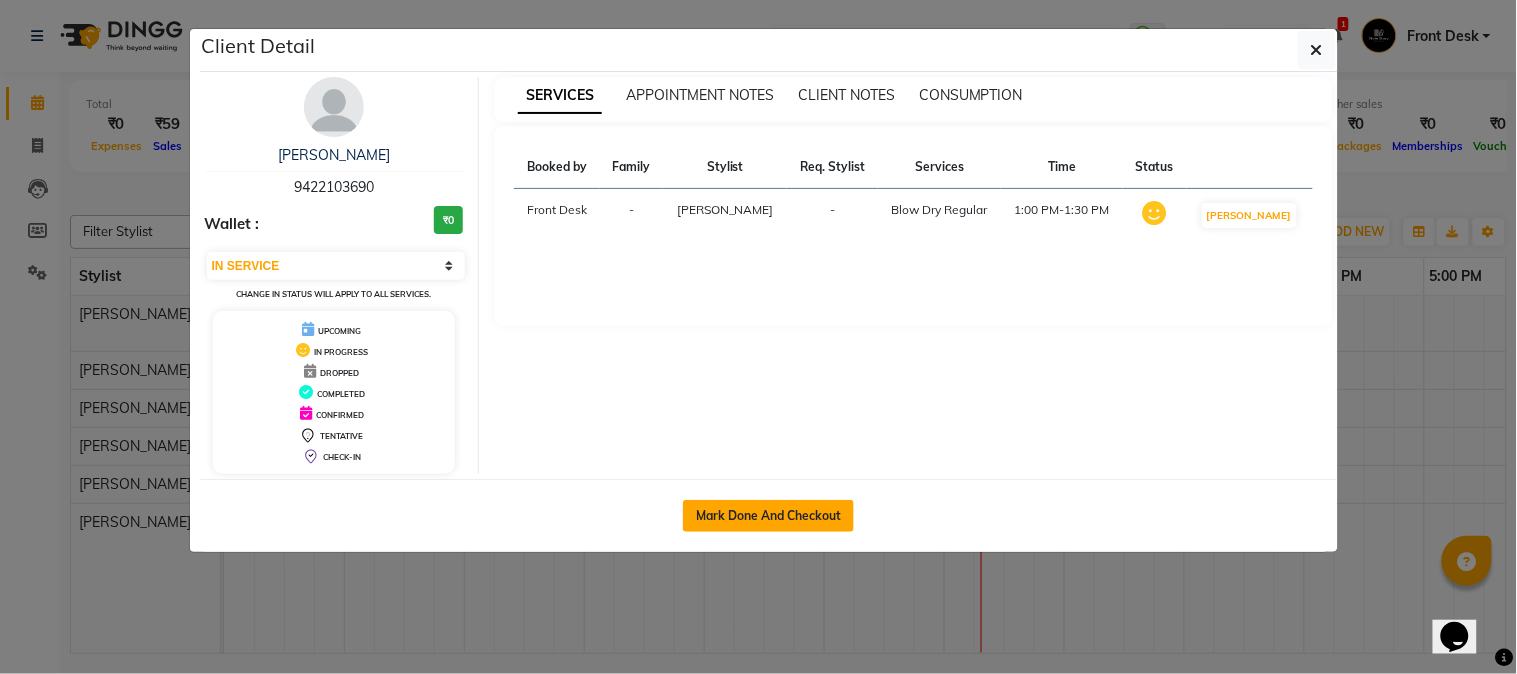 click on "Mark Done And Checkout" 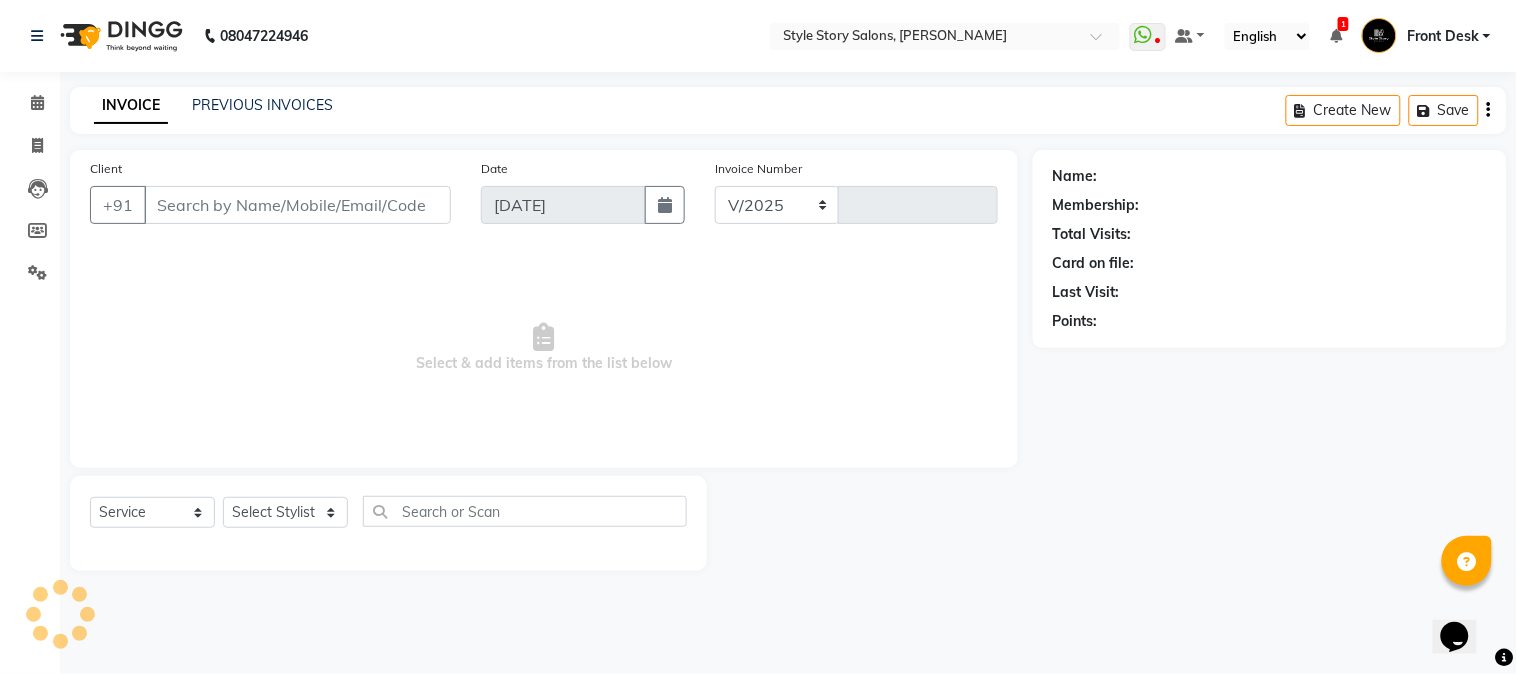 select on "6249" 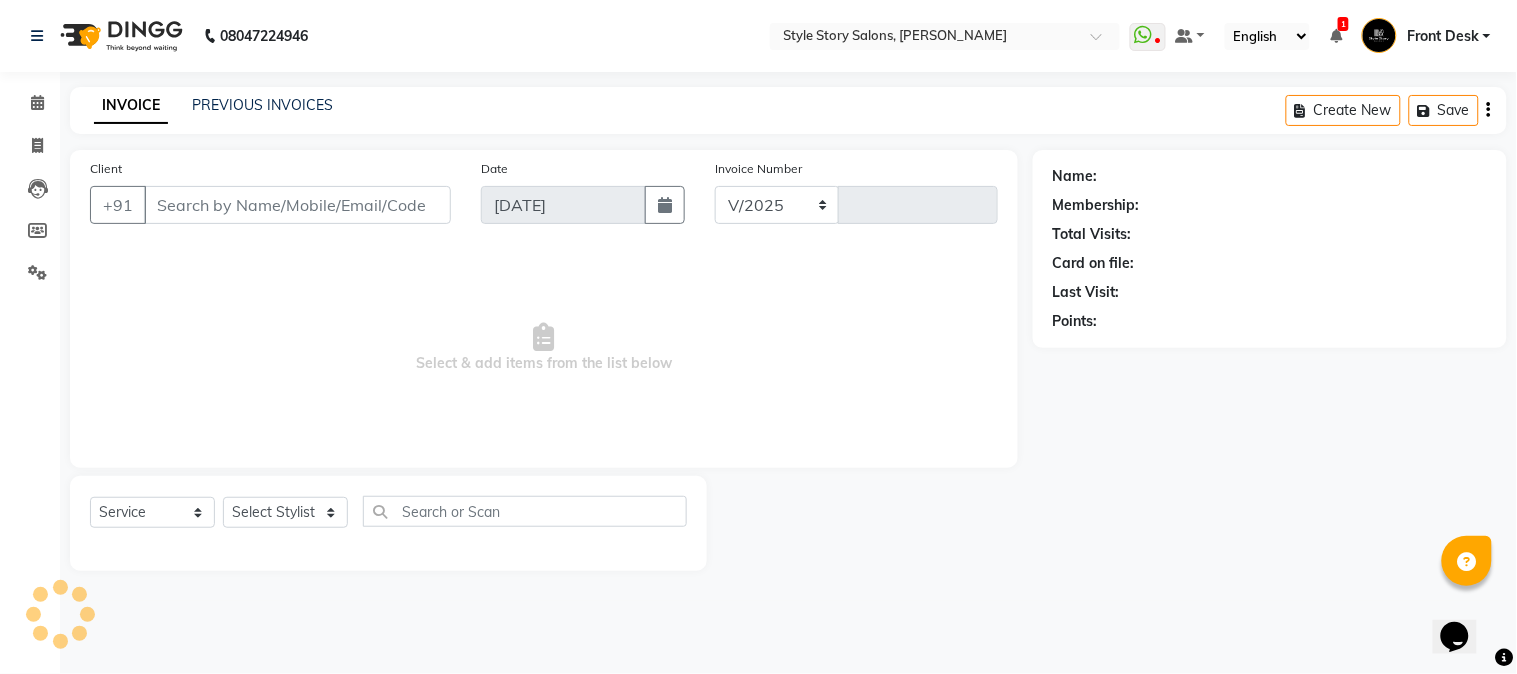 type on "0962" 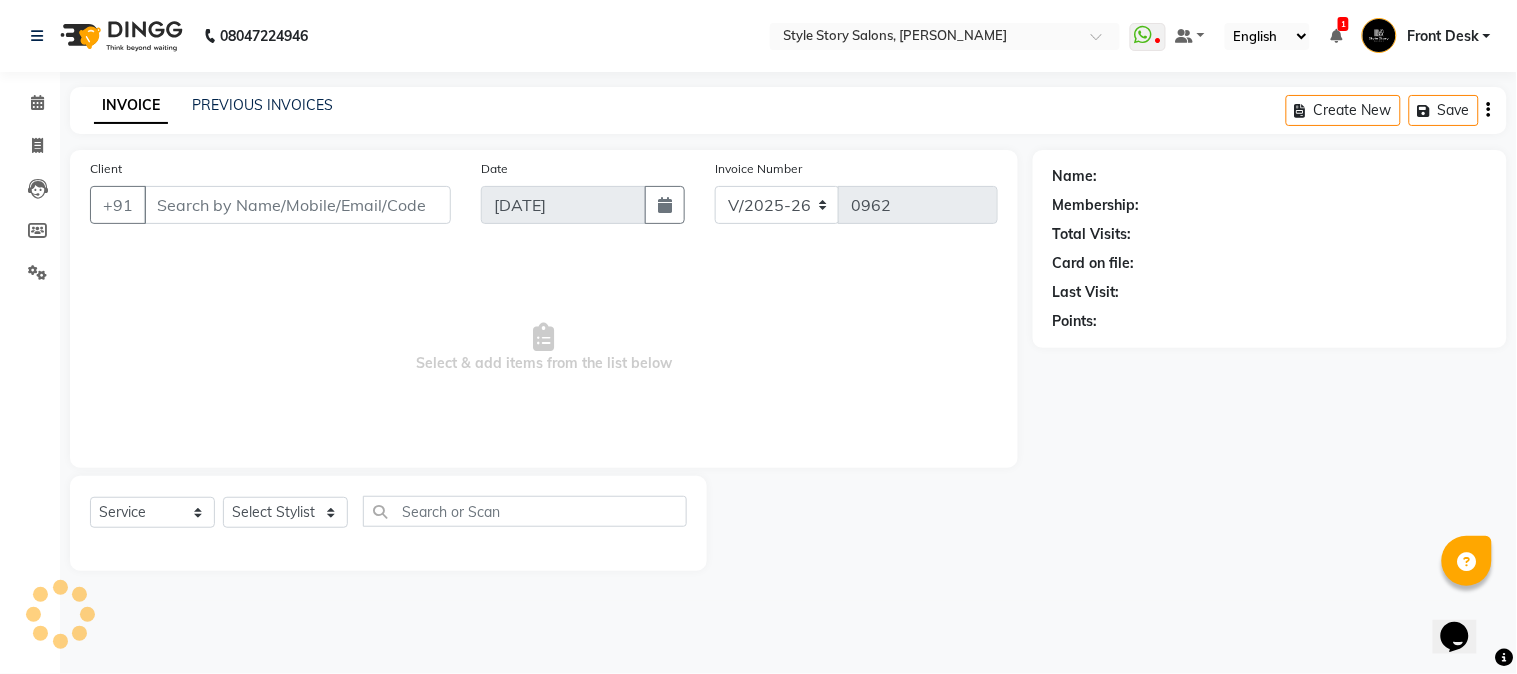 type on "94******90" 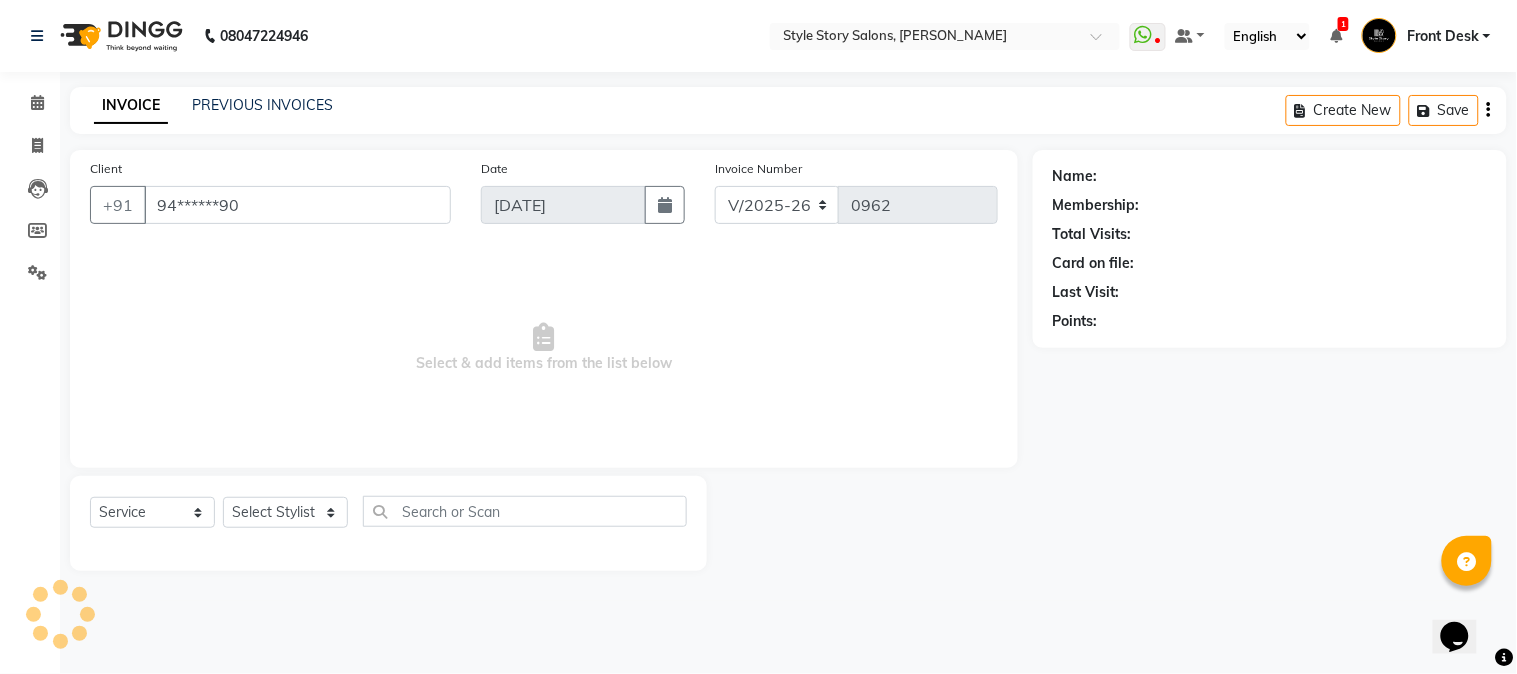 select on "62114" 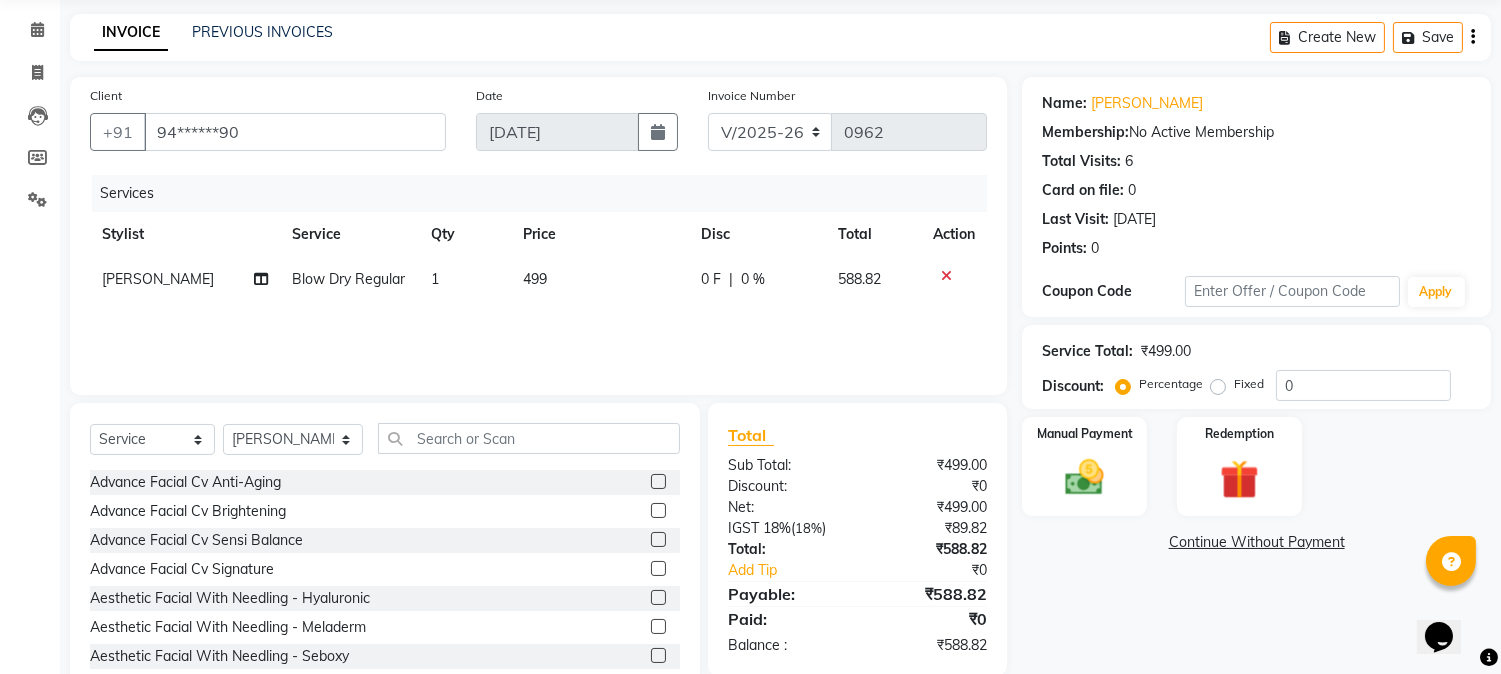 scroll, scrollTop: 126, scrollLeft: 0, axis: vertical 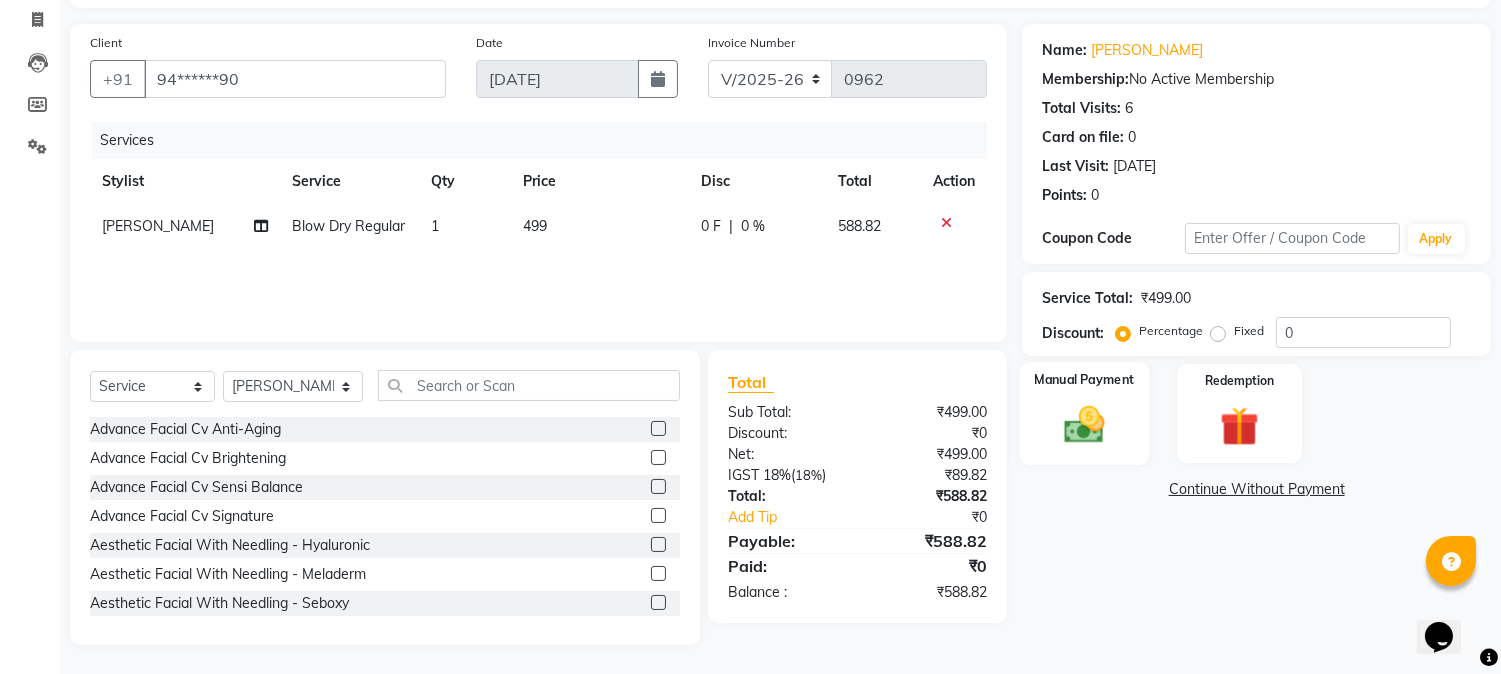 click 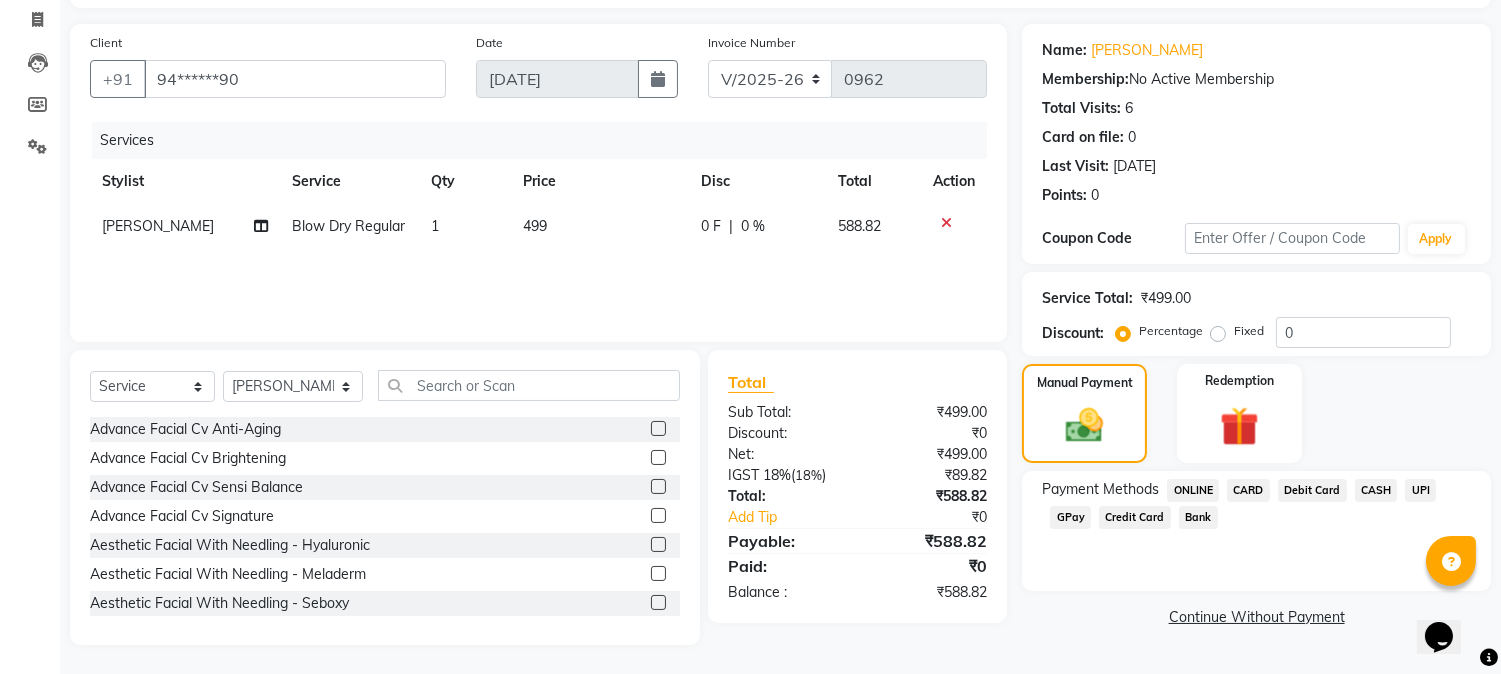 click on "CASH" 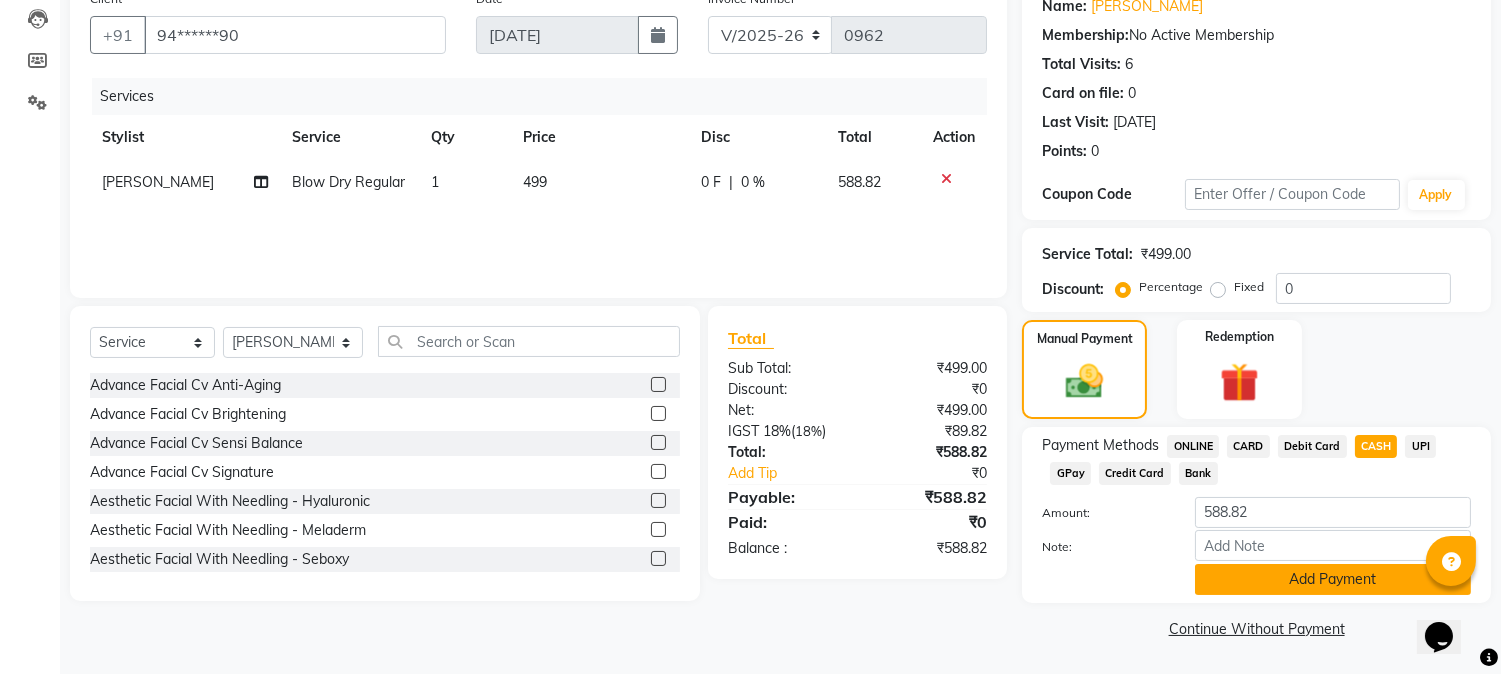 click on "Add Payment" 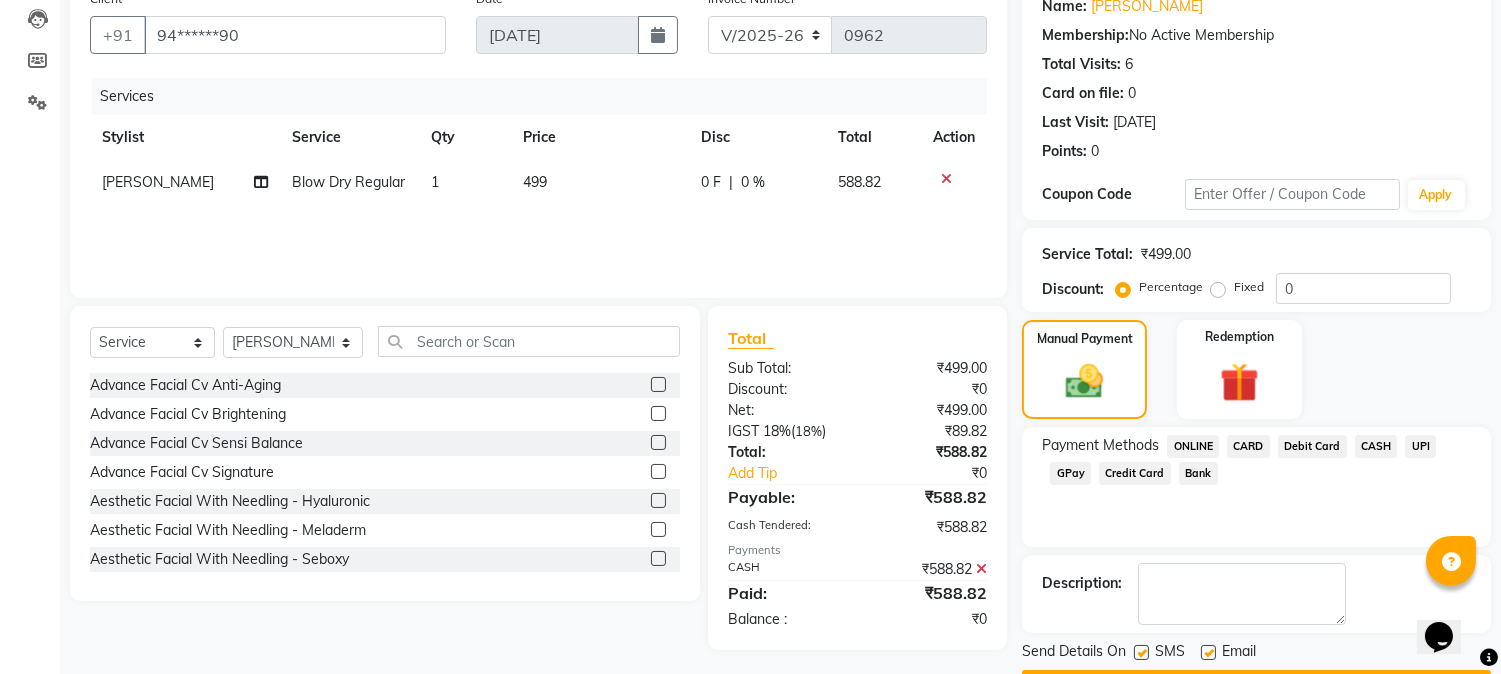 scroll, scrollTop: 225, scrollLeft: 0, axis: vertical 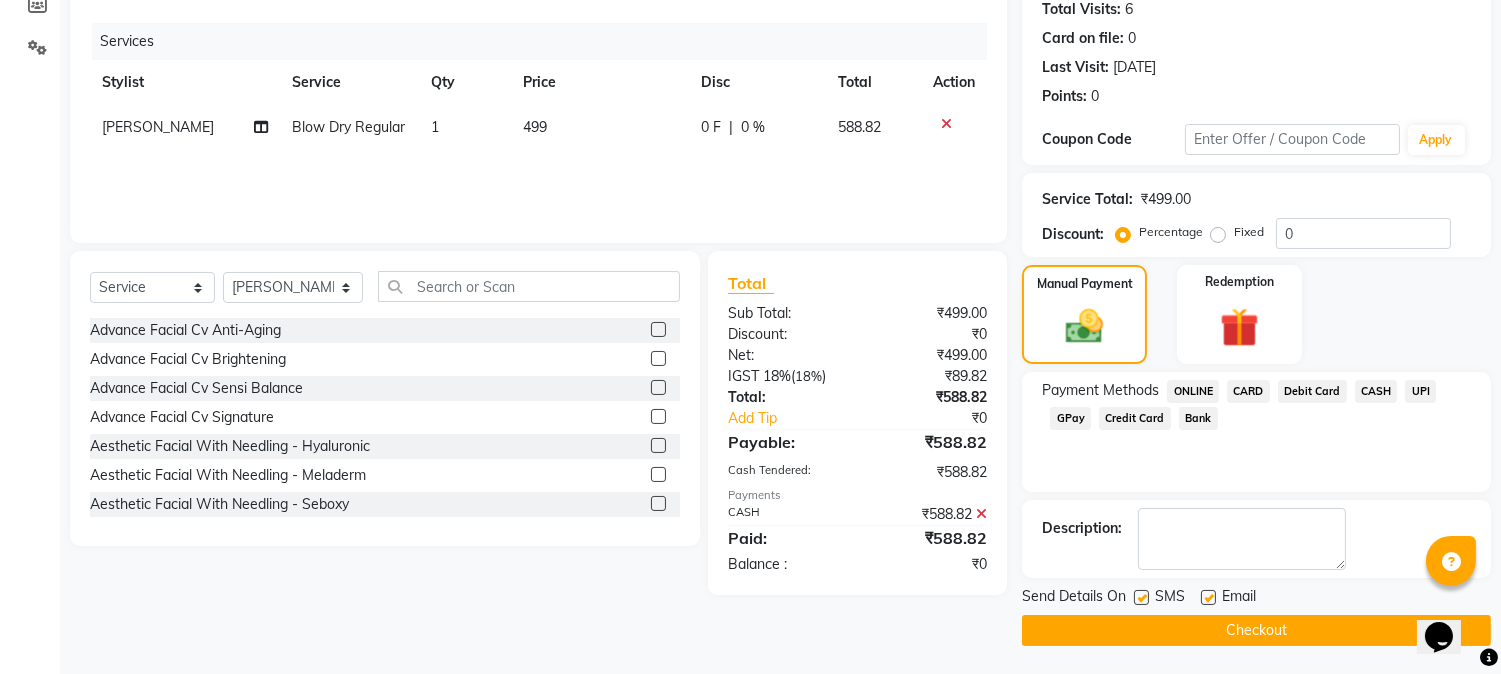 click on "Checkout" 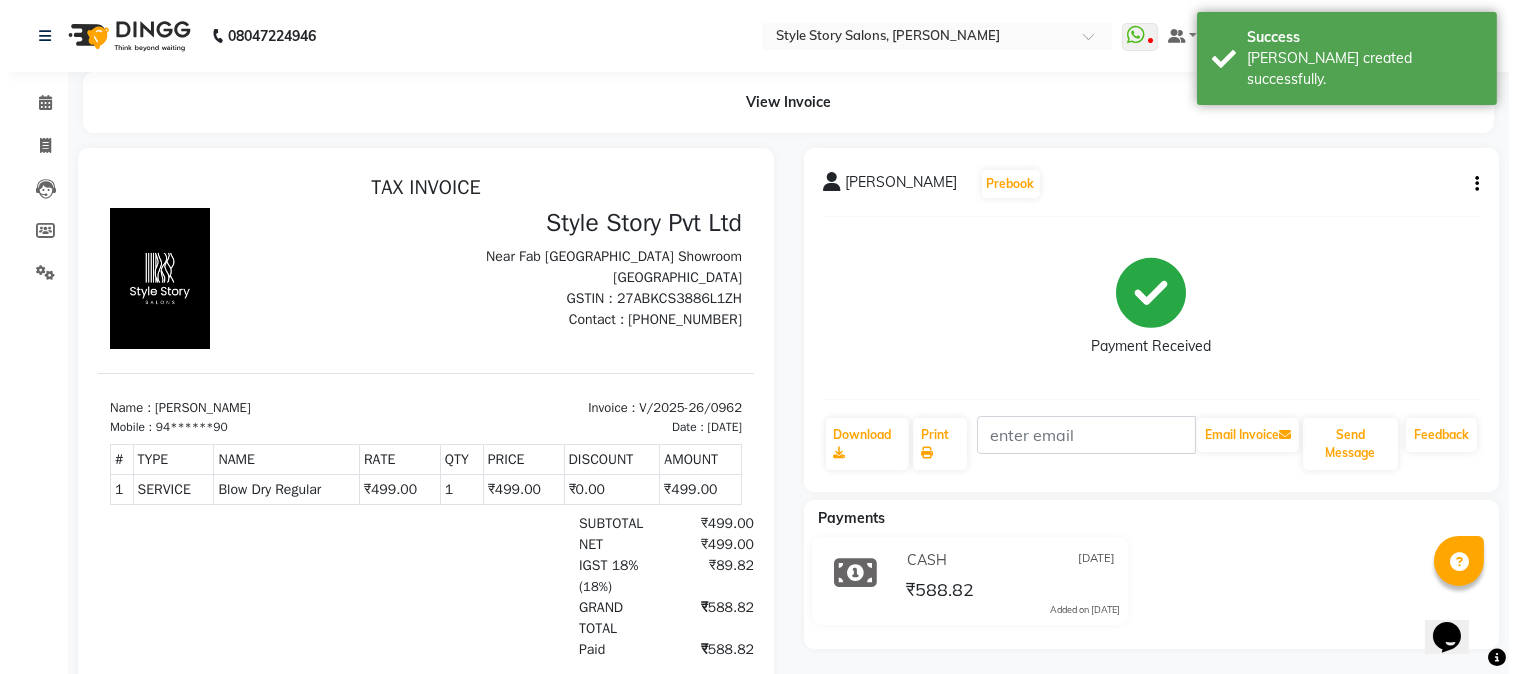 scroll, scrollTop: 0, scrollLeft: 0, axis: both 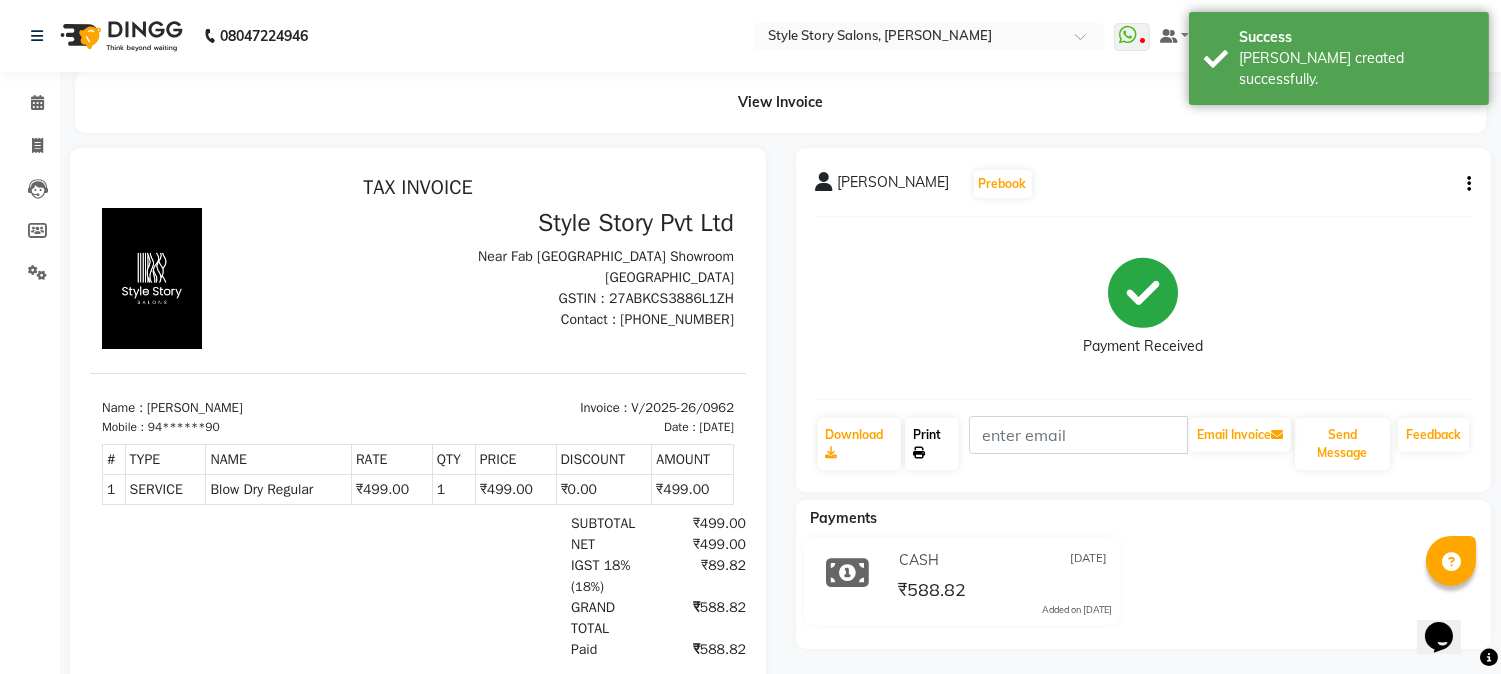 click 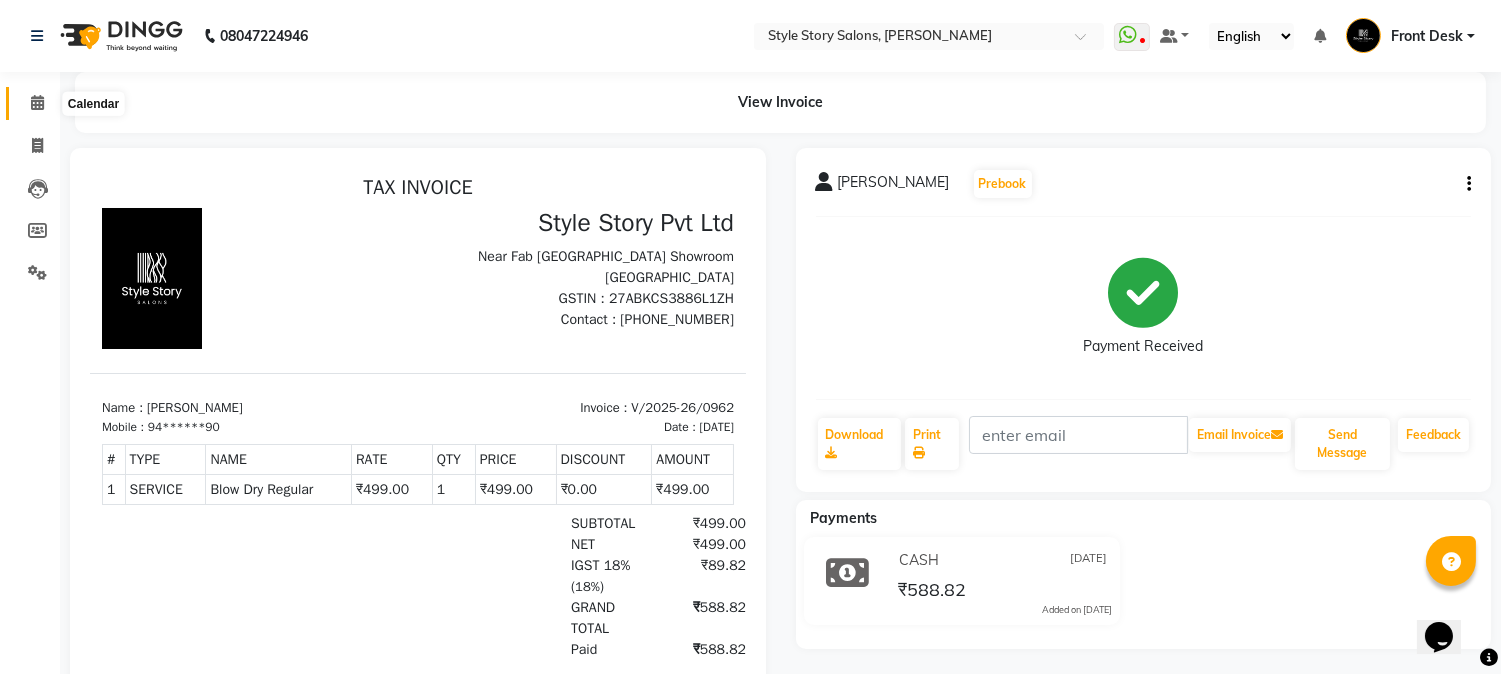 click 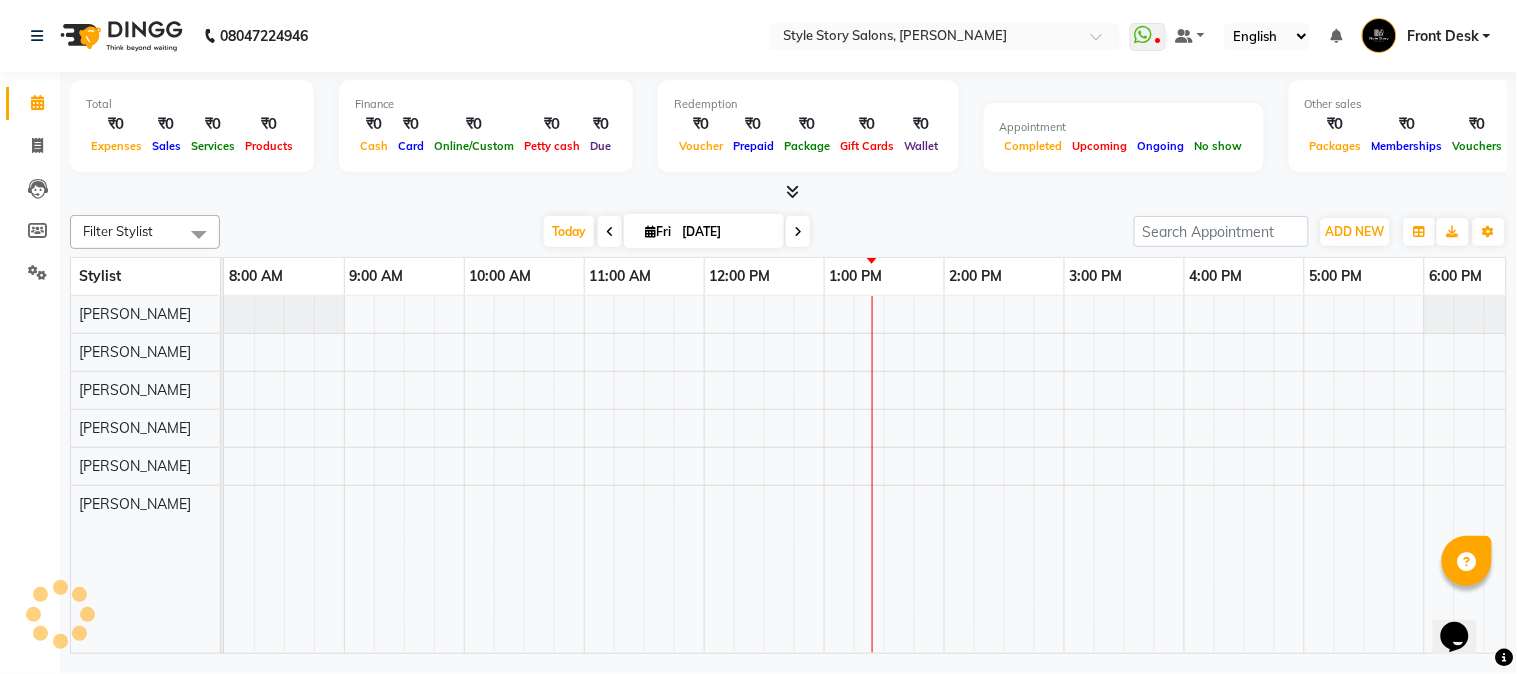 scroll, scrollTop: 0, scrollLeft: 157, axis: horizontal 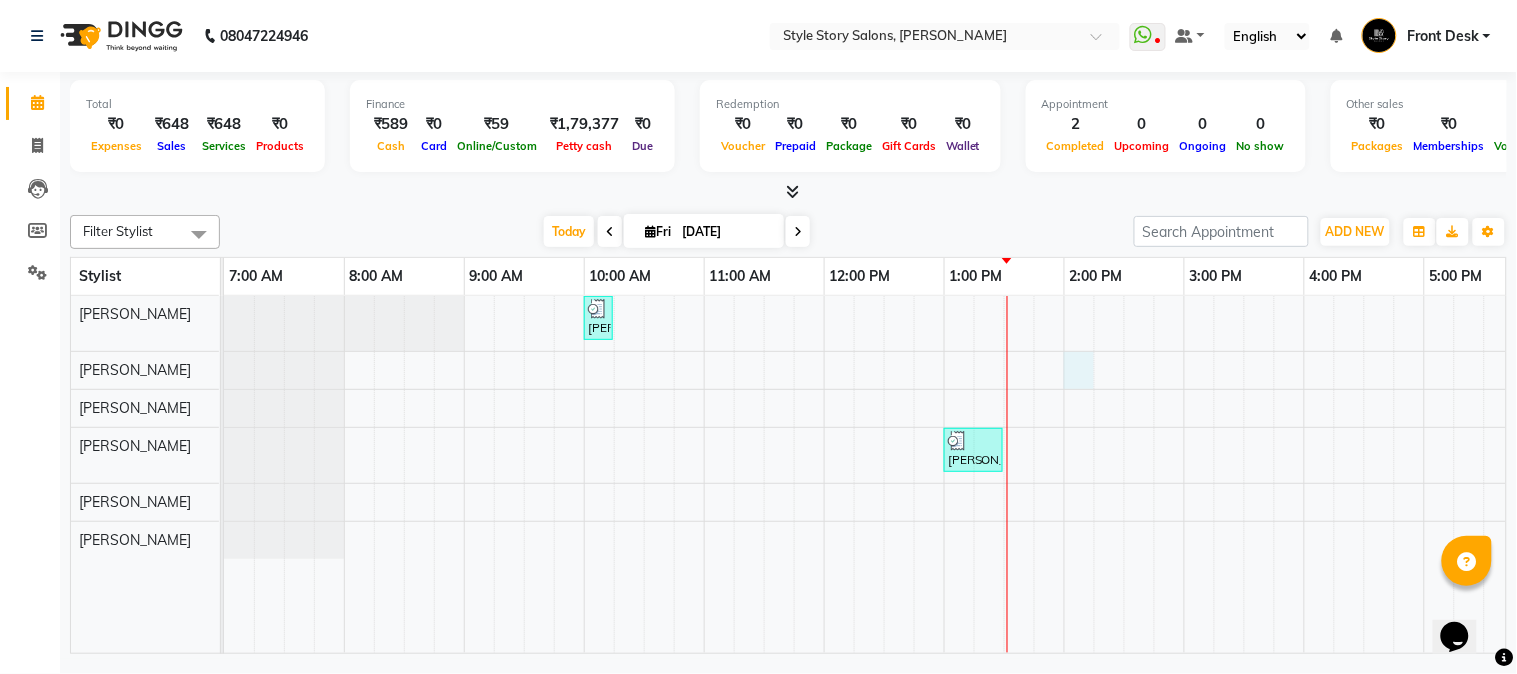 click on "[PERSON_NAME], TK01, 10:00 AM-10:15 AM, Threading Upperlip     [PERSON_NAME], TK02, 01:00 PM-01:30 PM, Blow Dry Regular" at bounding box center [1184, 475] 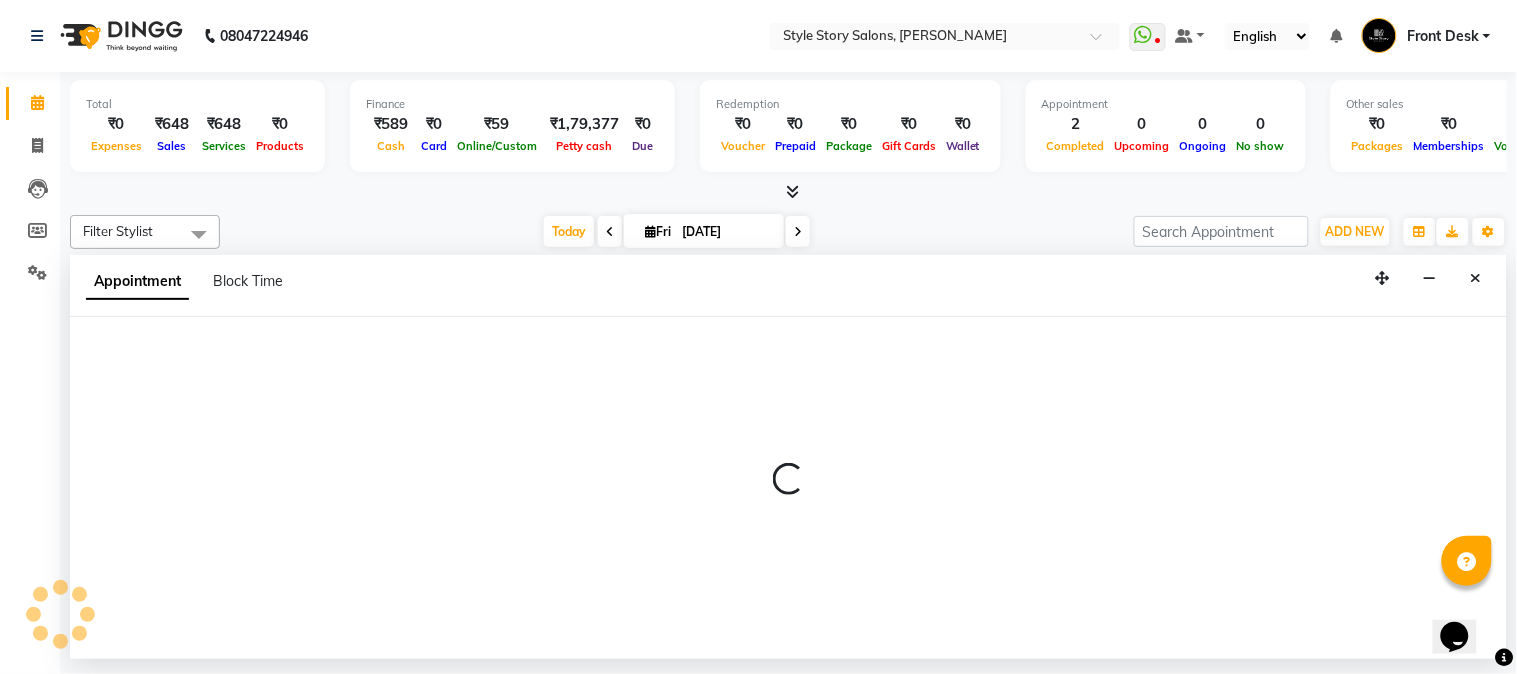 select on "61197" 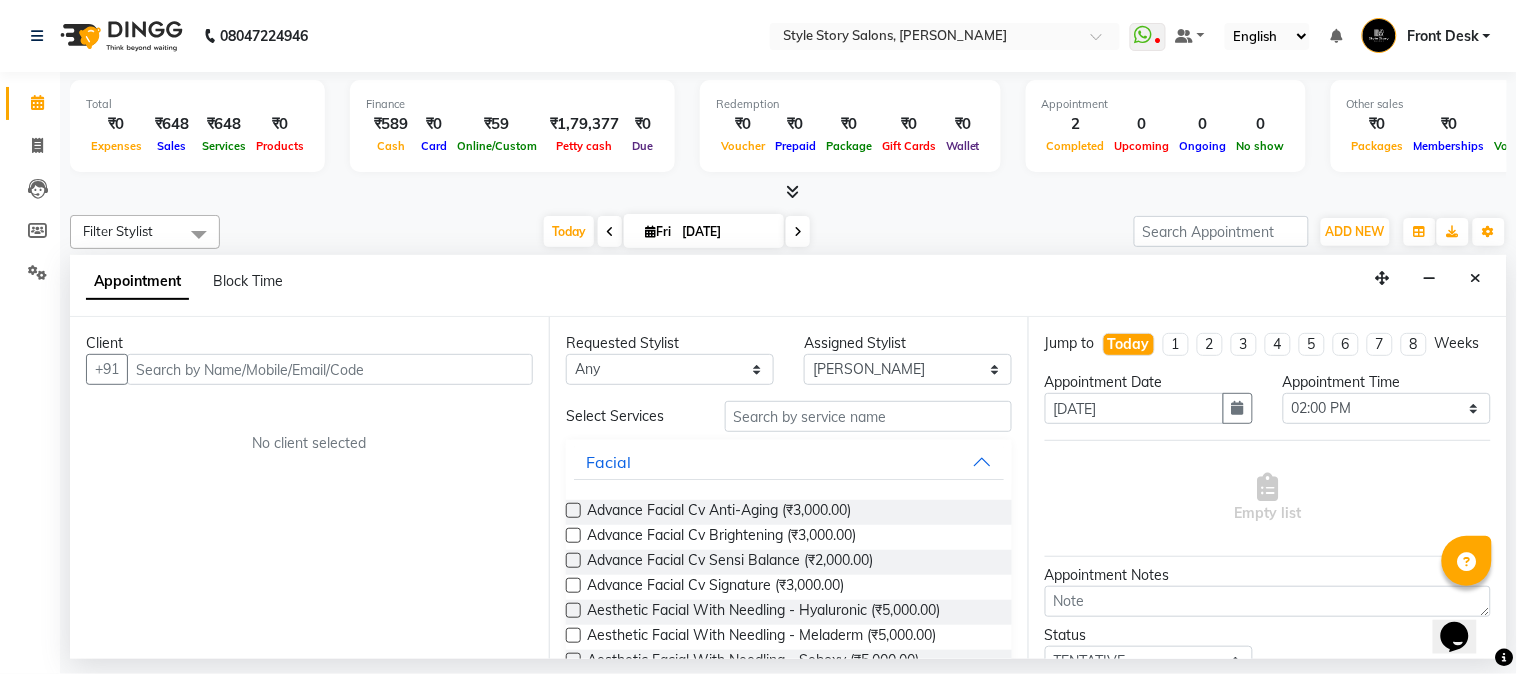 click at bounding box center (330, 369) 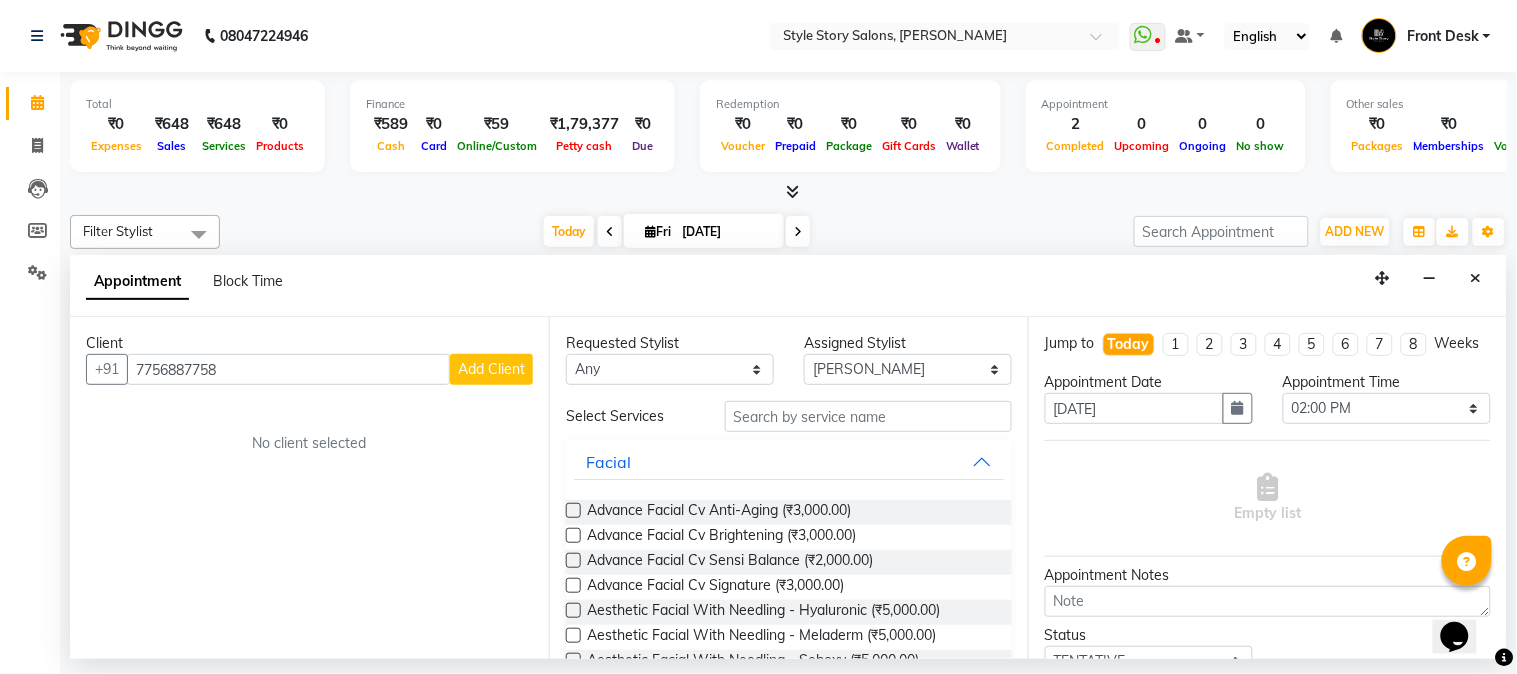 type on "7756887758" 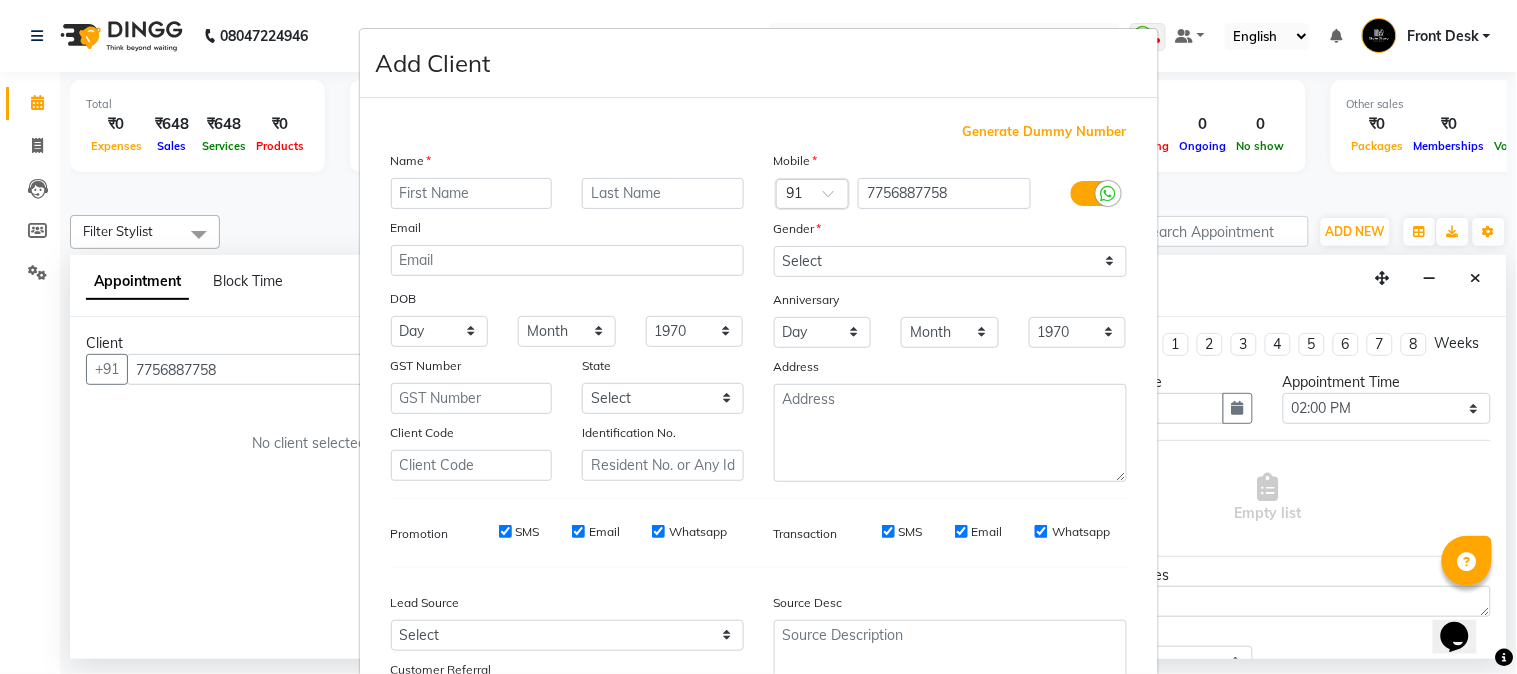 click at bounding box center [472, 193] 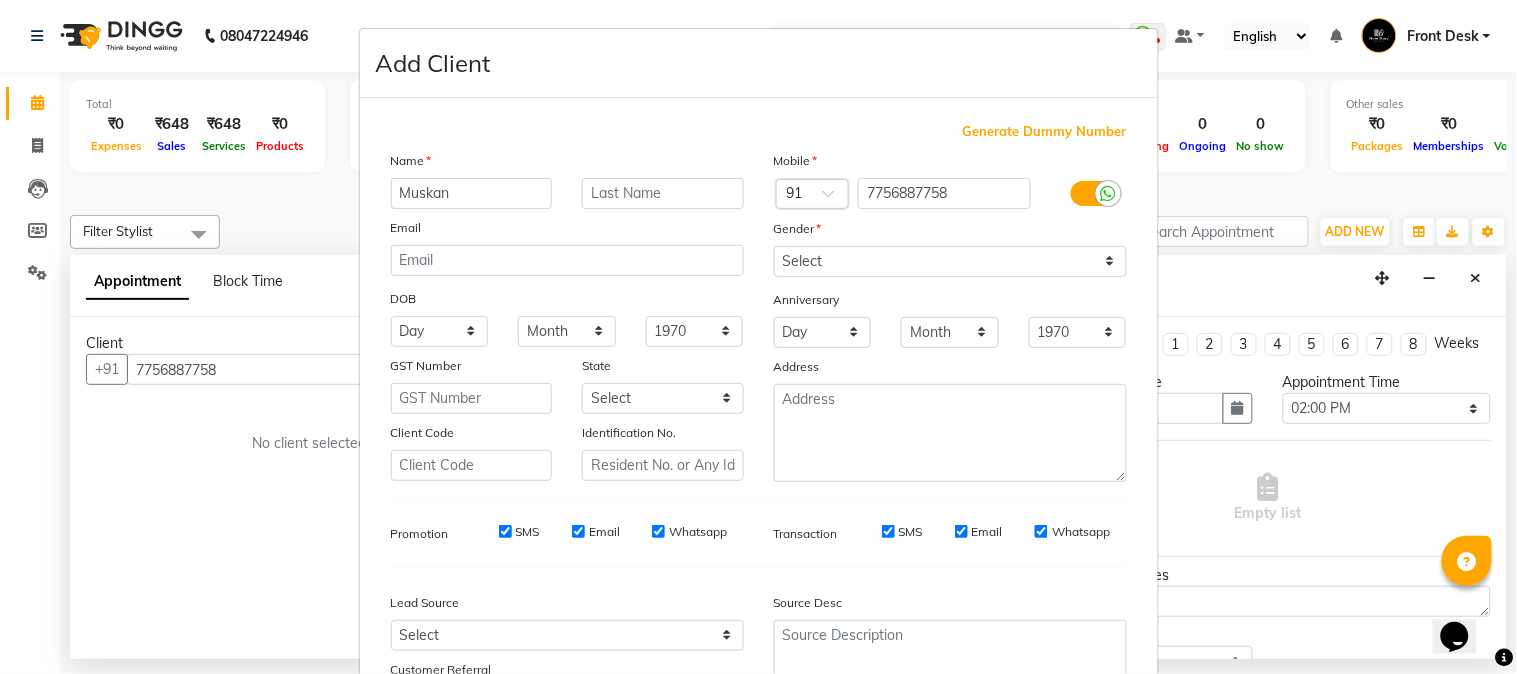 type on "Muskan" 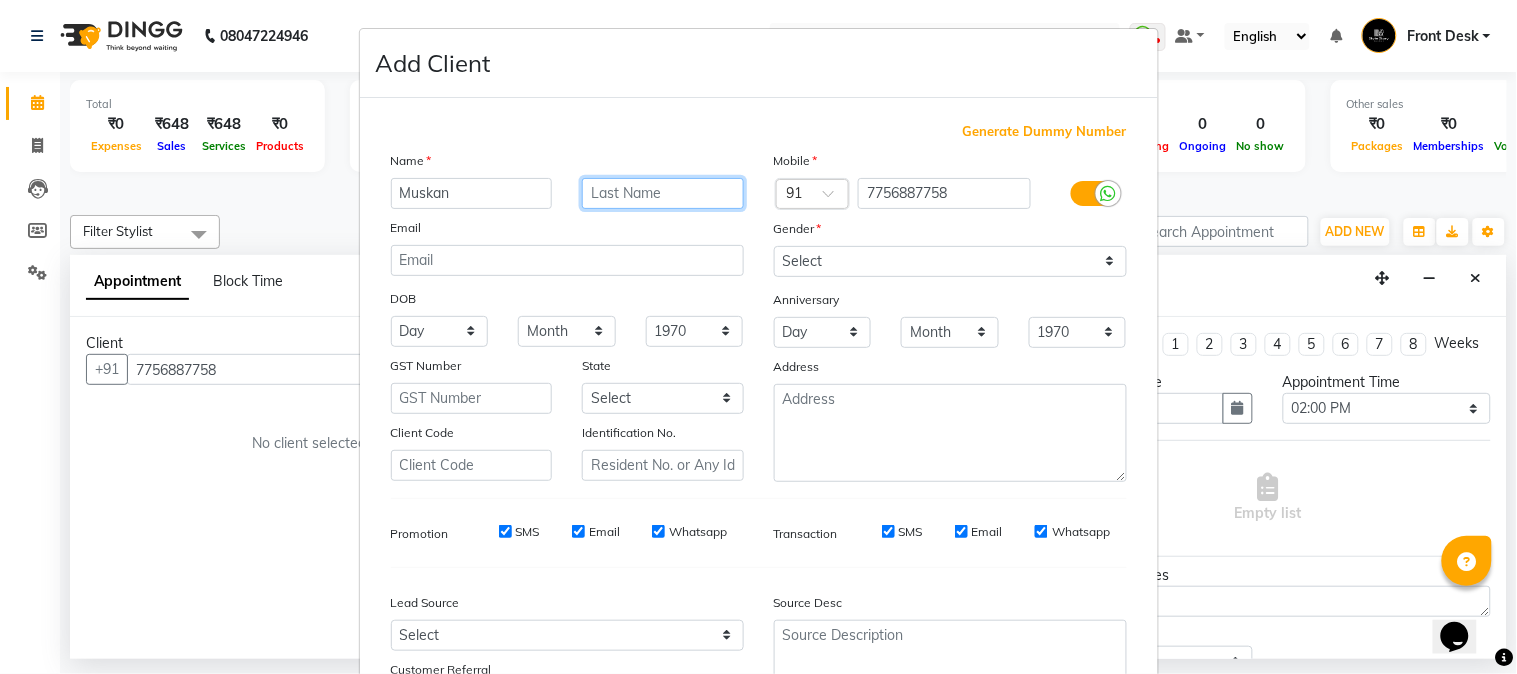 click at bounding box center [663, 193] 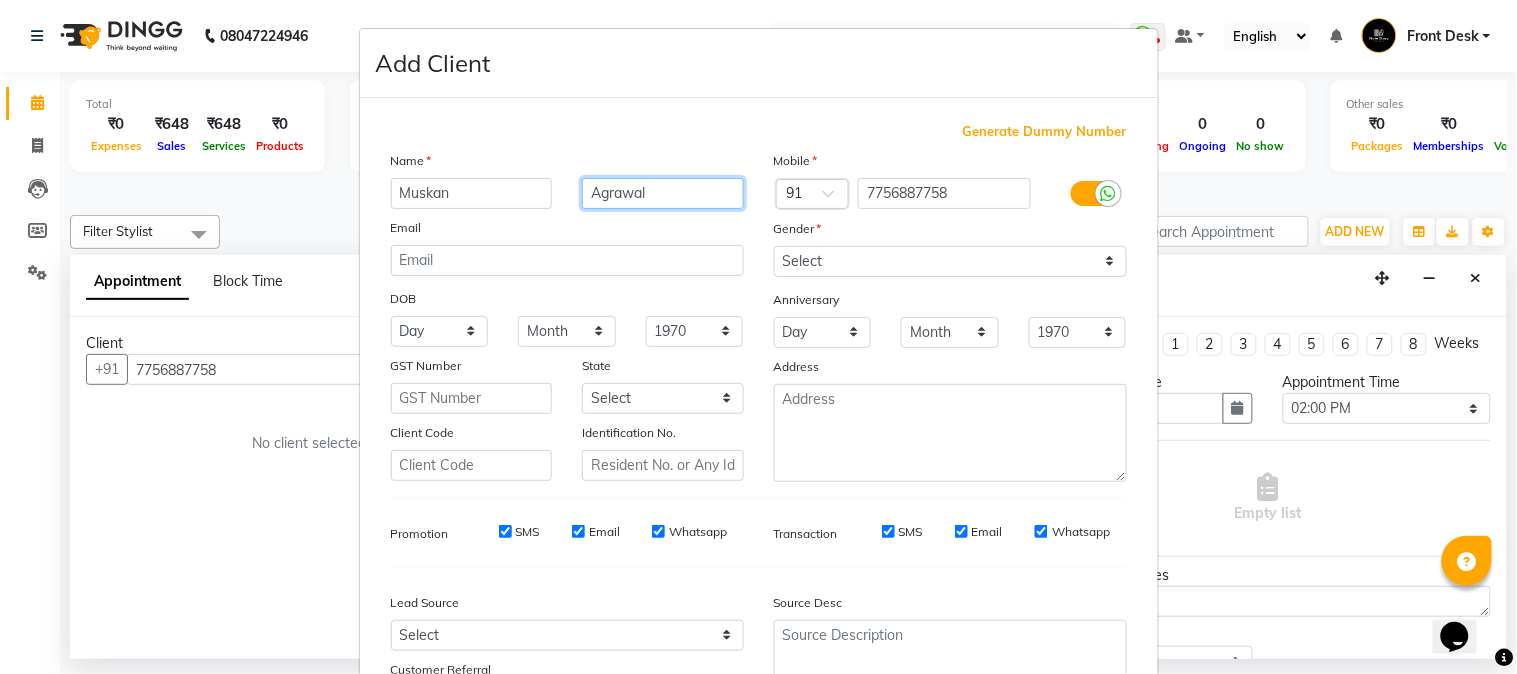 type on "Agrawal" 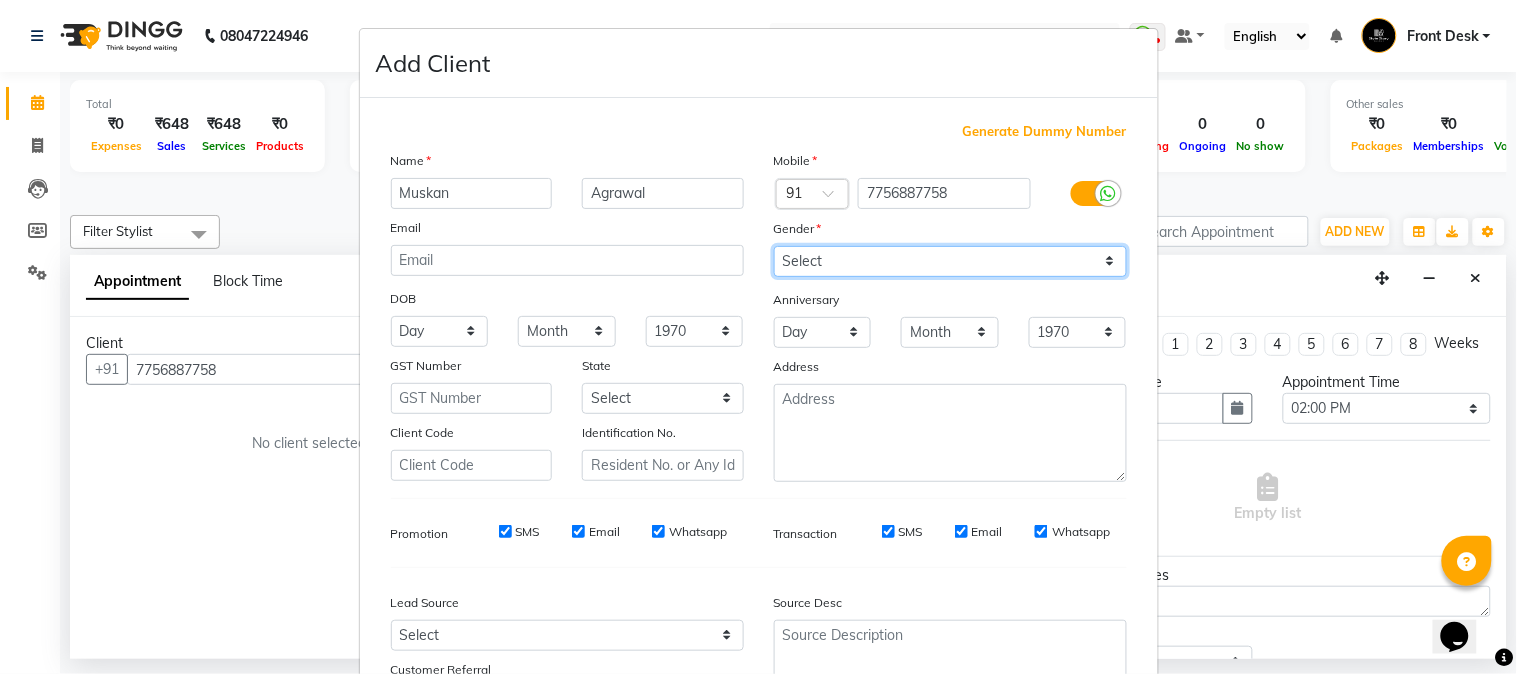 drag, startPoint x: 816, startPoint y: 260, endPoint x: 742, endPoint y: 274, distance: 75.31268 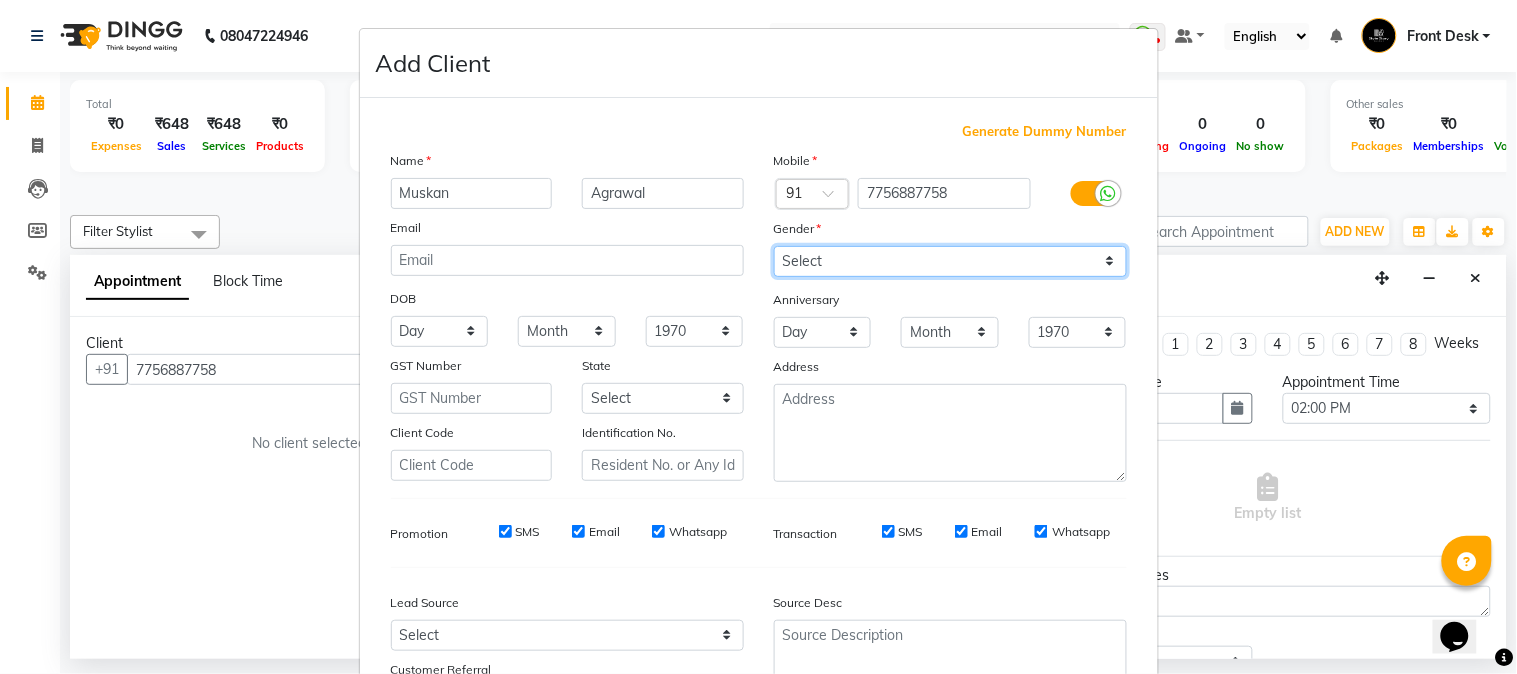 click on "Select [DEMOGRAPHIC_DATA] [DEMOGRAPHIC_DATA] Other Prefer Not To Say" at bounding box center [950, 261] 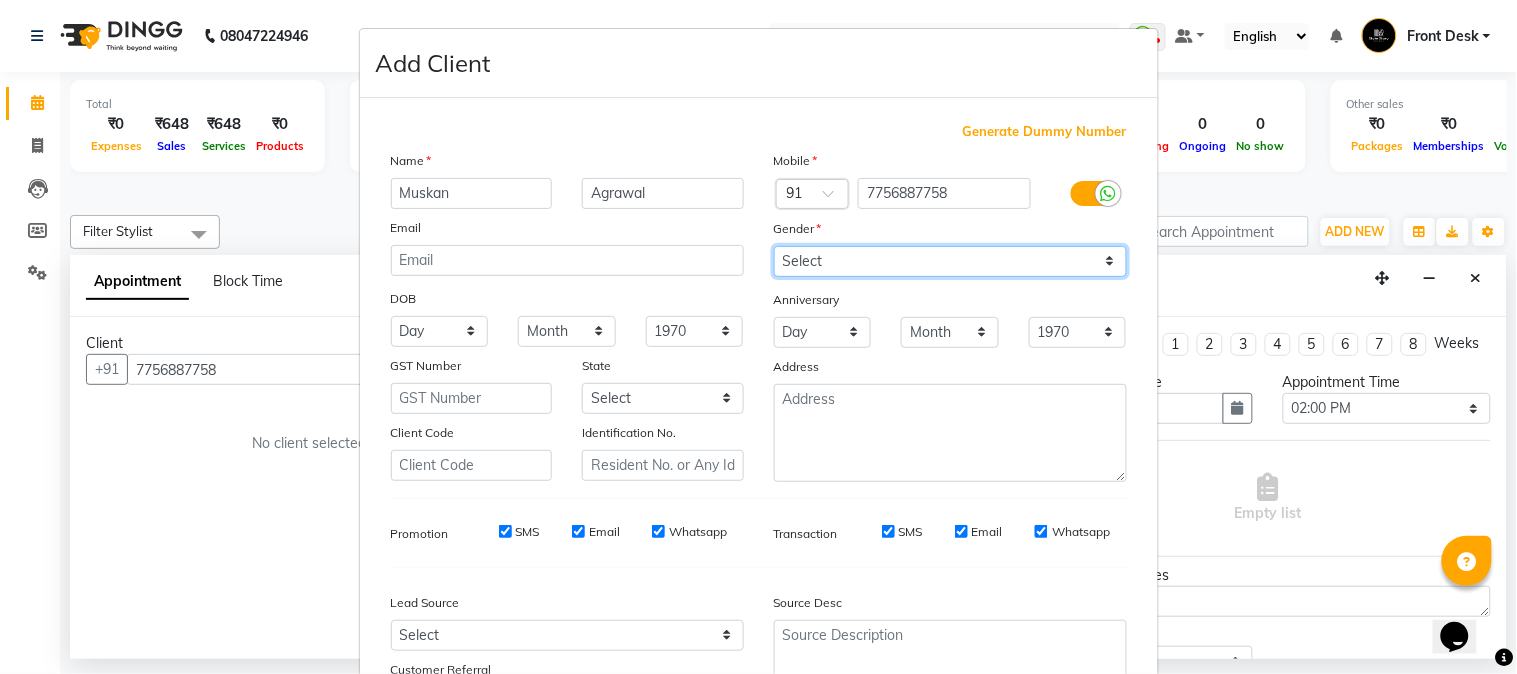 select on "[DEMOGRAPHIC_DATA]" 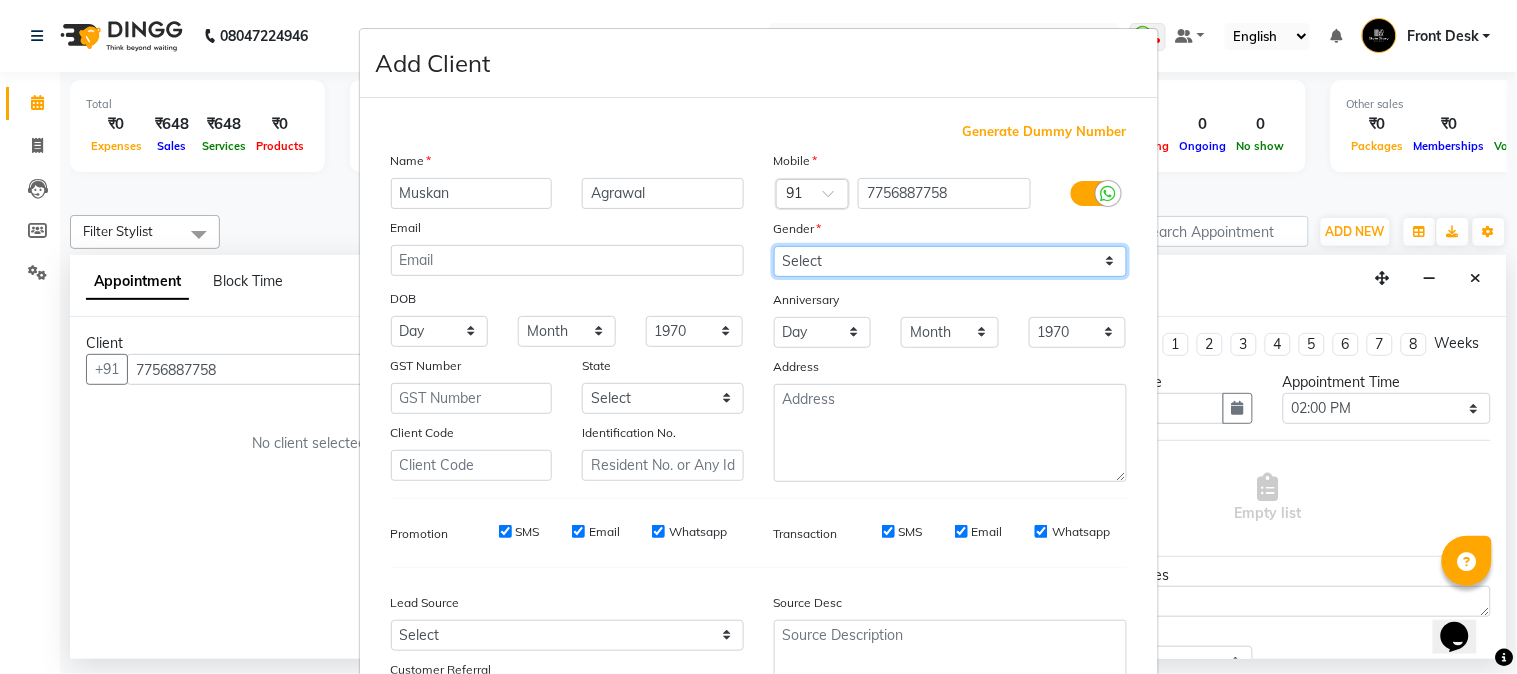 click on "Select [DEMOGRAPHIC_DATA] [DEMOGRAPHIC_DATA] Other Prefer Not To Say" at bounding box center [950, 261] 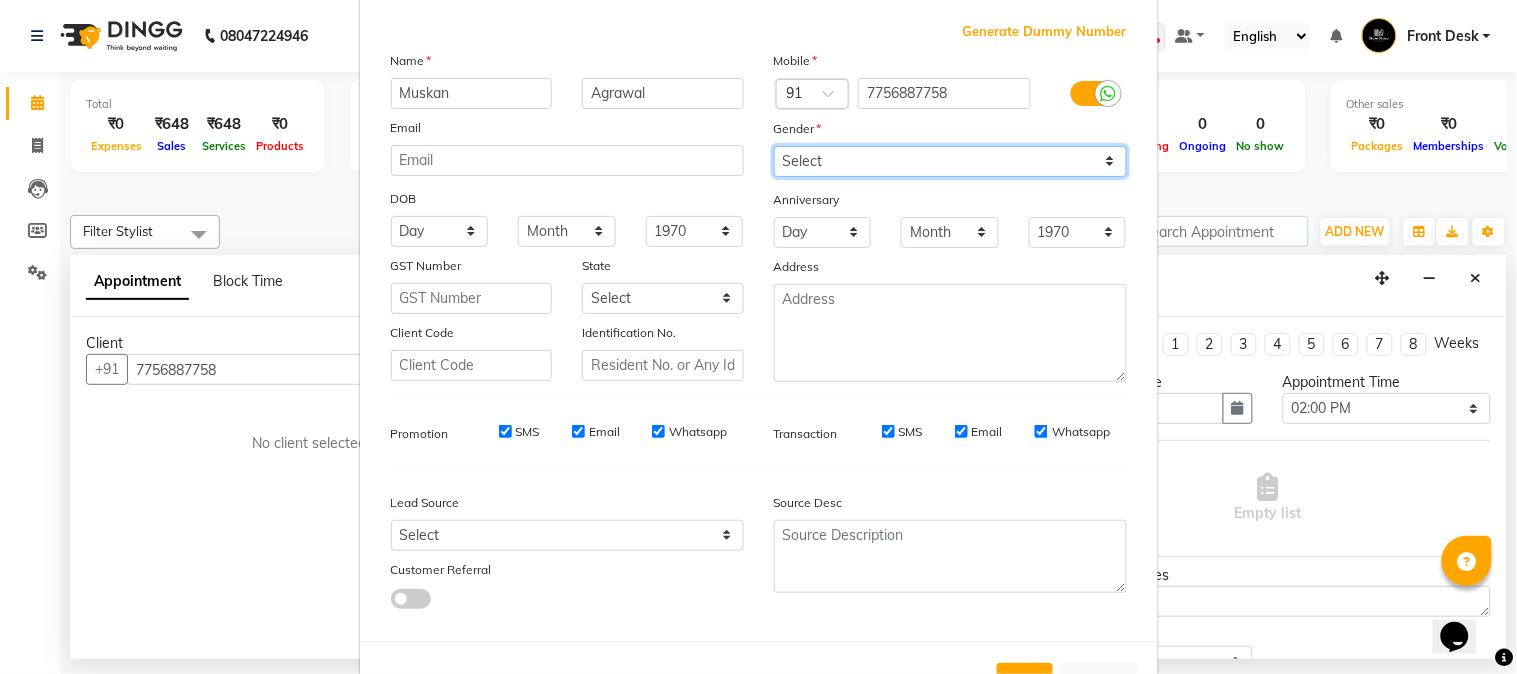 scroll, scrollTop: 176, scrollLeft: 0, axis: vertical 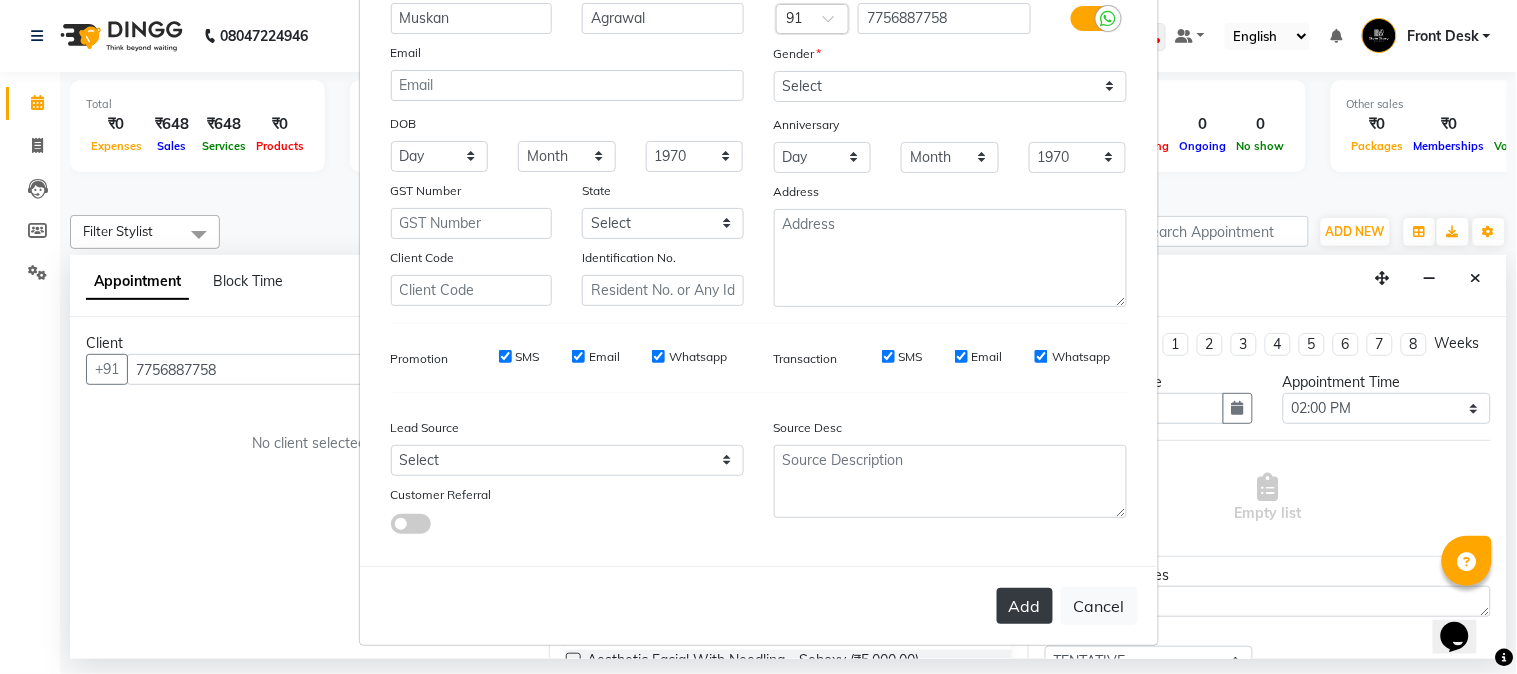 click on "Add" at bounding box center (1025, 606) 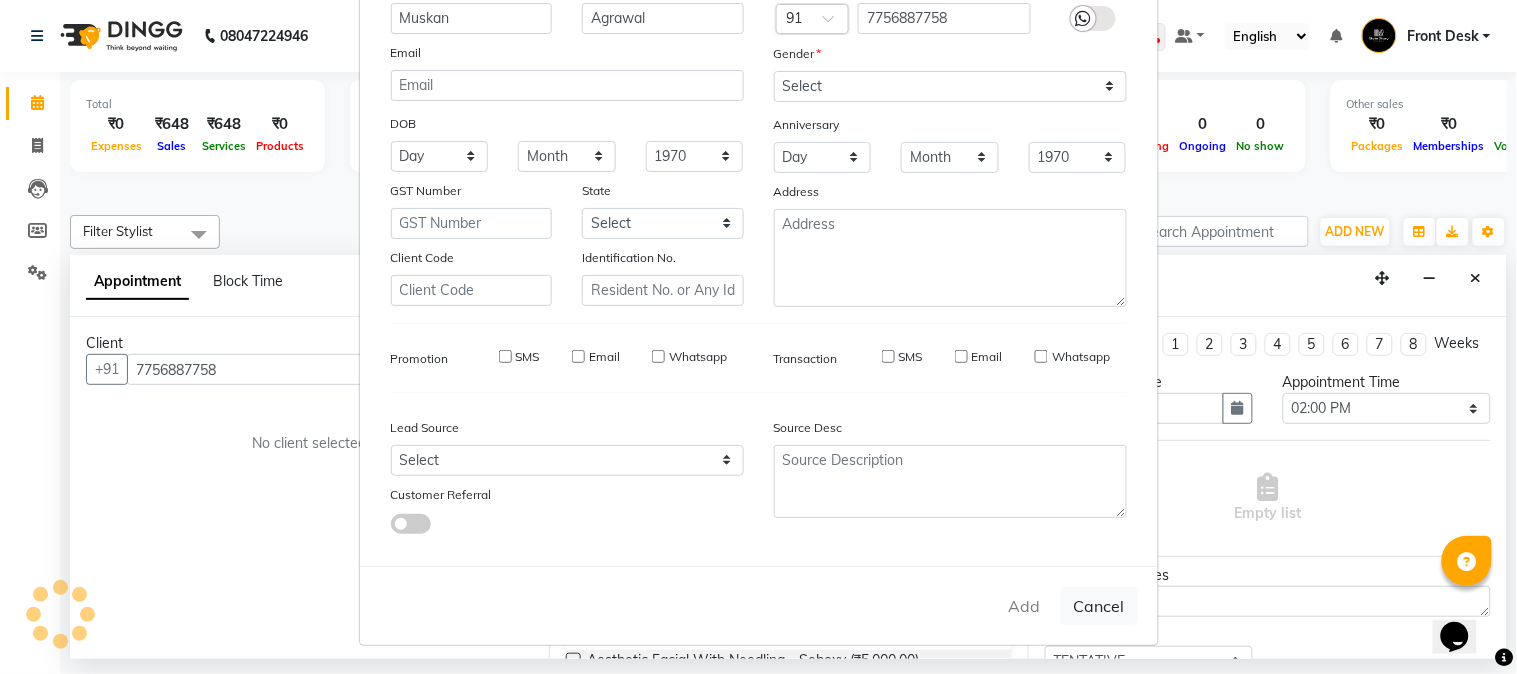 type on "77******58" 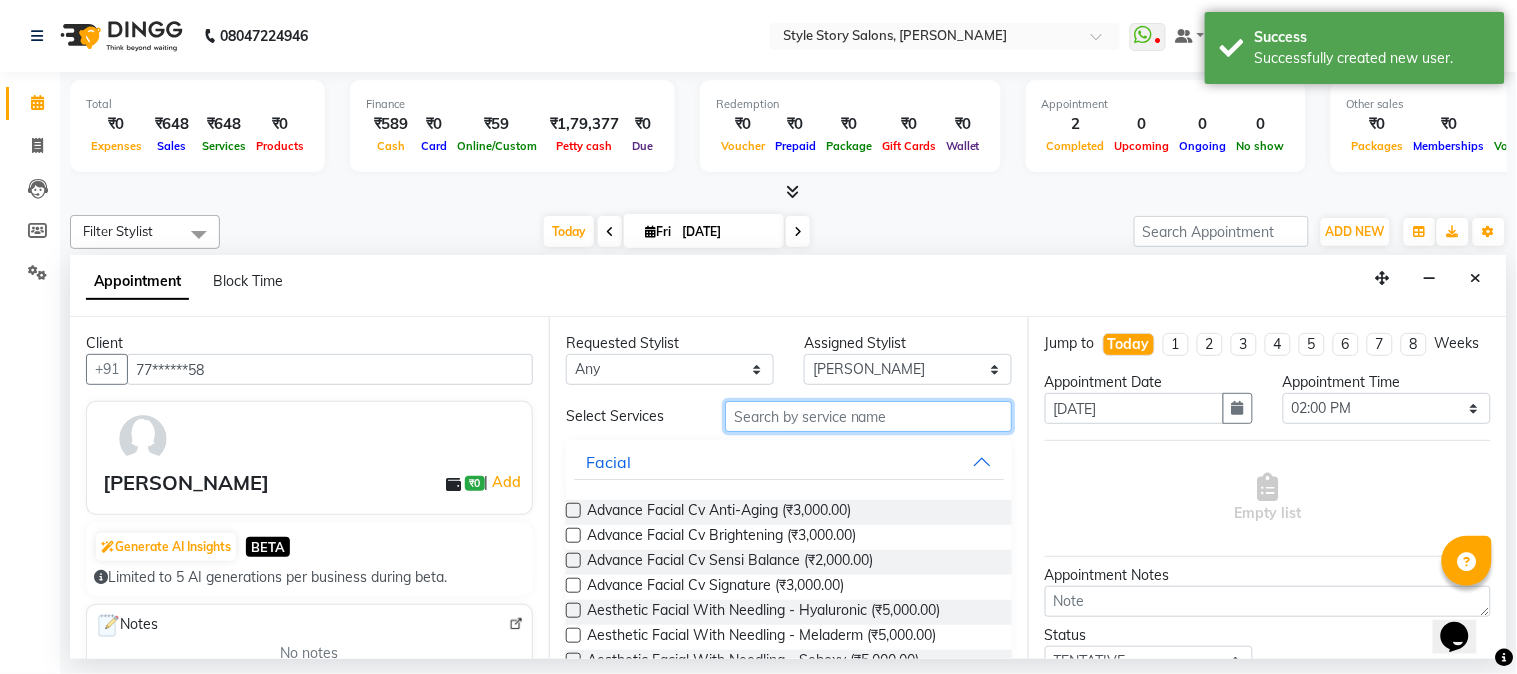 click at bounding box center [868, 416] 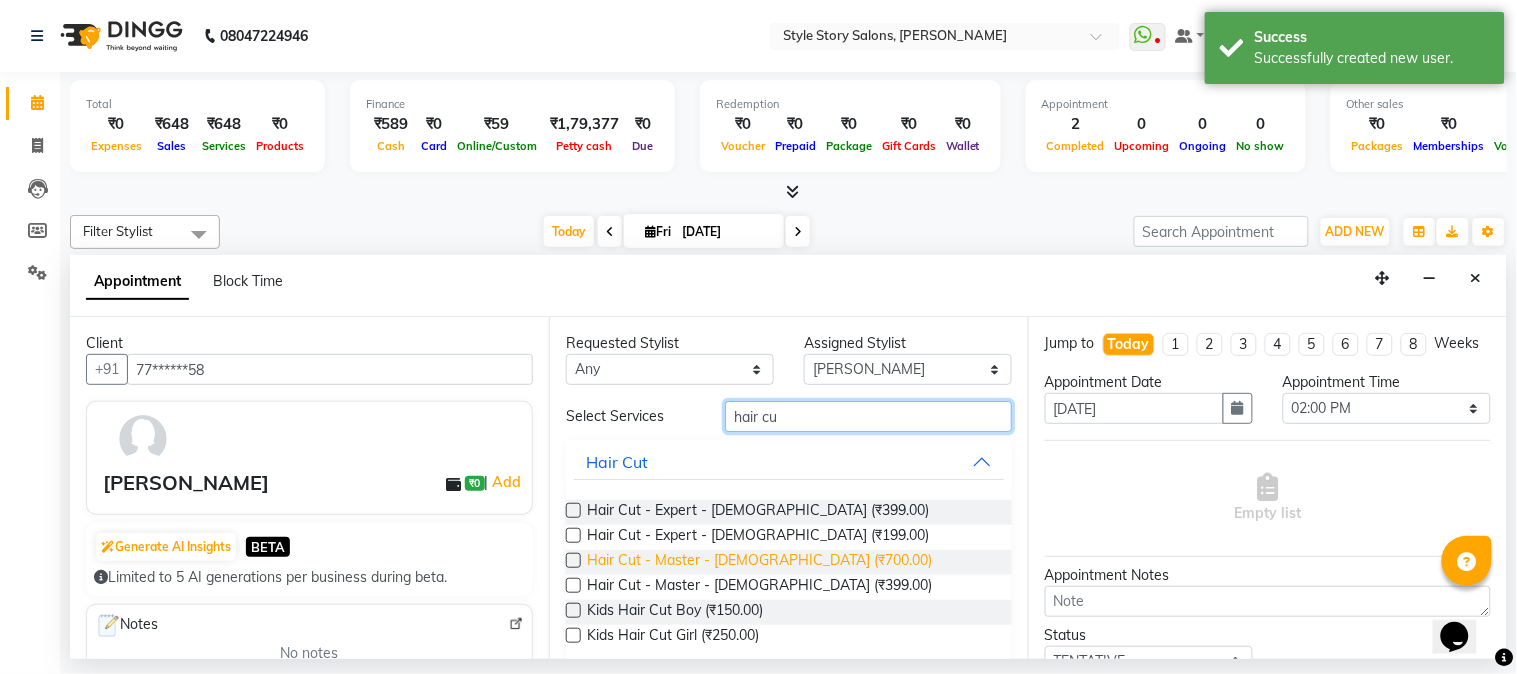 type on "hair cu" 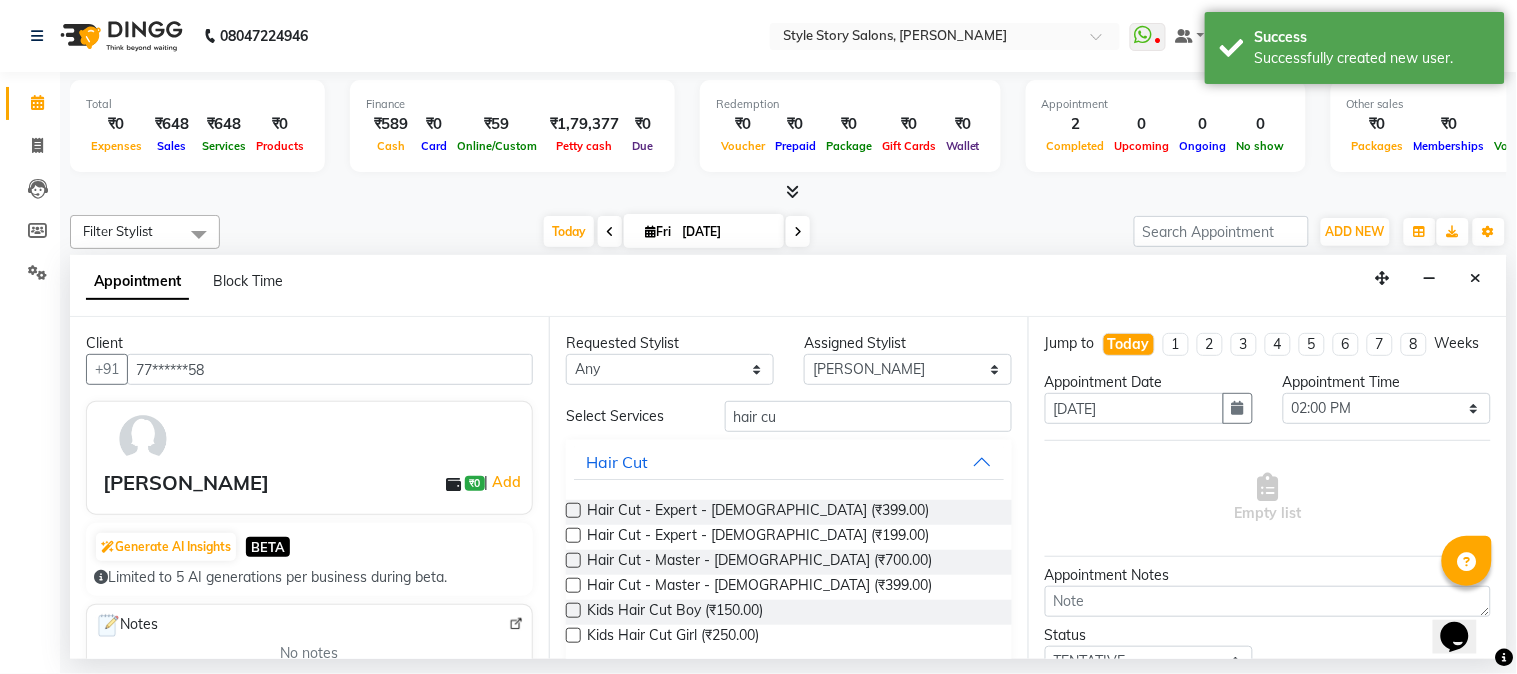 drag, startPoint x: 802, startPoint y: 558, endPoint x: 1293, endPoint y: 563, distance: 491.02545 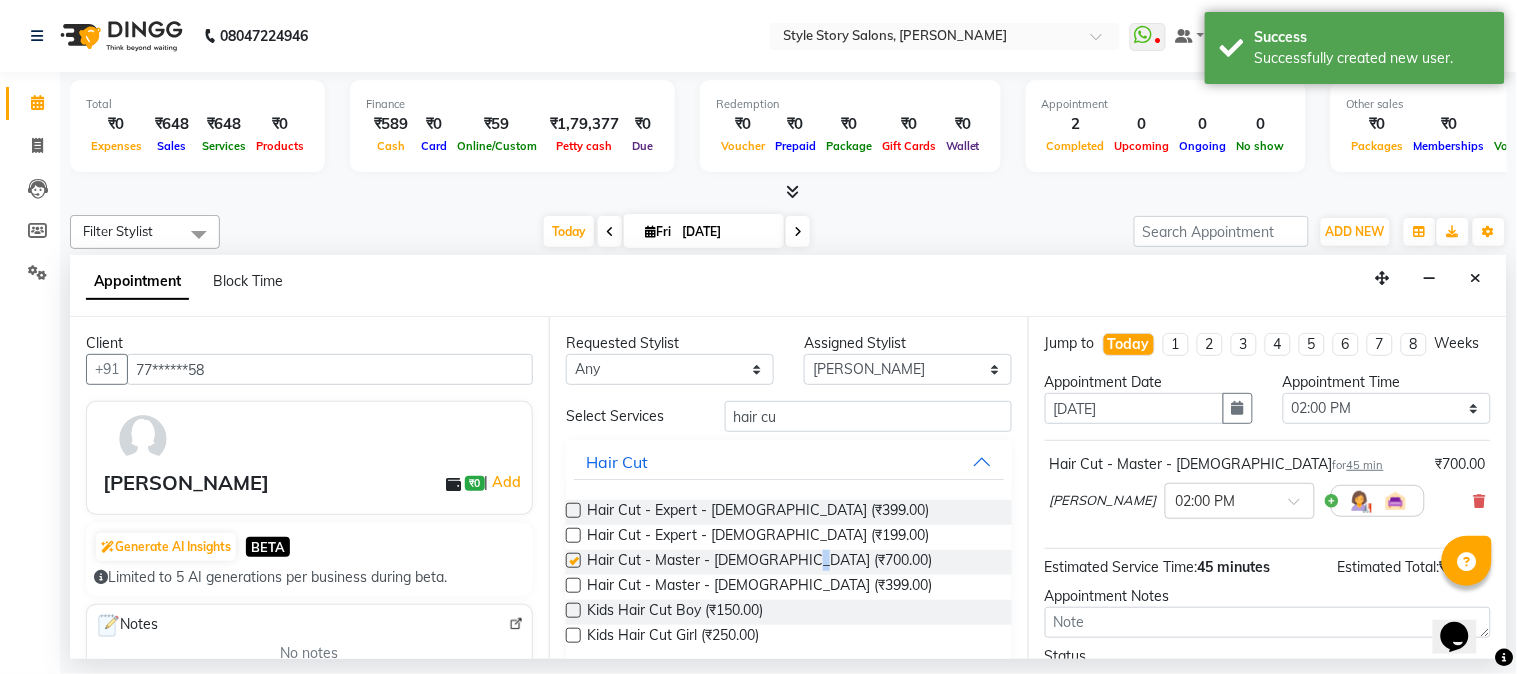 checkbox on "false" 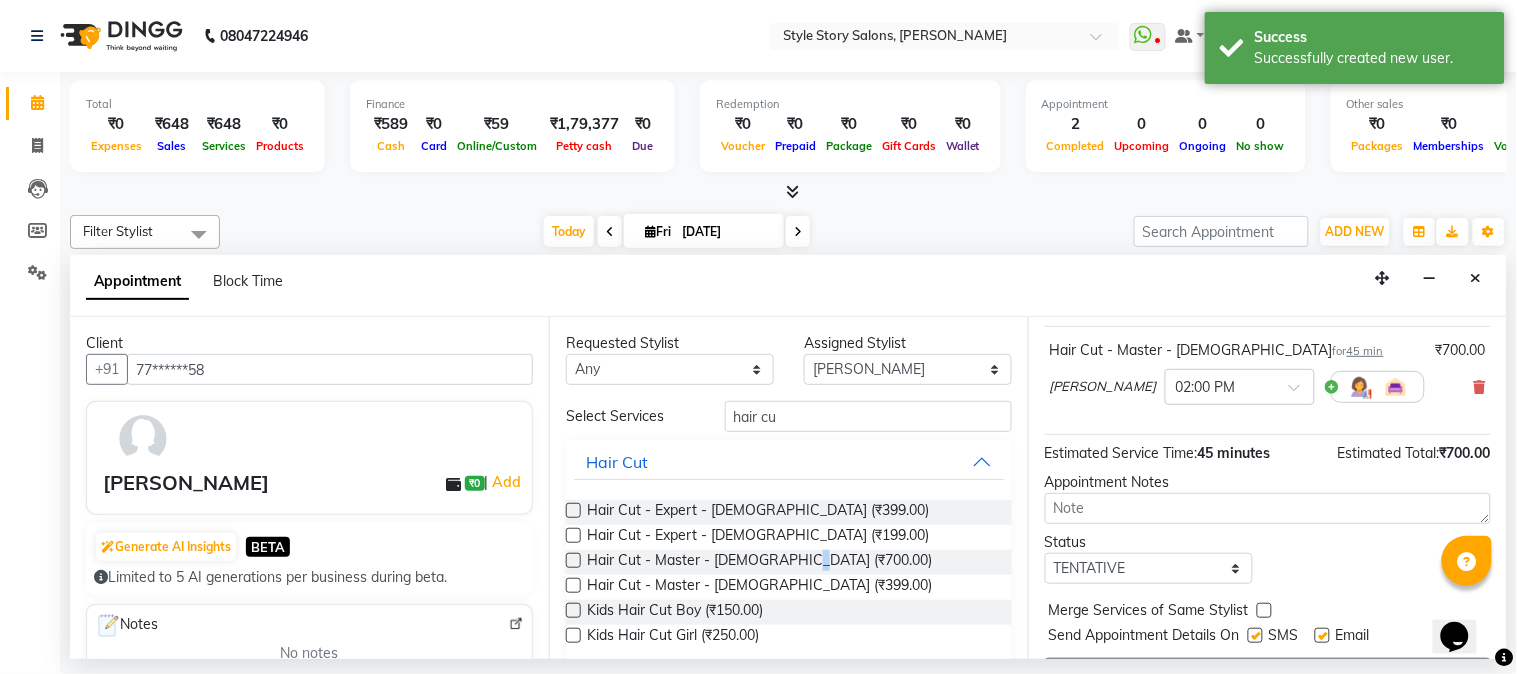 scroll, scrollTop: 183, scrollLeft: 0, axis: vertical 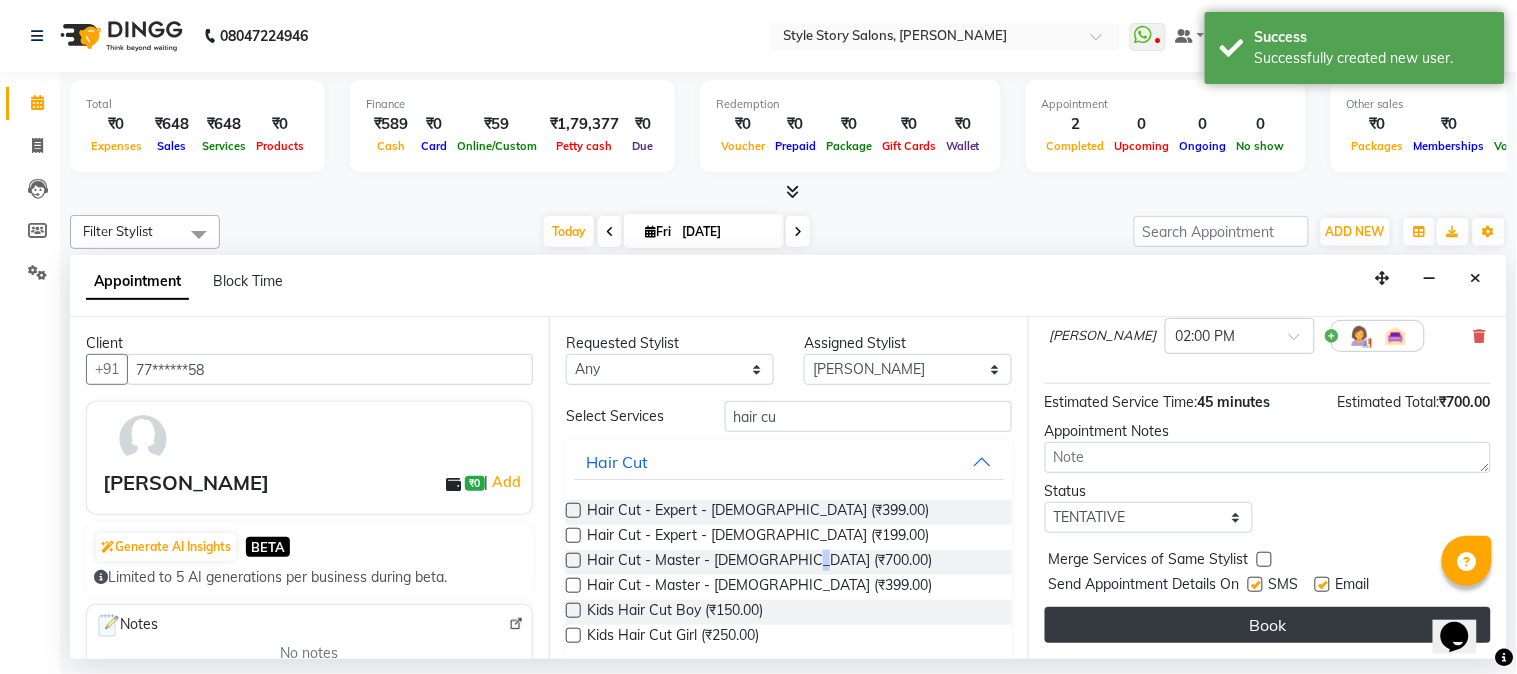 click on "Book" at bounding box center (1268, 625) 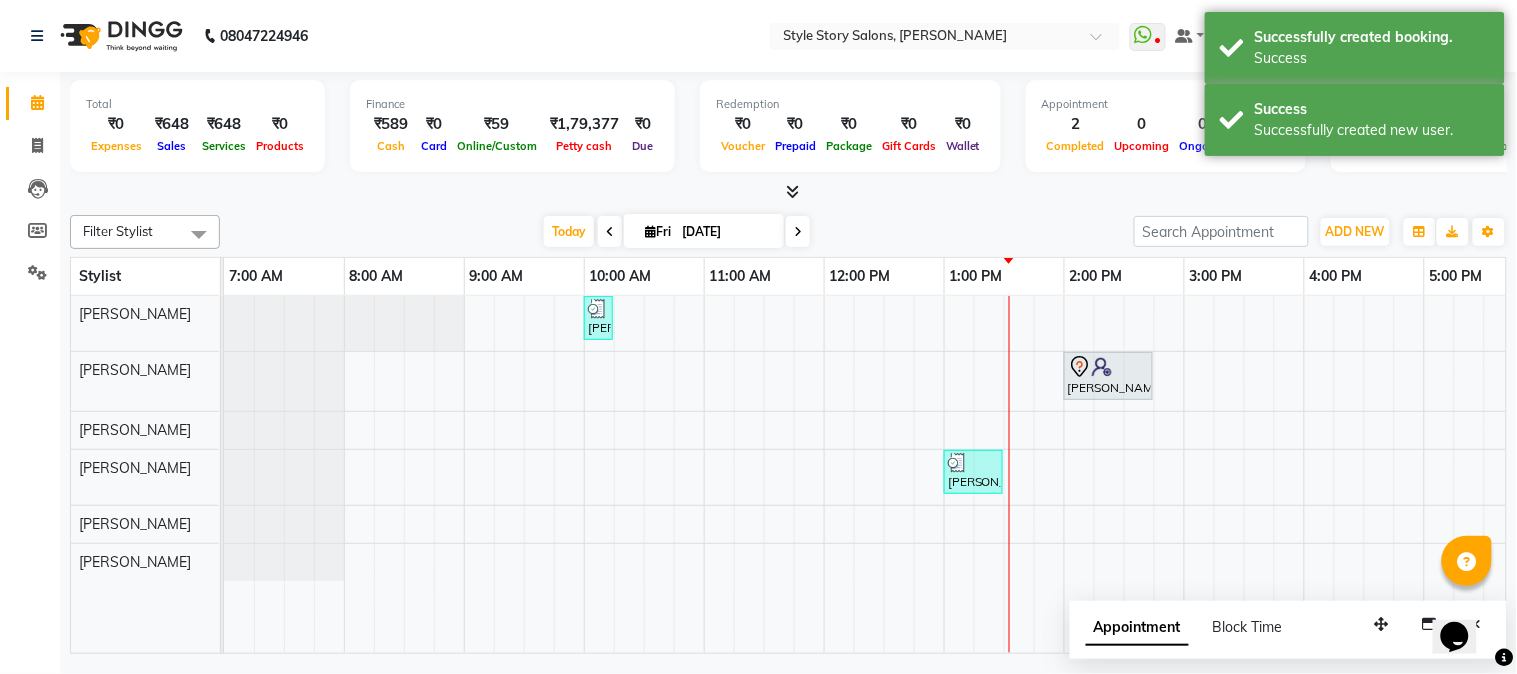 click on "Appointment" at bounding box center [1137, 628] 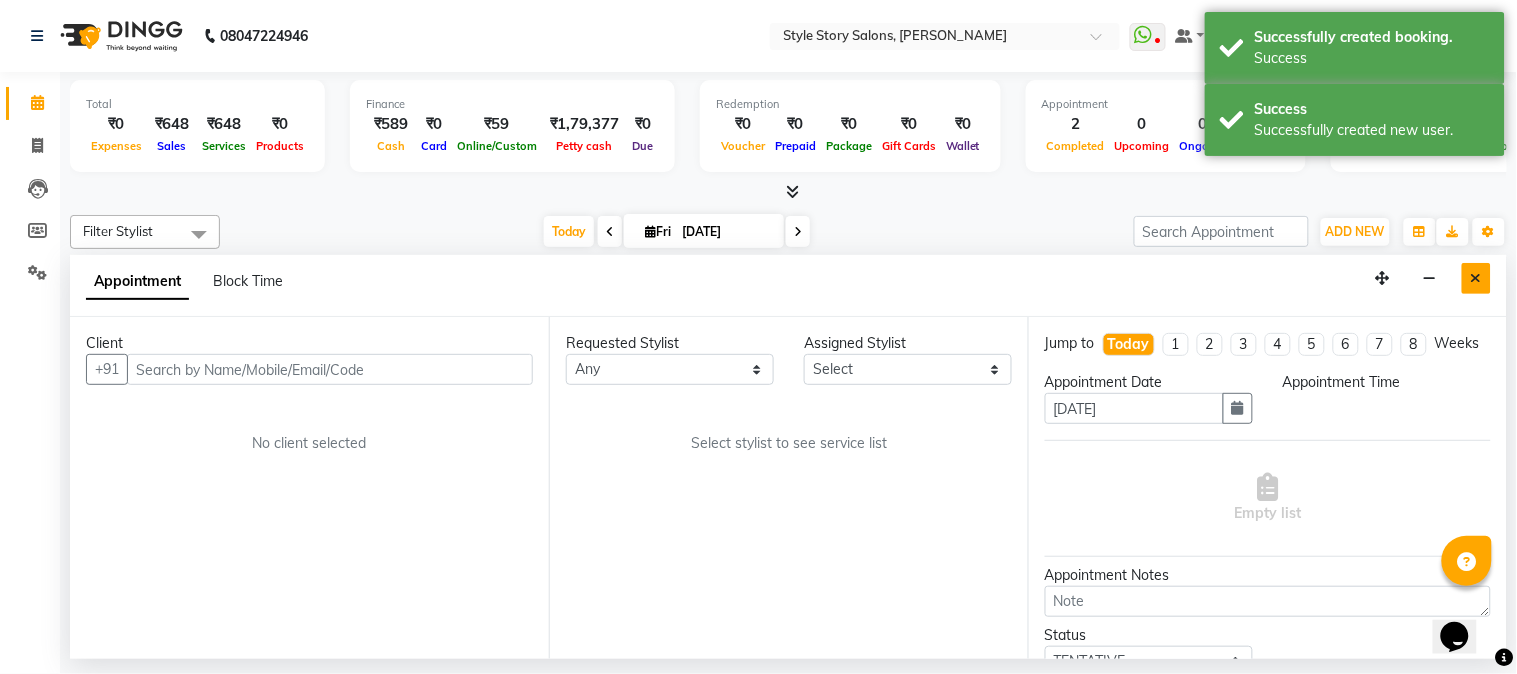 click at bounding box center [1476, 278] 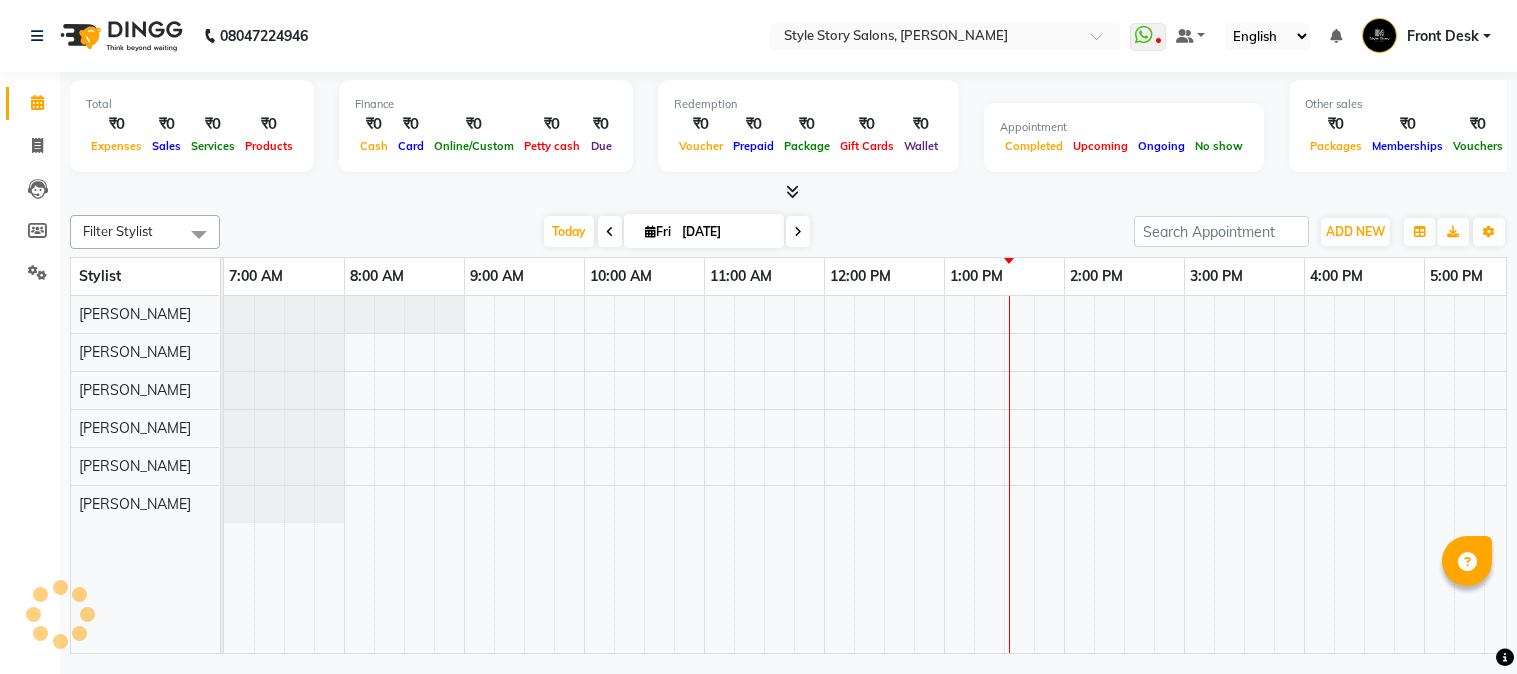 scroll, scrollTop: 0, scrollLeft: 0, axis: both 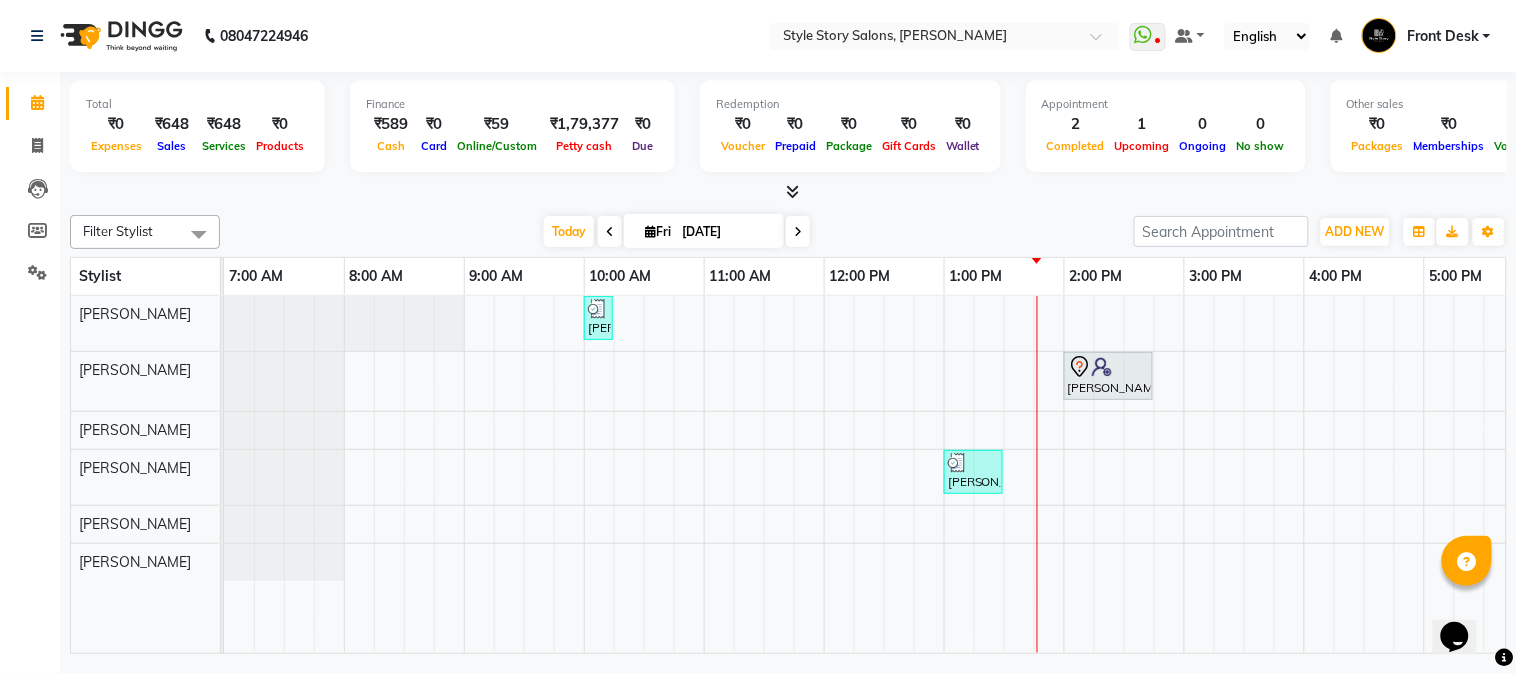 click on "[PERSON_NAME], TK01, 10:00 AM-10:15 AM, Threading Upperlip             [PERSON_NAME], TK03, 02:00 PM-02:45 PM, Hair Cut - Master - [DEMOGRAPHIC_DATA]     [PERSON_NAME], TK02, 01:00 PM-01:30 PM, Blow Dry Regular" at bounding box center (1184, 475) 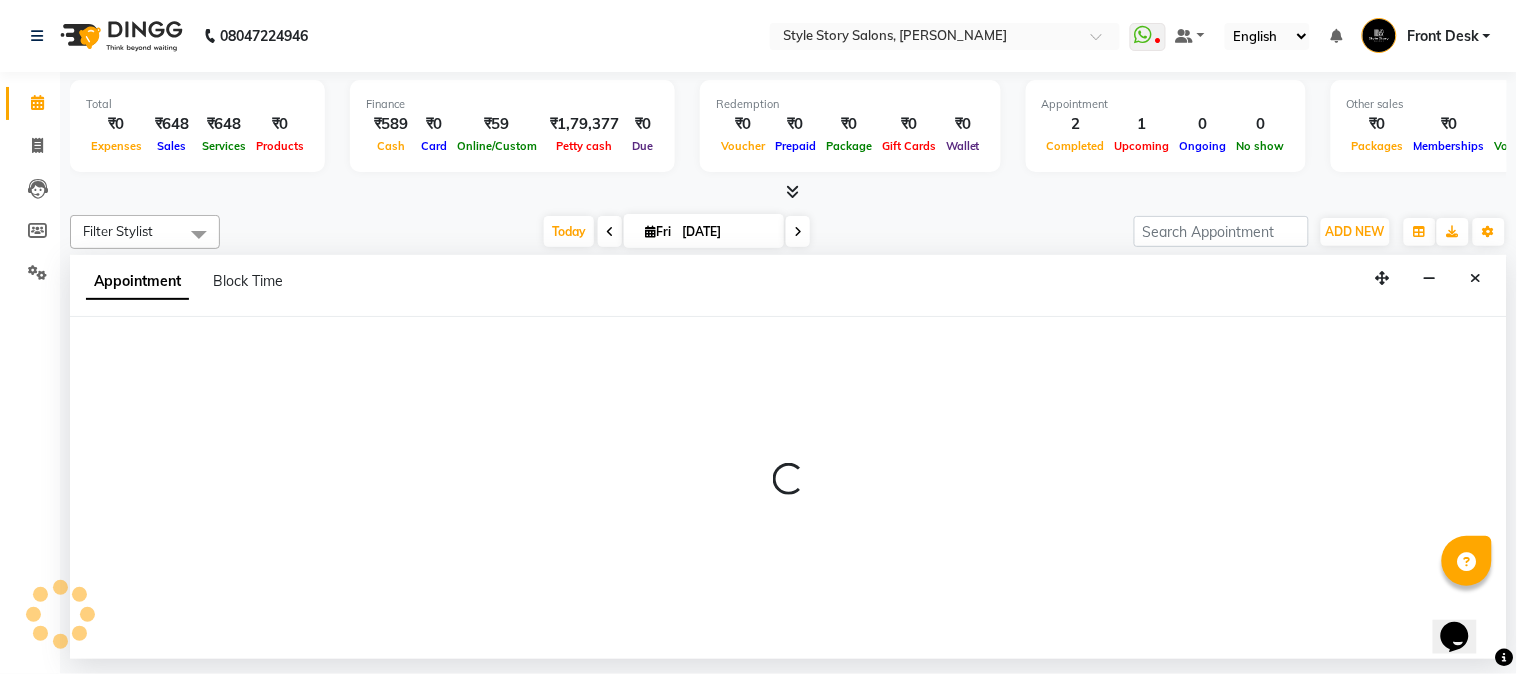 select on "62114" 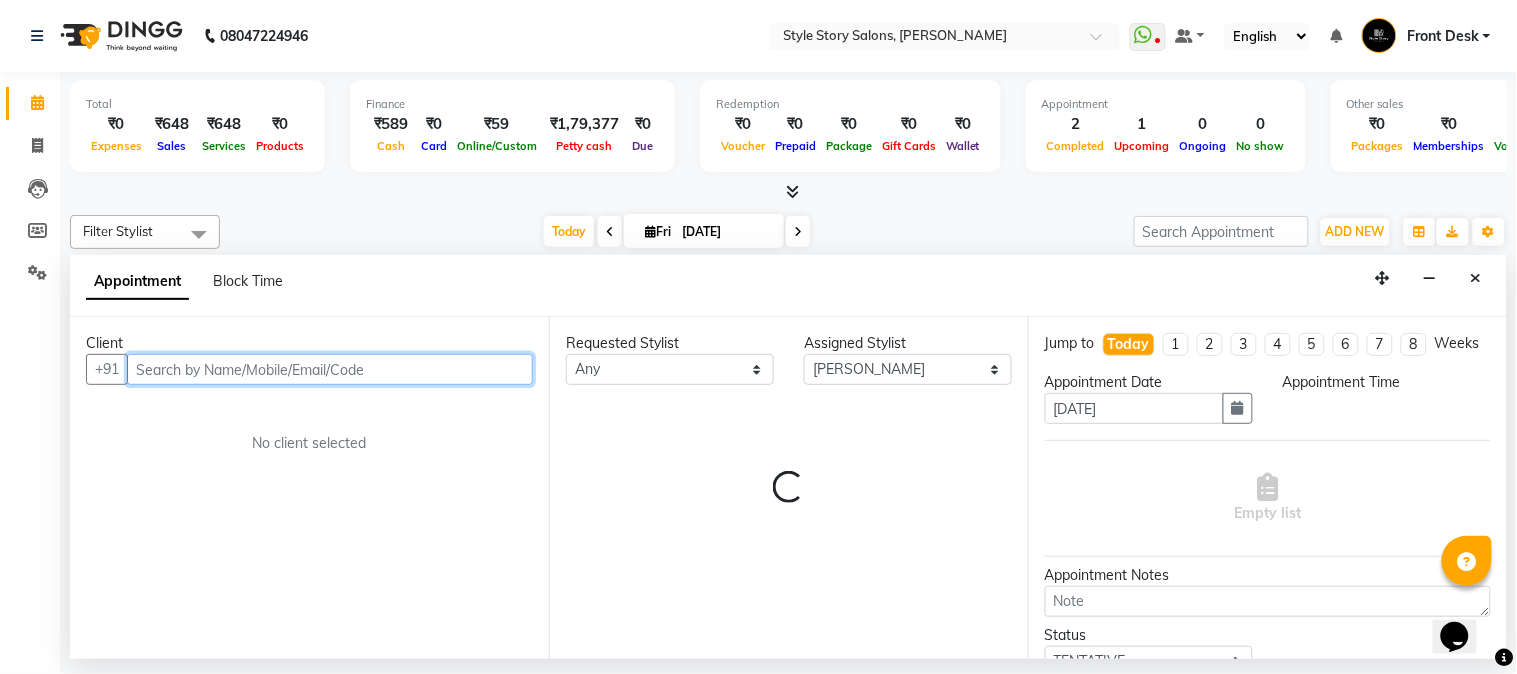 click at bounding box center (330, 369) 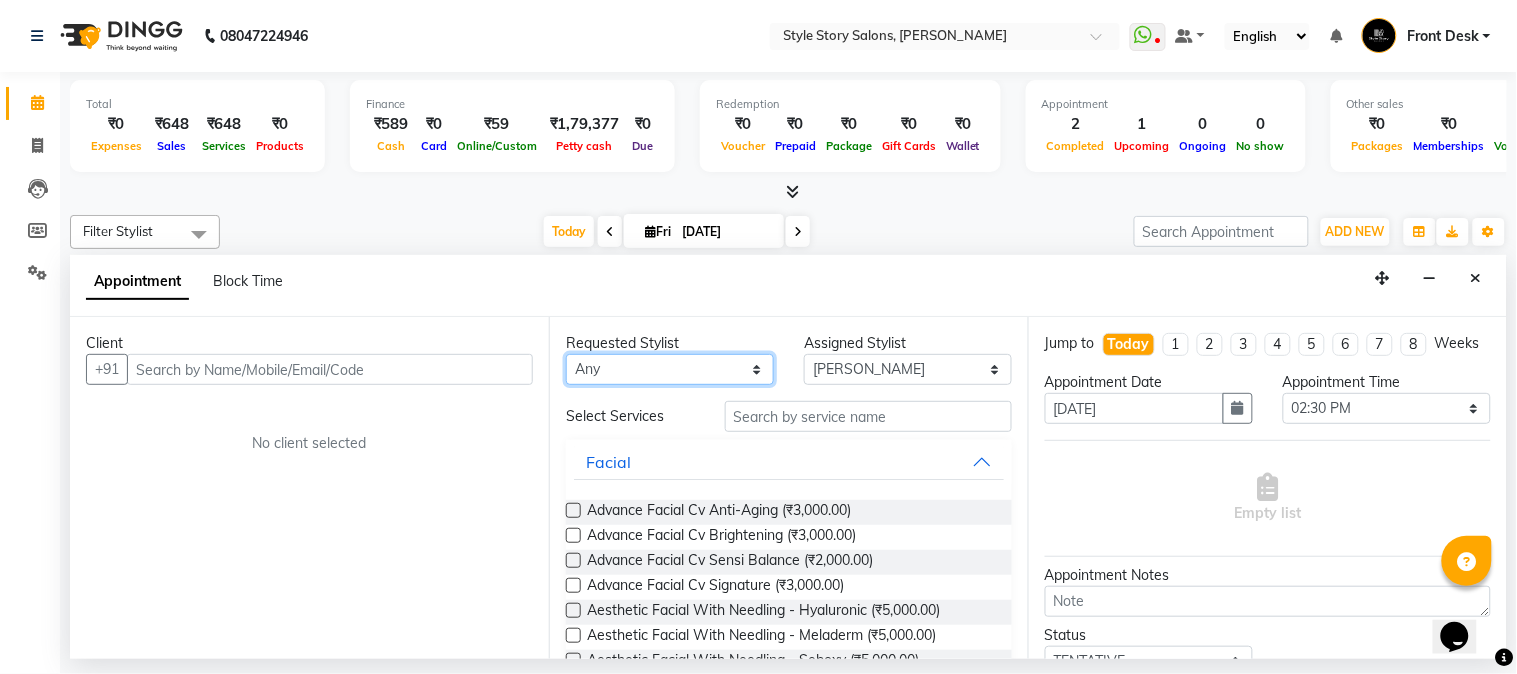 click on "Any [PERSON_NAME] [PERSON_NAME] [PERSON_NAME] [PERSON_NAME] [PERSON_NAME] [PERSON_NAME]" at bounding box center (670, 369) 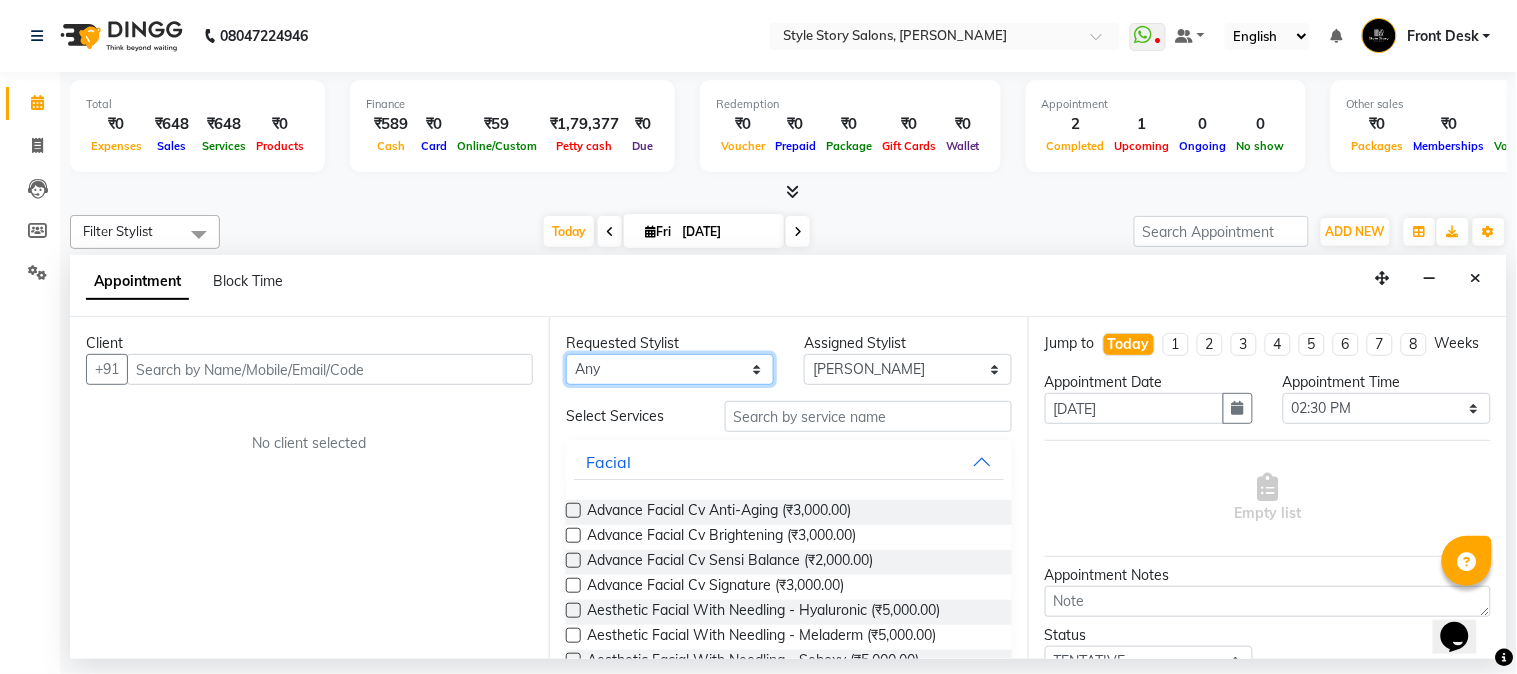 select on "62114" 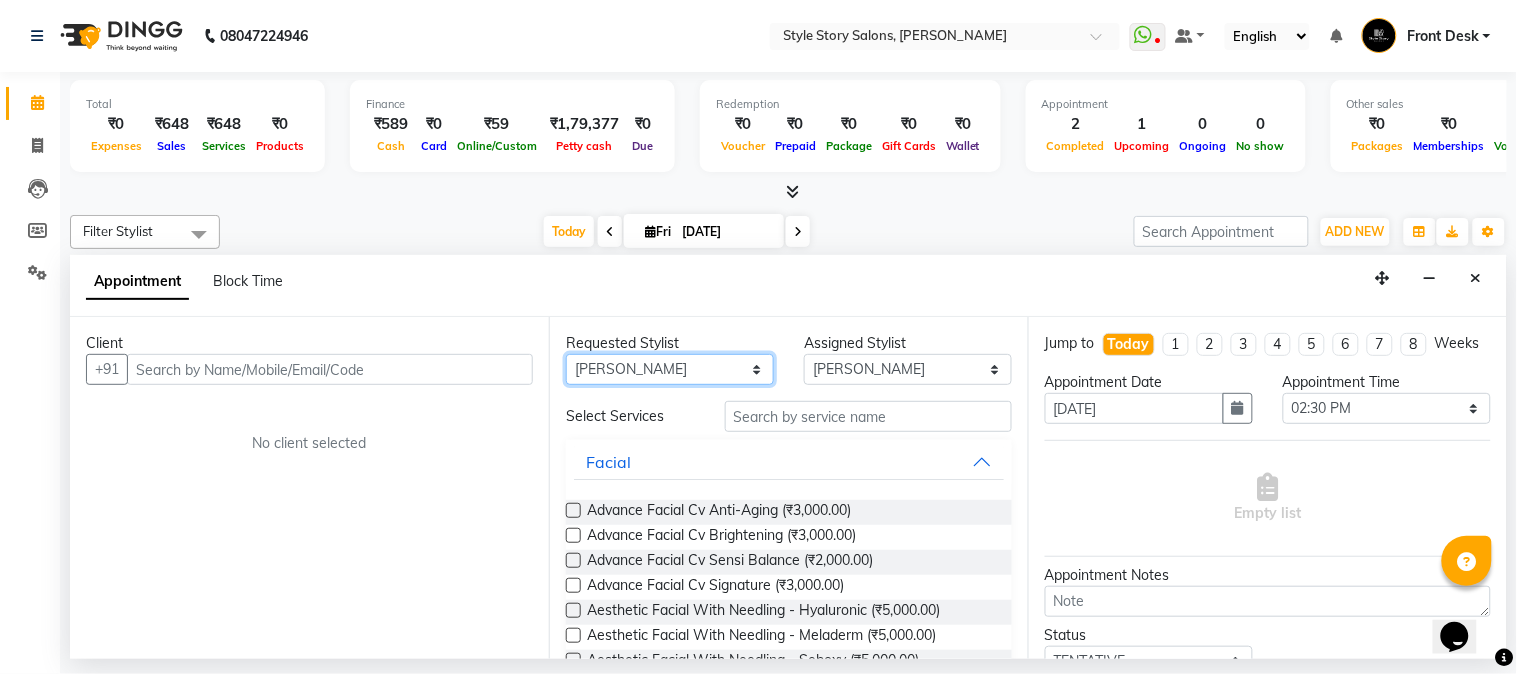 click on "Any [PERSON_NAME] [PERSON_NAME] [PERSON_NAME] [PERSON_NAME] [PERSON_NAME] [PERSON_NAME]" at bounding box center (670, 369) 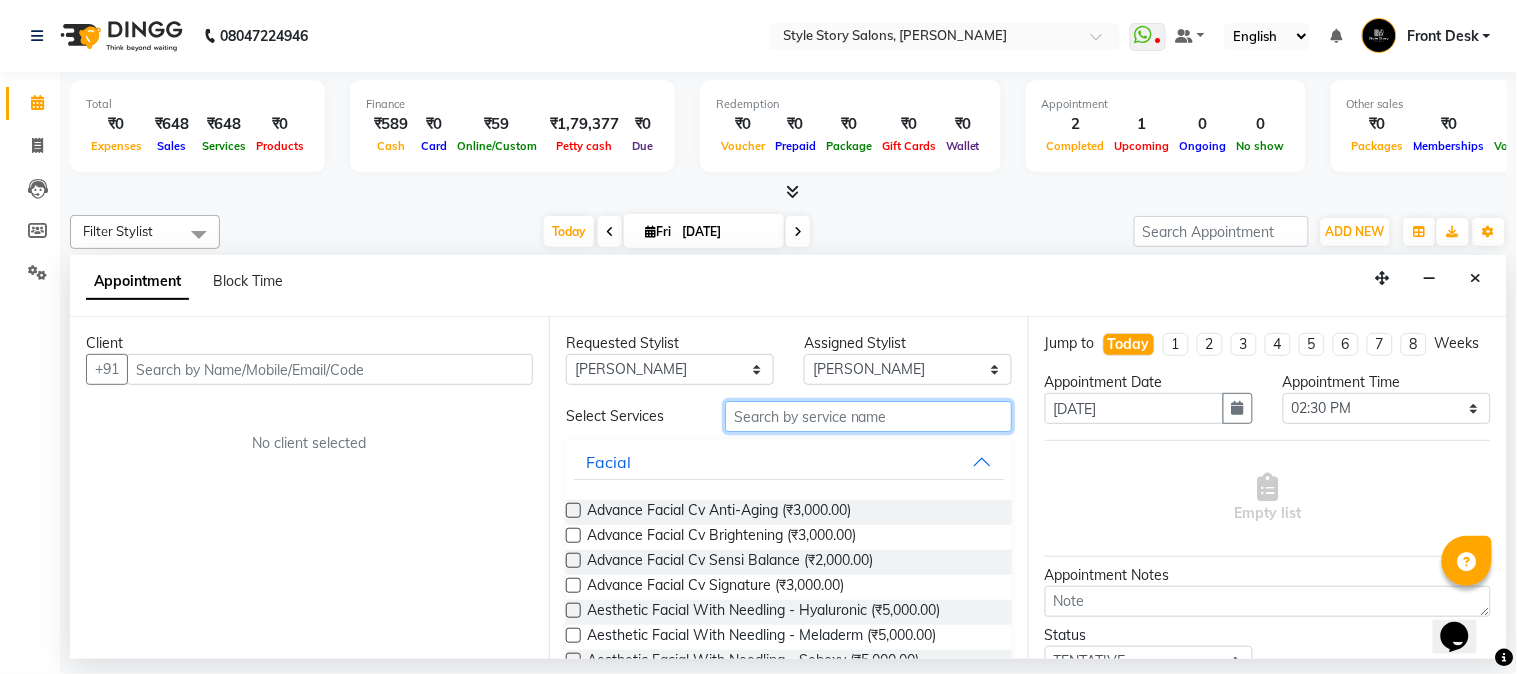 click at bounding box center [868, 416] 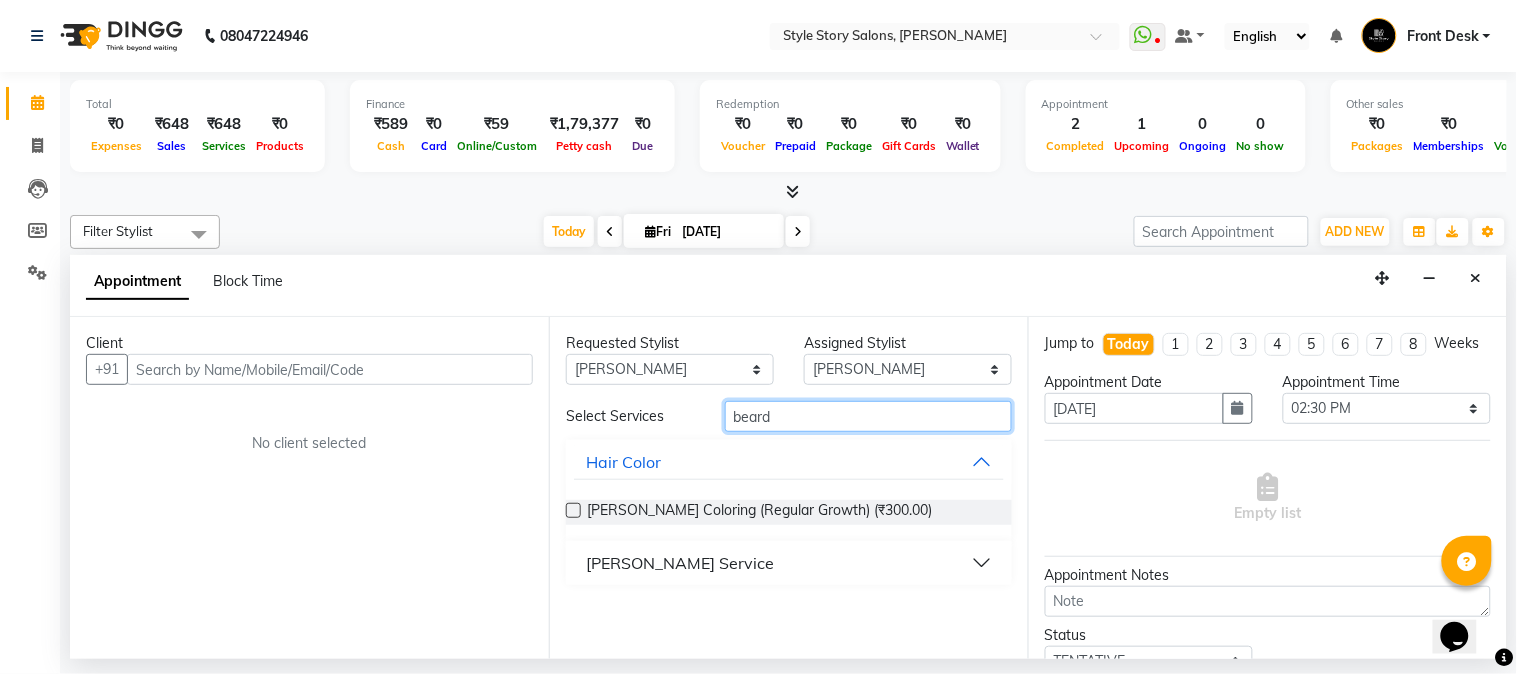 type on "beard" 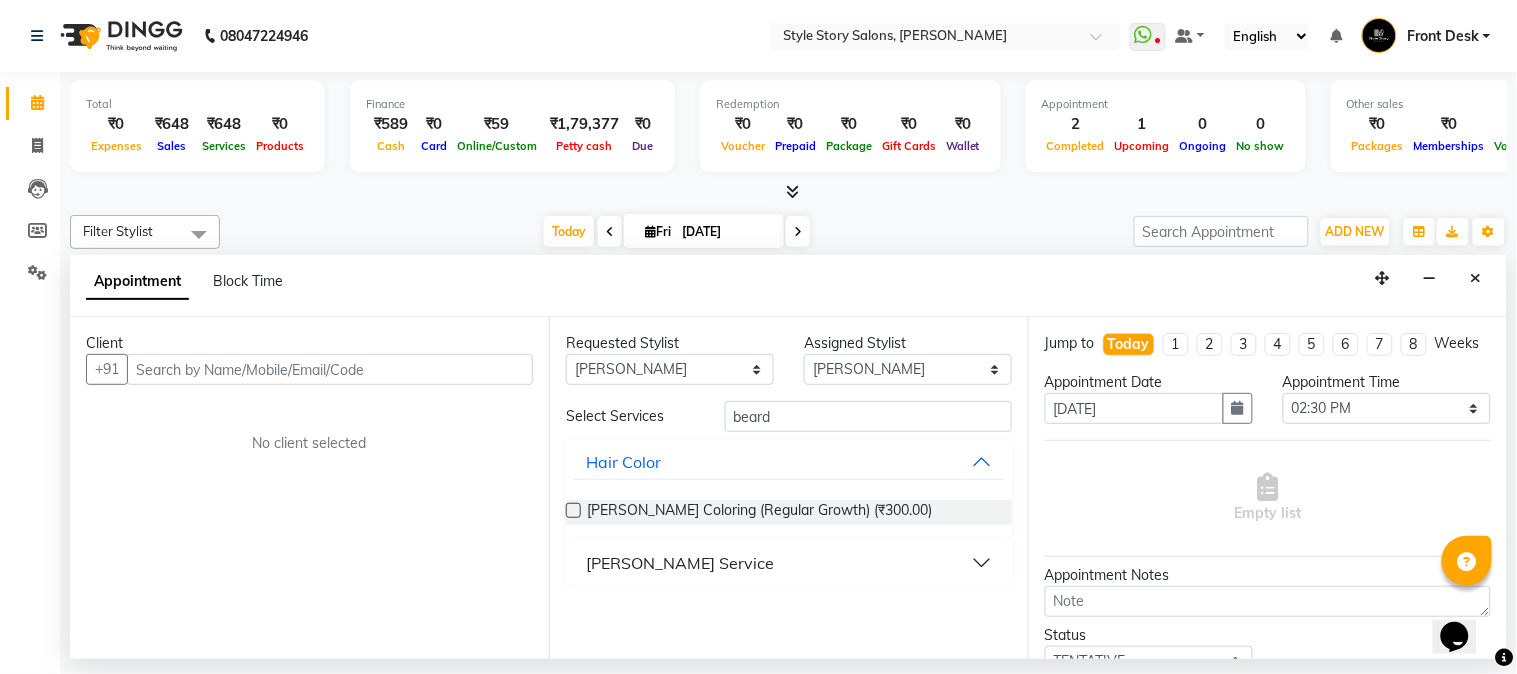 click on "[PERSON_NAME] Service" at bounding box center (789, 563) 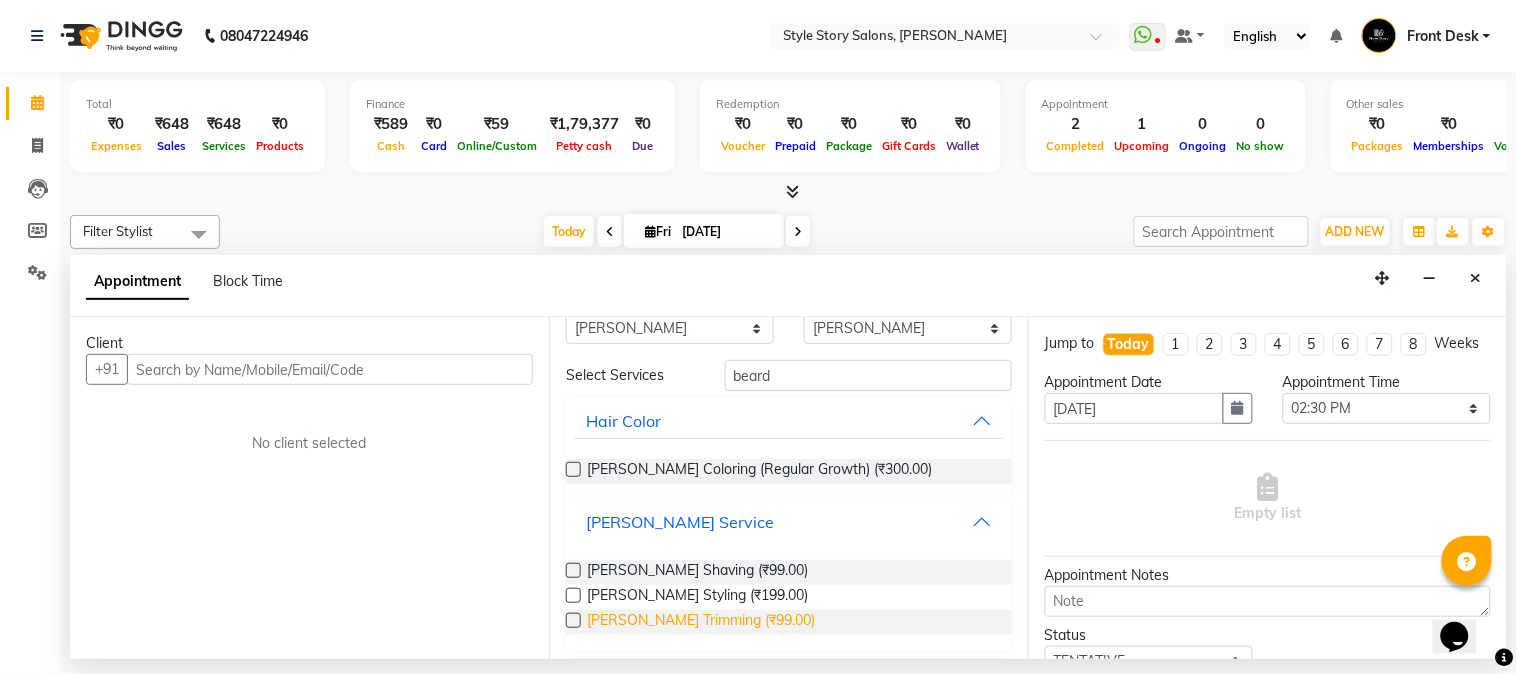 scroll, scrollTop: 42, scrollLeft: 0, axis: vertical 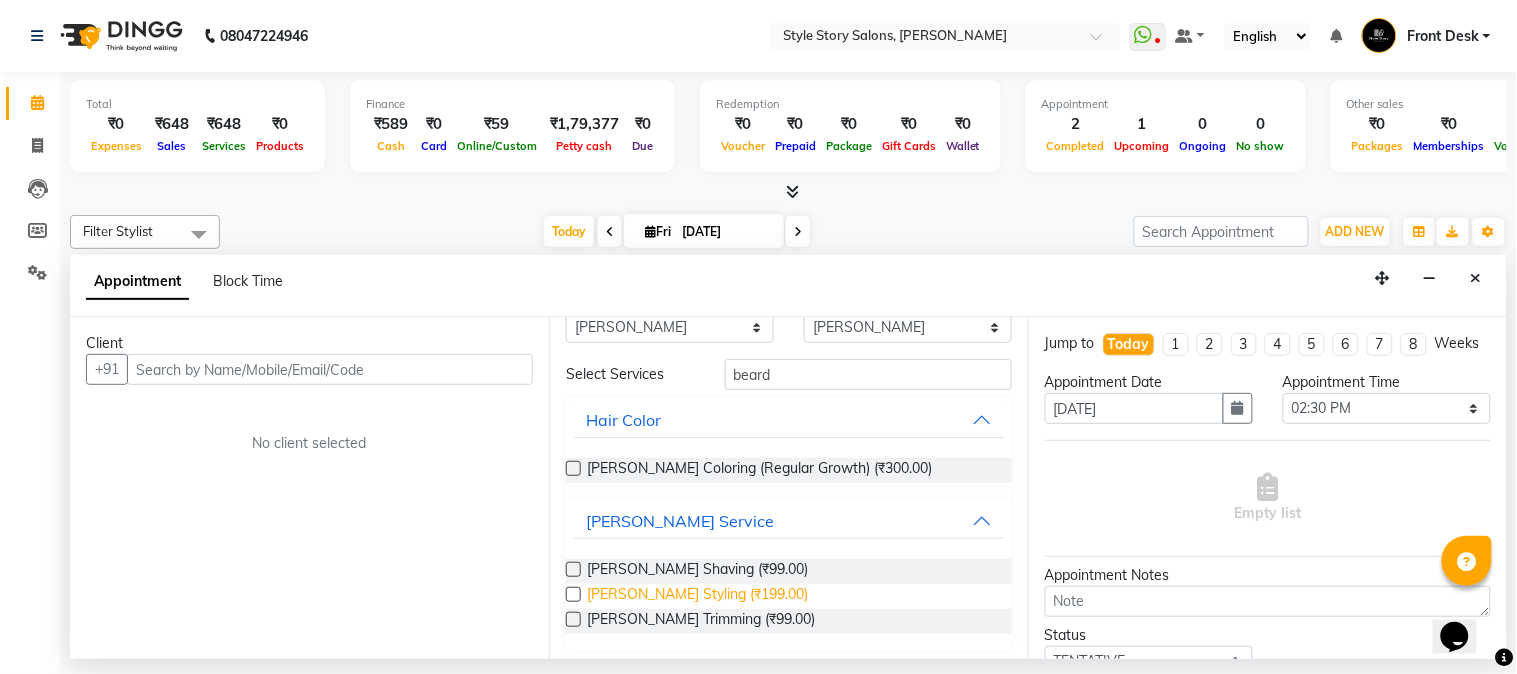 click on "Beard Styling (₹199.00)" at bounding box center [697, 596] 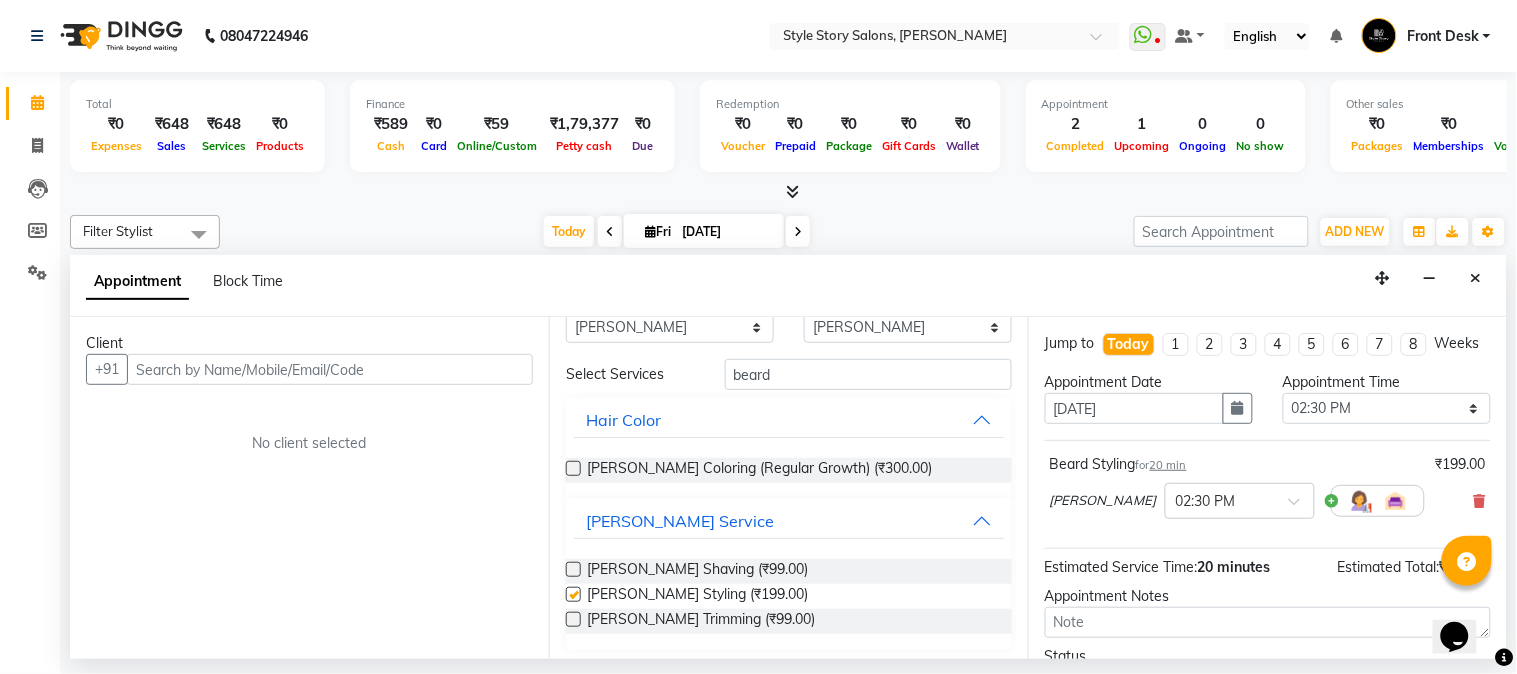 checkbox on "false" 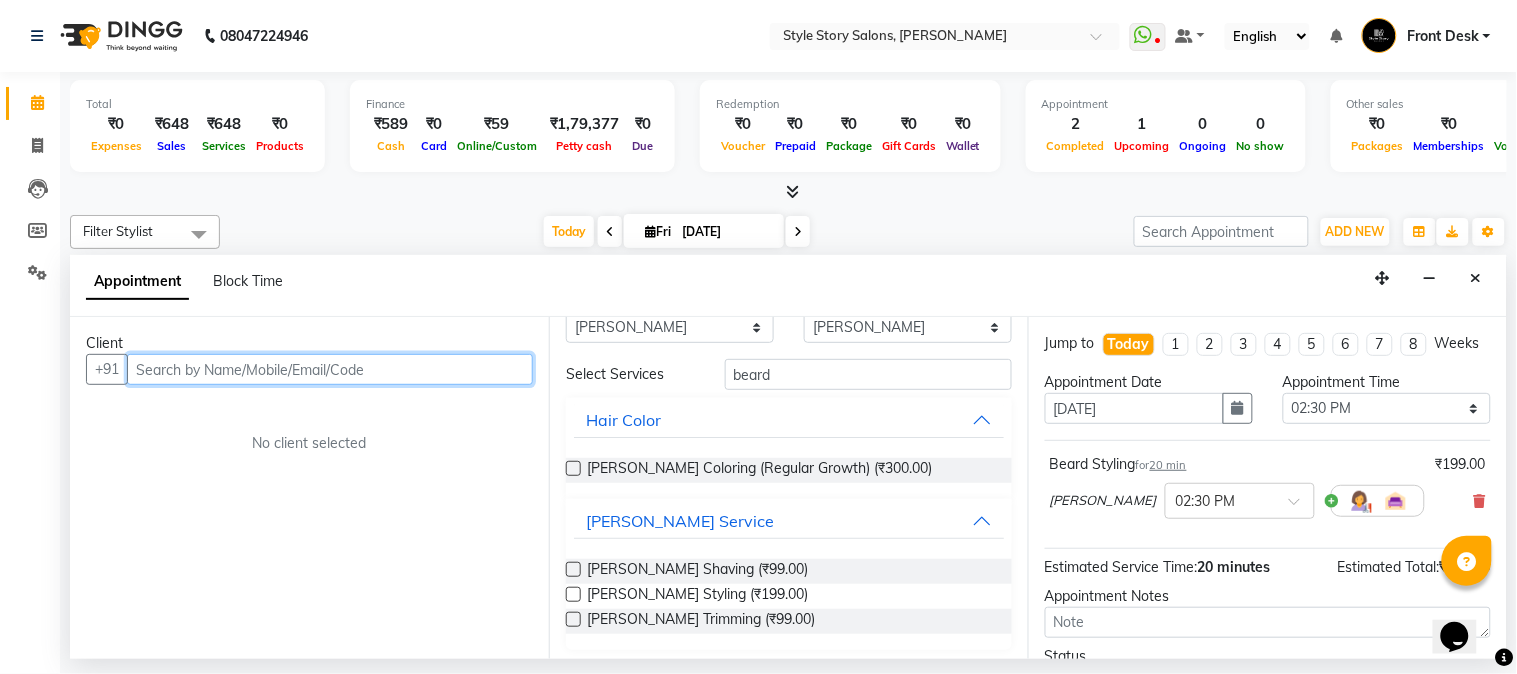 click at bounding box center (330, 369) 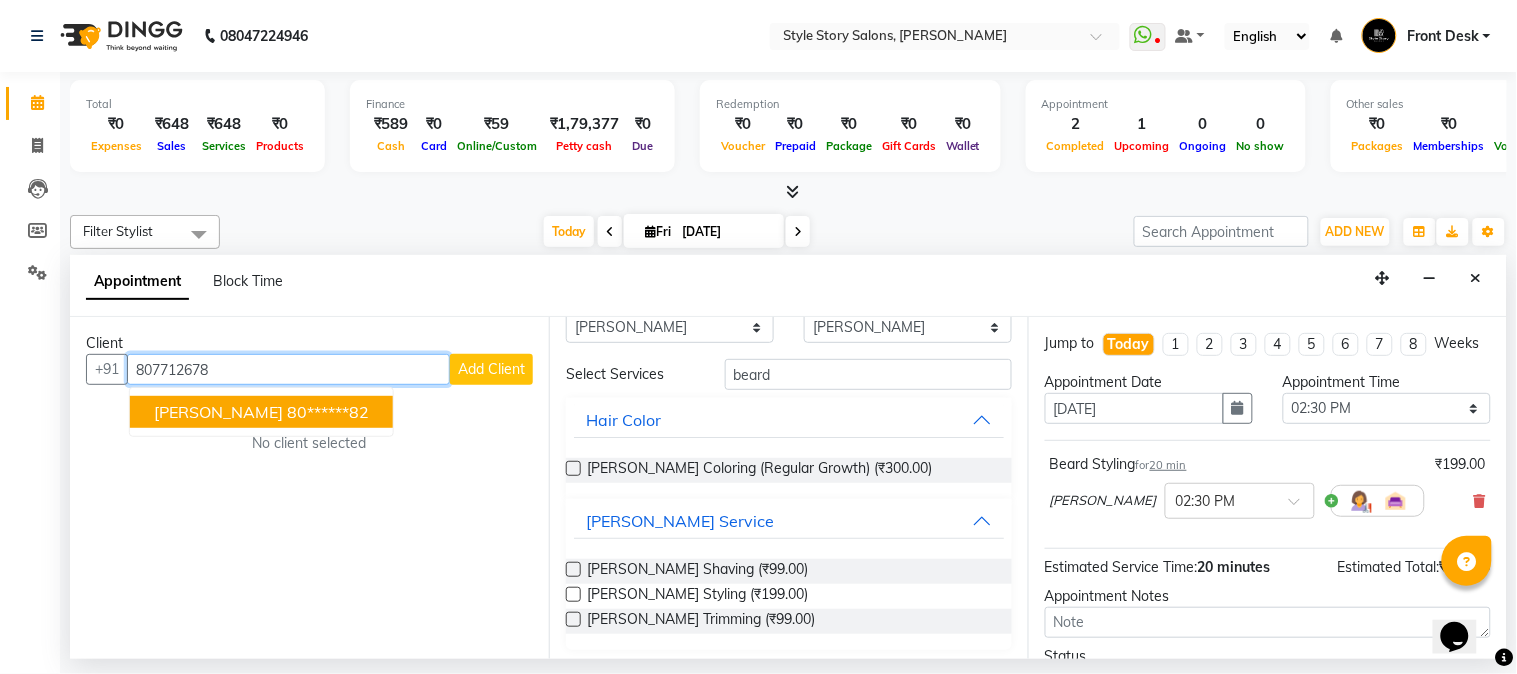 click on "Sunny J sir" at bounding box center [218, 412] 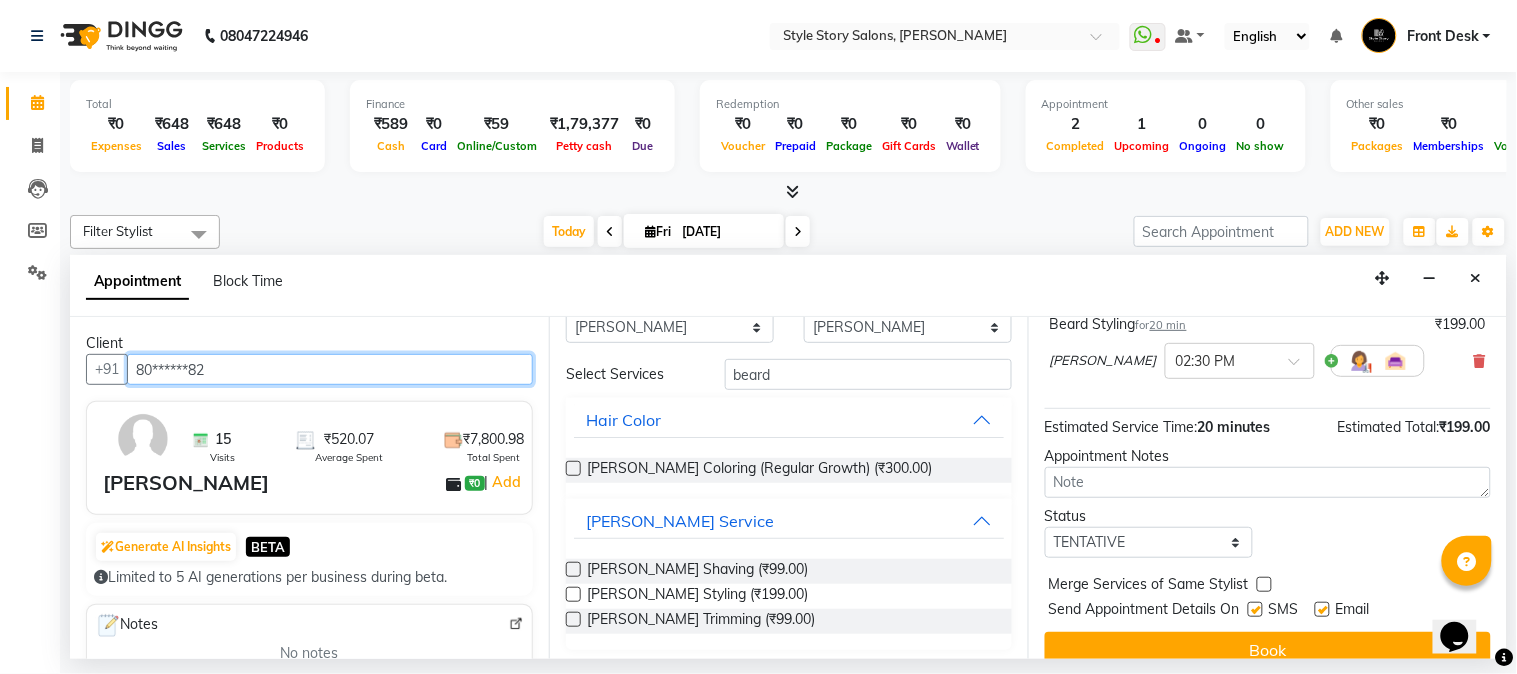 scroll, scrollTop: 183, scrollLeft: 0, axis: vertical 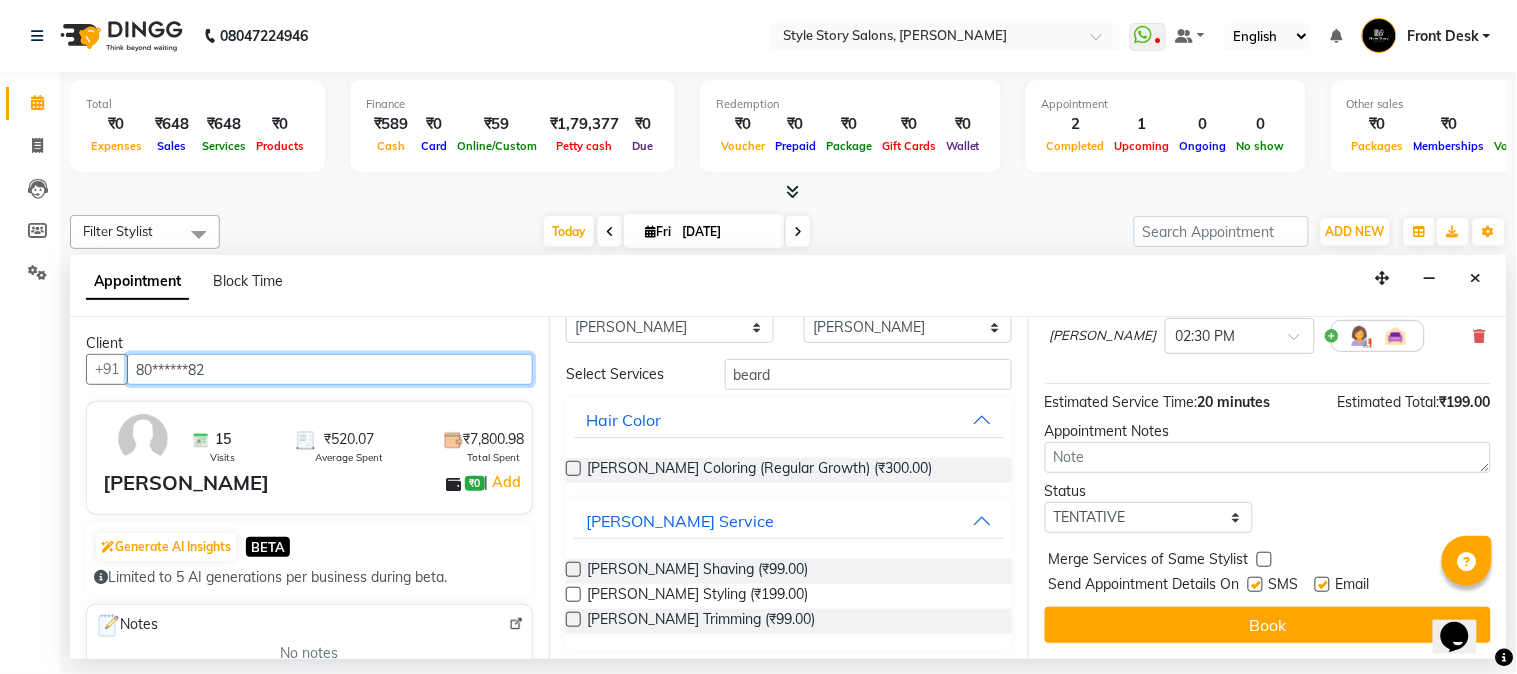 type on "80******82" 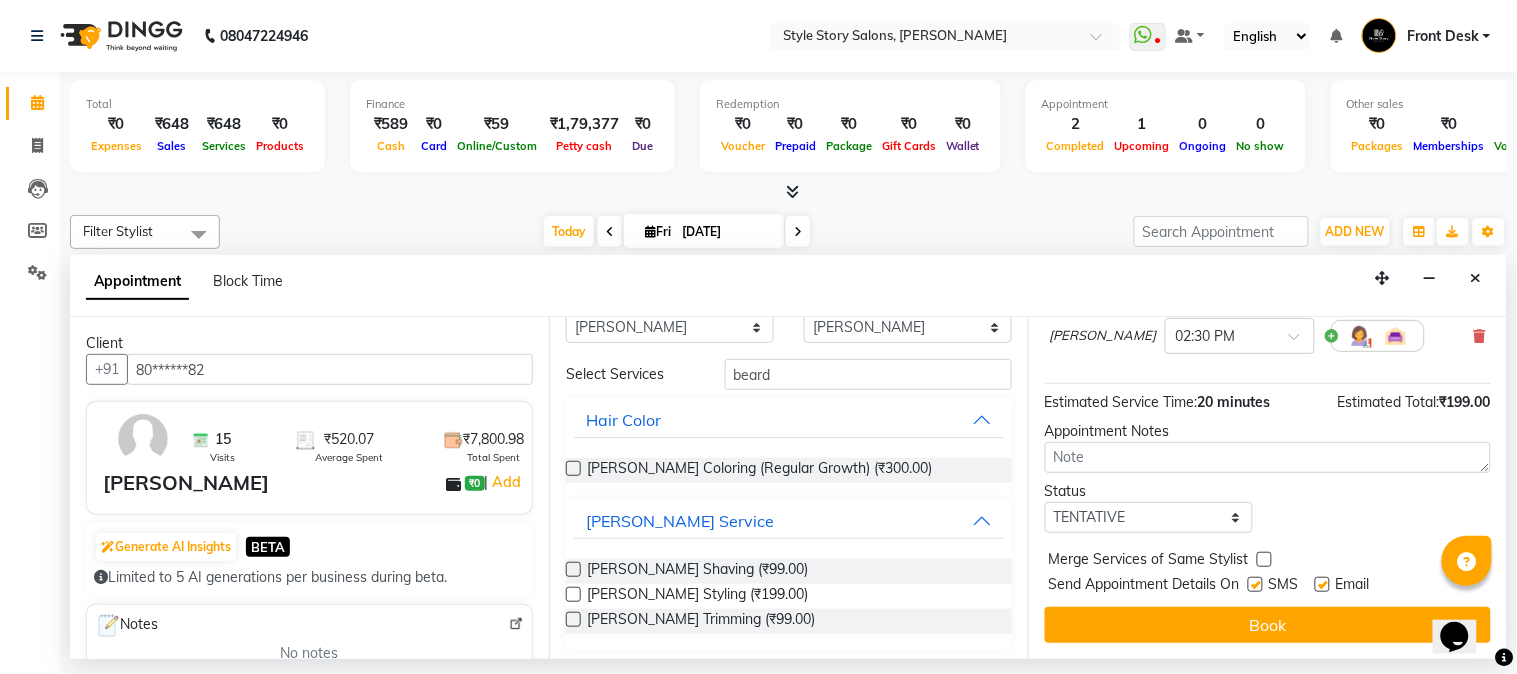 click on "Jump to Today 1 2 3 4 5 6 7 8 Weeks Appointment Date 11-07-2025 Appointment Time Select 08:00 AM 08:15 AM 08:30 AM 08:45 AM 09:00 AM 09:15 AM 09:30 AM 09:45 AM 10:00 AM 10:15 AM 10:30 AM 10:45 AM 11:00 AM 11:15 AM 11:30 AM 11:45 AM 12:00 PM 12:15 PM 12:30 PM 12:45 PM 01:00 PM 01:15 PM 01:30 PM 01:45 PM 02:00 PM 02:15 PM 02:30 PM 02:45 PM 03:00 PM 03:15 PM 03:30 PM 03:45 PM 04:00 PM 04:15 PM 04:30 PM 04:45 PM 05:00 PM 05:15 PM 05:30 PM 05:45 PM 06:00 PM 06:15 PM 06:30 PM 06:45 PM 07:00 PM 07:15 PM 07:30 PM 07:45 PM 08:00 PM 08:15 PM 08:30 PM 08:45 PM 09:00 PM 09:15 PM 09:30 PM 09:45 PM 10:00 PM Beard Styling   for  20 min ₹199.00 Vikas Kumar × 02:30 PM Estimated Service Time:  20 minutes Estimated Total:  ₹199.00 Appointment Notes Status Select TENTATIVE CONFIRM CHECK-IN UPCOMING Merge Services of Same Stylist Send Appointment Details On SMS Email  Book" at bounding box center [1267, 488] 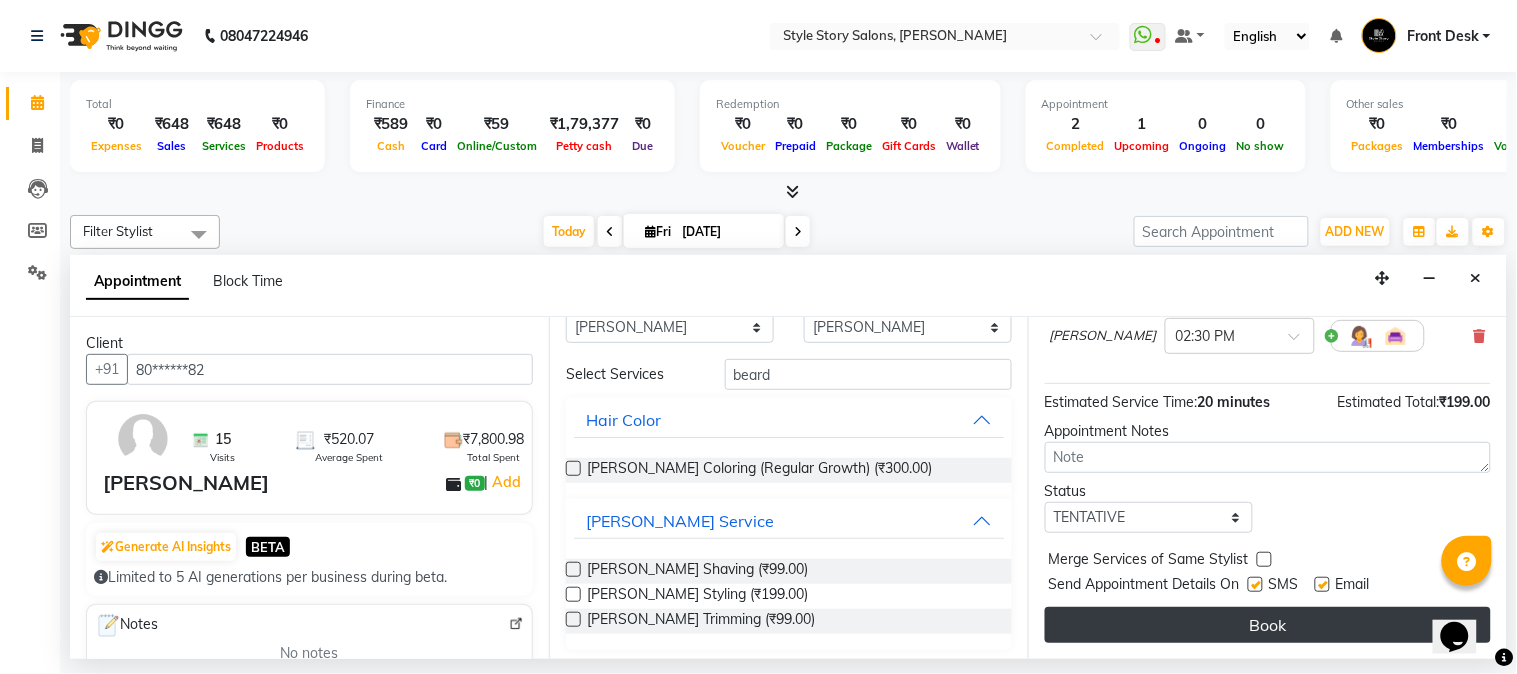 click on "Book" at bounding box center (1268, 625) 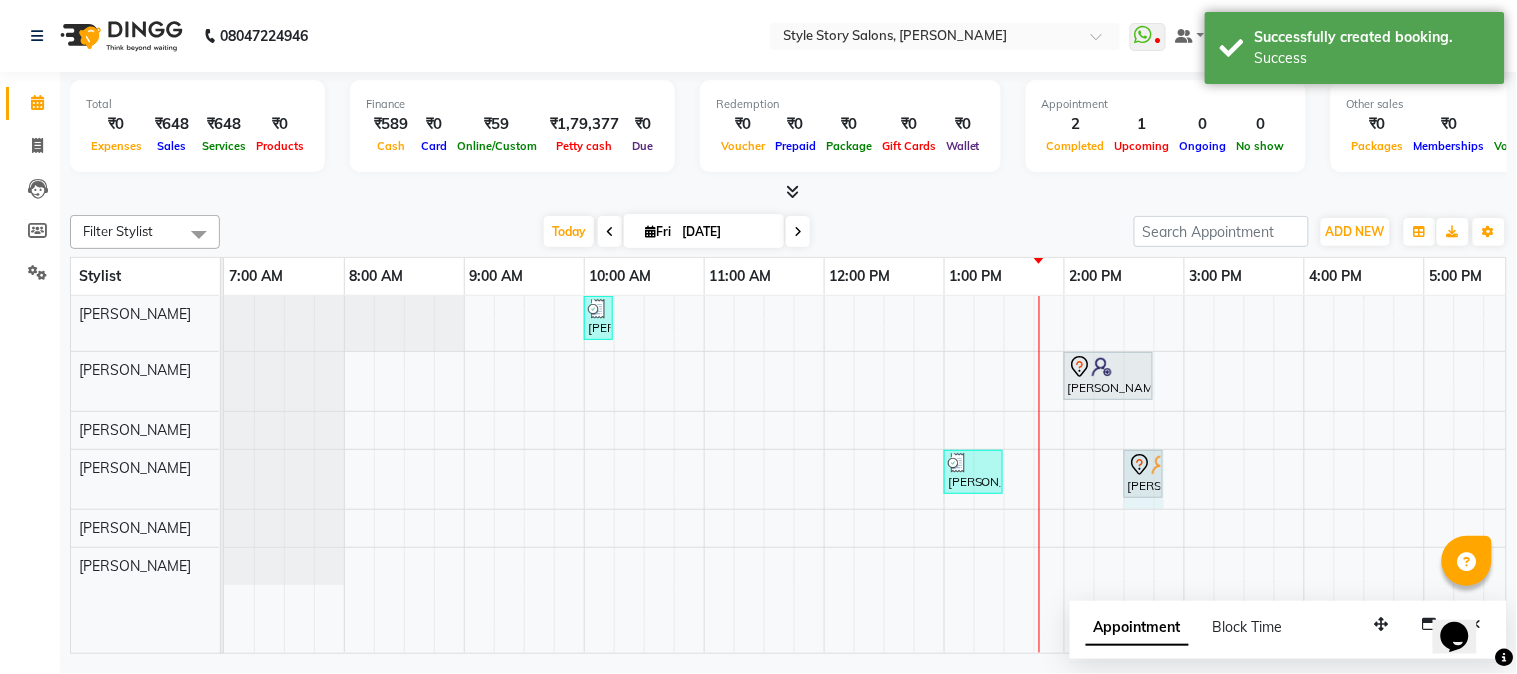 drag, startPoint x: 1162, startPoint y: 464, endPoint x: 1177, endPoint y: 464, distance: 15 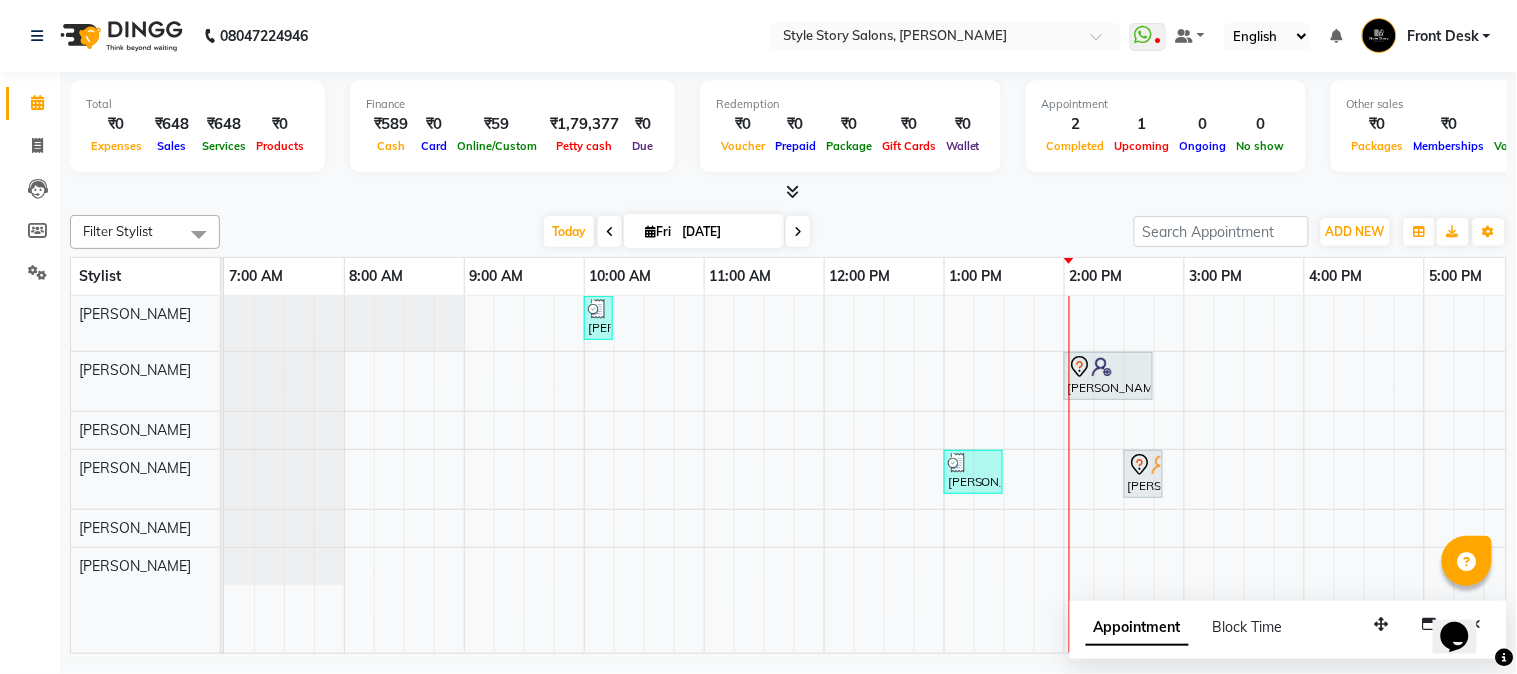 click on "Appointment" at bounding box center (1137, 628) 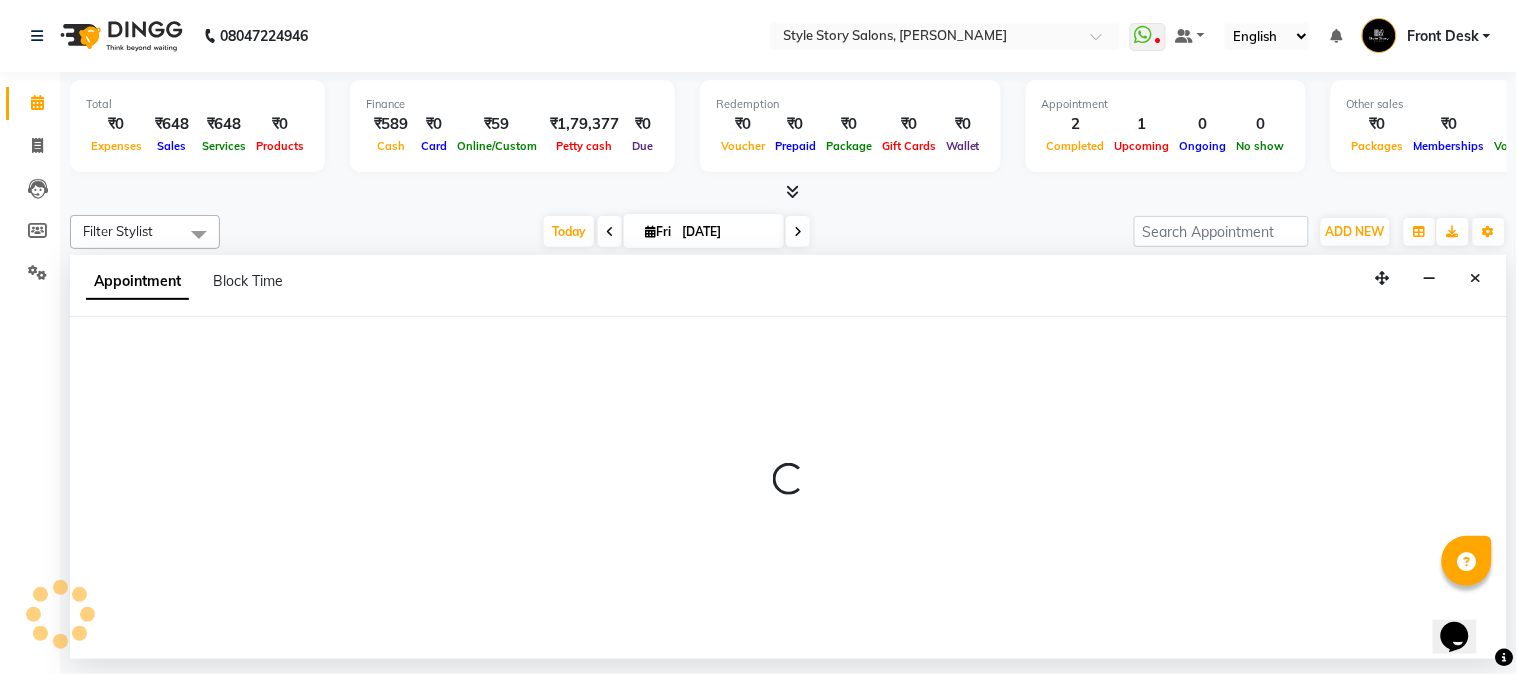select on "tentative" 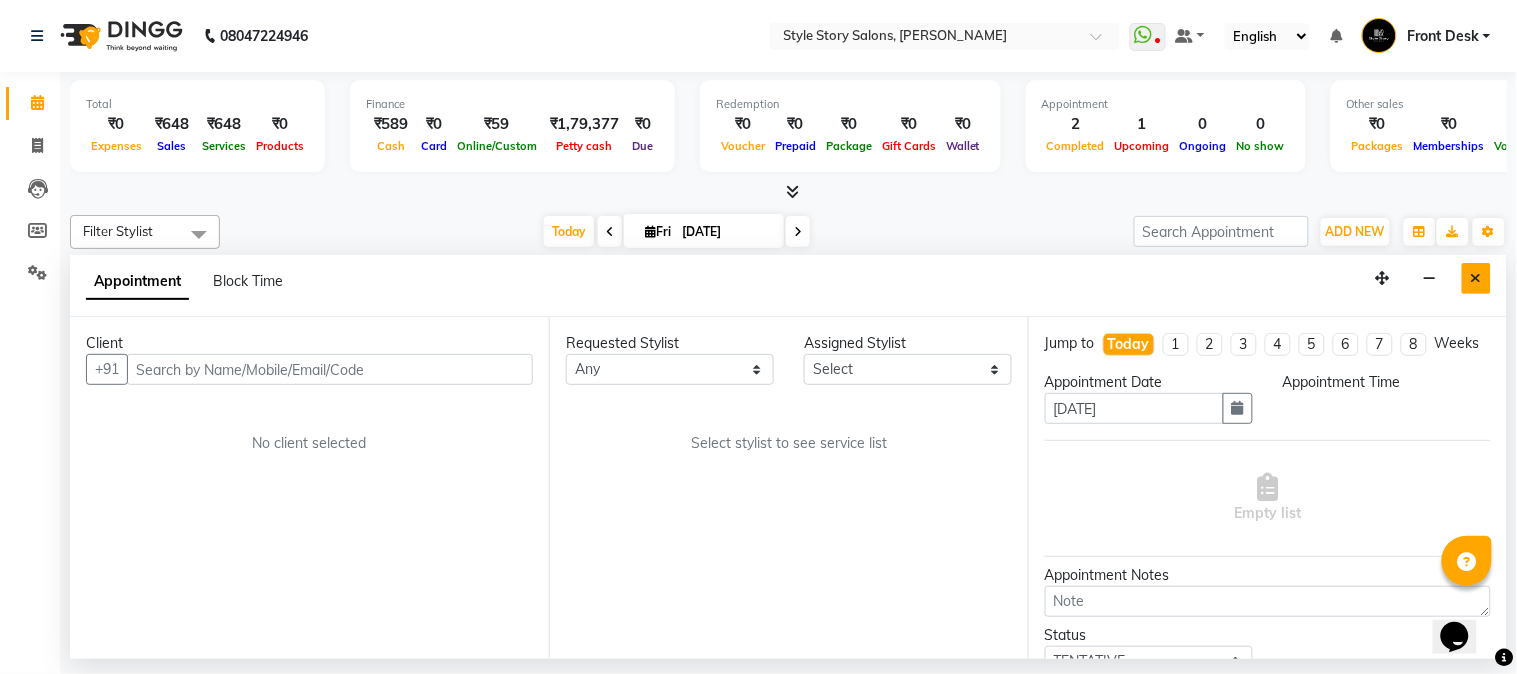 click at bounding box center [1476, 278] 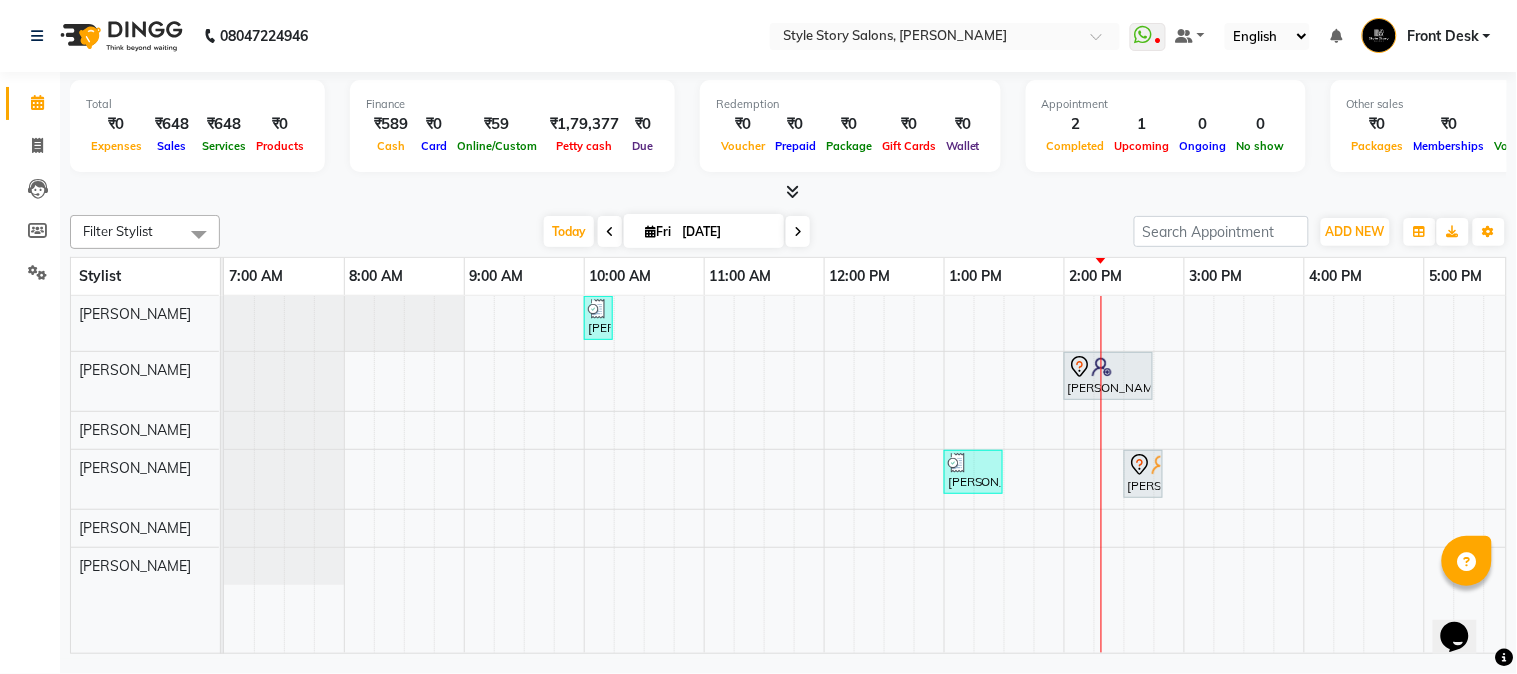 click on "08047224946 Select Location × Style Story Salons, Ram Nagar  WhatsApp Status  ✕ Status:  Disconnected Most Recent Message: 24-01-2025     06:49 PM Recent Service Activity: 24-01-2025     07:12 PM  08047224946 Whatsapp Settings Default Panel My Panel English ENGLISH Español العربية मराठी हिंदी ગુજરાતી தமிழ் 中文 Notifications nothing to show Front Desk Manage Profile Change Password Sign out  Version:3.15.4  ☀ Style Story Salons, Ram Nagar  Calendar  Invoice  Leads   Members  Settings Completed InProgress Upcoming Dropped Tentative Check-In Confirm Bookings Segments Page Builder Total  ₹0  Expenses ₹648  Sales ₹648  Services ₹0  Products Finance  ₹589  Cash ₹0  Card ₹59  Online/Custom ₹1,79,377 Petty cash ₹0 Due  Redemption  ₹0 Voucher ₹0 Prepaid ₹0 Package ₹0  Gift Cards ₹0  Wallet  Appointment  2 Completed 1 Upcoming 0 Ongoing 0 No show  Other sales  ₹0  Packages ₹0  Memberships ₹0  Vouchers ₹0  Prepaids" at bounding box center [758, 337] 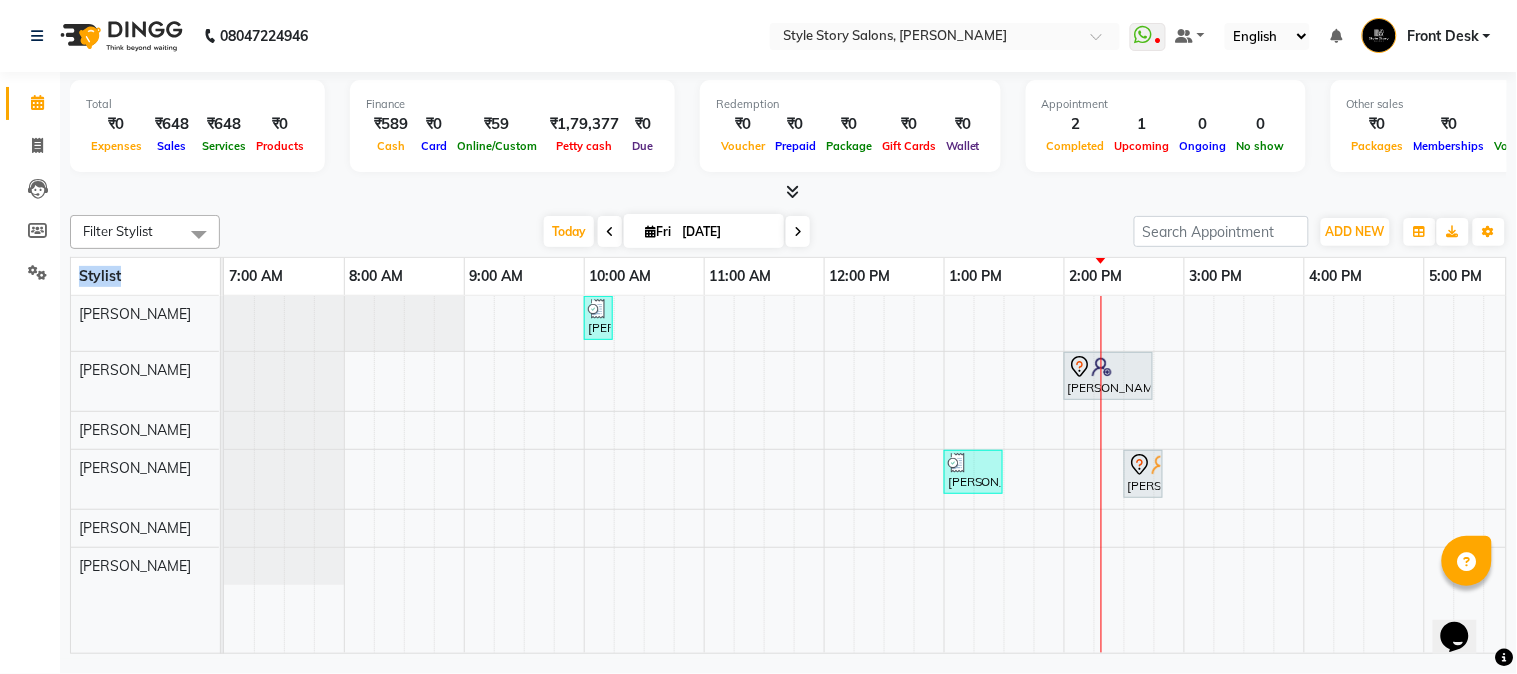 click on "08047224946 Select Location × Style Story Salons, Ram Nagar  WhatsApp Status  ✕ Status:  Disconnected Most Recent Message: 24-01-2025     06:49 PM Recent Service Activity: 24-01-2025     07:12 PM  08047224946 Whatsapp Settings Default Panel My Panel English ENGLISH Español العربية मराठी हिंदी ગુજરાતી தமிழ் 中文 Notifications nothing to show Front Desk Manage Profile Change Password Sign out  Version:3.15.4  ☀ Style Story Salons, Ram Nagar  Calendar  Invoice  Leads   Members  Settings Completed InProgress Upcoming Dropped Tentative Check-In Confirm Bookings Segments Page Builder Total  ₹0  Expenses ₹648  Sales ₹648  Services ₹0  Products Finance  ₹589  Cash ₹0  Card ₹59  Online/Custom ₹1,79,377 Petty cash ₹0 Due  Redemption  ₹0 Voucher ₹0 Prepaid ₹0 Package ₹0  Gift Cards ₹0  Wallet  Appointment  2 Completed 1 Upcoming 0 Ongoing 0 No show  Other sales  ₹0  Packages ₹0  Memberships ₹0  Vouchers ₹0  Prepaids" at bounding box center (758, 337) 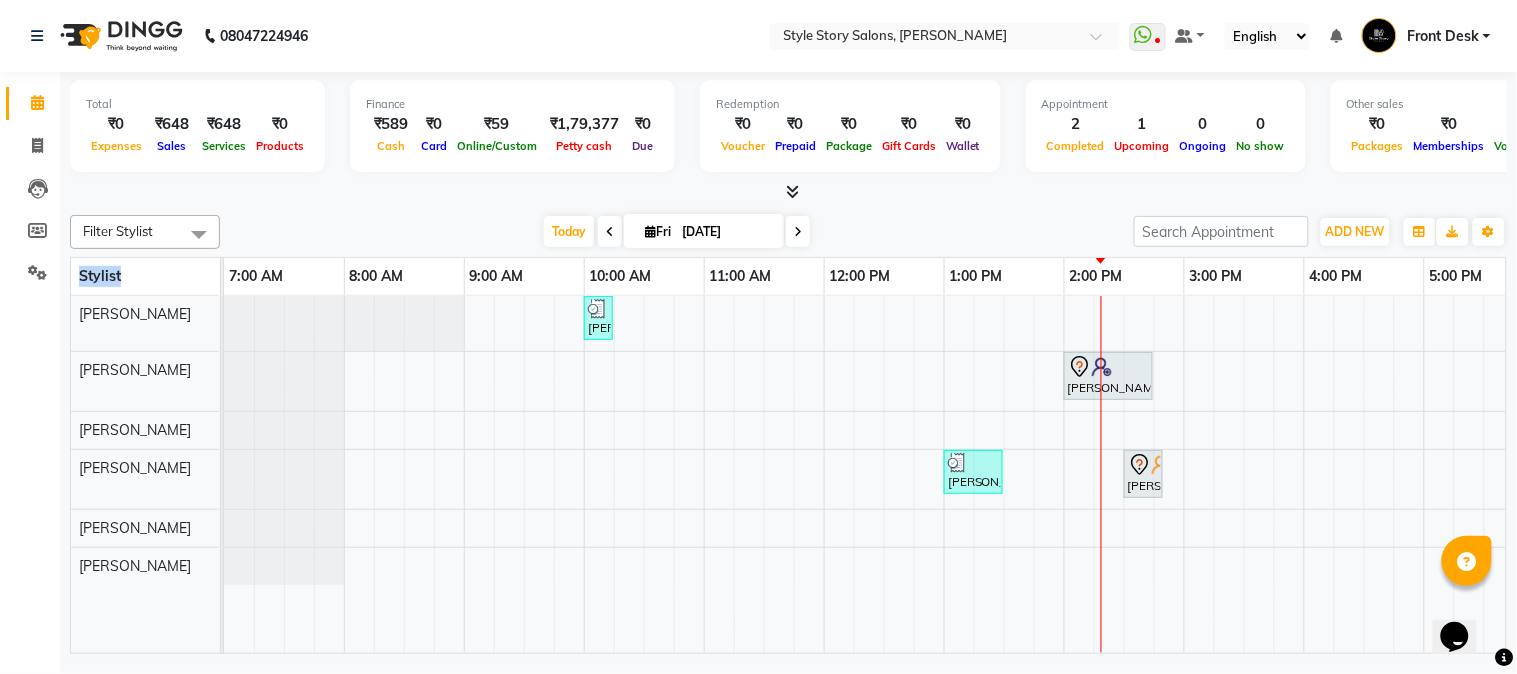 drag, startPoint x: 1516, startPoint y: 665, endPoint x: 1516, endPoint y: 611, distance: 54 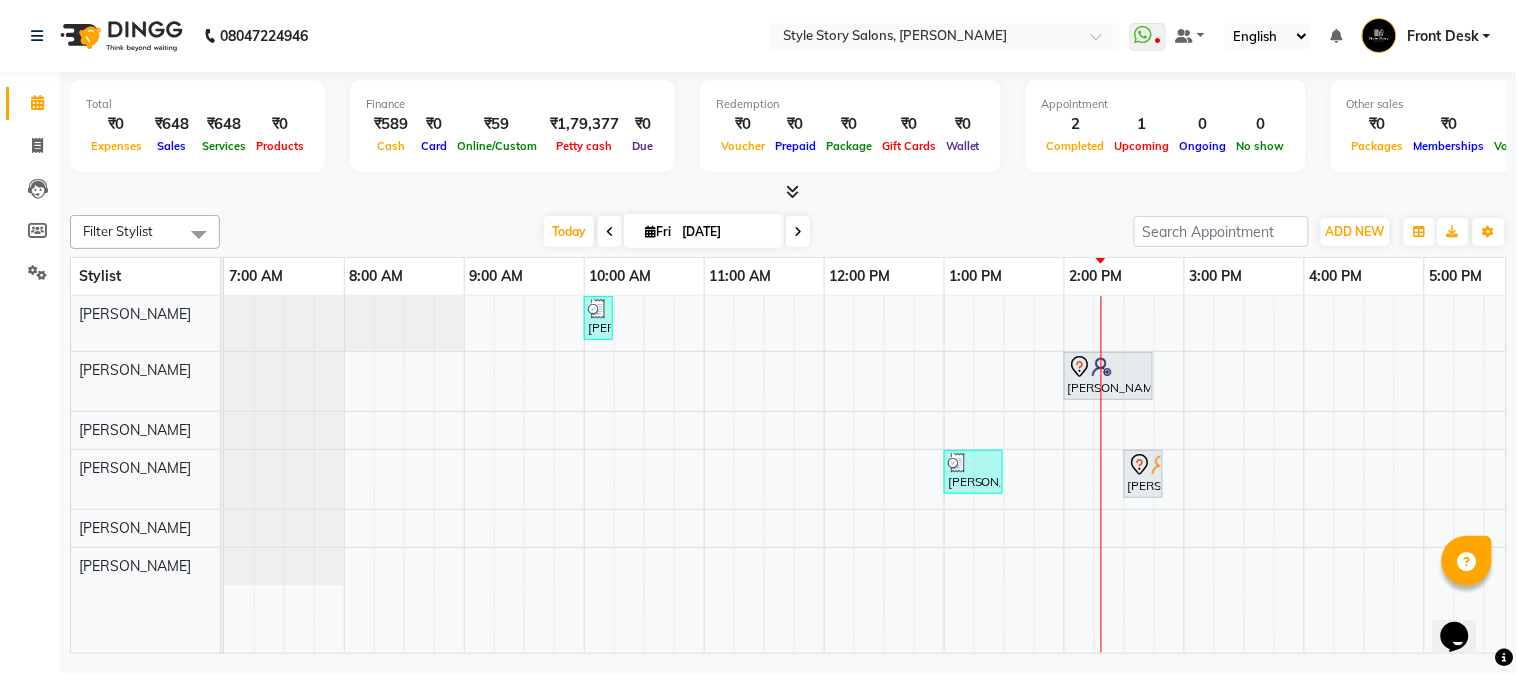 click at bounding box center [788, 192] 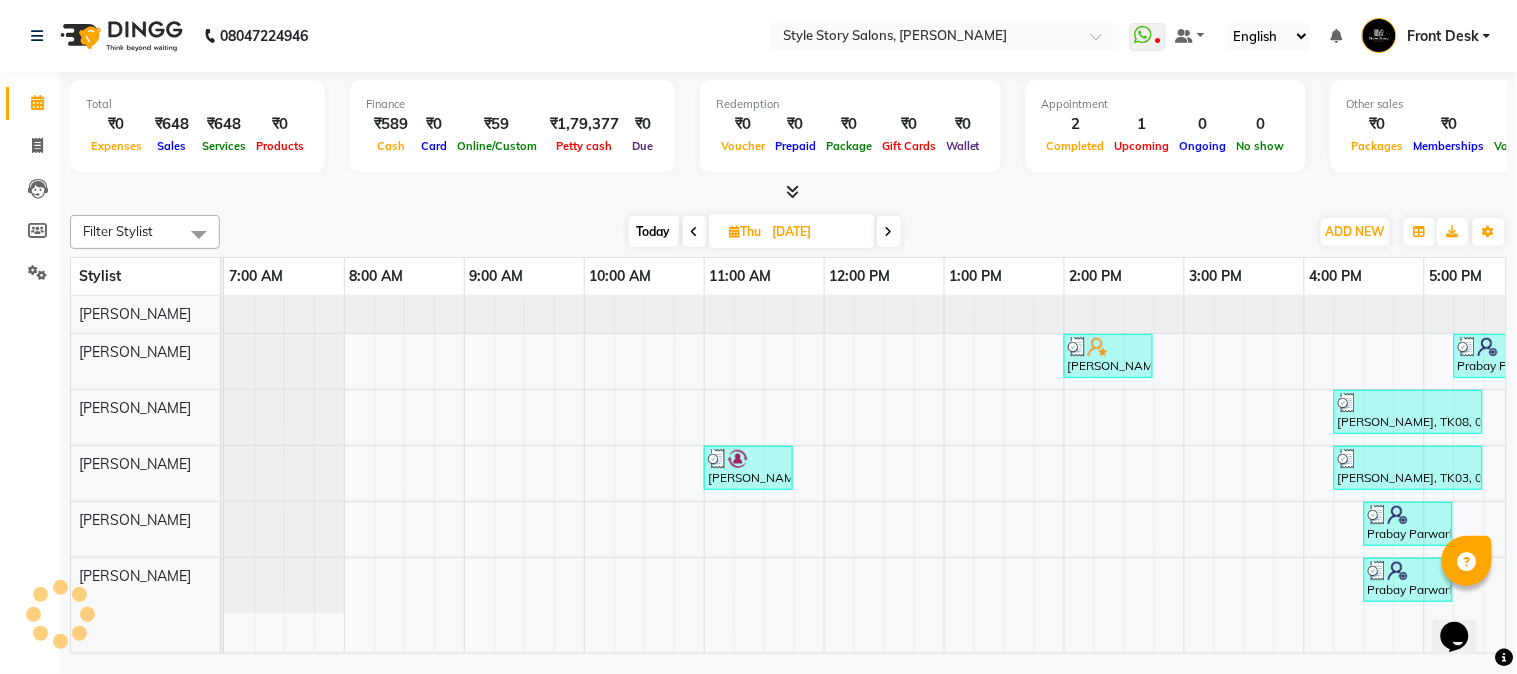 scroll, scrollTop: 0, scrollLeft: 637, axis: horizontal 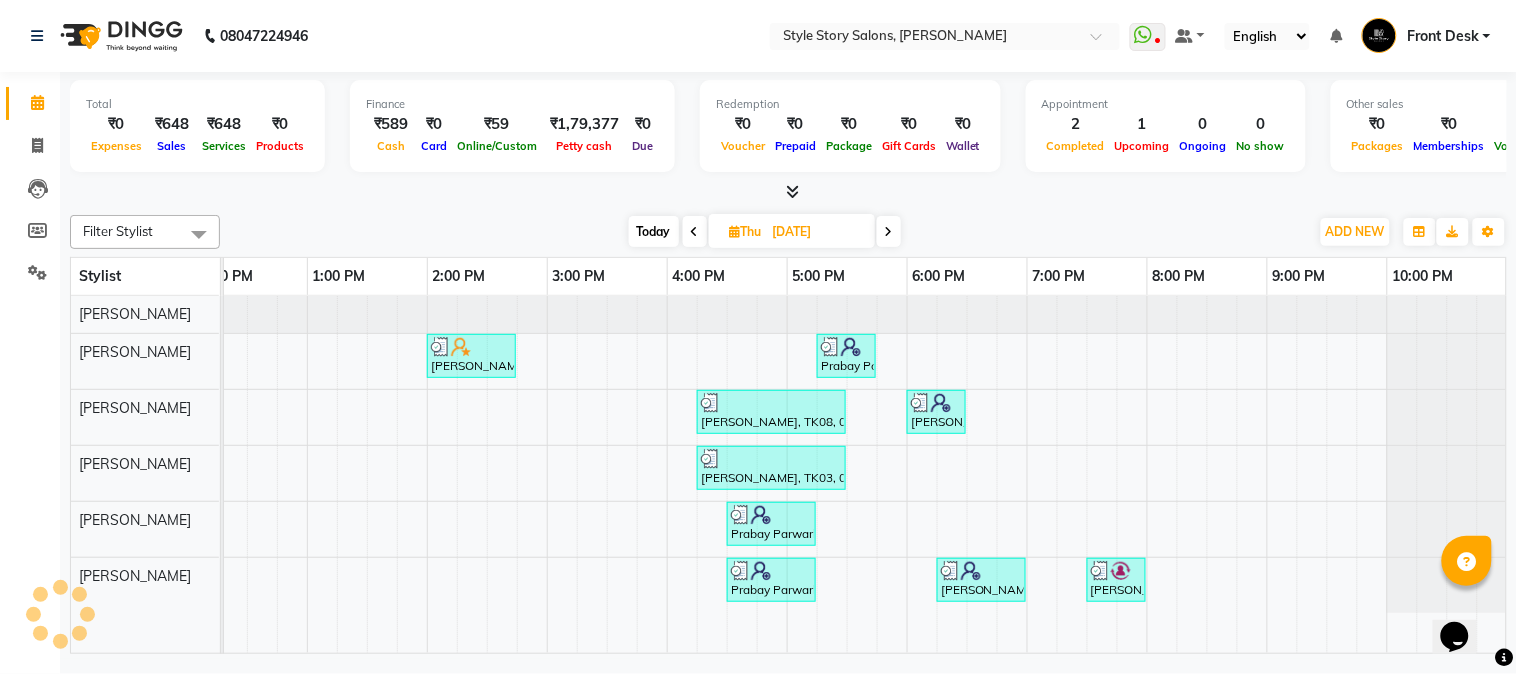 click on "Today" at bounding box center (654, 231) 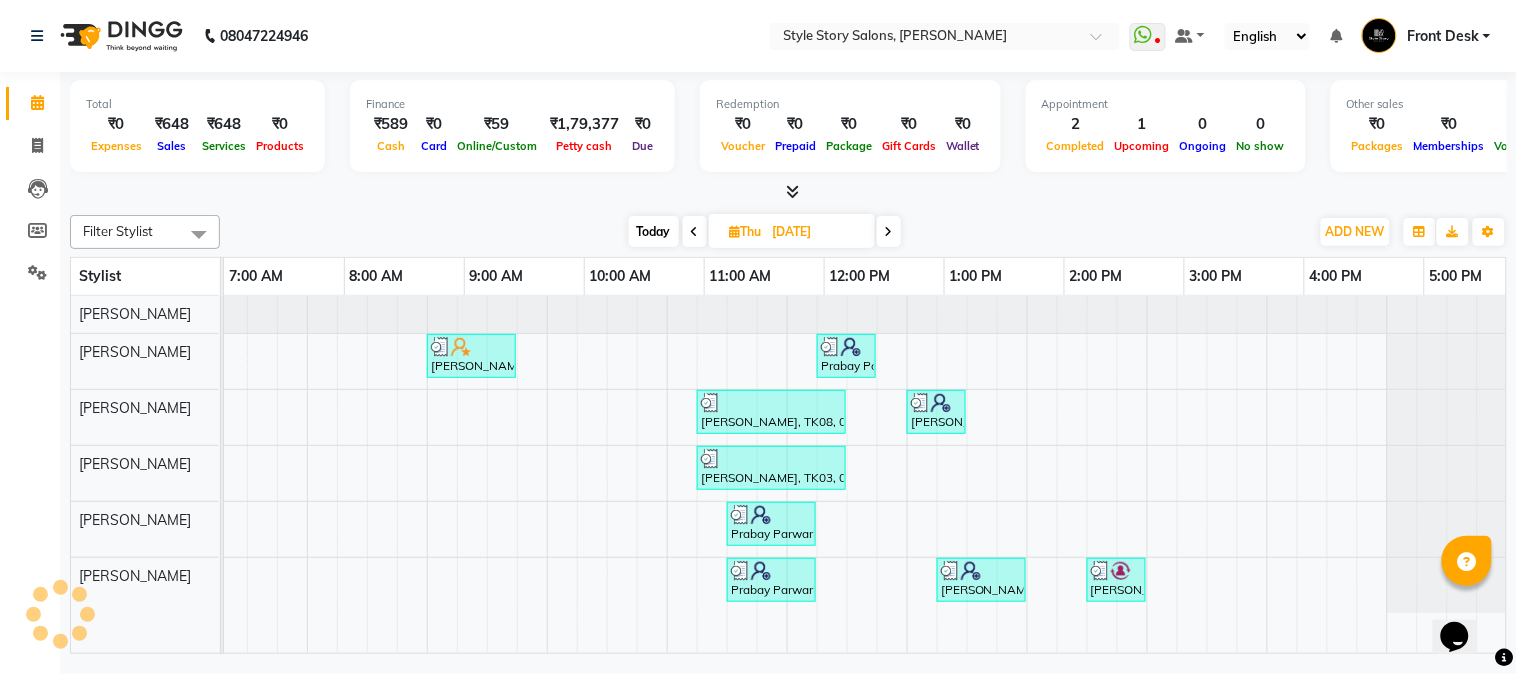 scroll, scrollTop: 0, scrollLeft: 0, axis: both 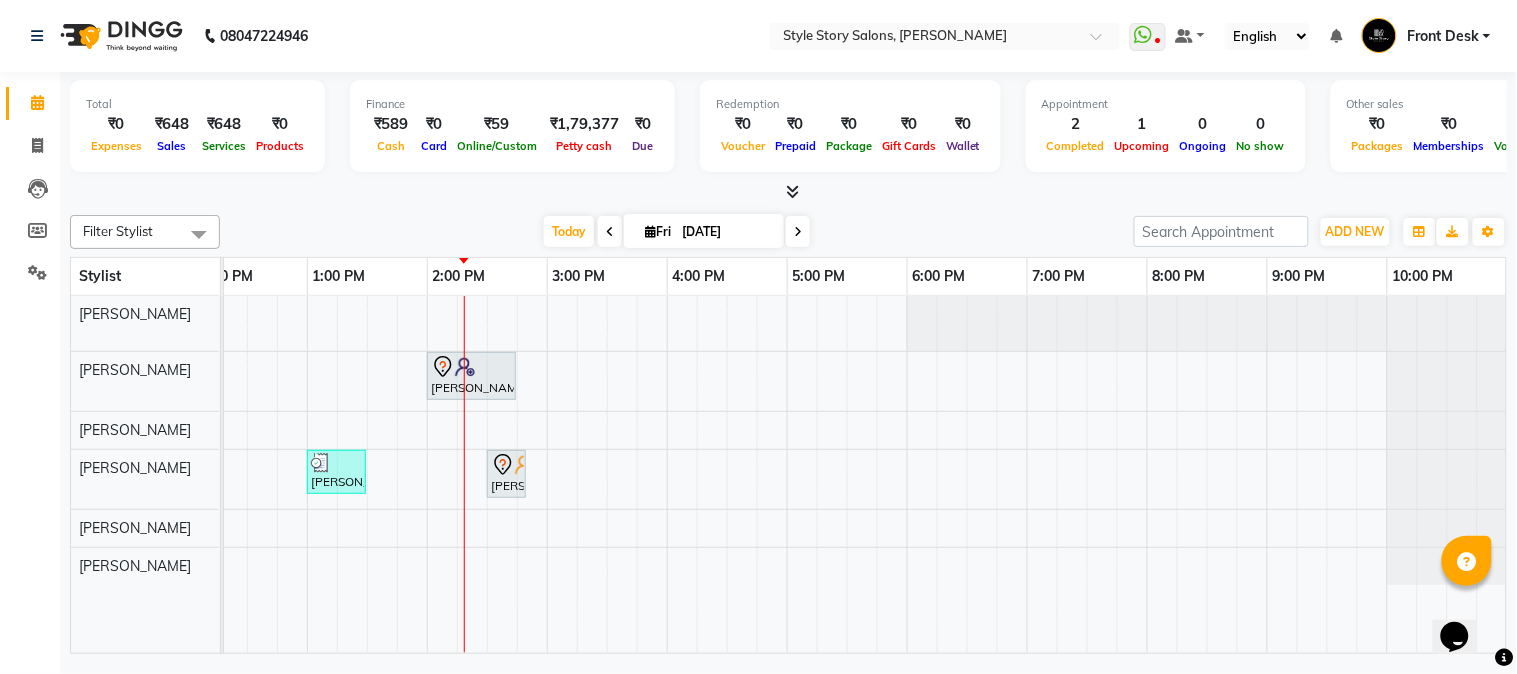 click on "[DATE]" at bounding box center (726, 232) 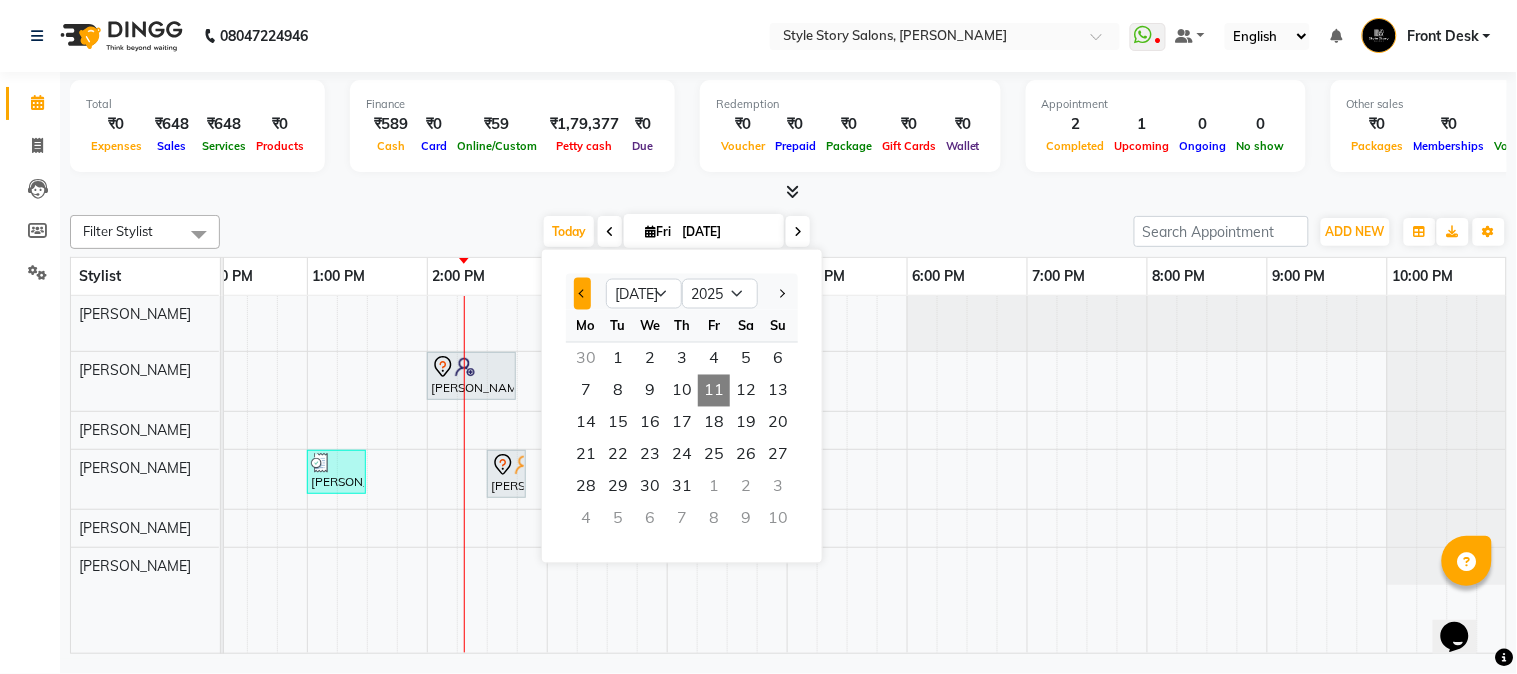 click at bounding box center [582, 294] 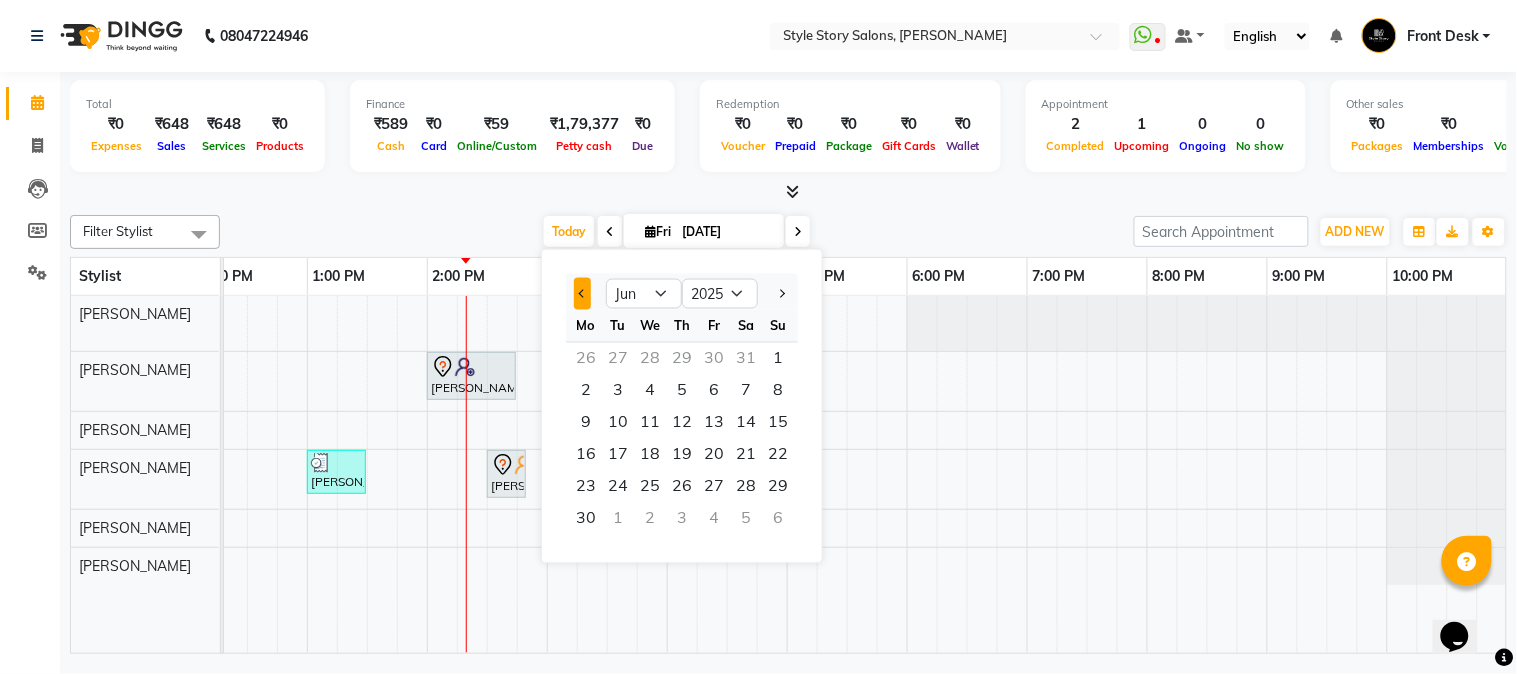 click at bounding box center [583, 293] 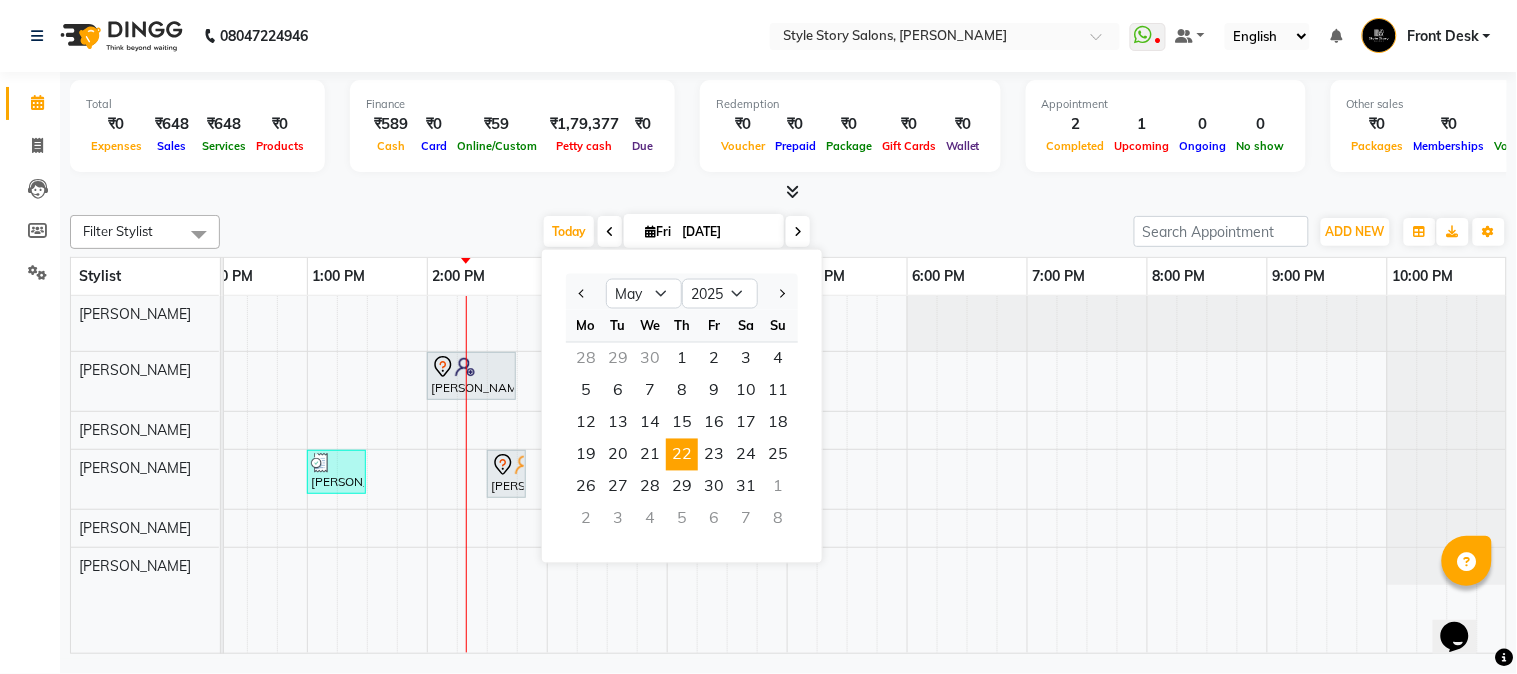 click on "22" at bounding box center (682, 455) 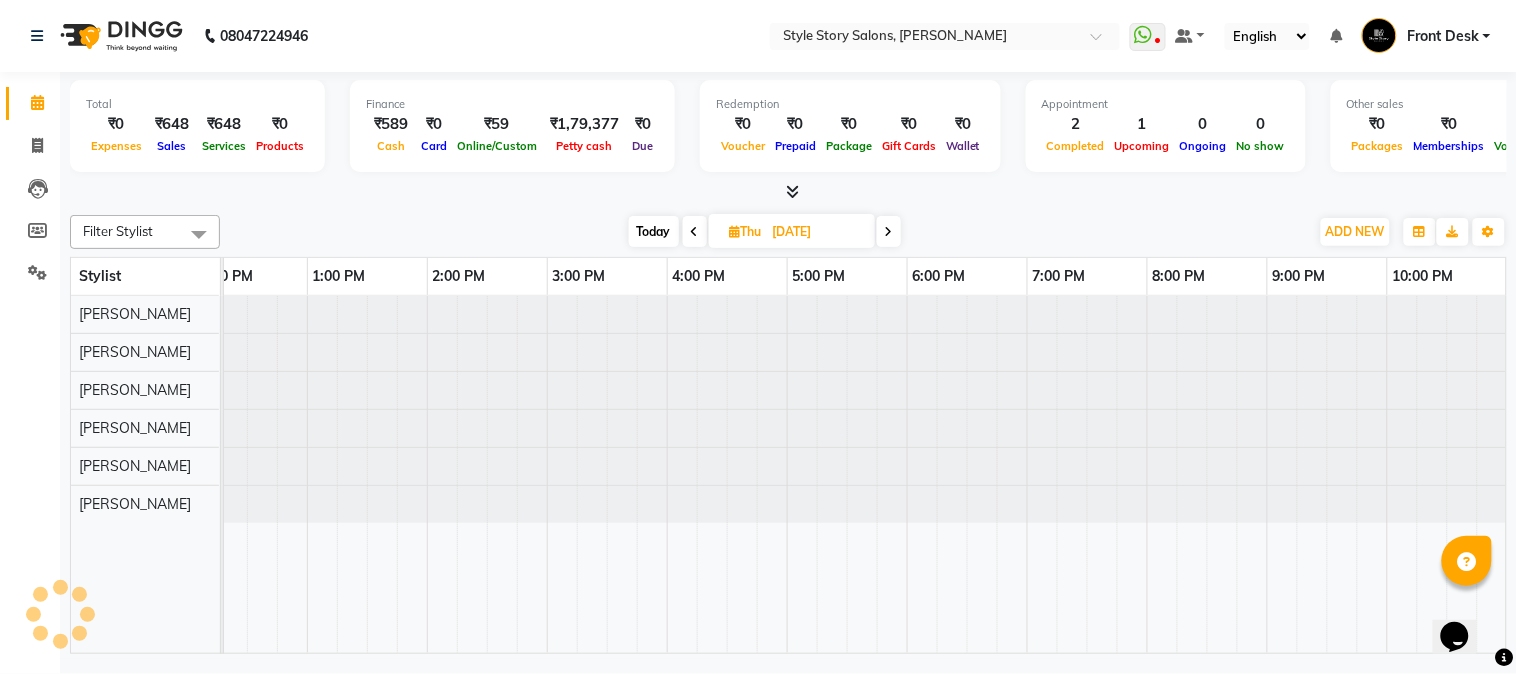scroll, scrollTop: 0, scrollLeft: 0, axis: both 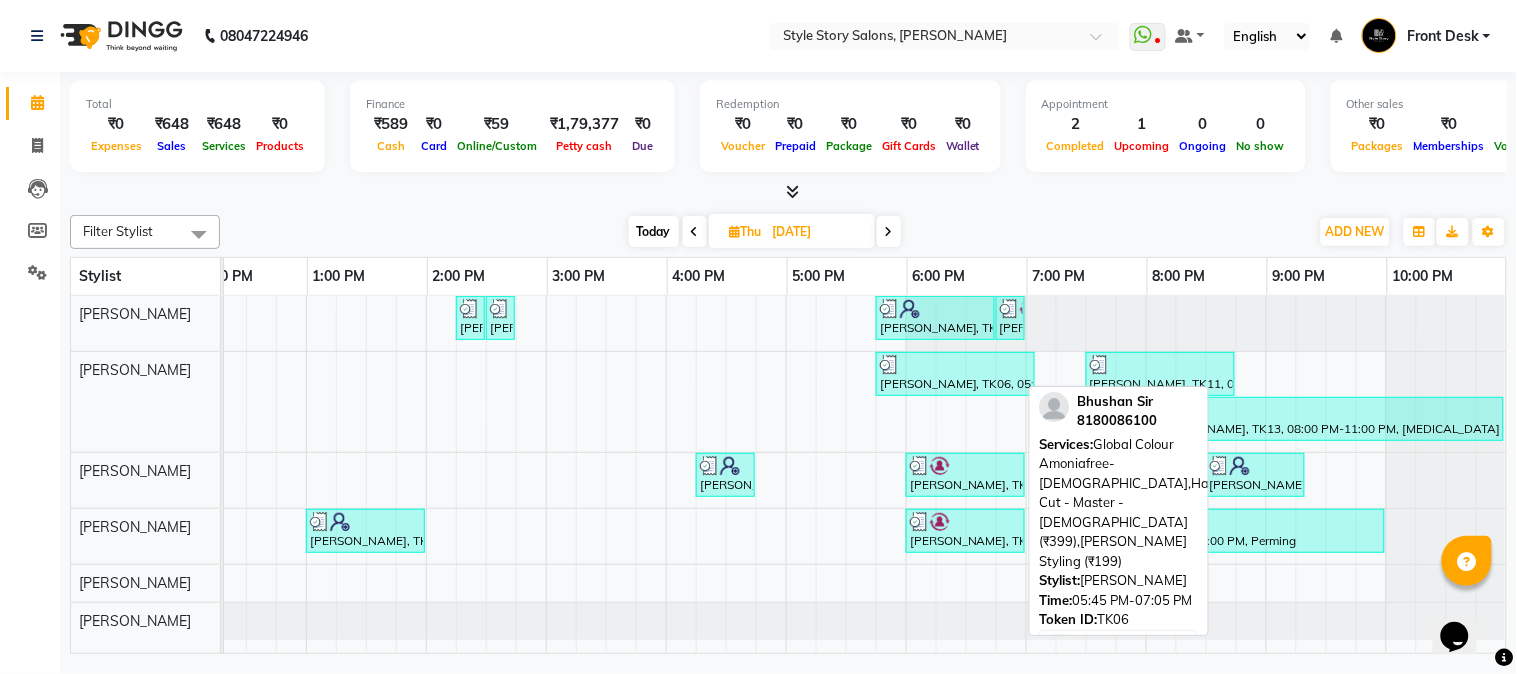 click at bounding box center [955, 365] 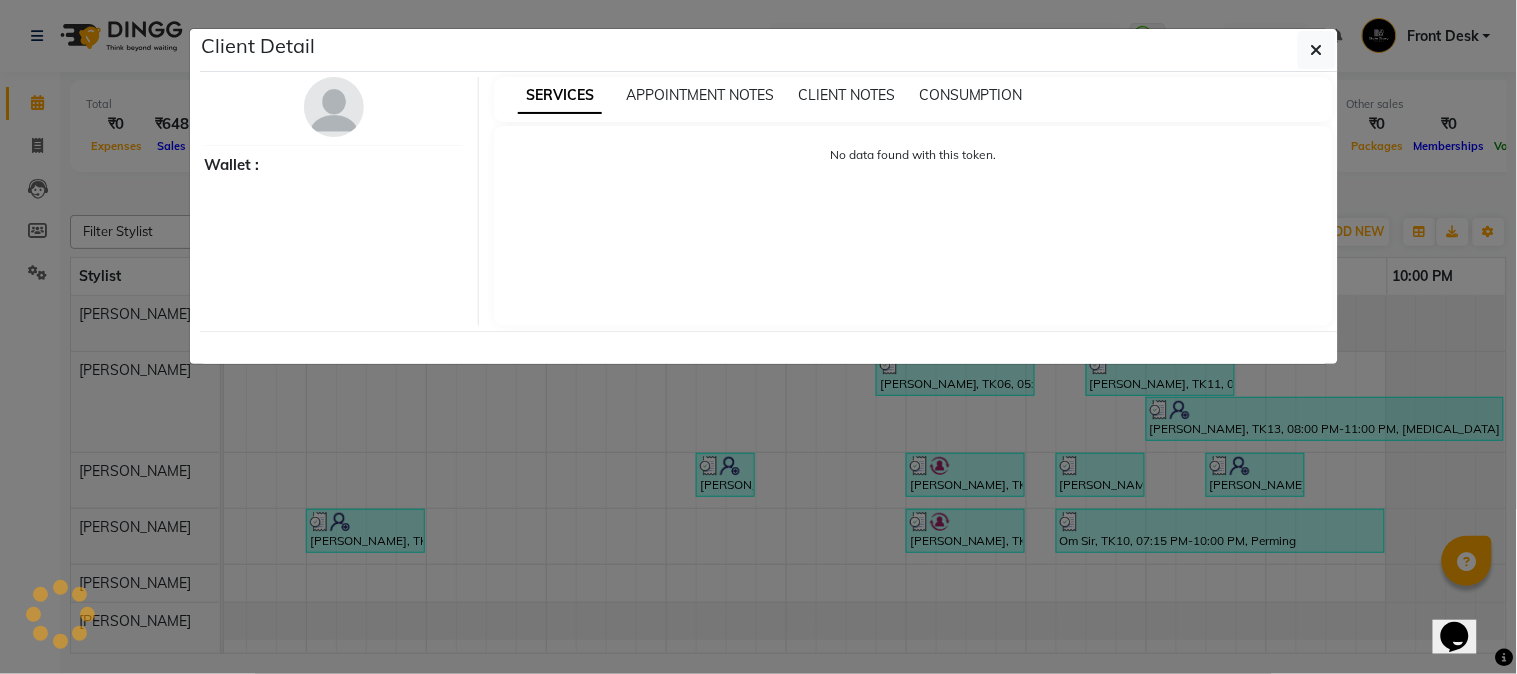 select on "3" 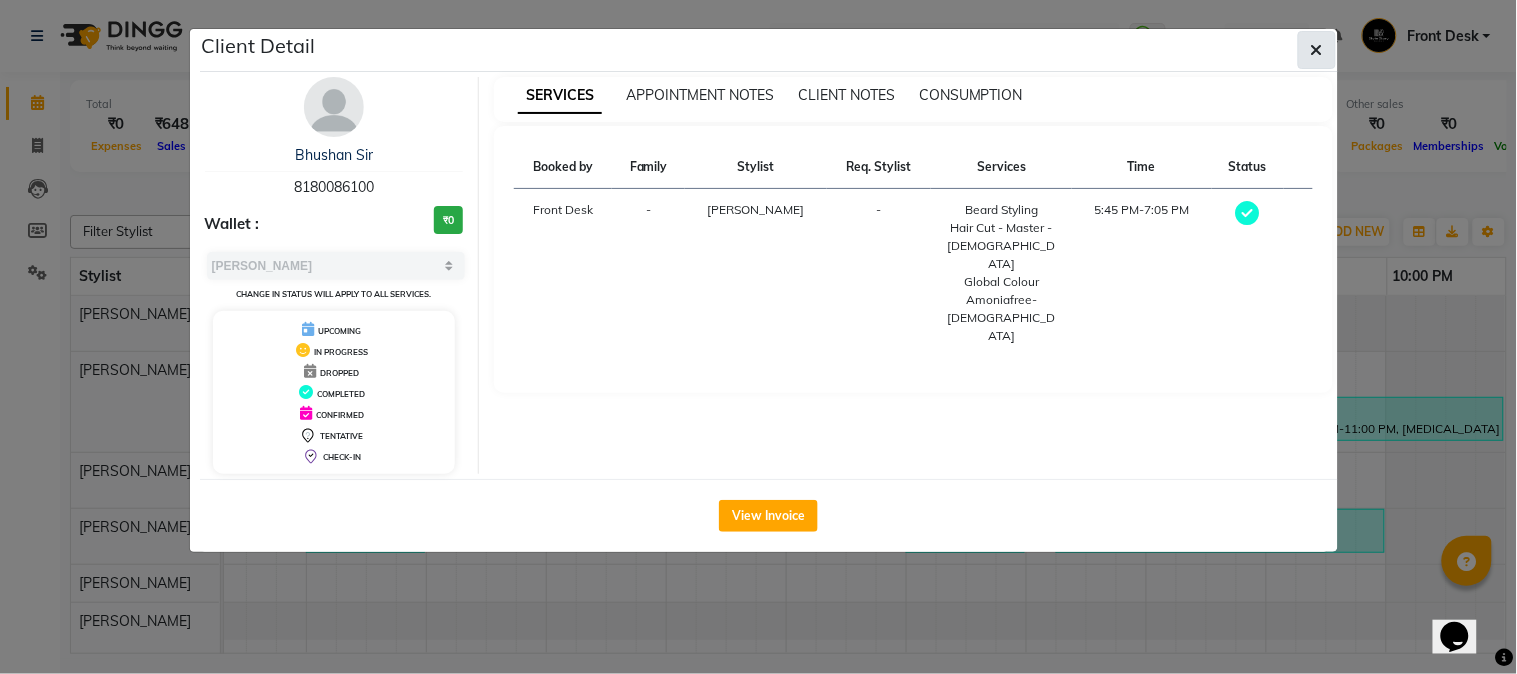click 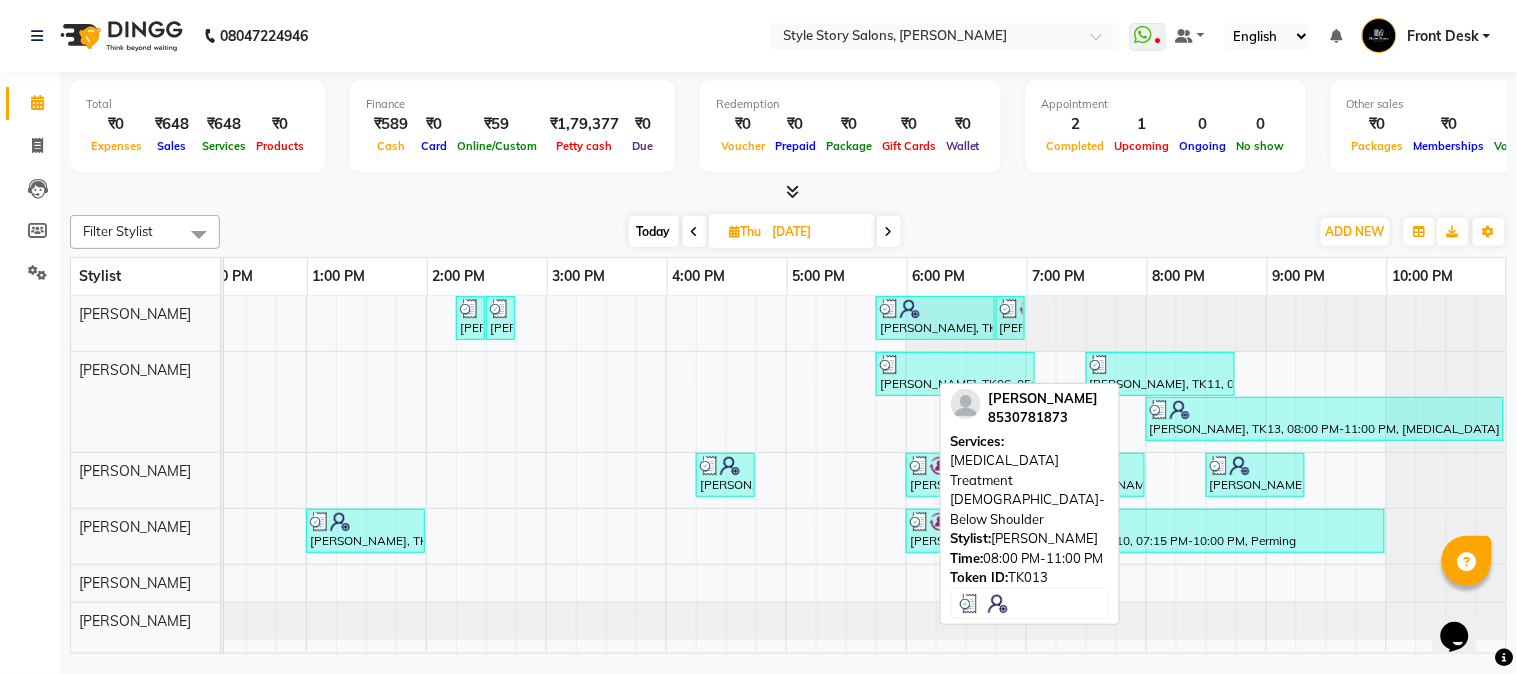 click at bounding box center [1325, 410] 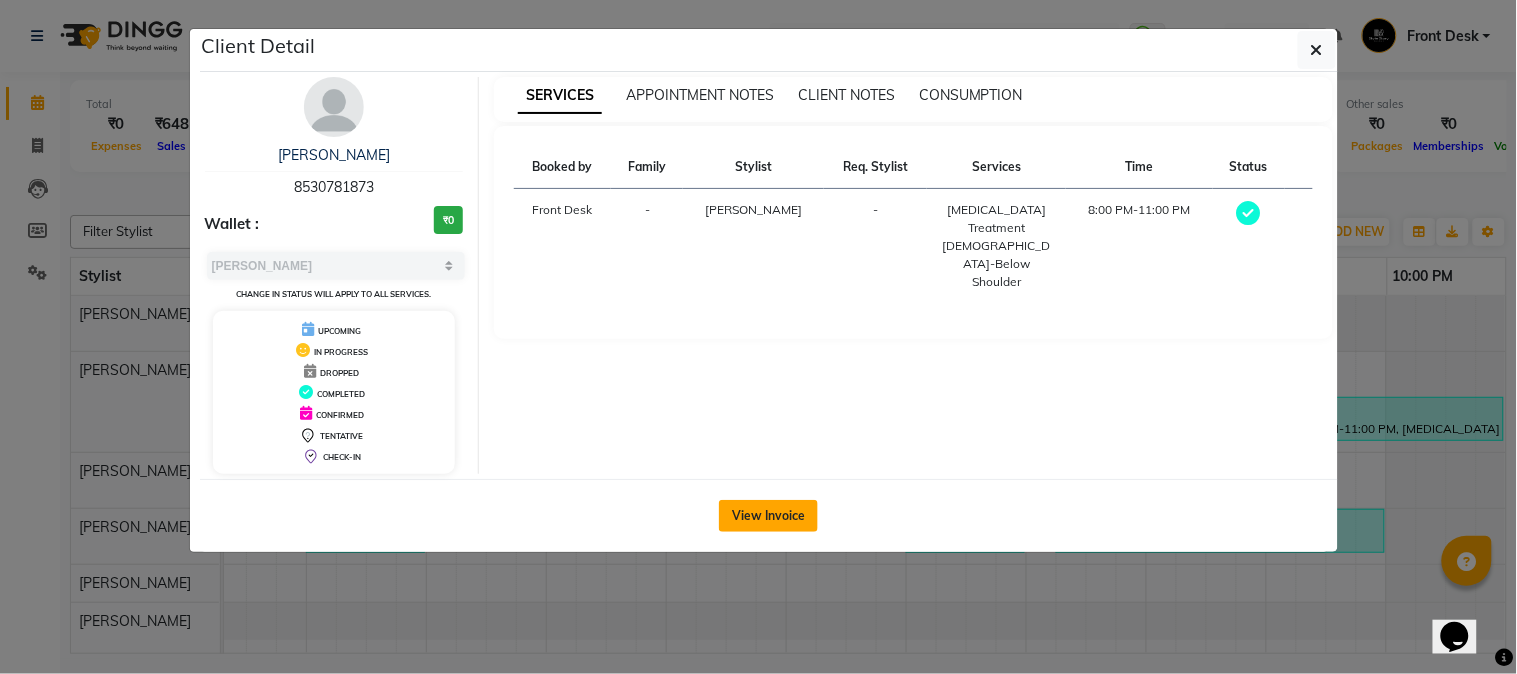 click on "View Invoice" 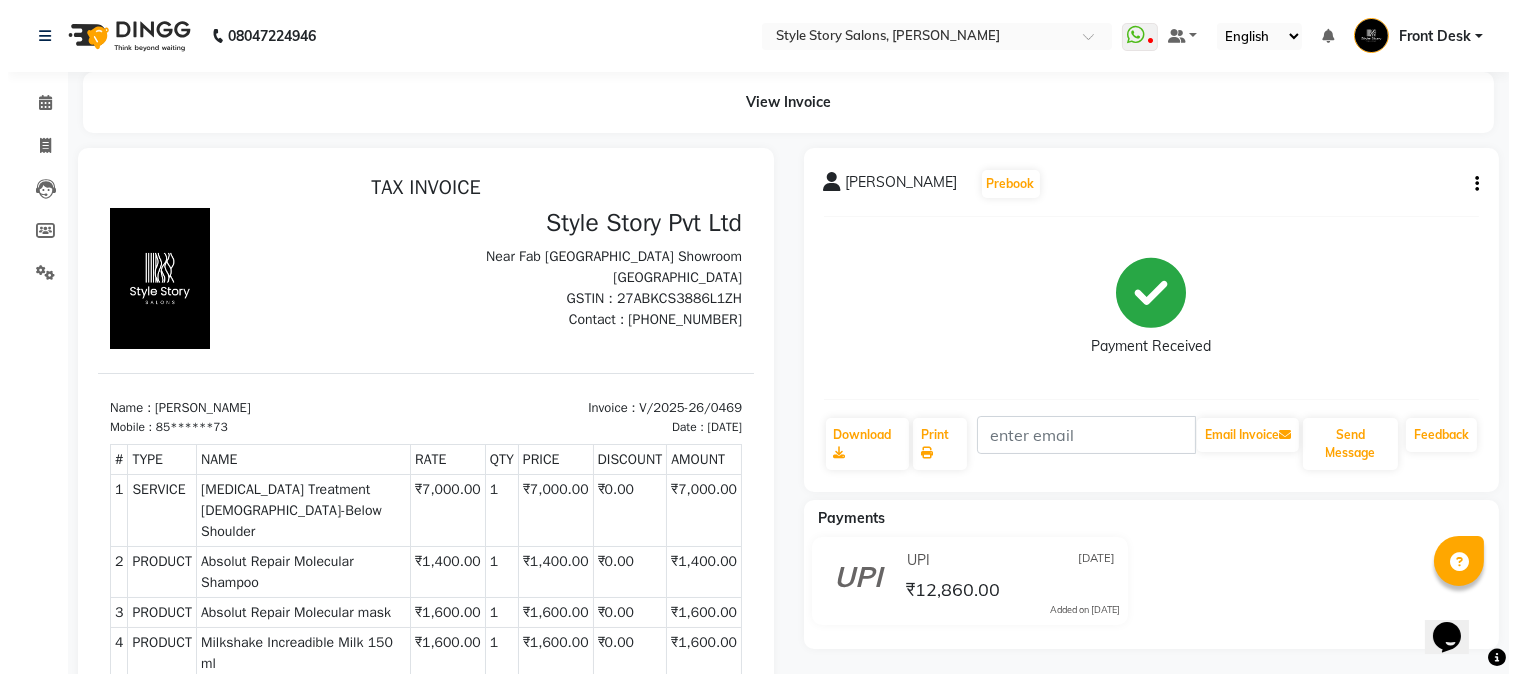 scroll, scrollTop: 16, scrollLeft: 0, axis: vertical 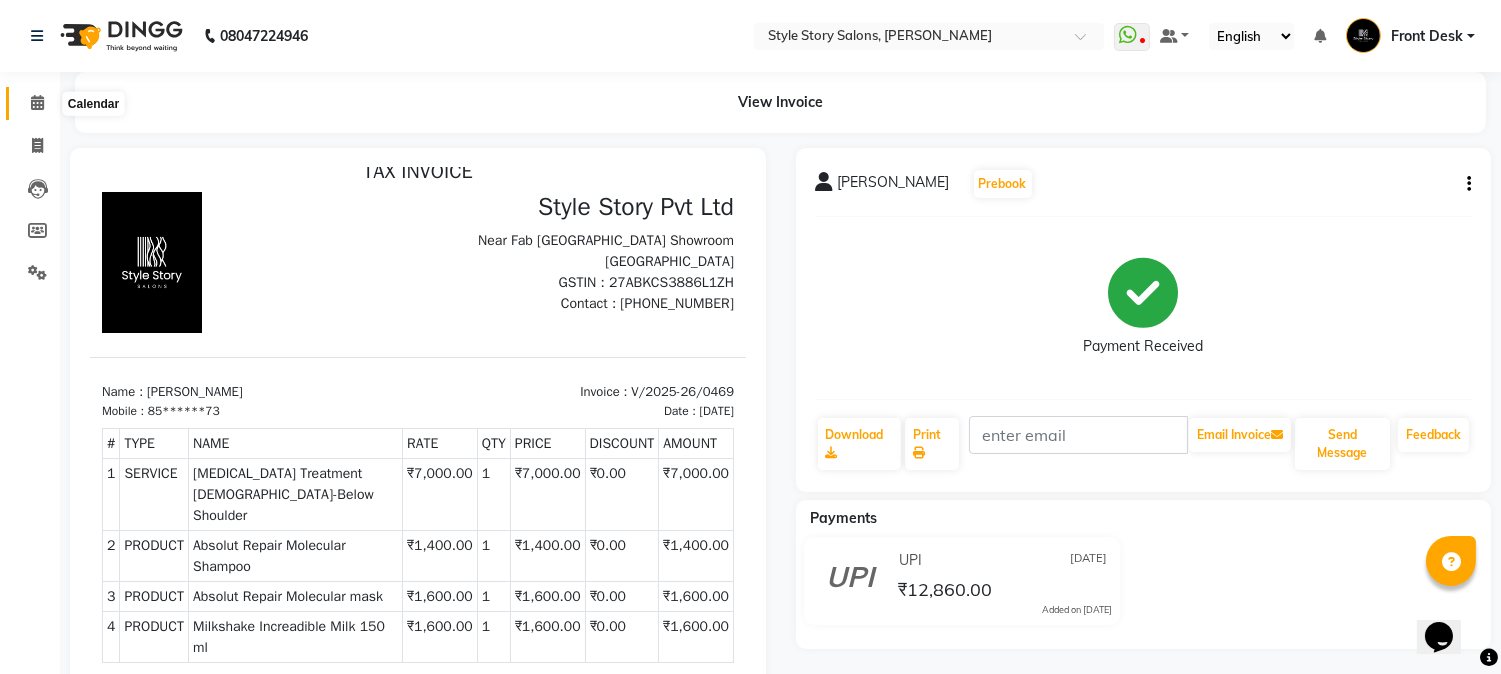 click 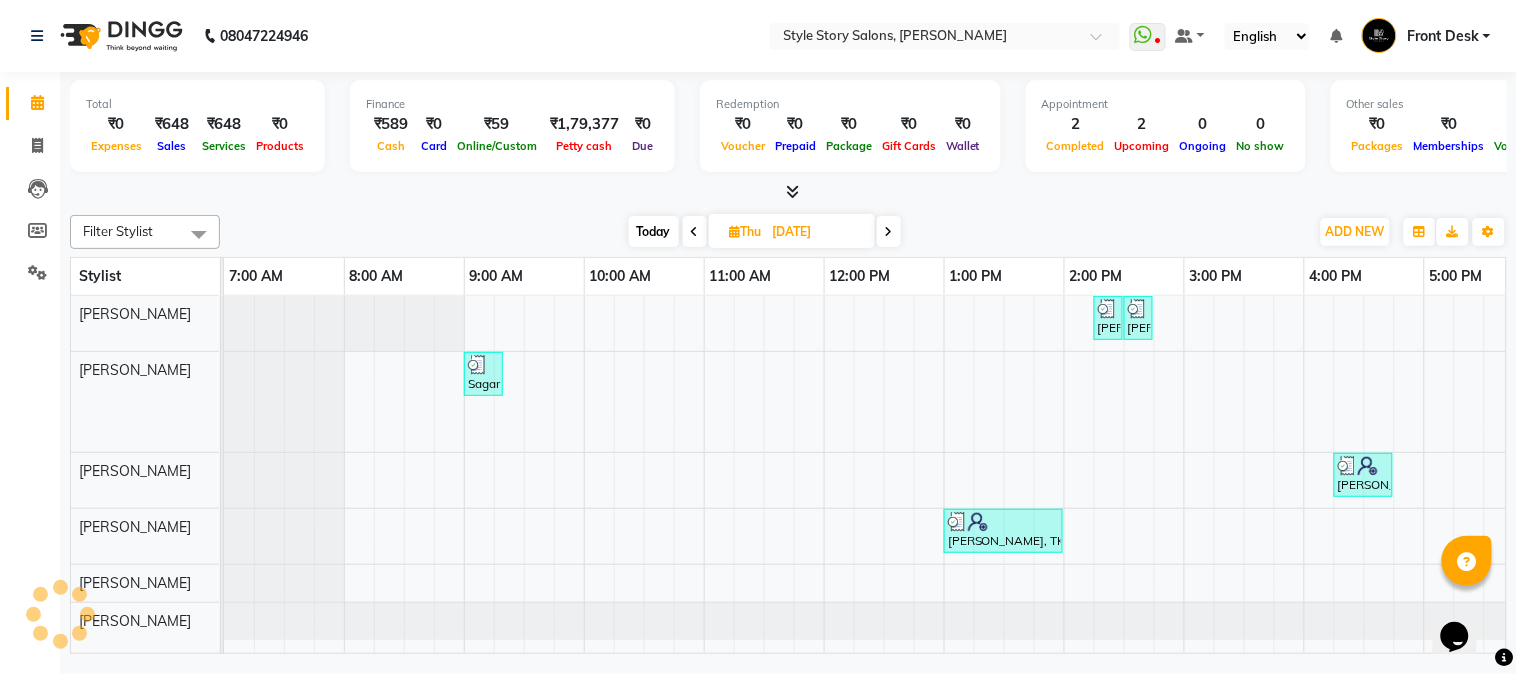 scroll, scrollTop: 0, scrollLeft: 0, axis: both 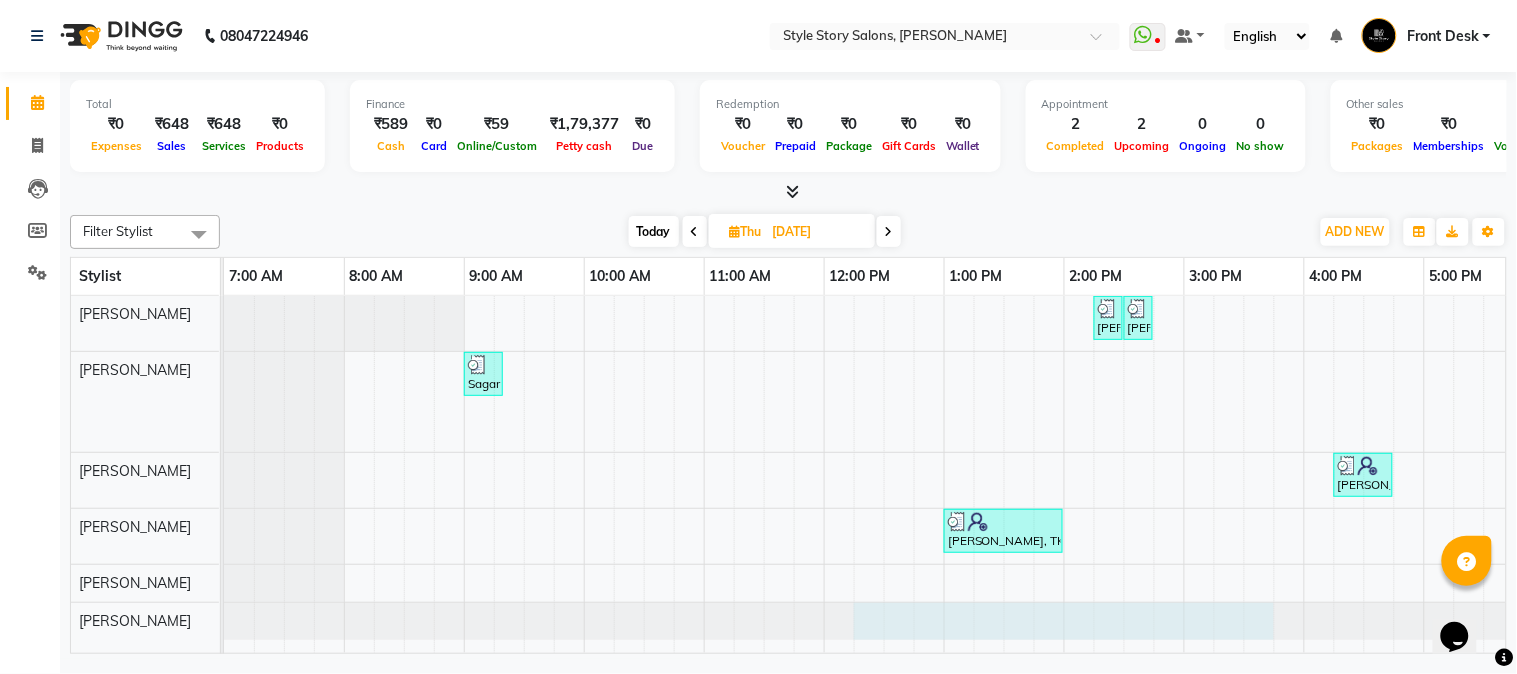 drag, startPoint x: 863, startPoint y: 634, endPoint x: 1245, endPoint y: 632, distance: 382.00525 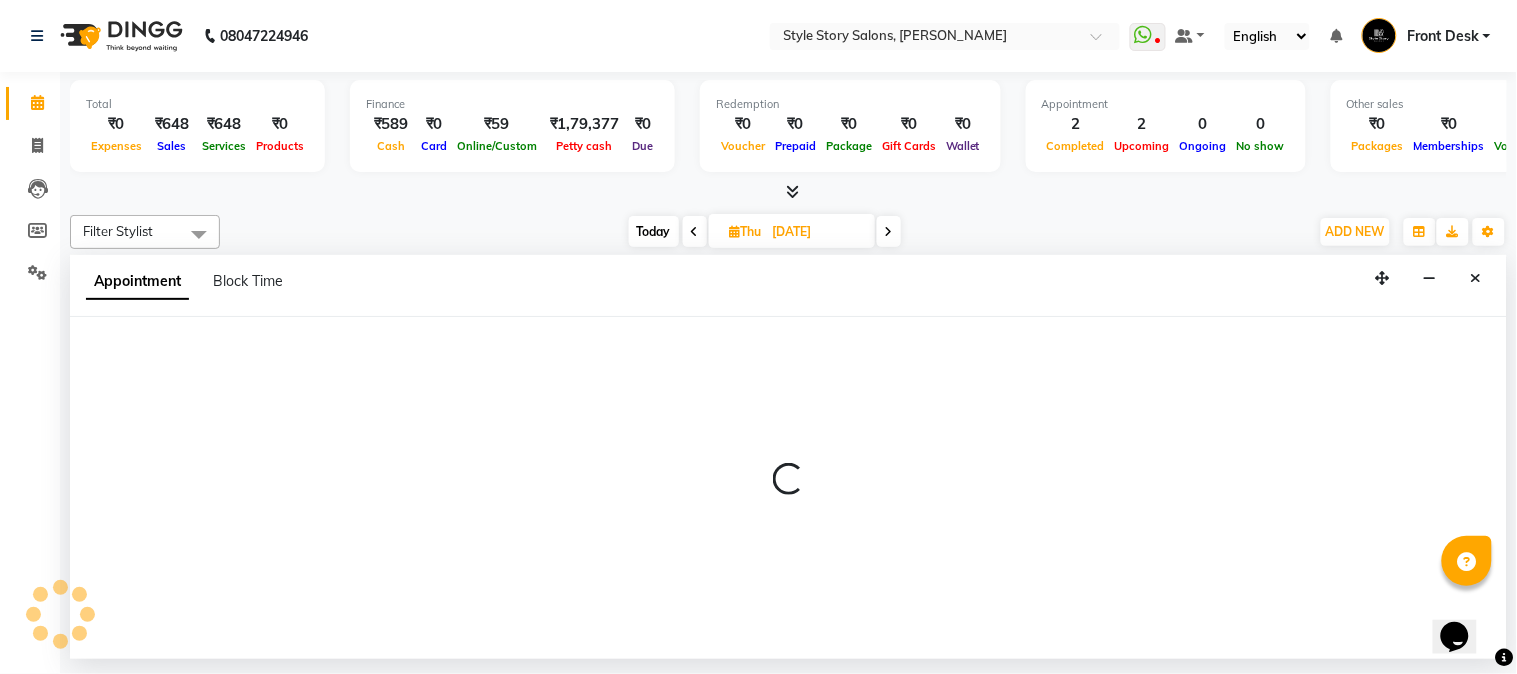 select on "84756" 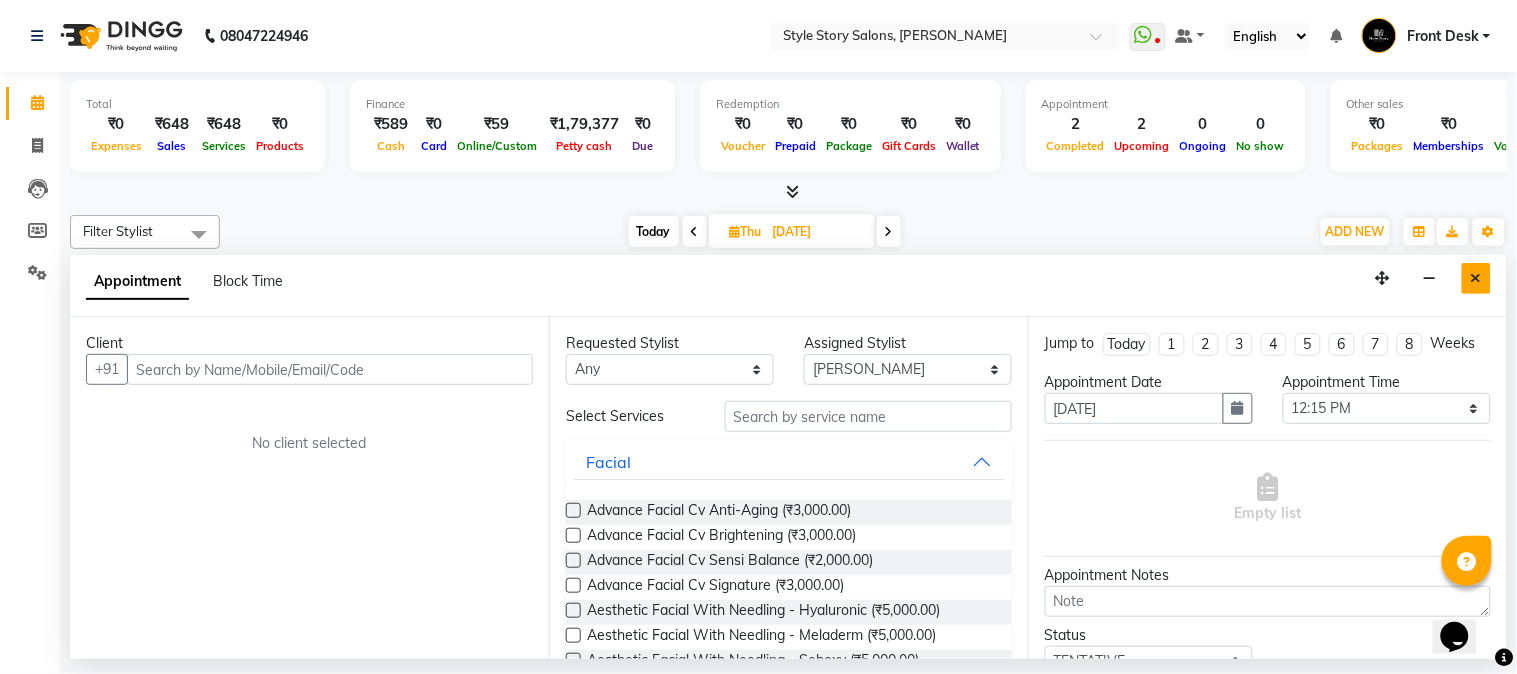 click at bounding box center (1476, 278) 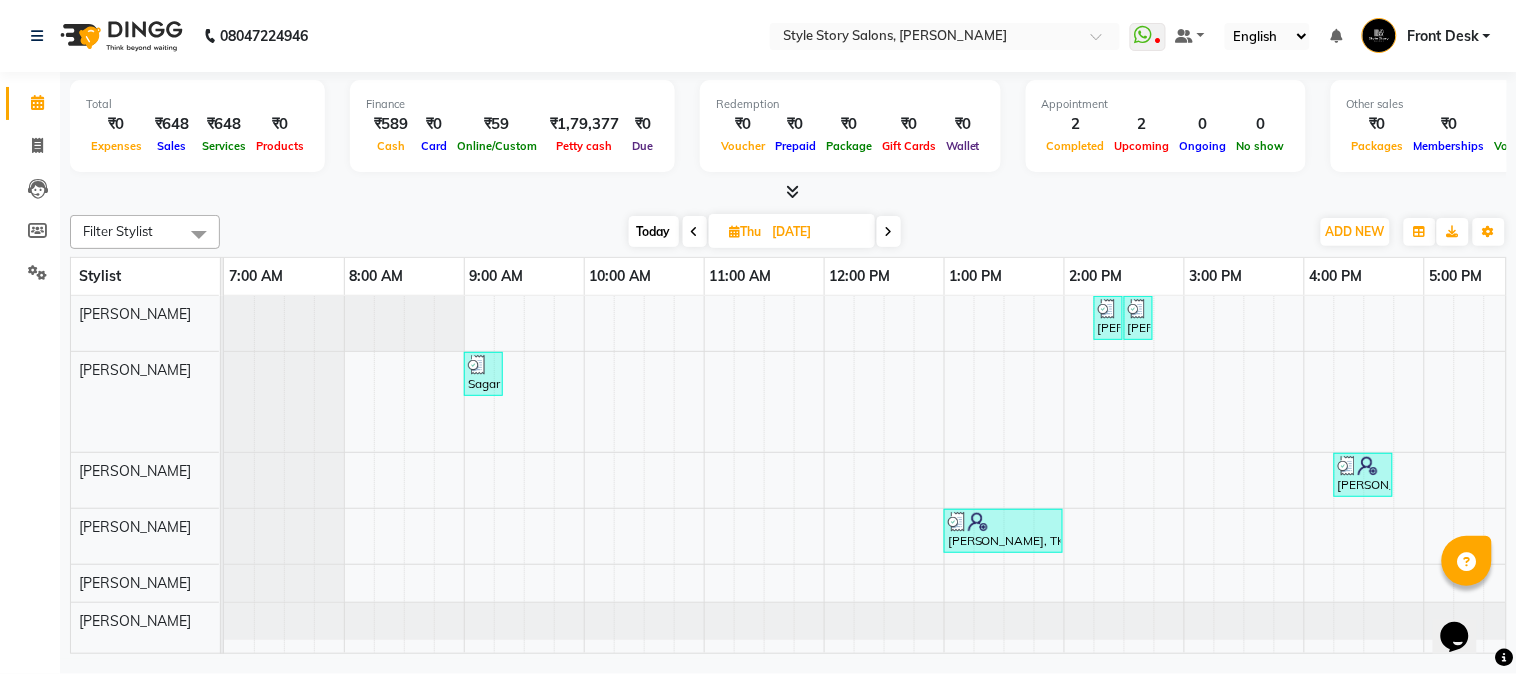 scroll, scrollTop: 0, scrollLeft: 166, axis: horizontal 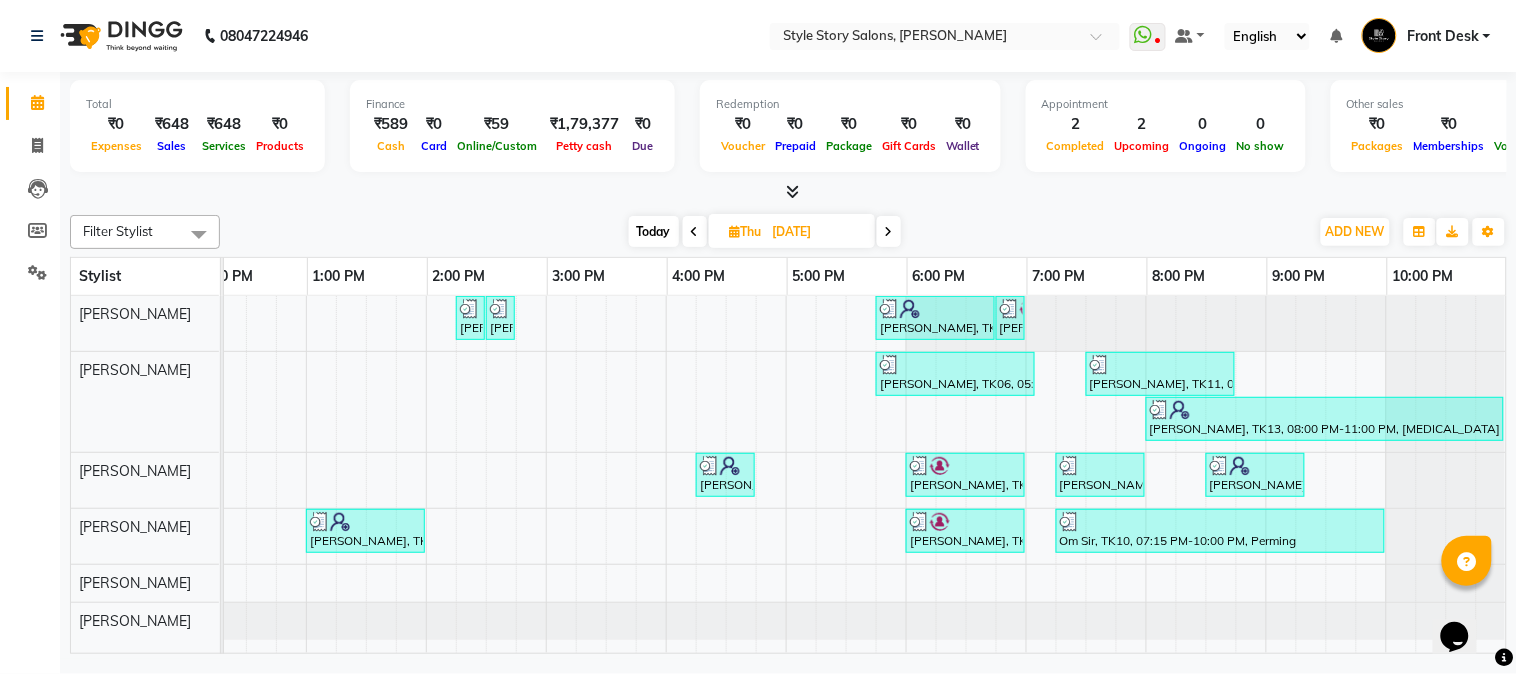 click on "Today" at bounding box center [654, 231] 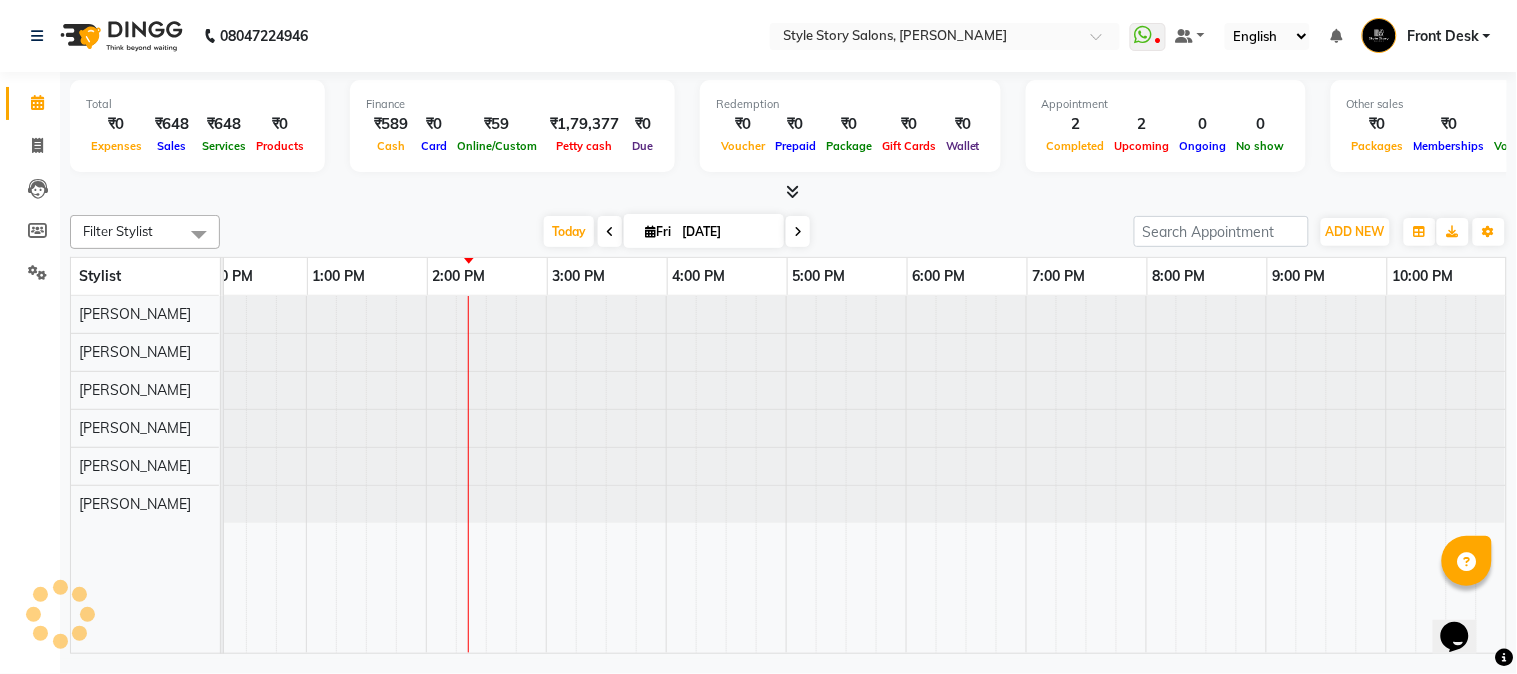 scroll, scrollTop: 0, scrollLeft: 0, axis: both 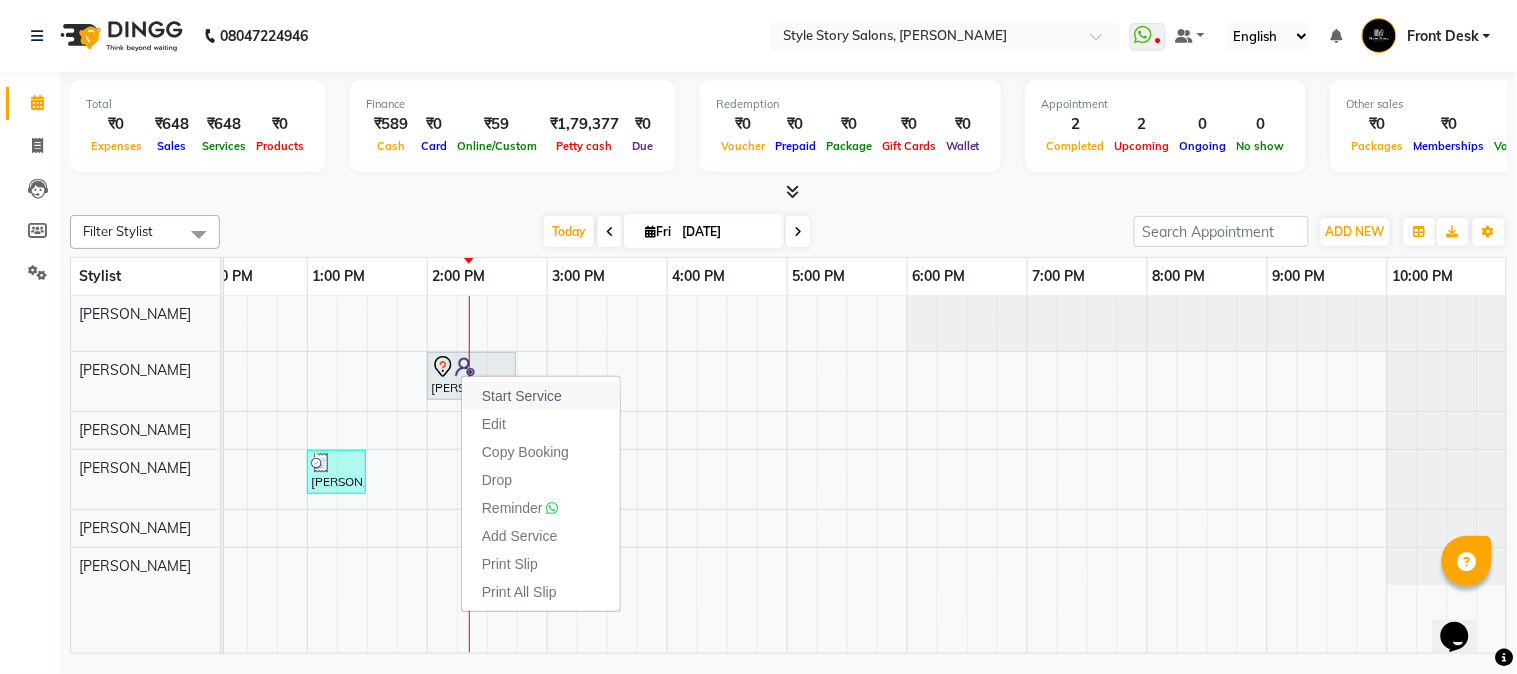 click on "Start Service" at bounding box center [522, 396] 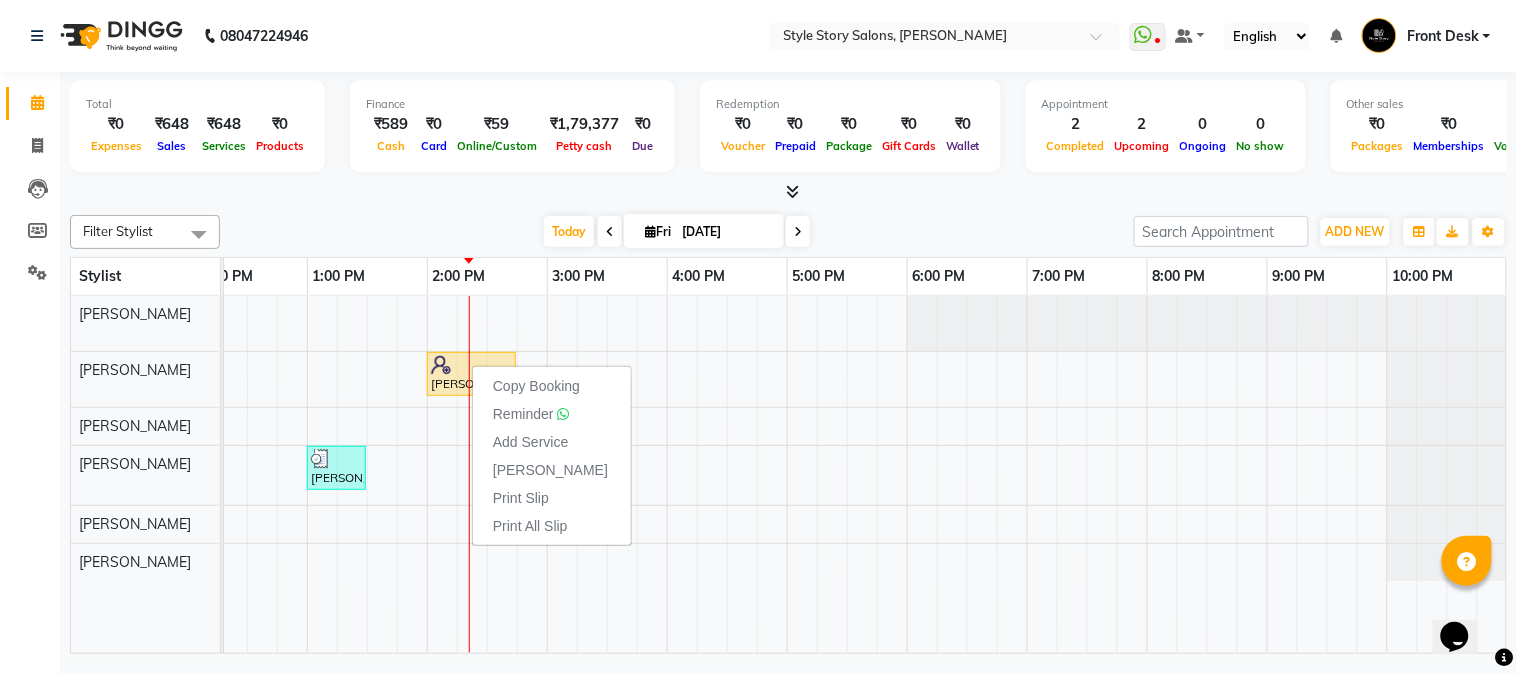 drag, startPoint x: 495, startPoint y: 192, endPoint x: 537, endPoint y: 398, distance: 210.23796 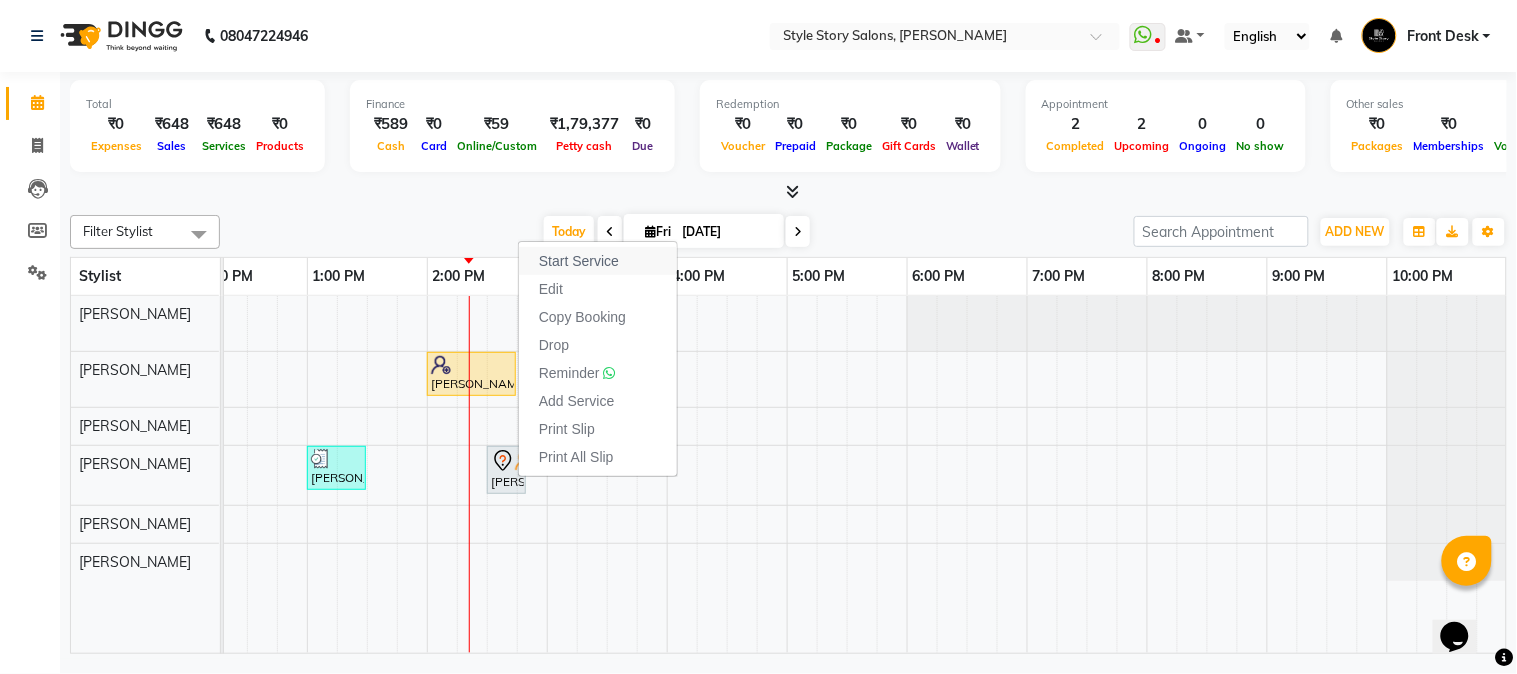 click on "Start Service" at bounding box center (579, 261) 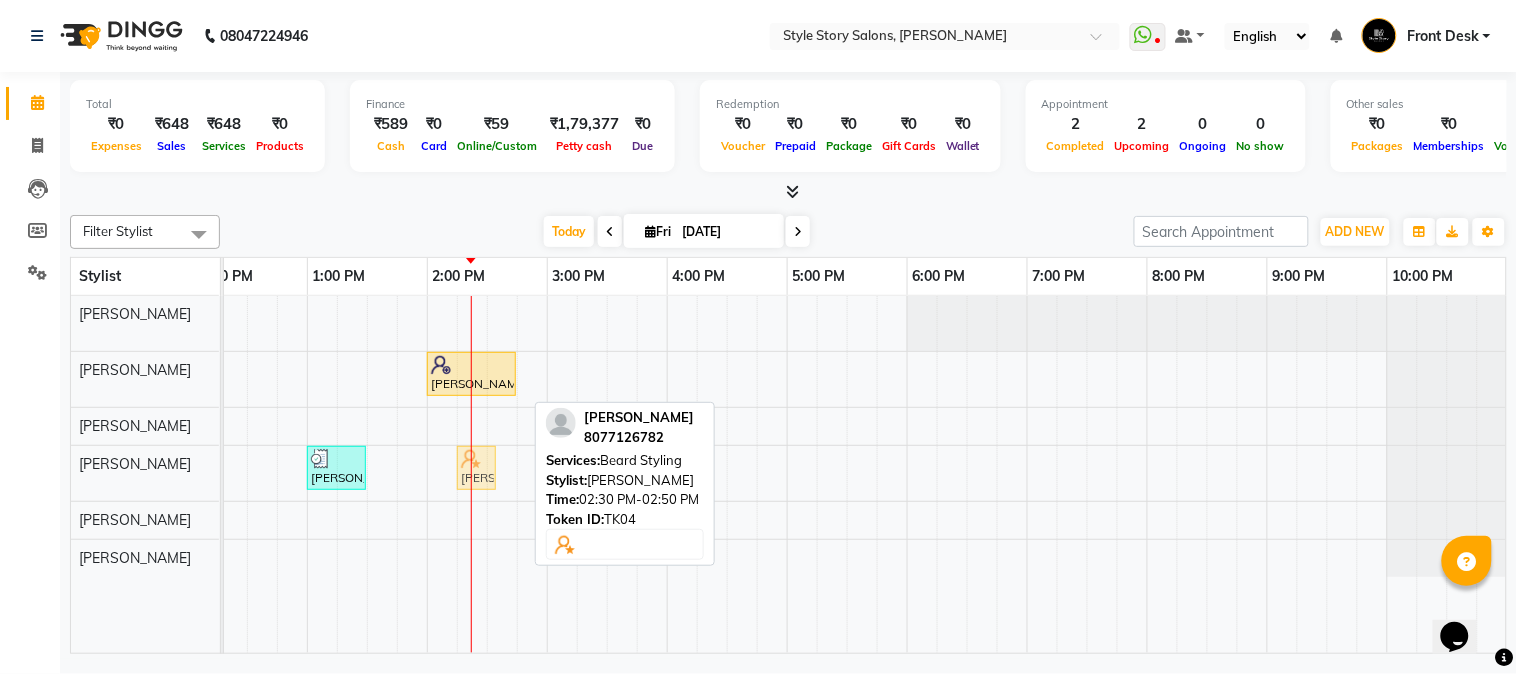 drag, startPoint x: 497, startPoint y: 462, endPoint x: 488, endPoint y: 471, distance: 12.727922 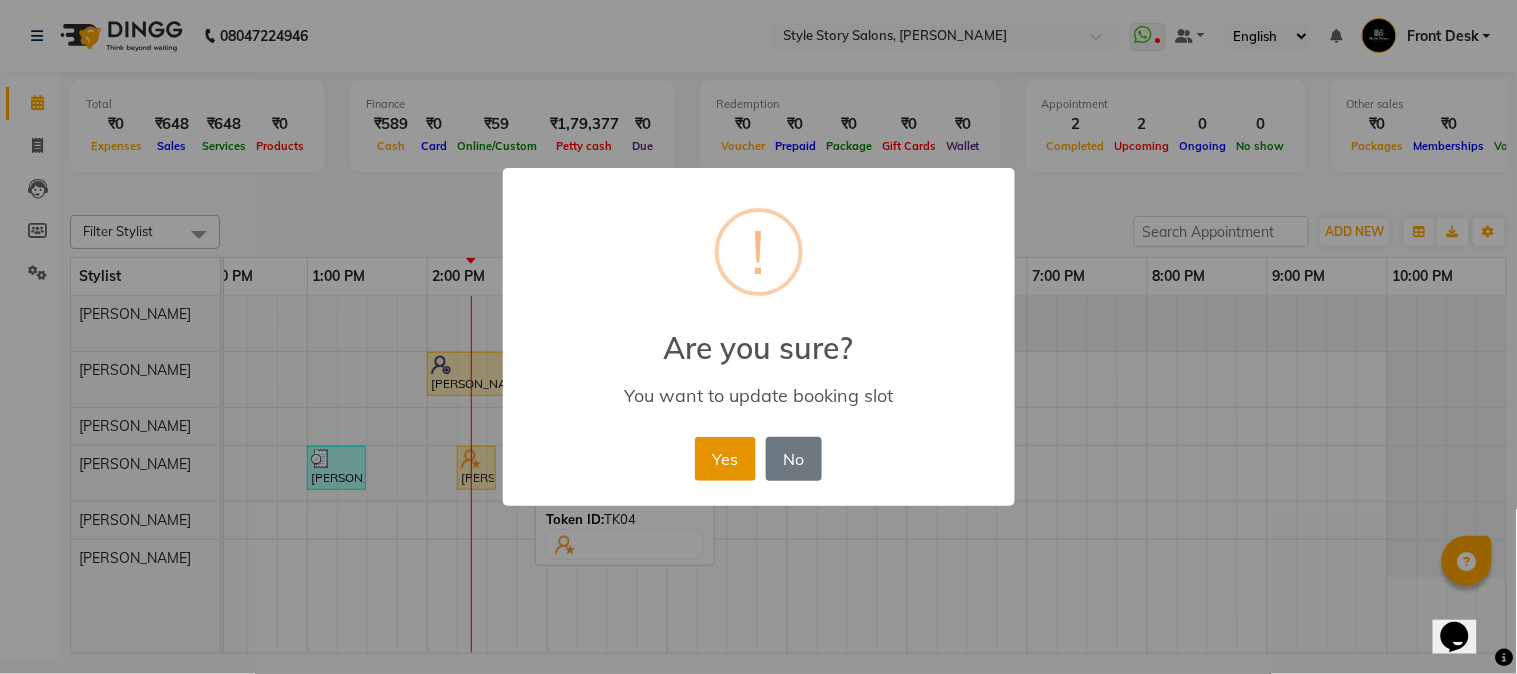 click on "Yes" at bounding box center (725, 459) 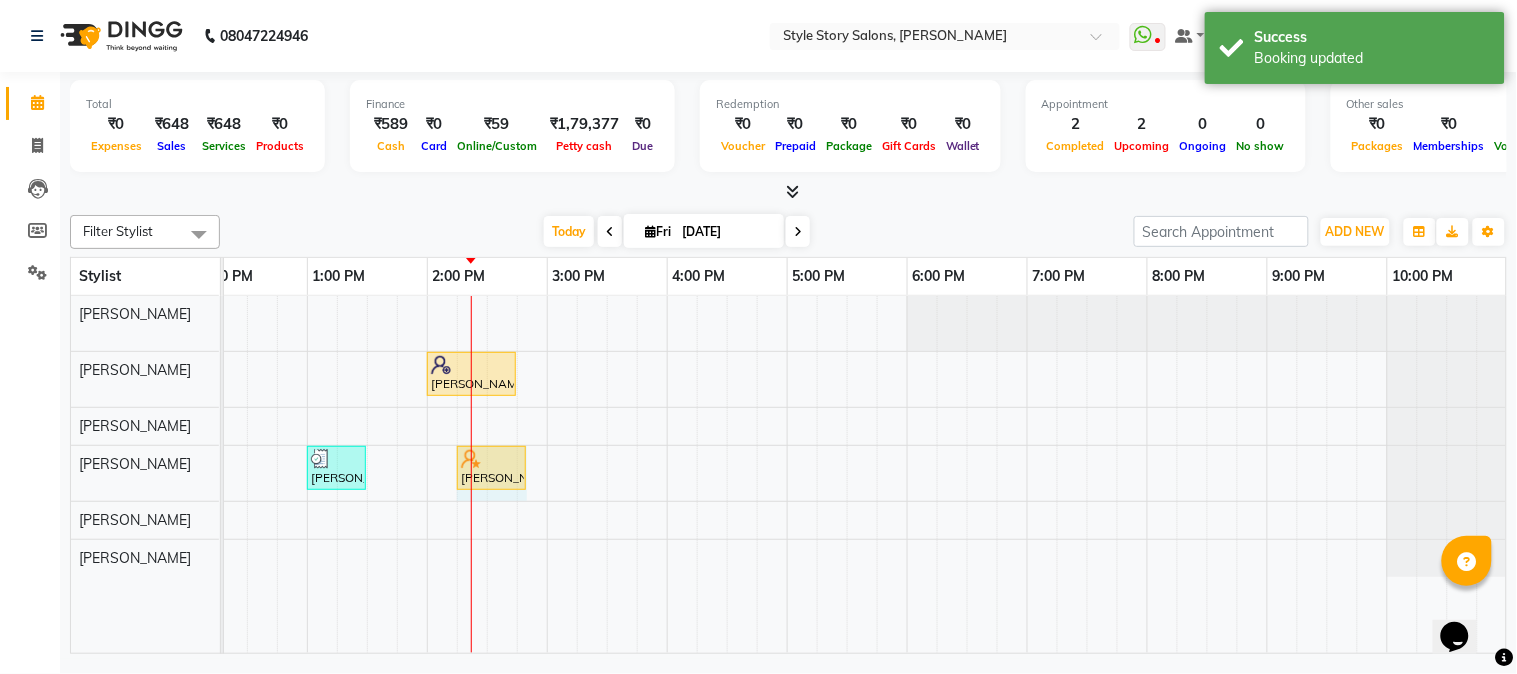 drag, startPoint x: 494, startPoint y: 452, endPoint x: 518, endPoint y: 448, distance: 24.33105 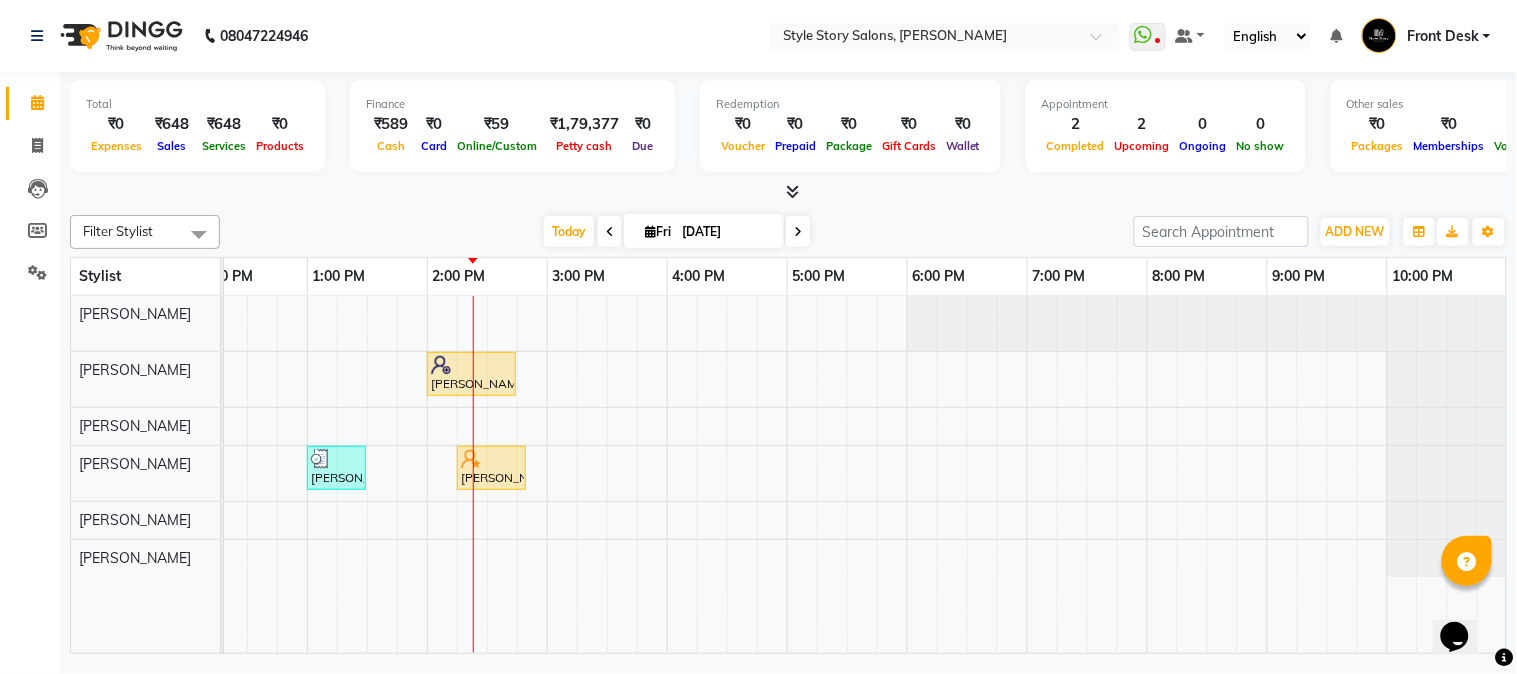 click on "Sejal Virulkar, TK01, 10:00 AM-10:15 AM, Threading Upperlip     Muskan Agrawal, TK03, 02:00 PM-02:45 PM, Hair Cut - Master - Female     Garima Bhartia, TK02, 01:00 PM-01:30 PM, Blow Dry Regular     Sunny J sir, TK04, 02:15 PM-02:50 PM, Beard Styling" at bounding box center [547, 475] 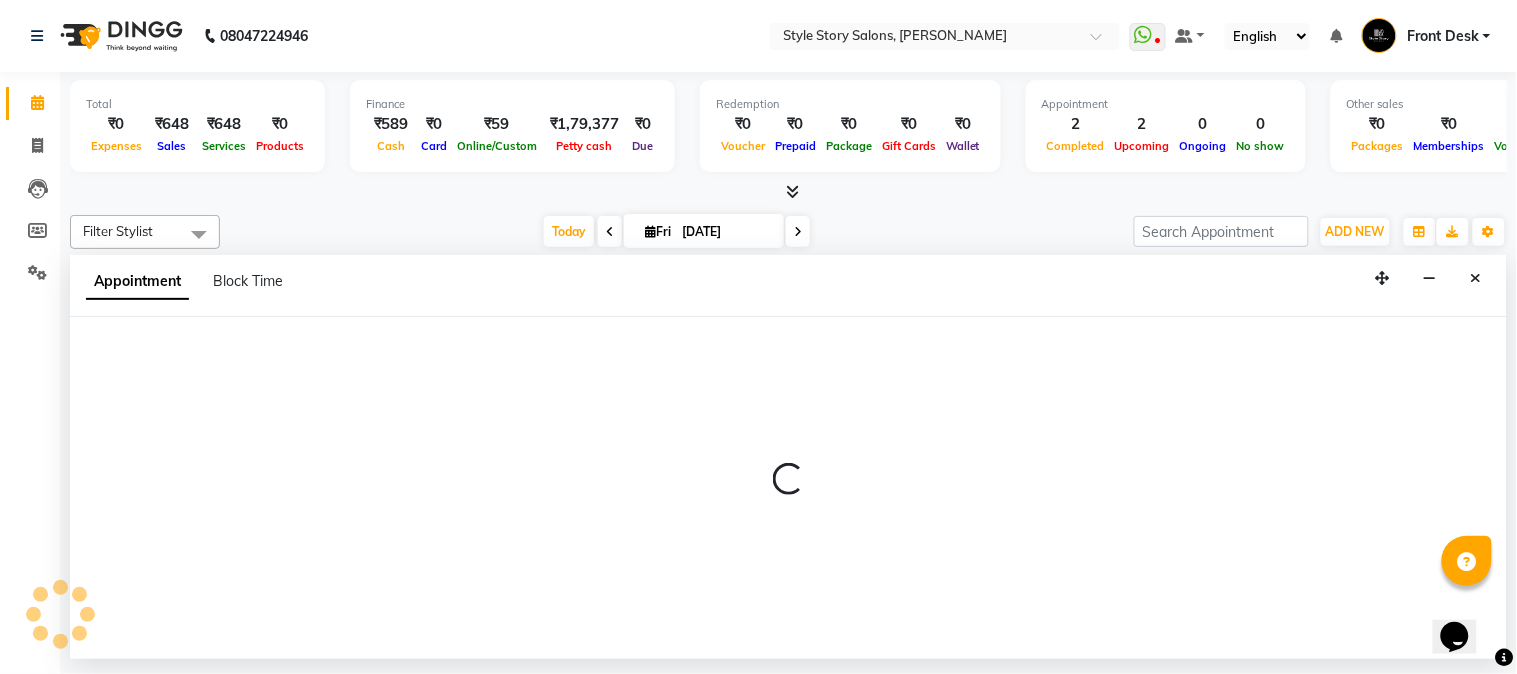 select on "62114" 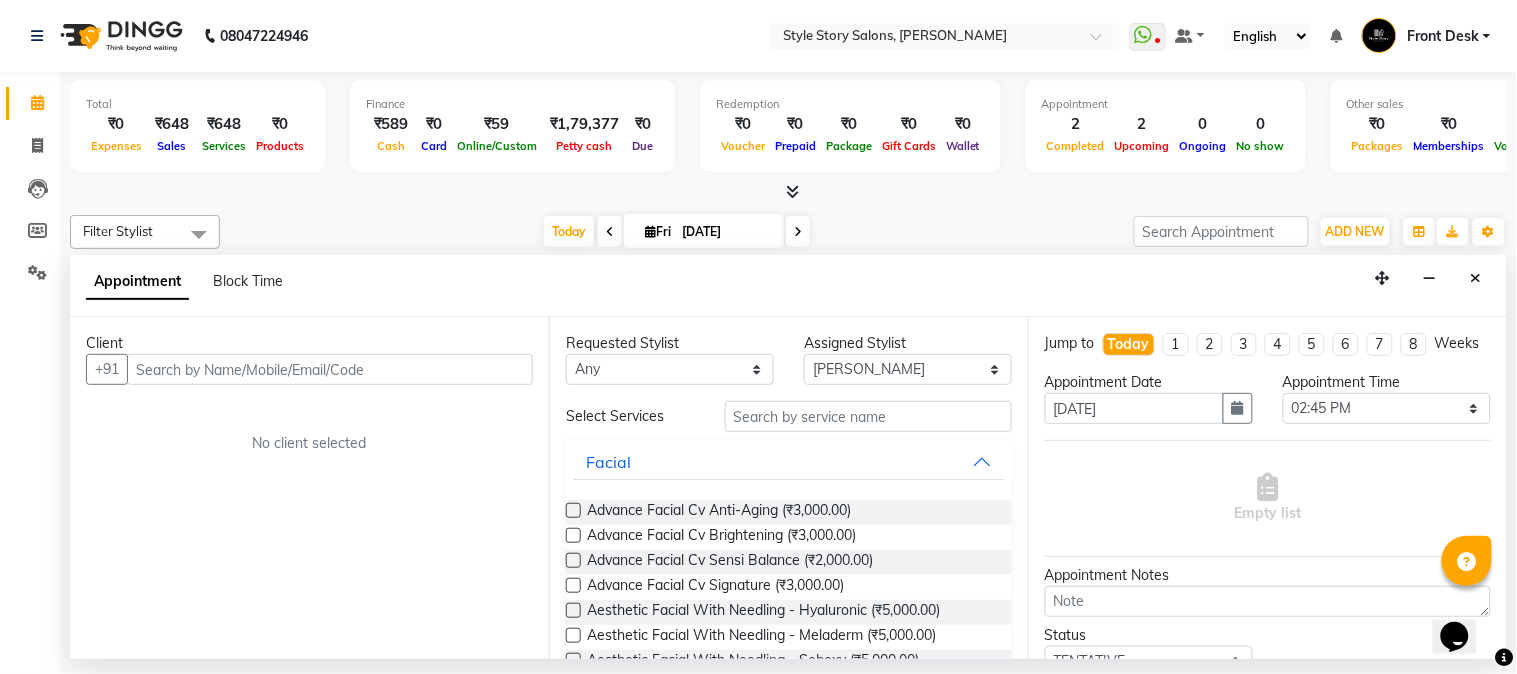 click at bounding box center [330, 369] 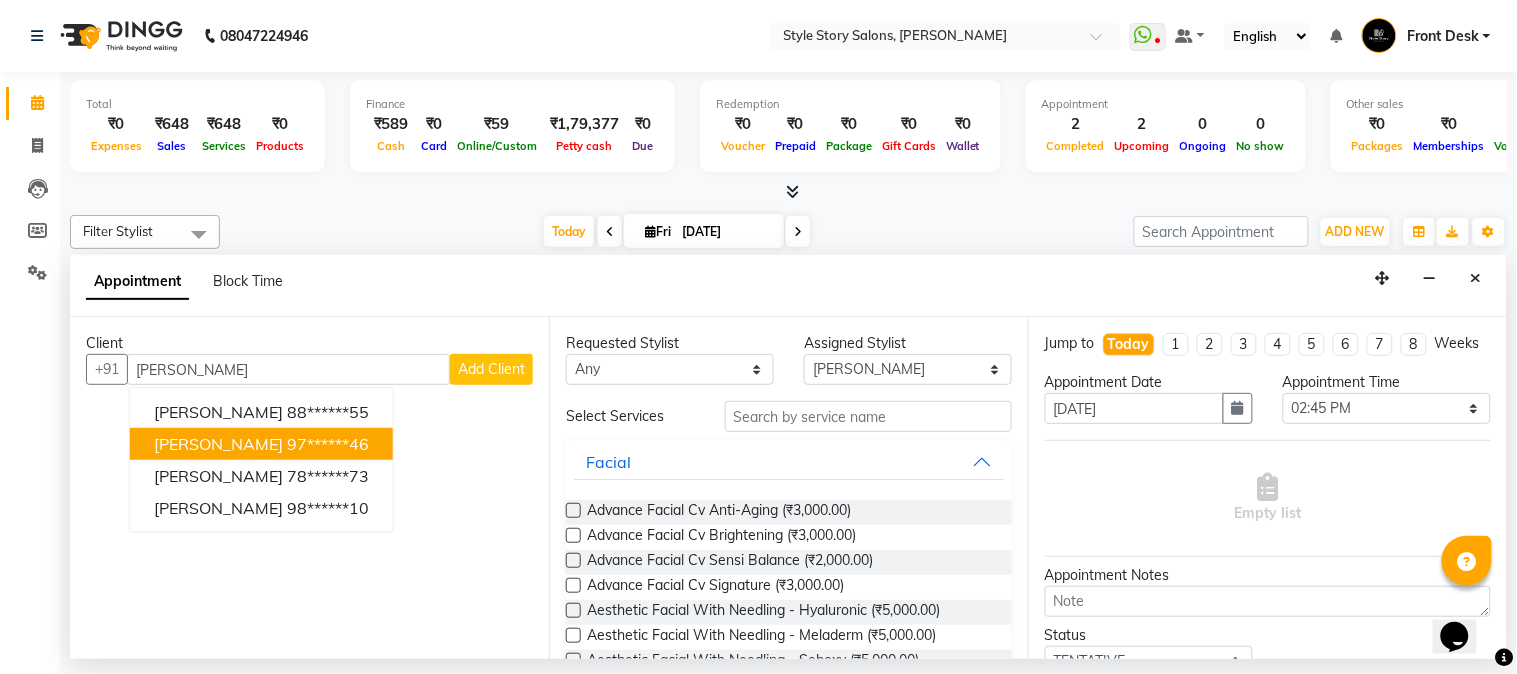 click on "[PERSON_NAME]" at bounding box center (218, 444) 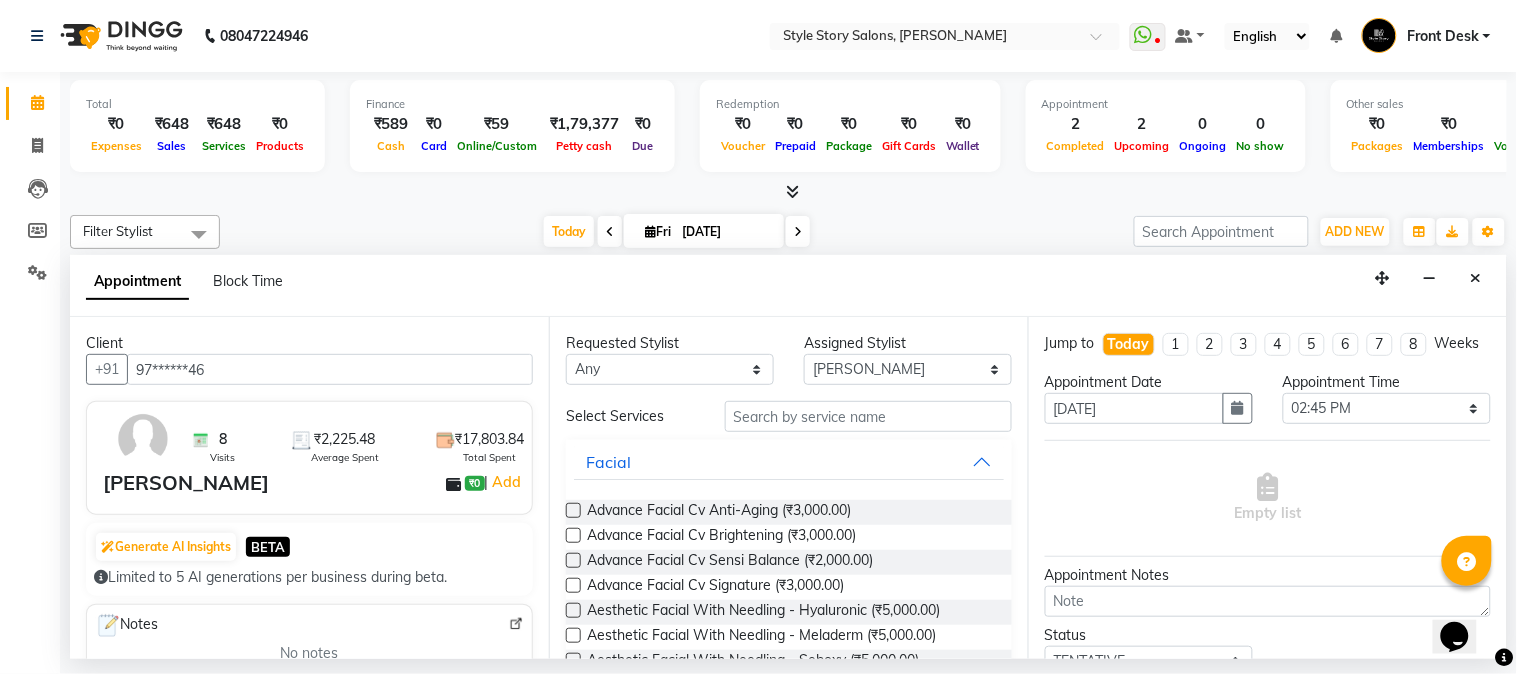 type on "97******46" 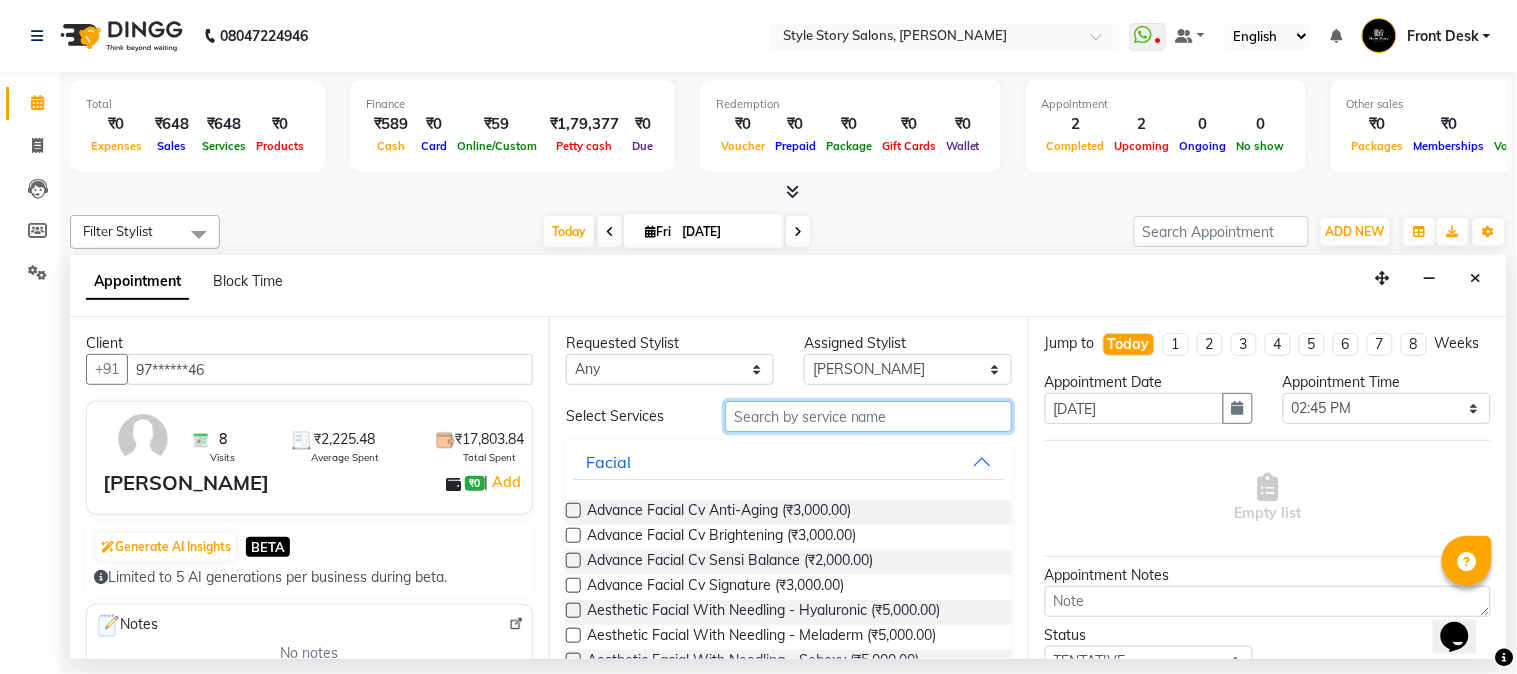 click at bounding box center [868, 416] 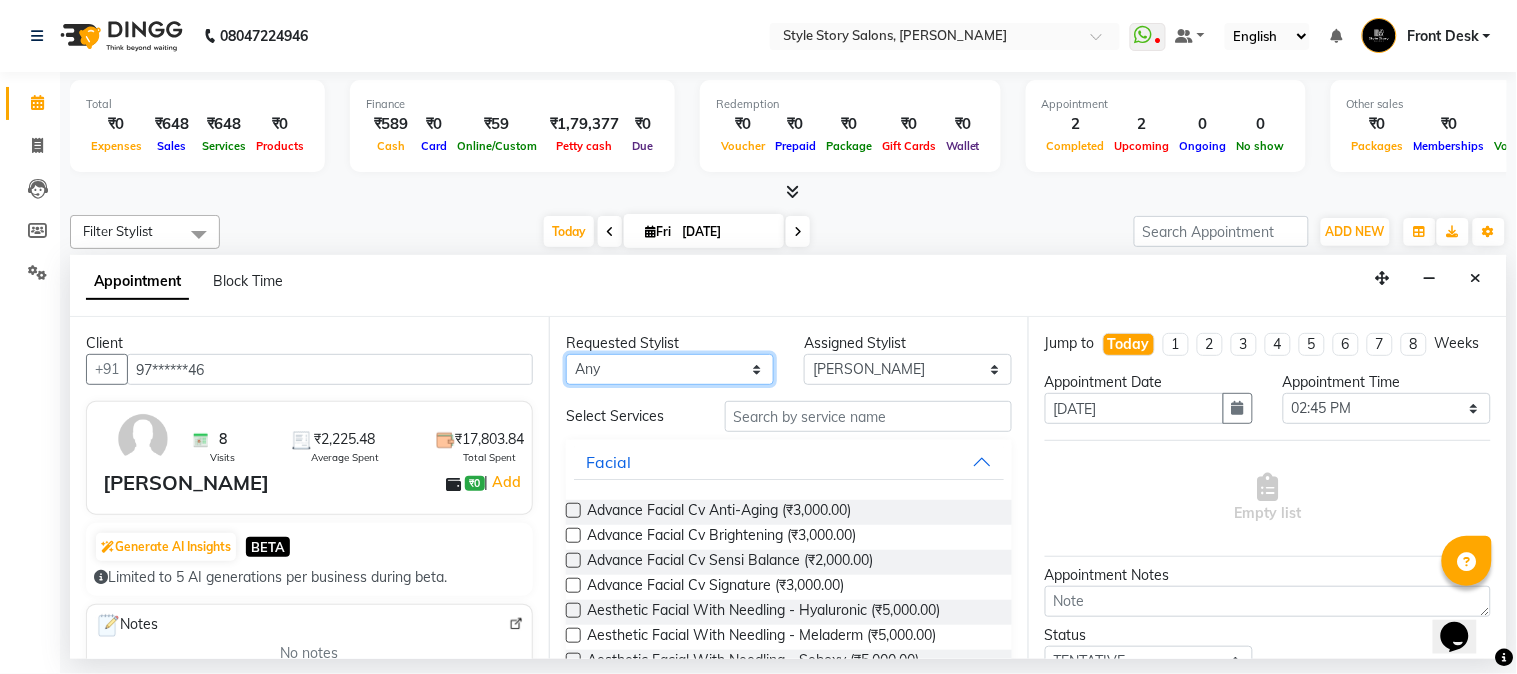 click on "Any Arshad Ansari Priyanshi Meshram Ritesh Shrivas Sonali Sarode Tanuja Junghare Vikas Kumar" at bounding box center [670, 369] 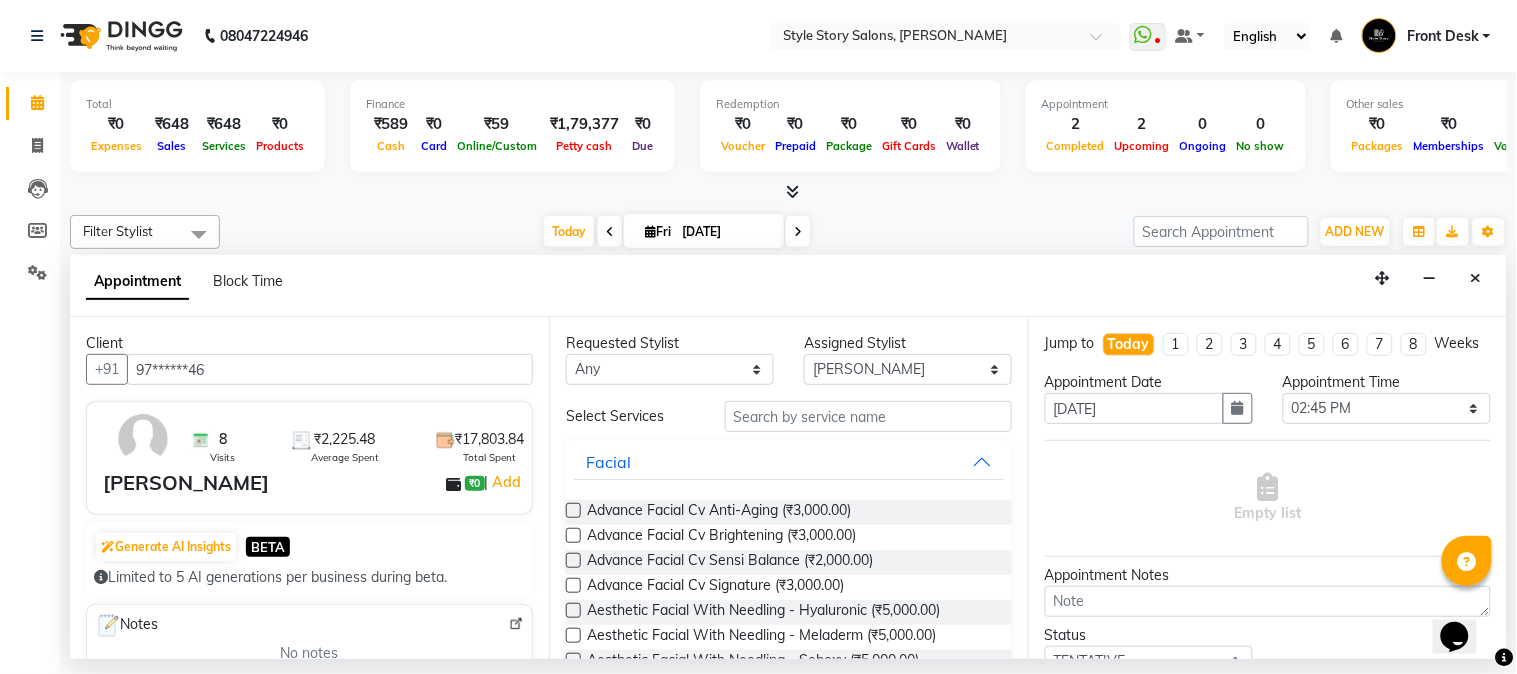 click on "Requested Stylist" at bounding box center [670, 343] 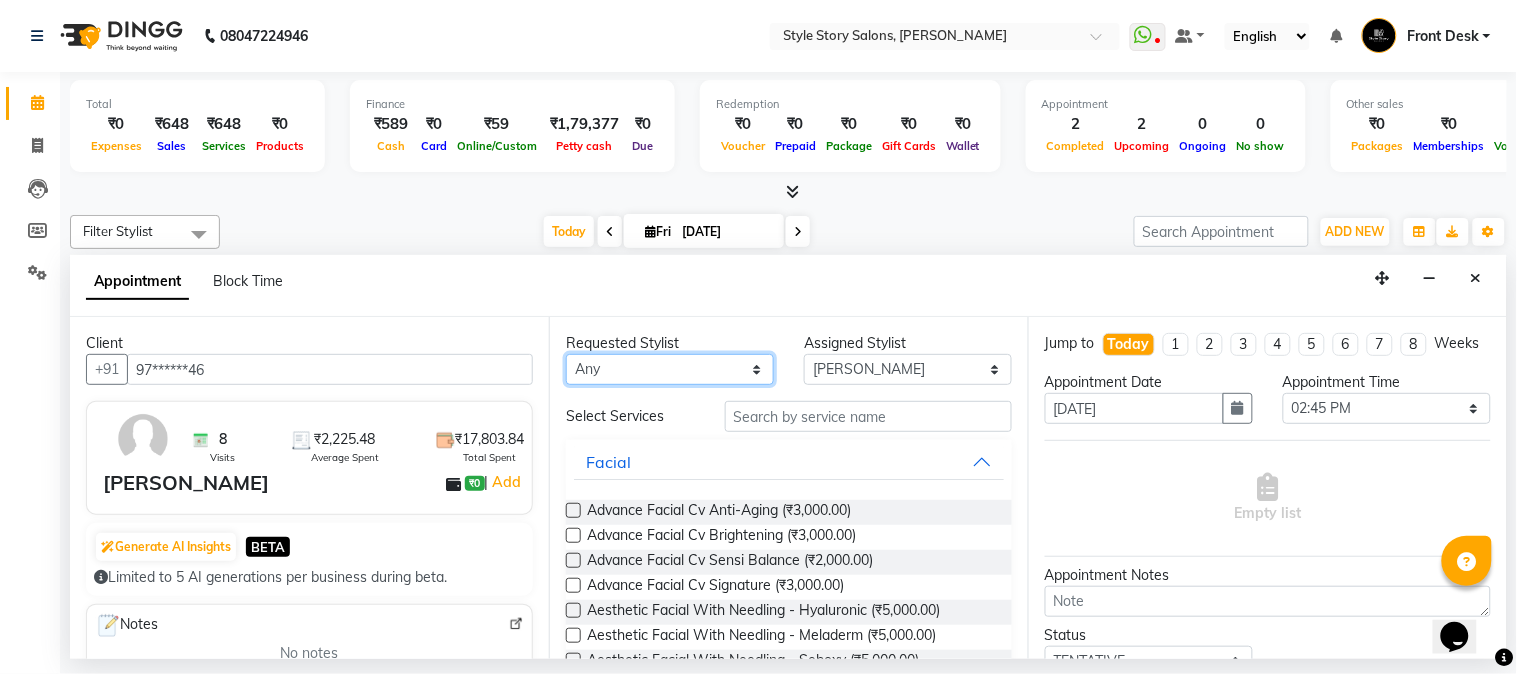 click on "Any Arshad Ansari Priyanshi Meshram Ritesh Shrivas Sonali Sarode Tanuja Junghare Vikas Kumar" at bounding box center (670, 369) 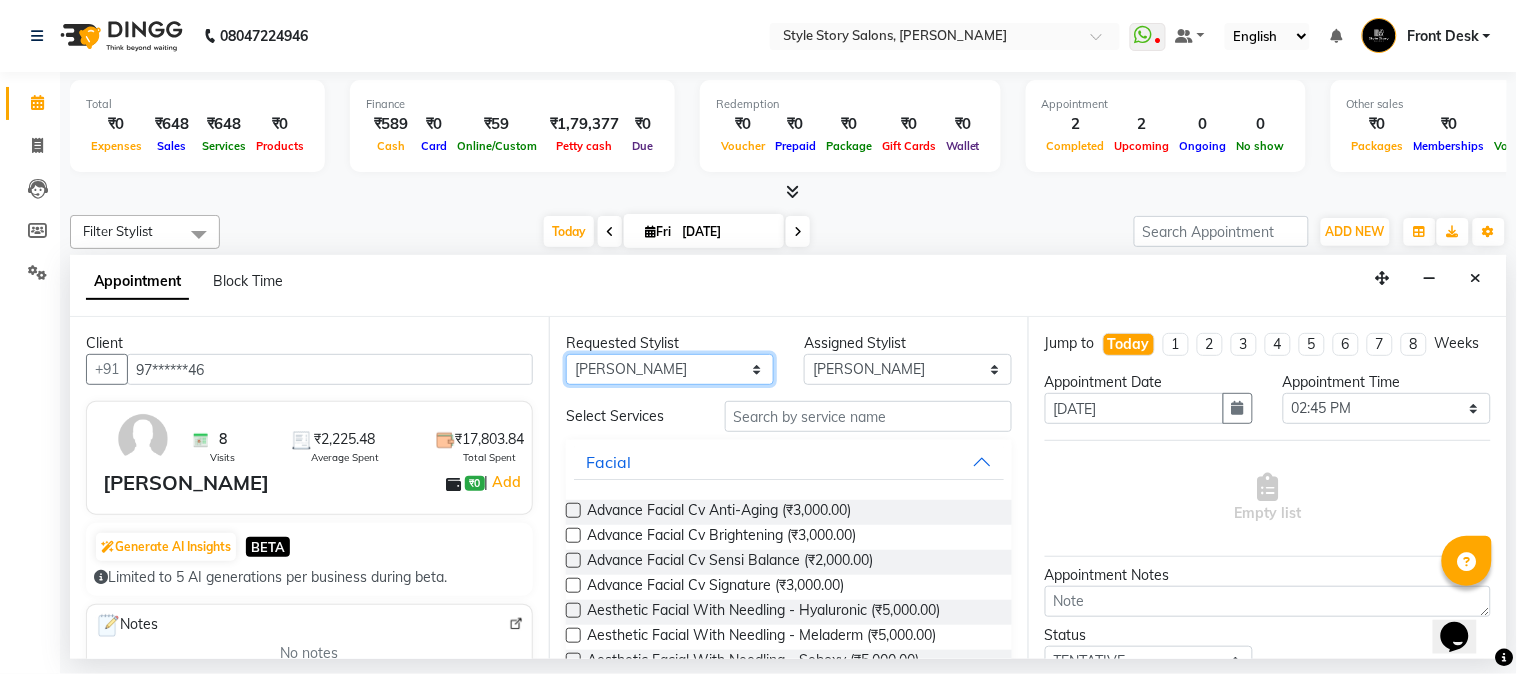click on "Any Arshad Ansari Priyanshi Meshram Ritesh Shrivas Sonali Sarode Tanuja Junghare Vikas Kumar" at bounding box center (670, 369) 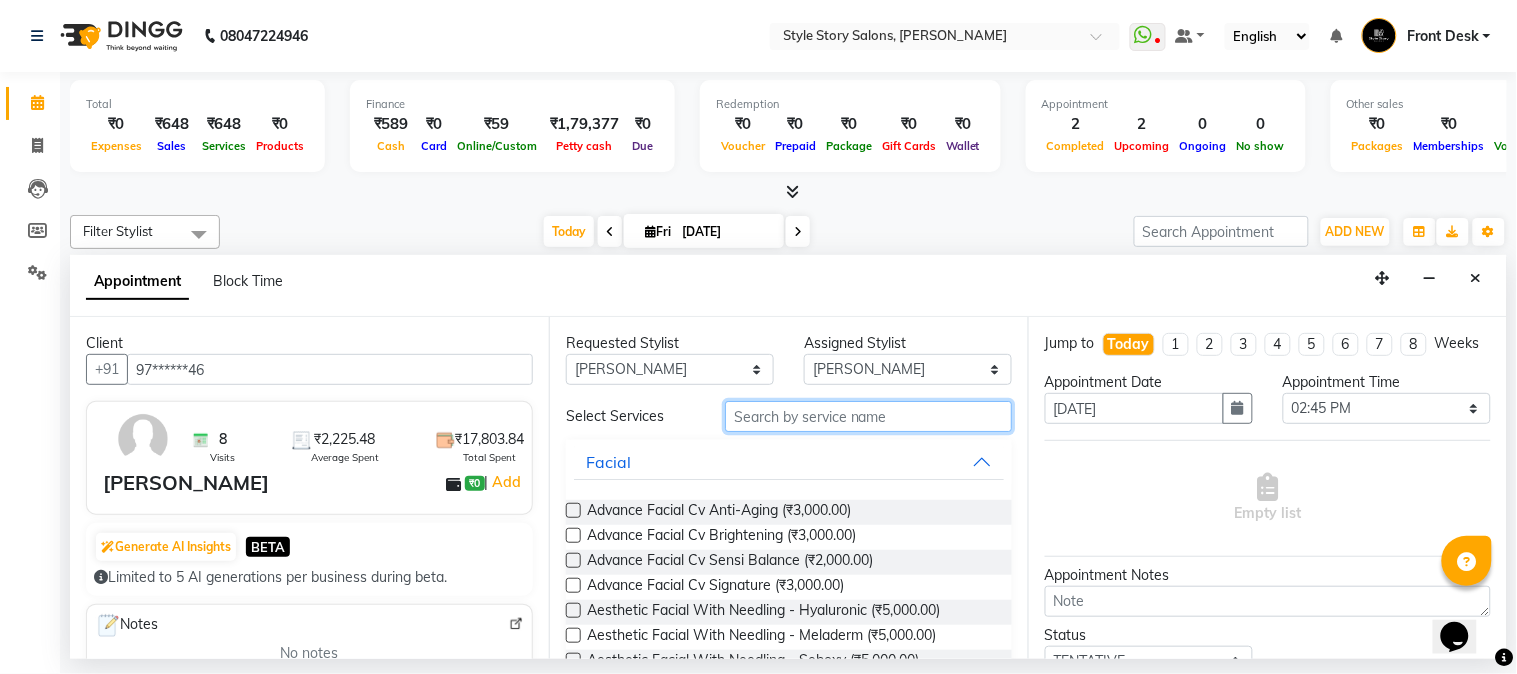 click at bounding box center [868, 416] 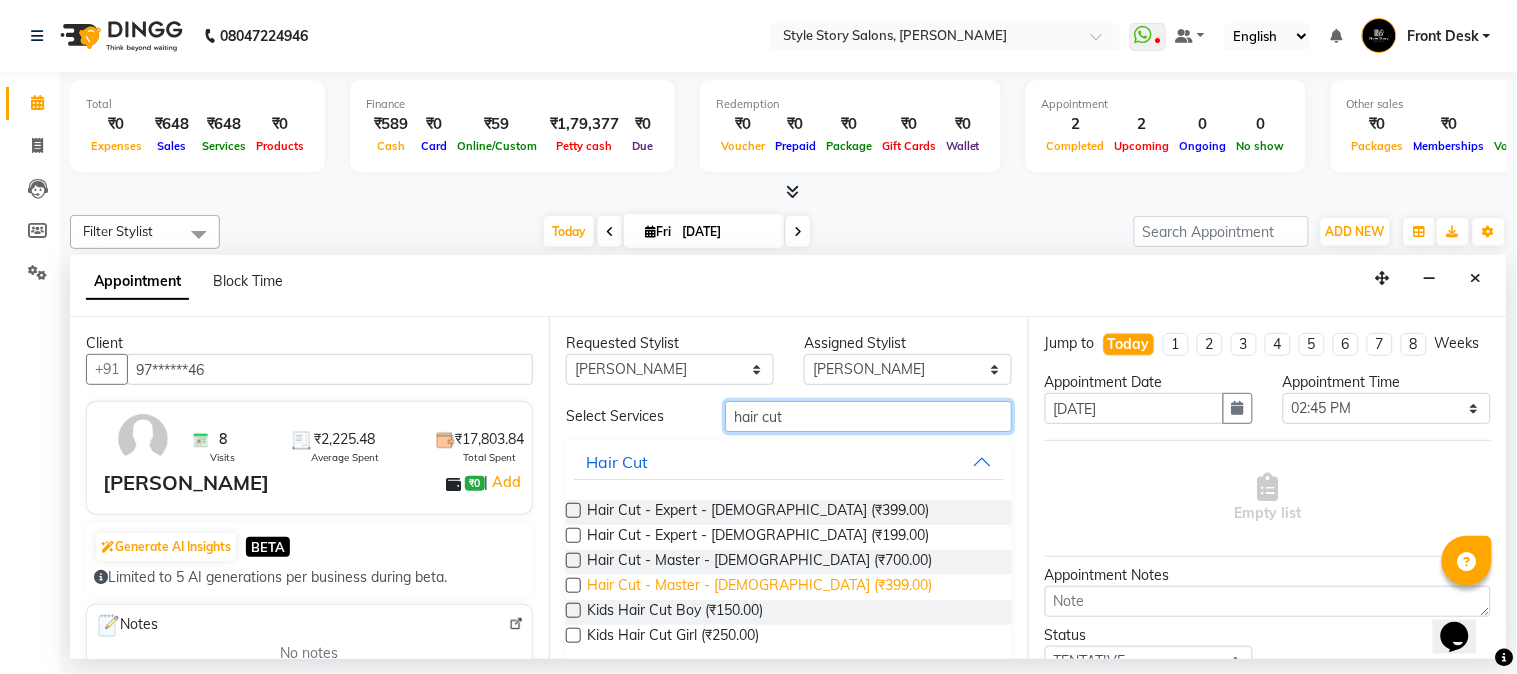 type on "hair cut" 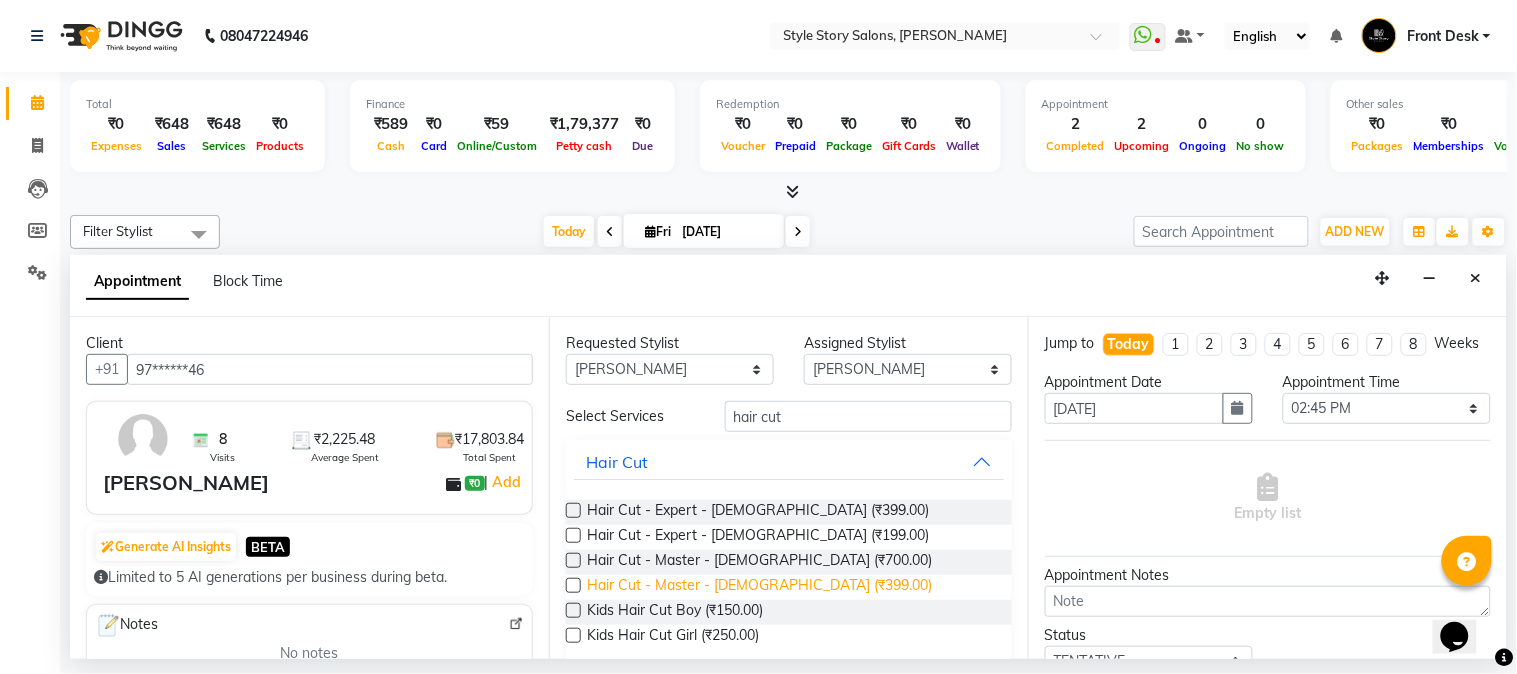 click on "Hair Cut - Master - Male (₹399.00)" at bounding box center (759, 587) 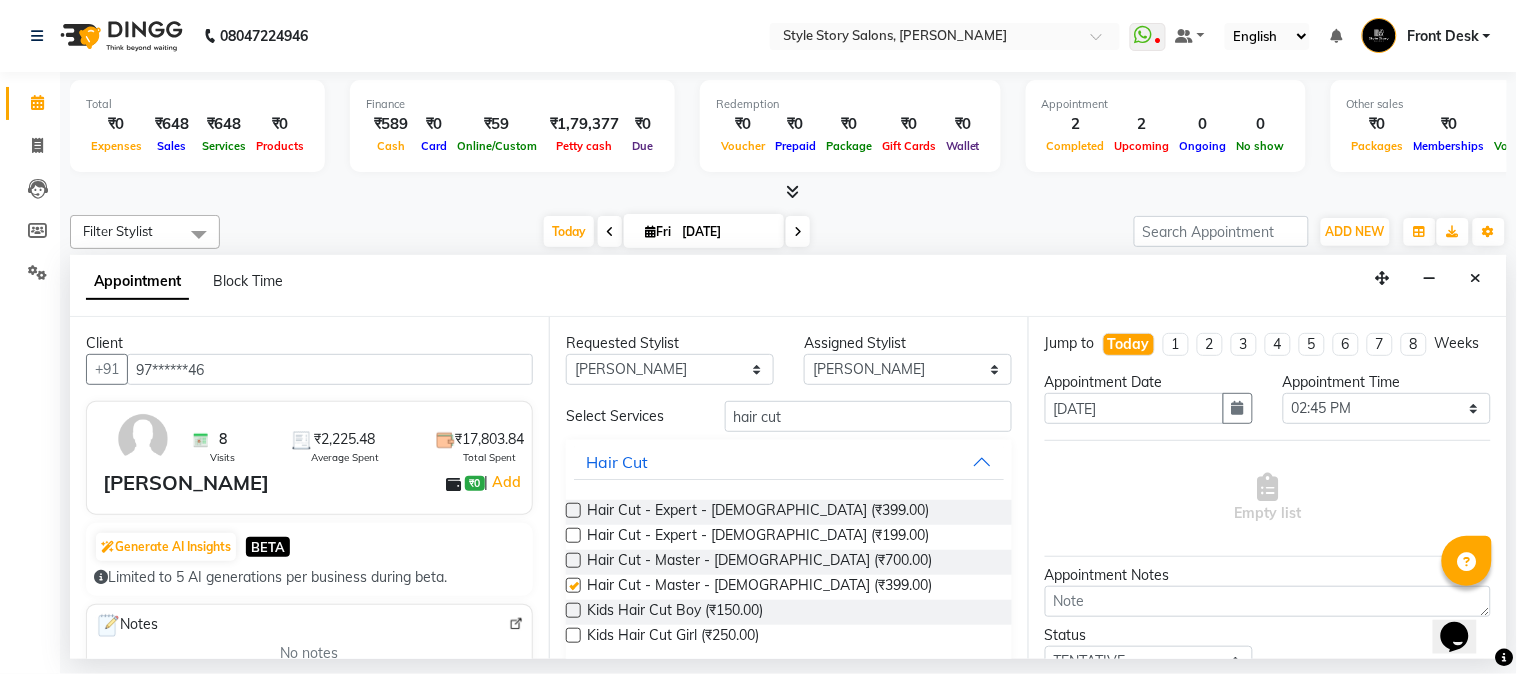 checkbox on "false" 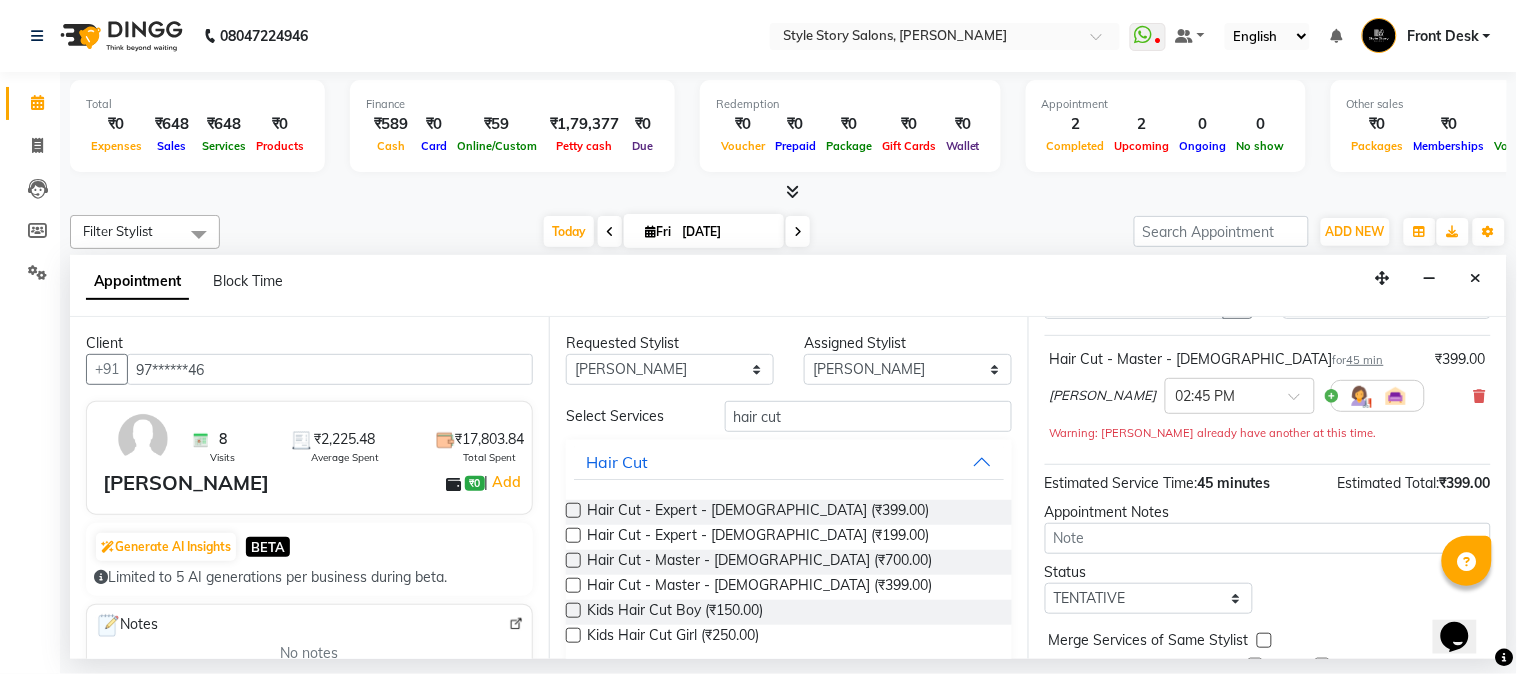scroll, scrollTop: 204, scrollLeft: 0, axis: vertical 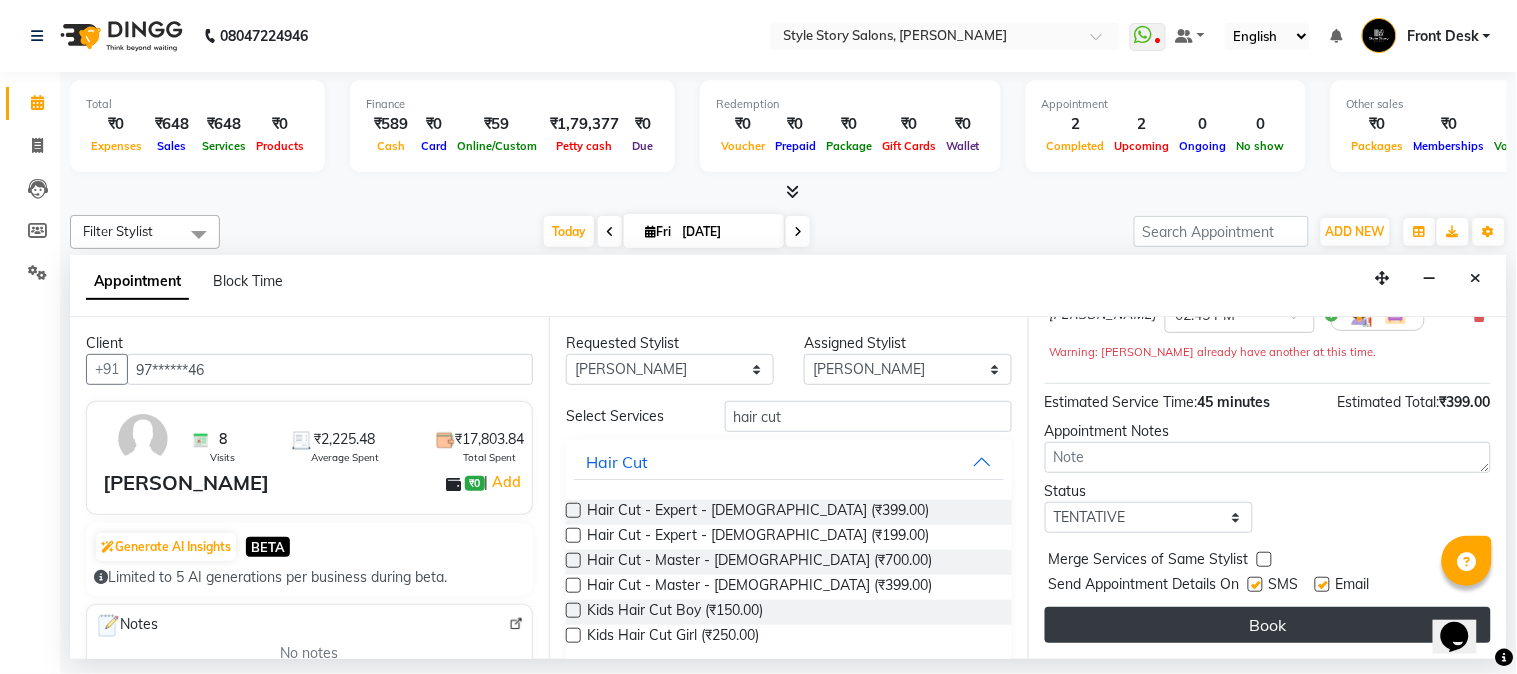 click on "Book" at bounding box center (1268, 625) 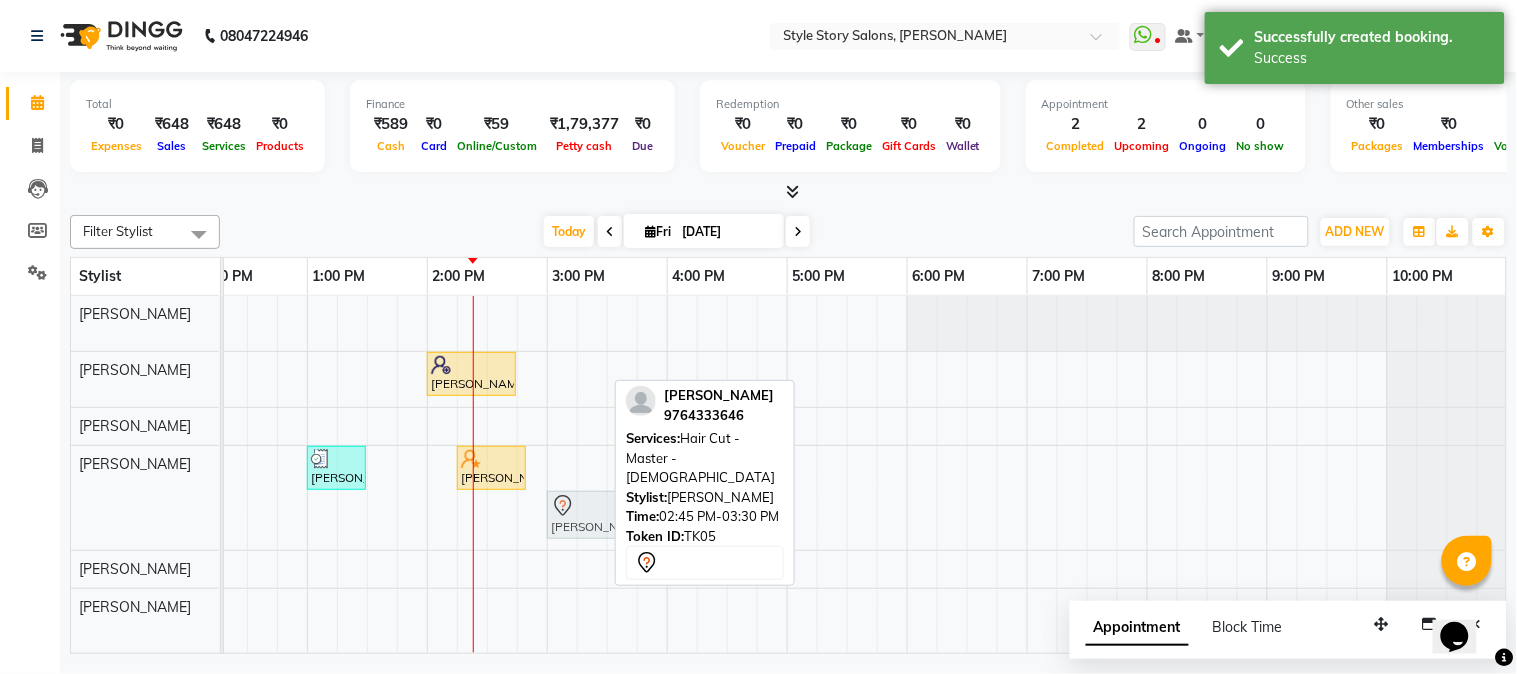 drag, startPoint x: 523, startPoint y: 503, endPoint x: 545, endPoint y: 507, distance: 22.36068 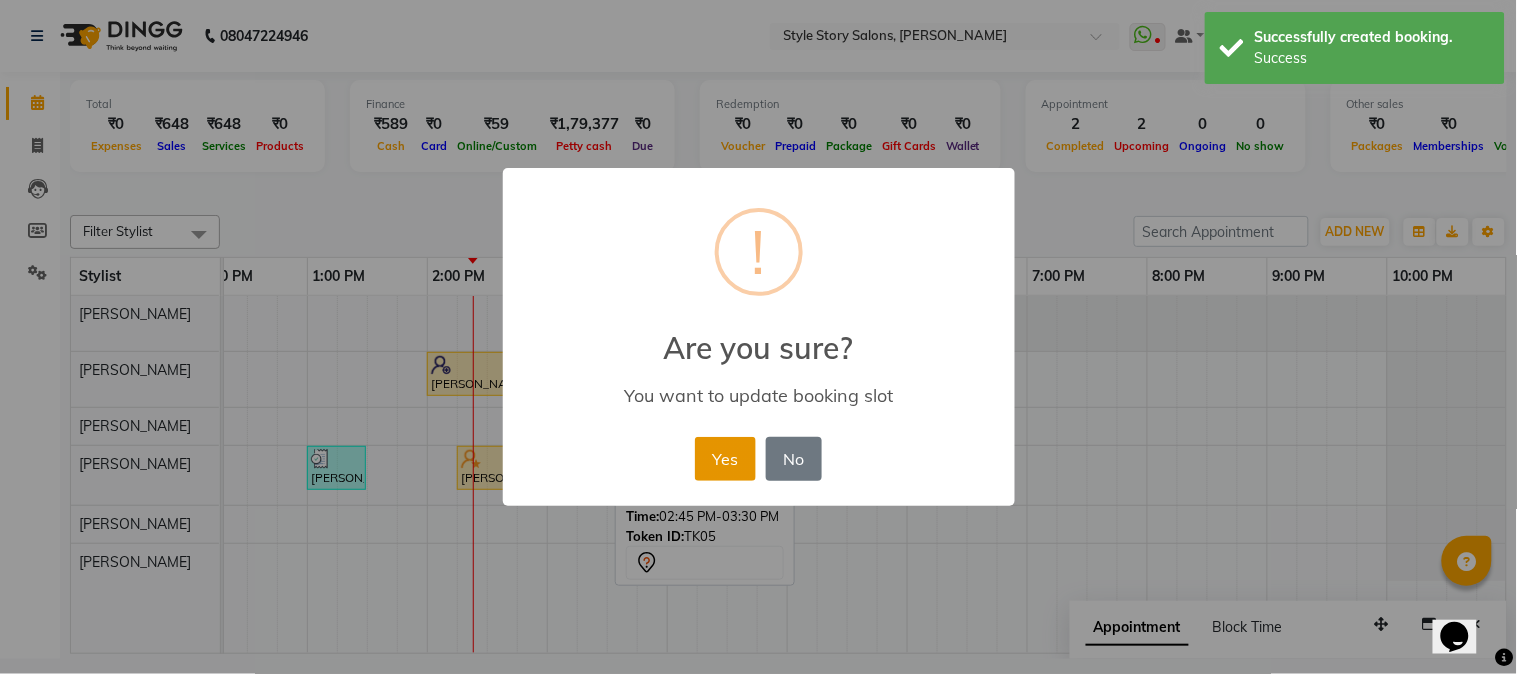 click on "Yes" at bounding box center [725, 459] 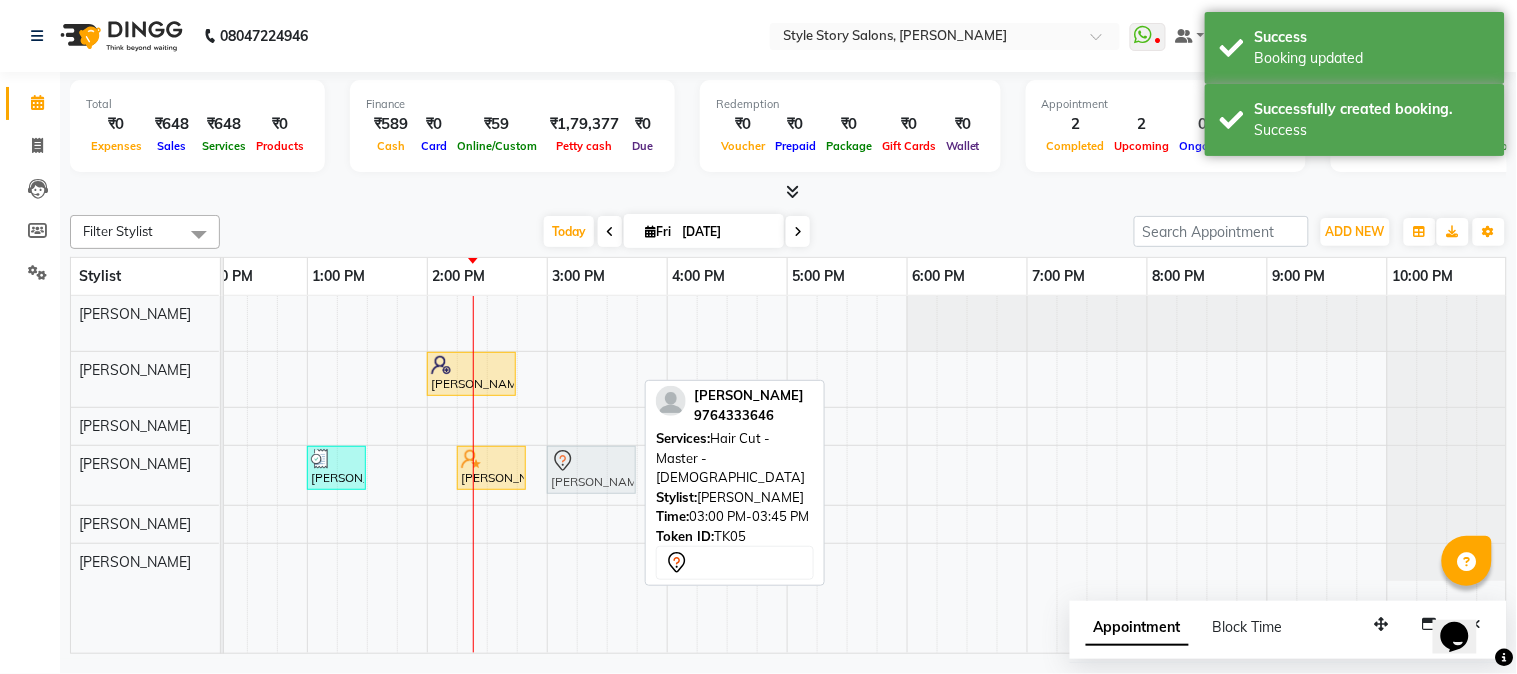 drag, startPoint x: 558, startPoint y: 458, endPoint x: 567, endPoint y: 468, distance: 13.453624 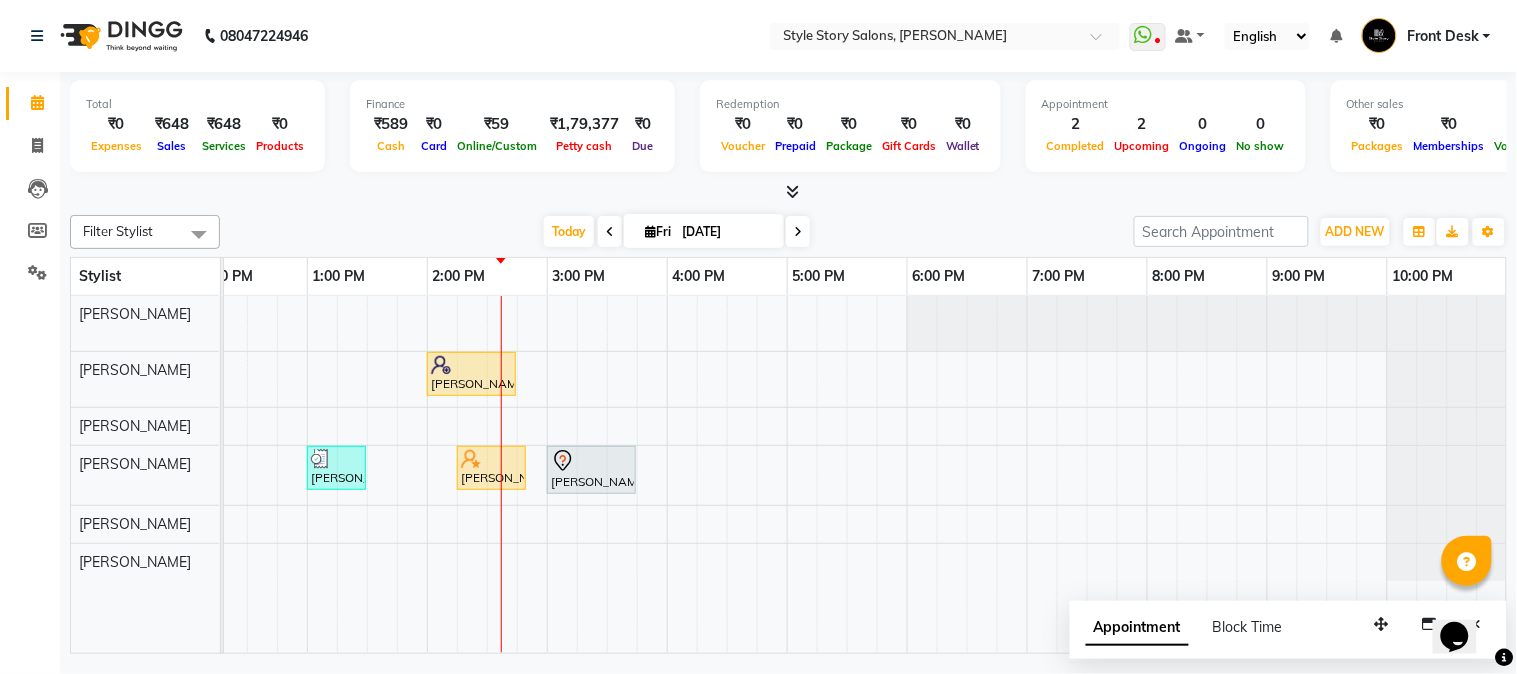 click on "Sejal Virulkar, TK01, 10:00 AM-10:15 AM, Threading Upperlip     Muskan Agrawal, TK03, 02:00 PM-02:45 PM, Hair Cut - Master - Female     Garima Bhartia, TK02, 01:00 PM-01:30 PM, Blow Dry Regular     Sunny J sir, TK04, 02:15 PM-02:50 PM, Beard Styling             Atharva Pohankar, TK05, 03:00 PM-03:45 PM, Hair Cut - Master - Male" at bounding box center (547, 475) 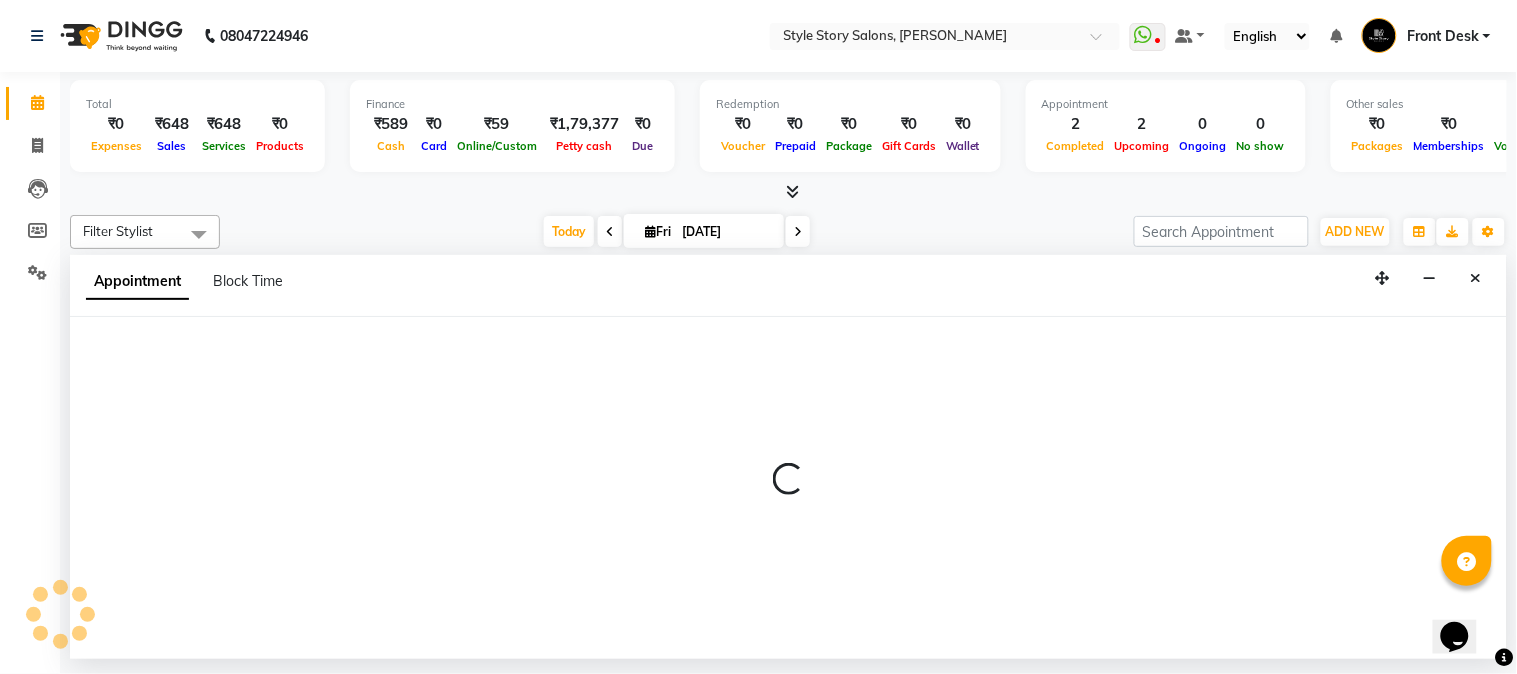 select on "61197" 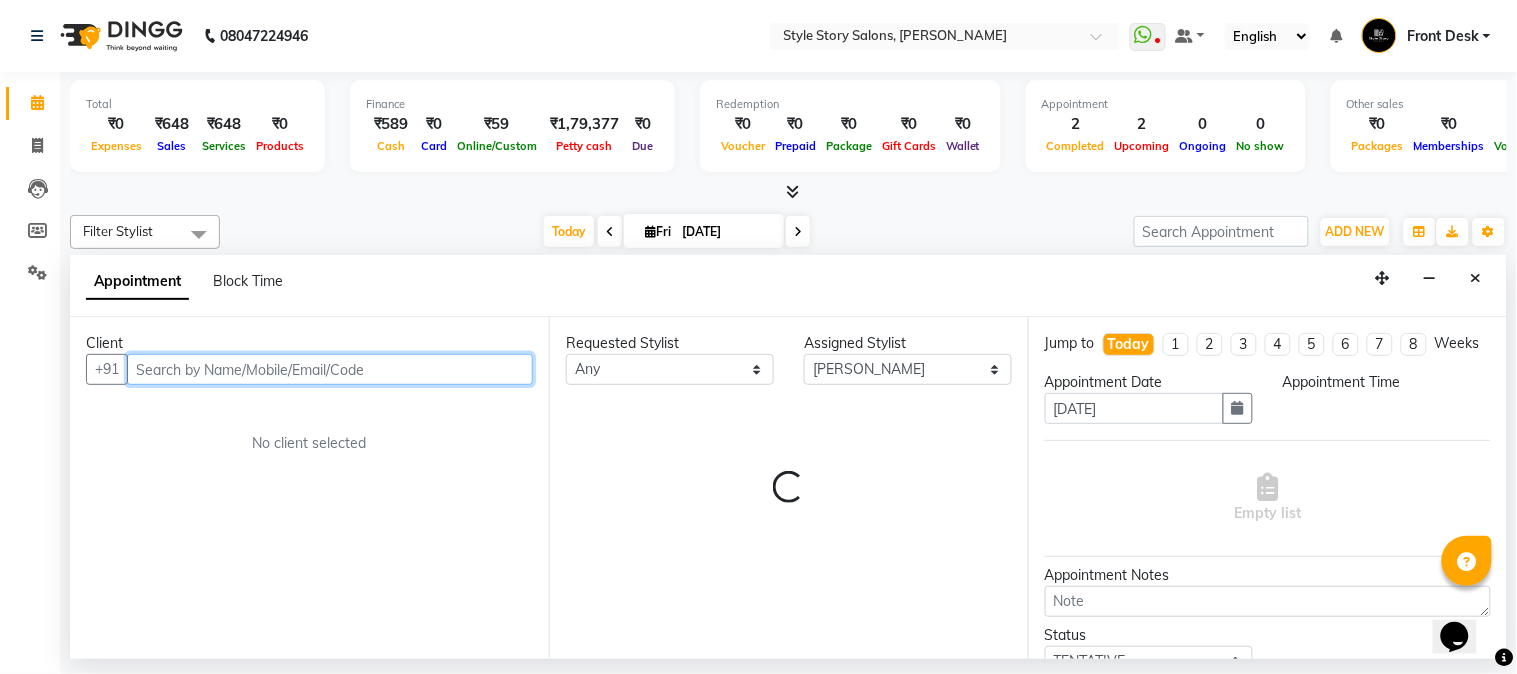 select on "960" 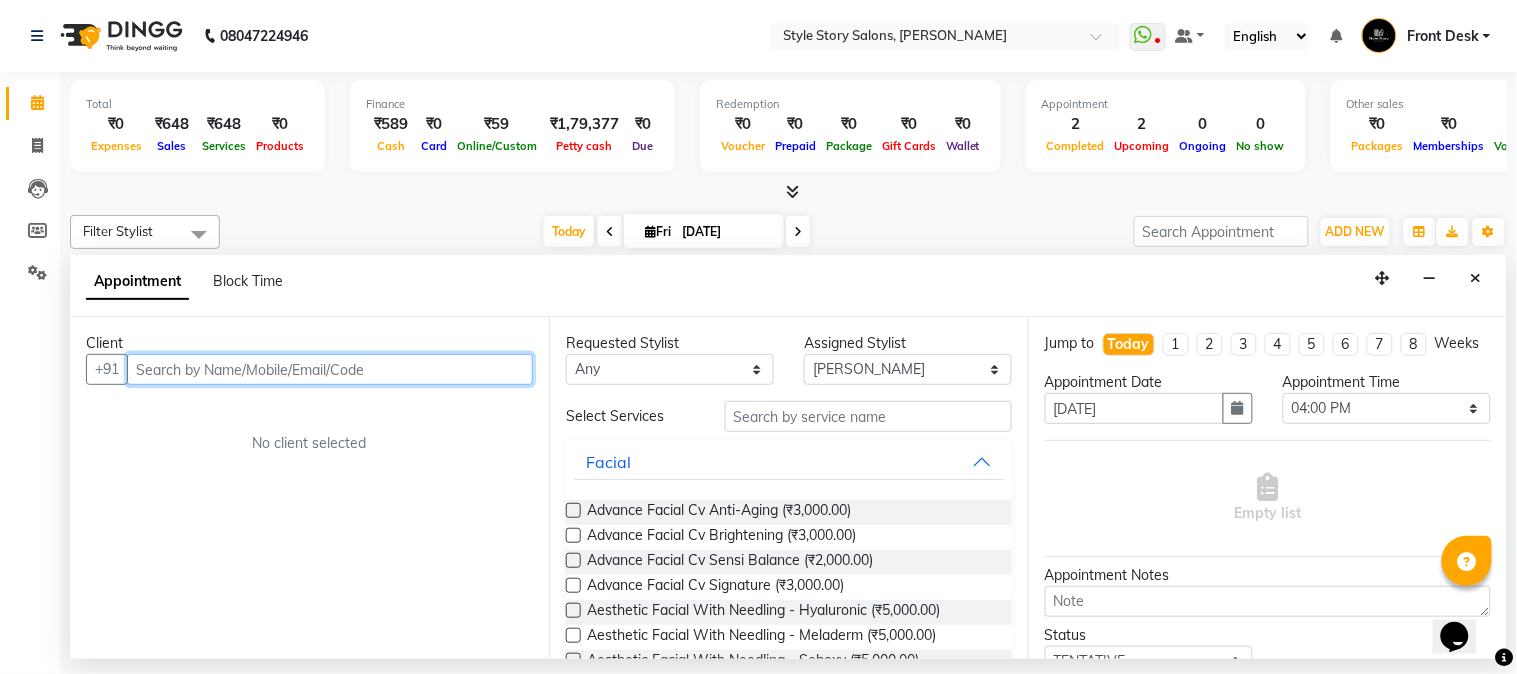 click at bounding box center (330, 369) 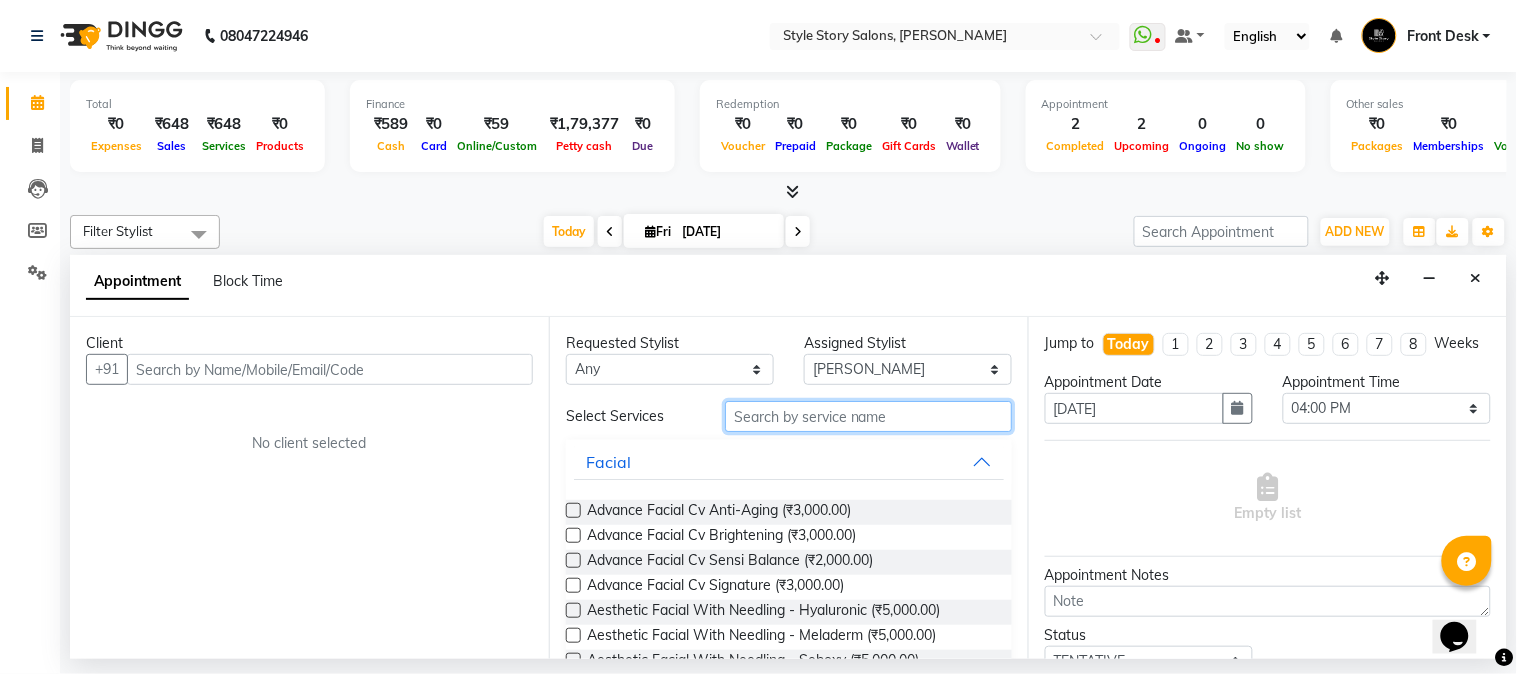 click at bounding box center (868, 416) 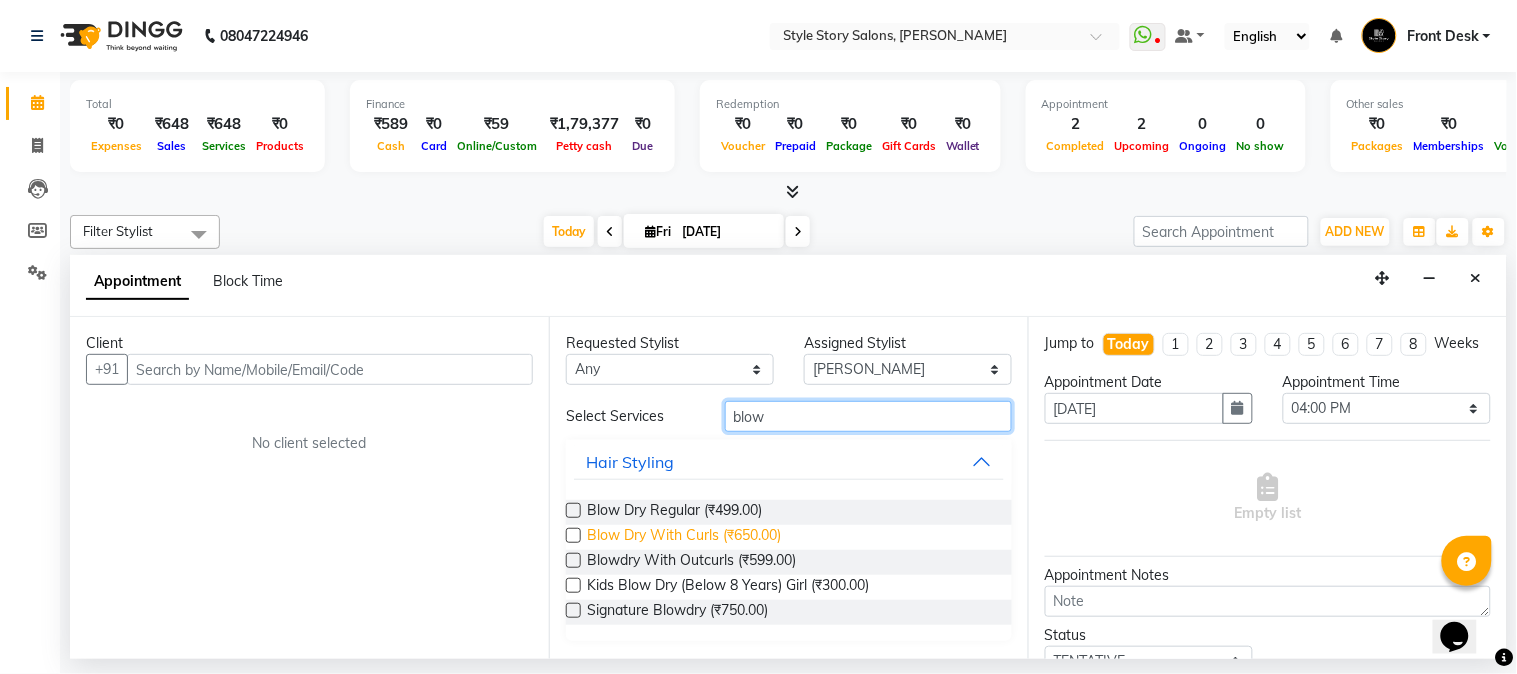 type on "blow" 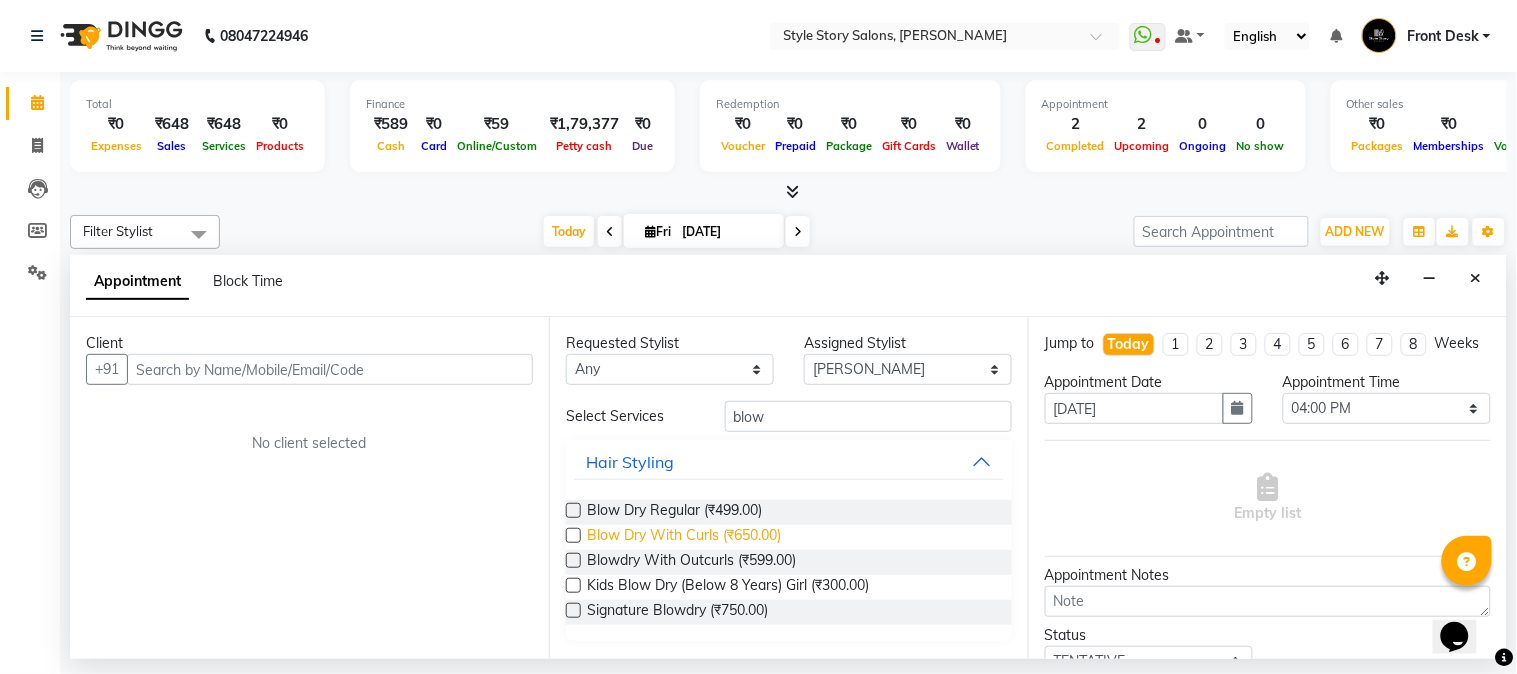 click on "Blow Dry With Curls (₹650.00)" at bounding box center [684, 537] 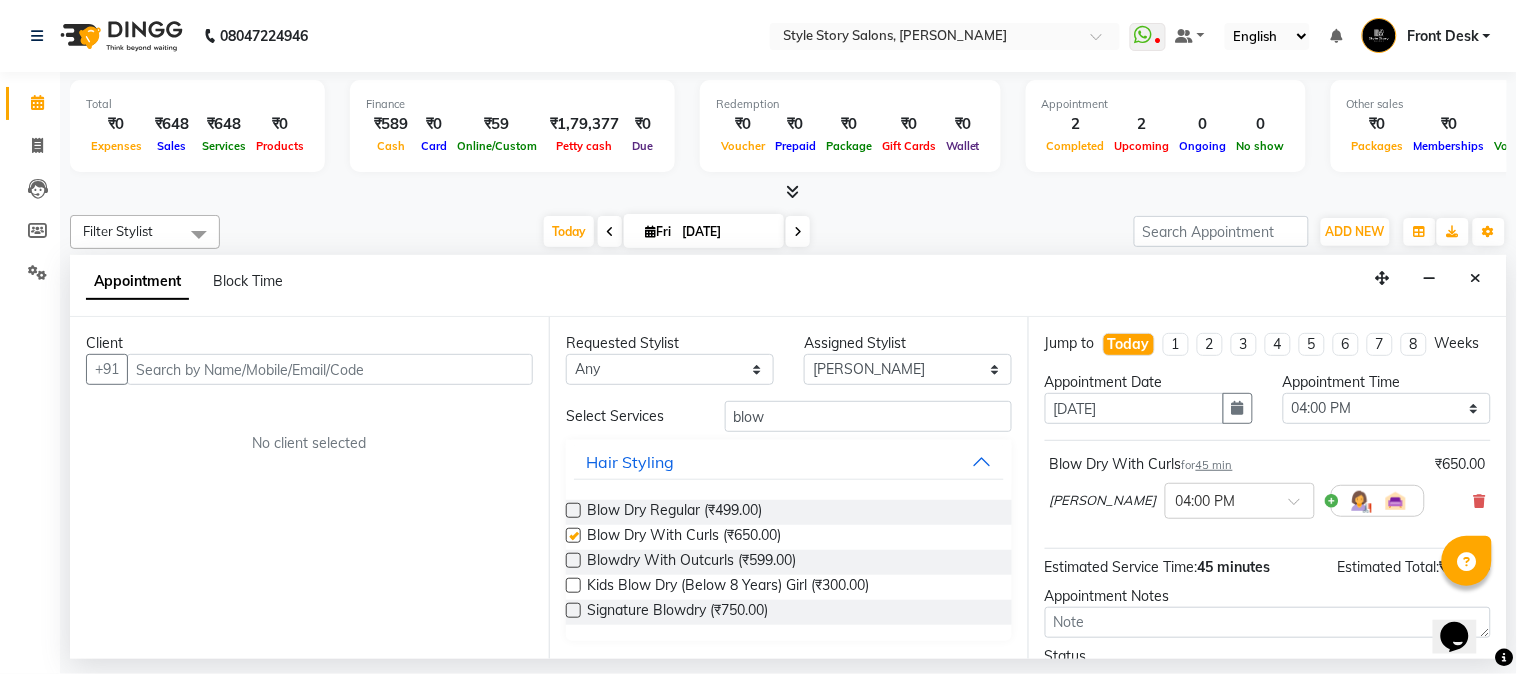 checkbox on "false" 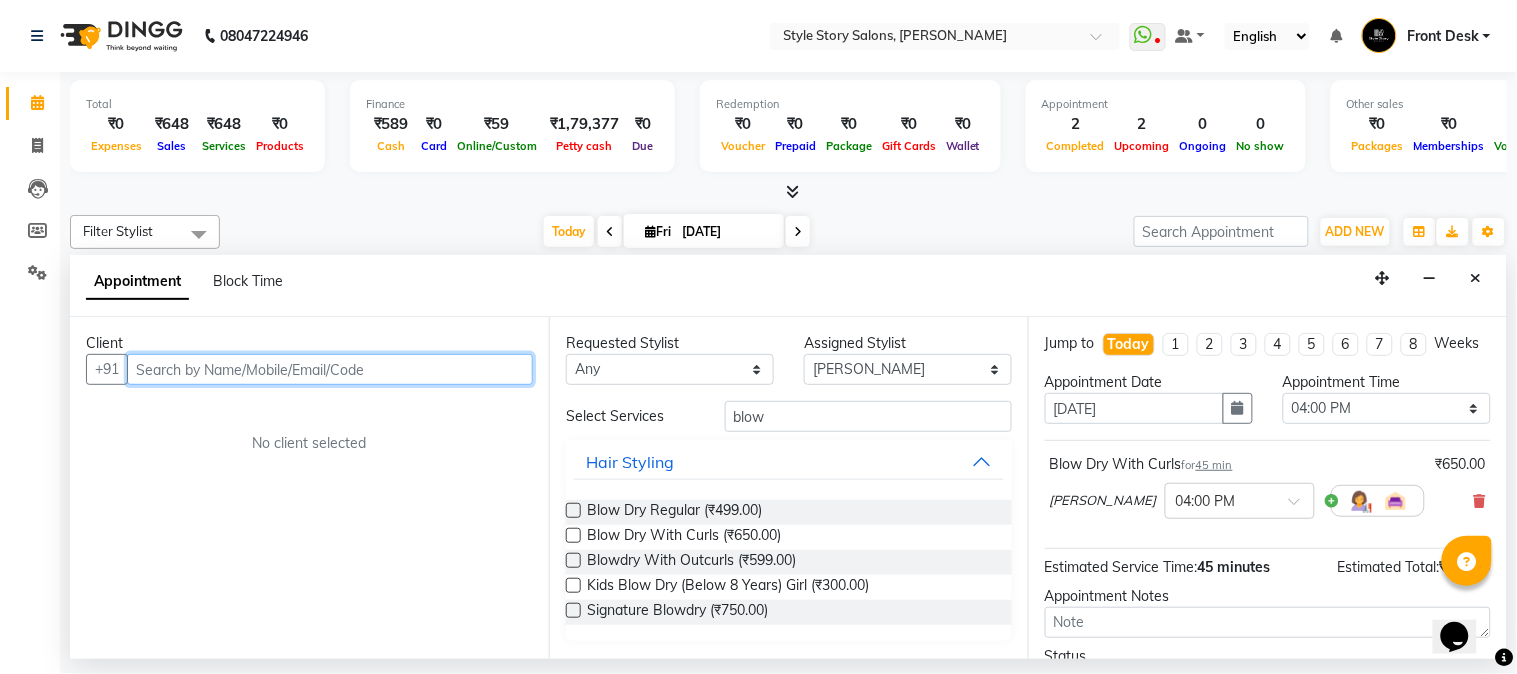 click at bounding box center [330, 369] 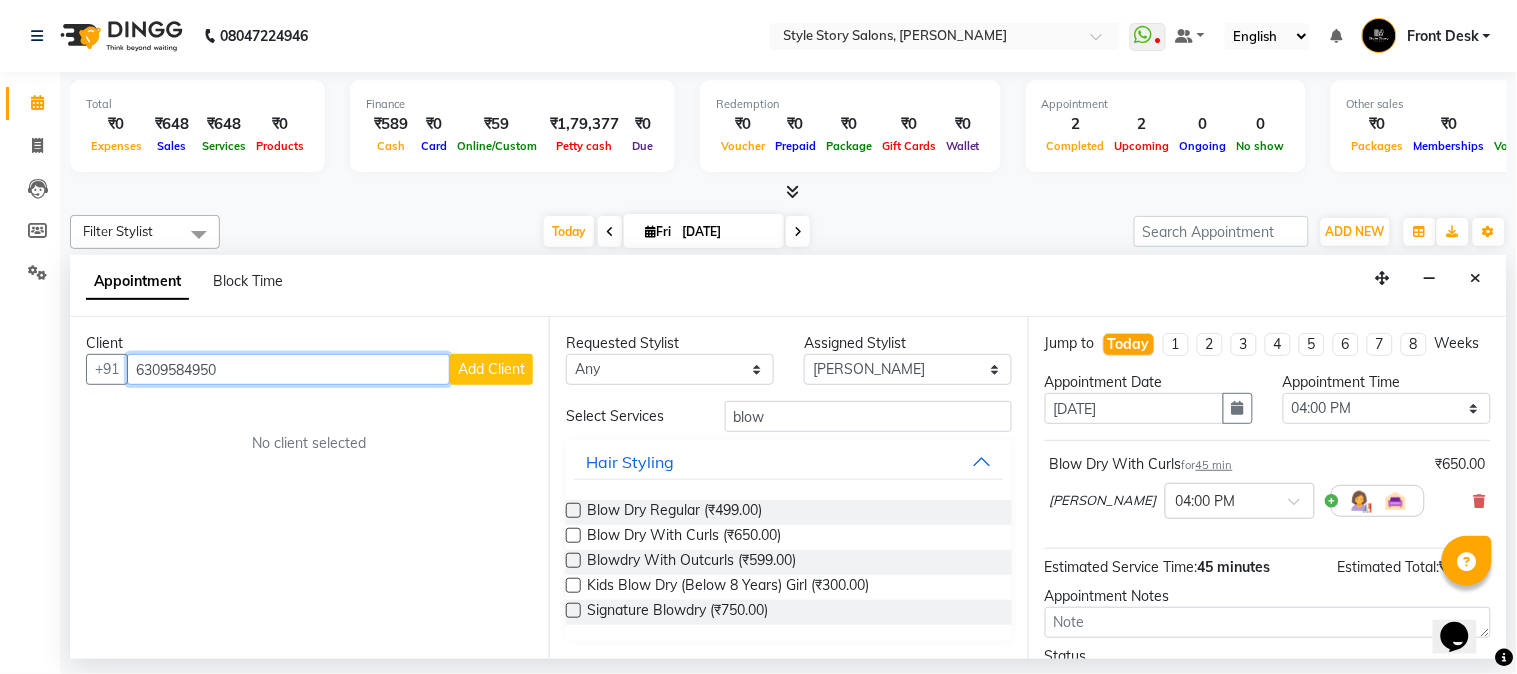 type on "6309584950" 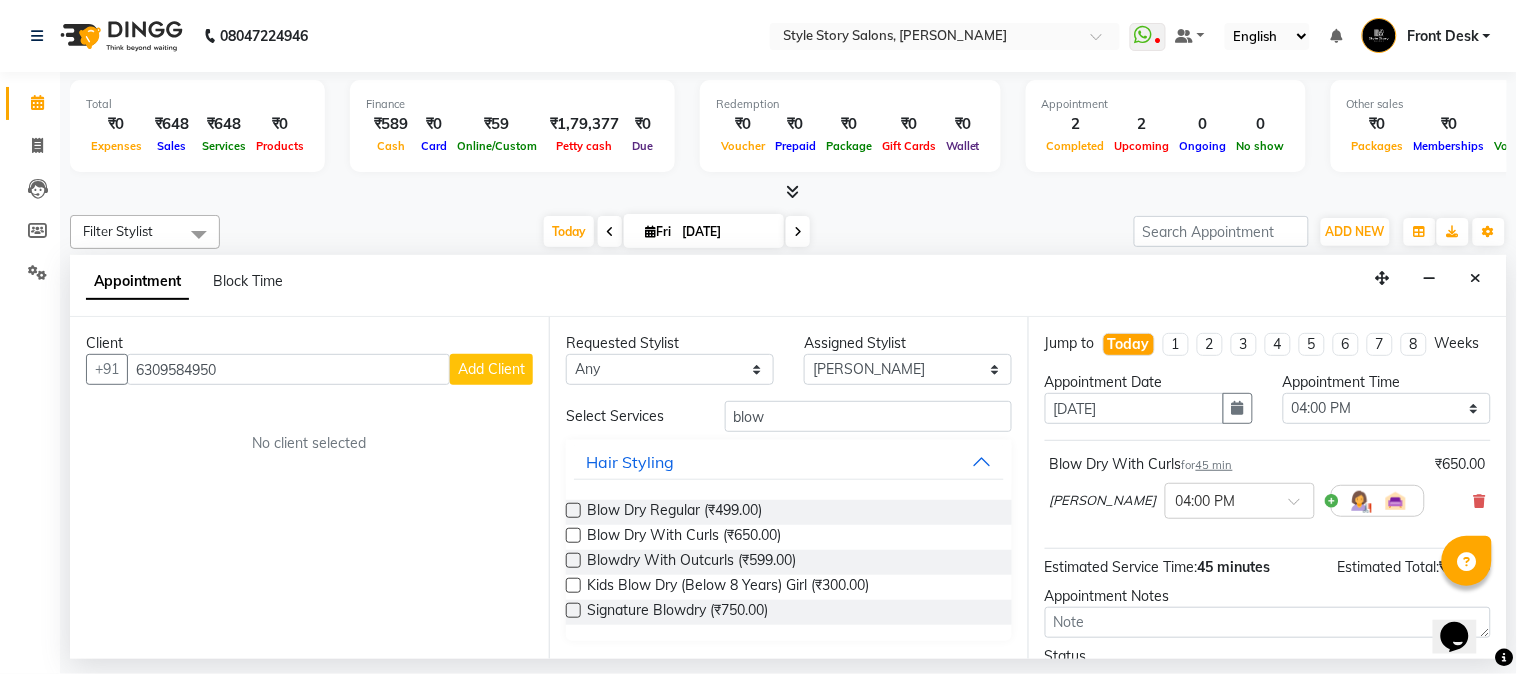 click on "Add Client" at bounding box center [491, 369] 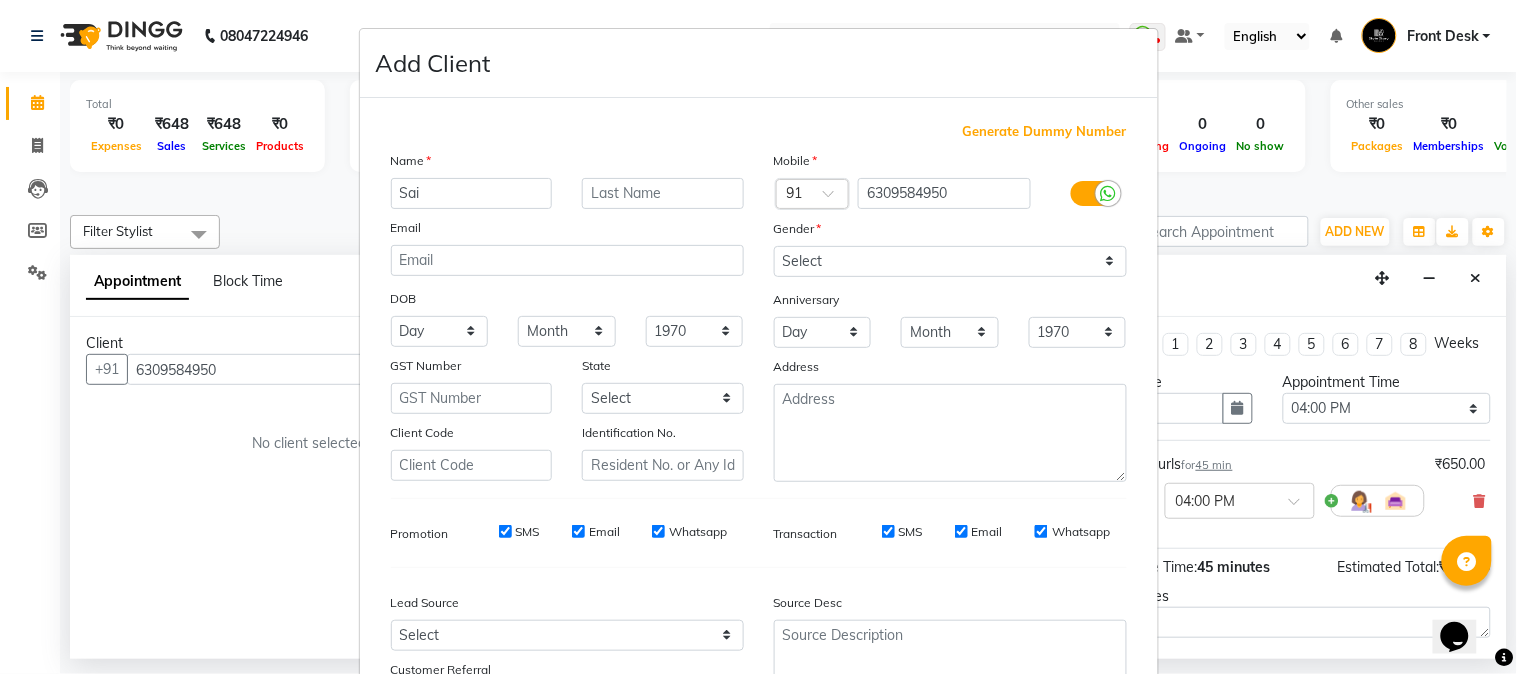 type on "Sai" 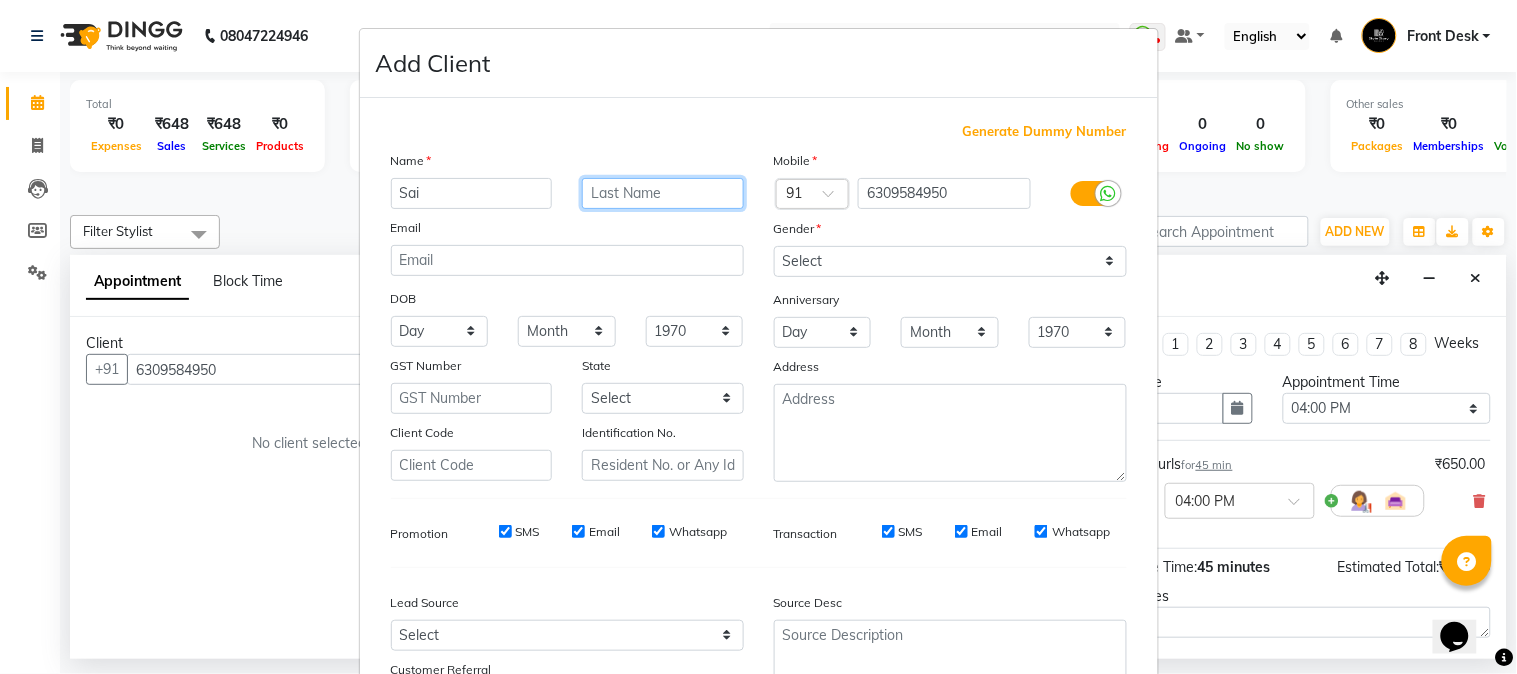 click at bounding box center [663, 193] 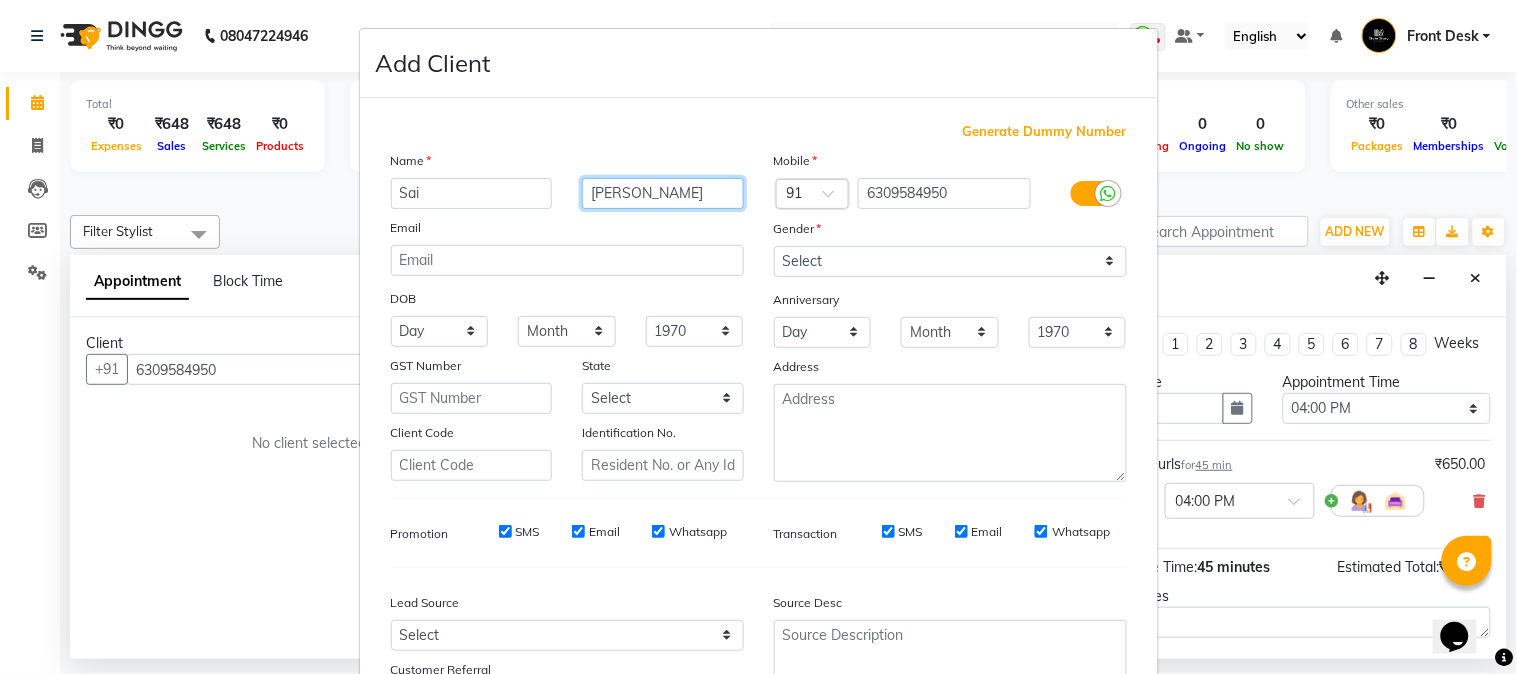 type on "sathwik" 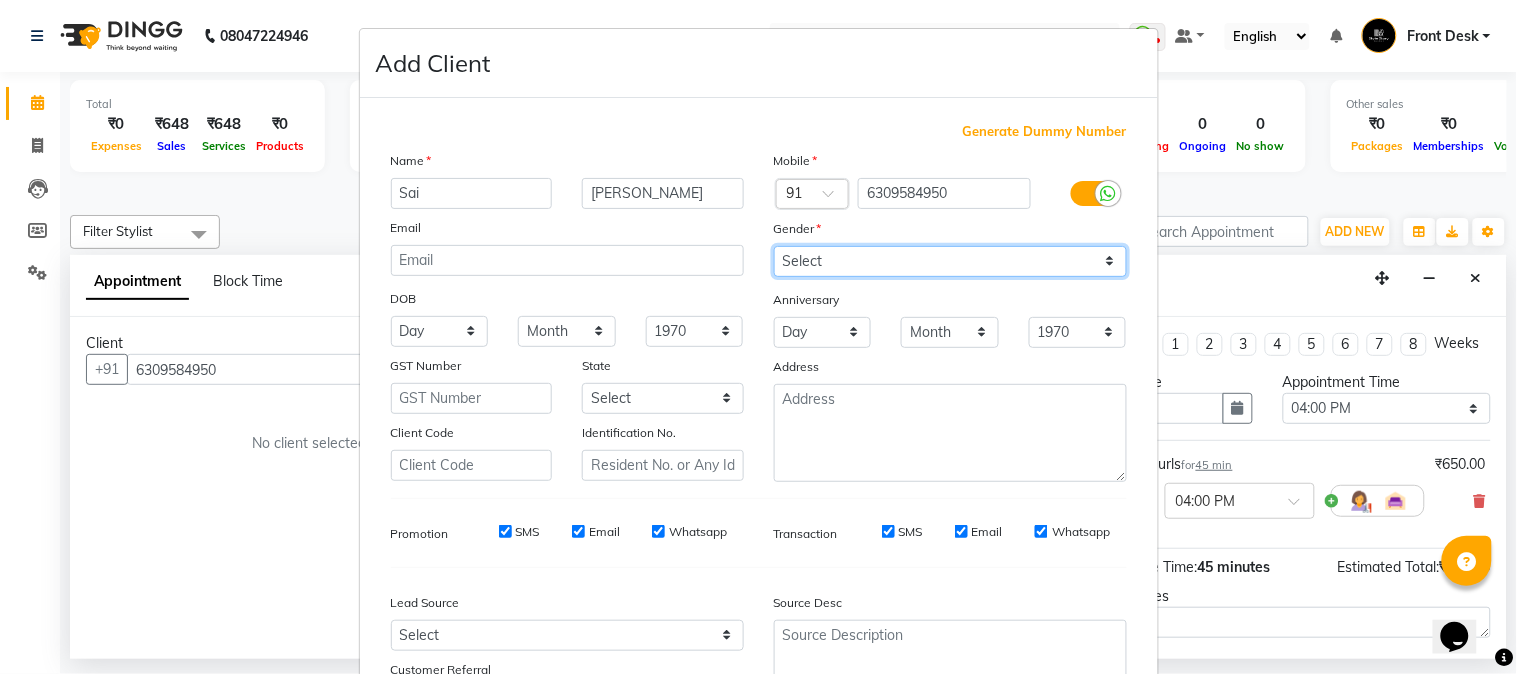 click on "Select Male Female Other Prefer Not To Say" at bounding box center (950, 261) 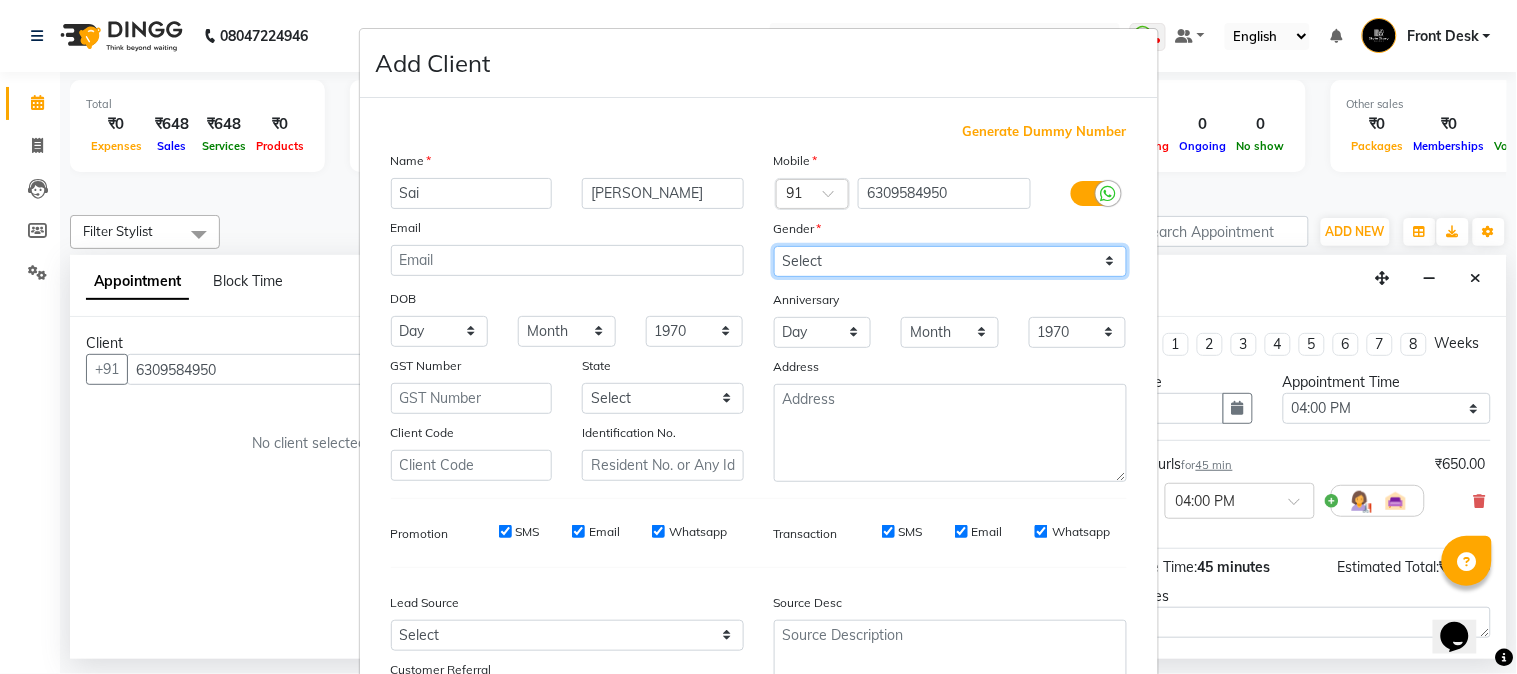 select on "female" 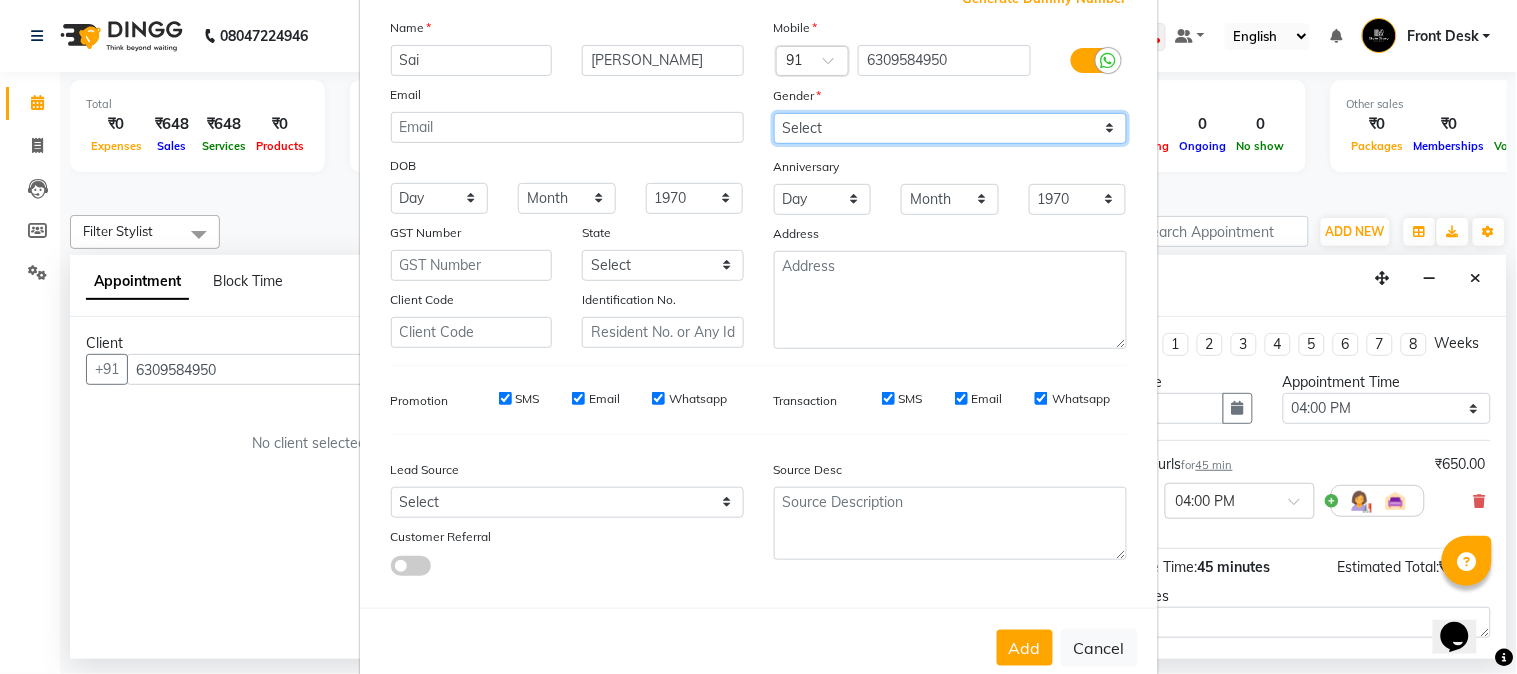 scroll, scrollTop: 176, scrollLeft: 0, axis: vertical 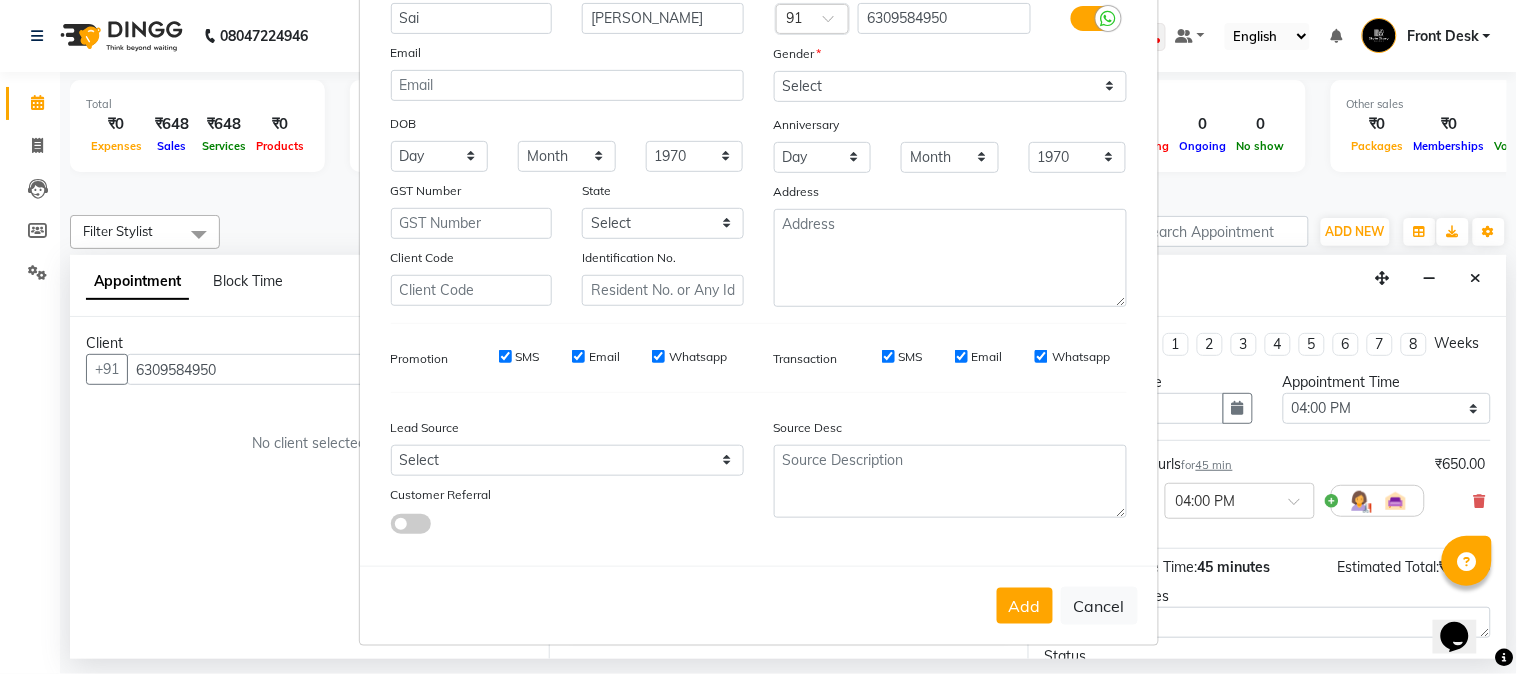 drag, startPoint x: 993, startPoint y: 612, endPoint x: 1034, endPoint y: 585, distance: 49.09175 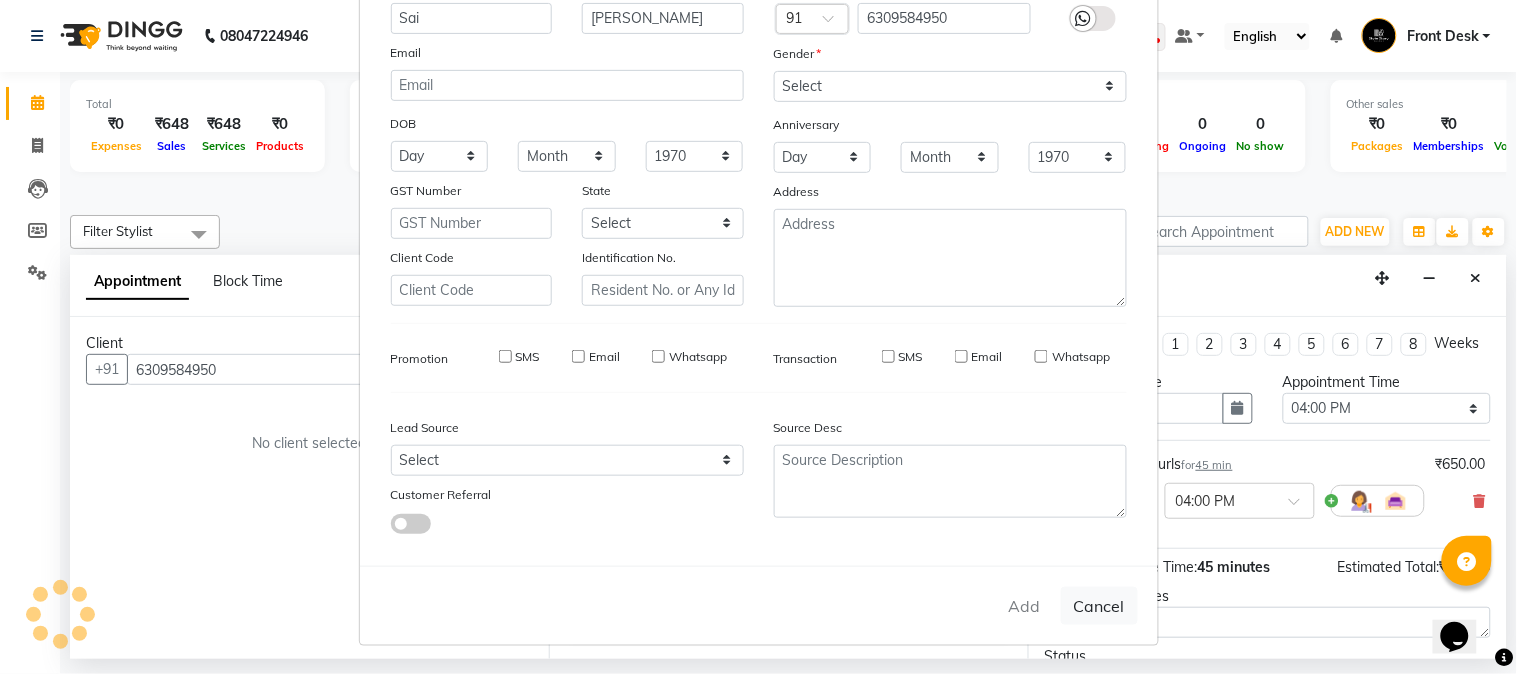 type on "63******50" 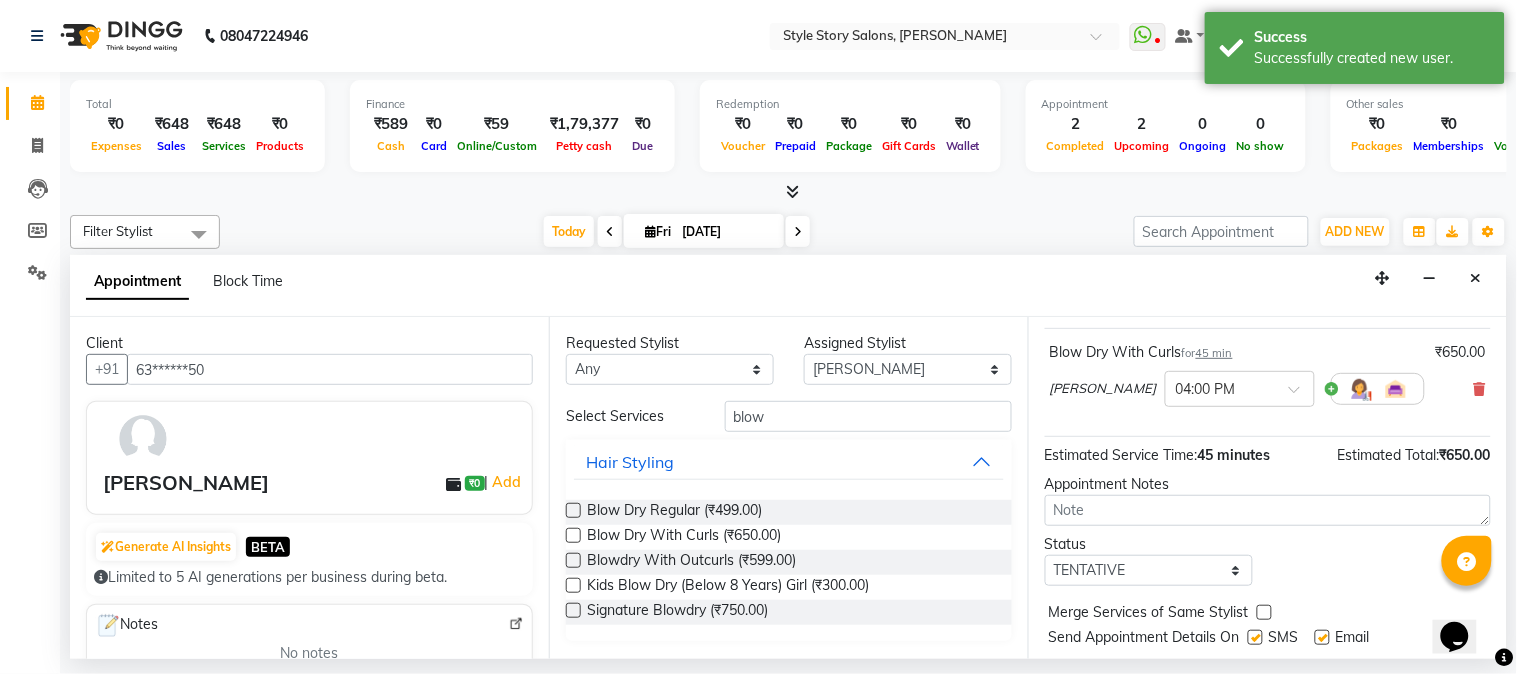 scroll, scrollTop: 183, scrollLeft: 0, axis: vertical 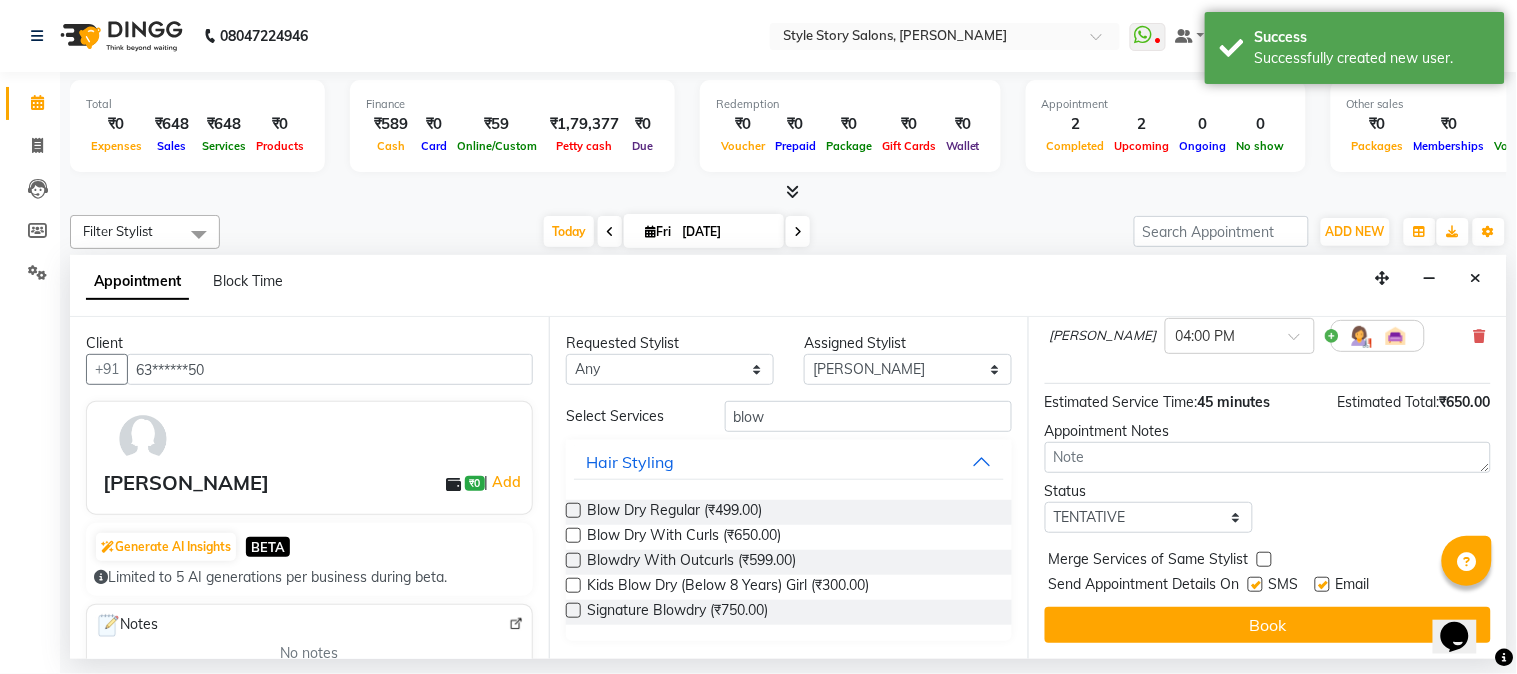 click on "Book" at bounding box center [1268, 625] 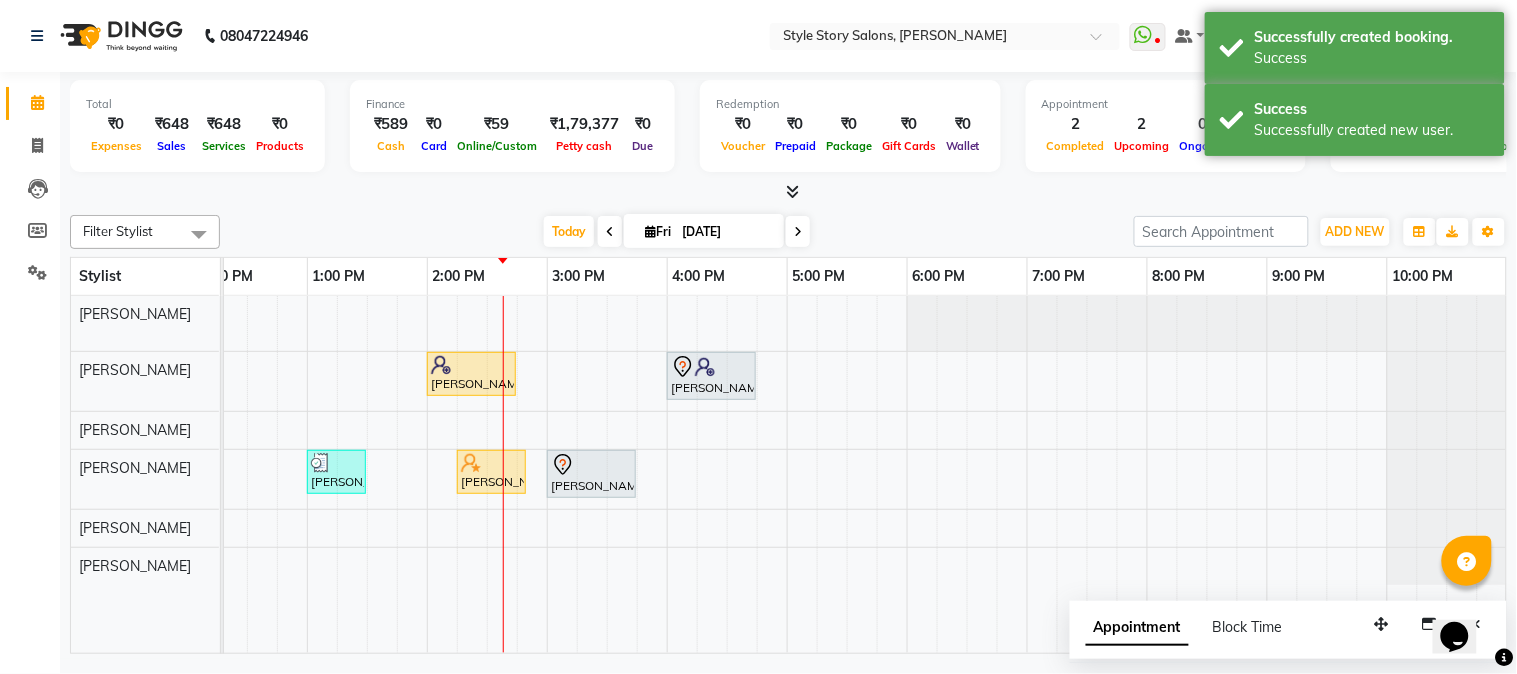 click on "Appointment" at bounding box center [1137, 628] 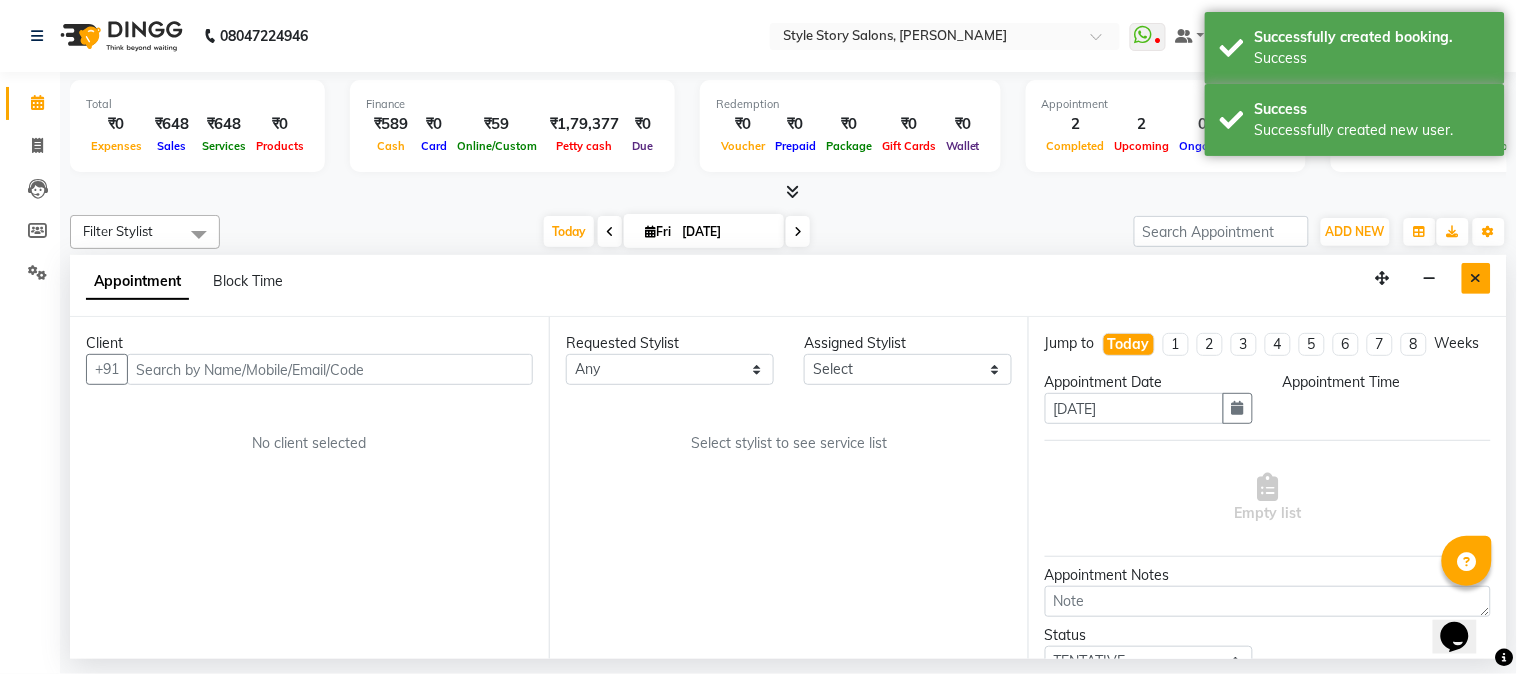 click at bounding box center [1476, 278] 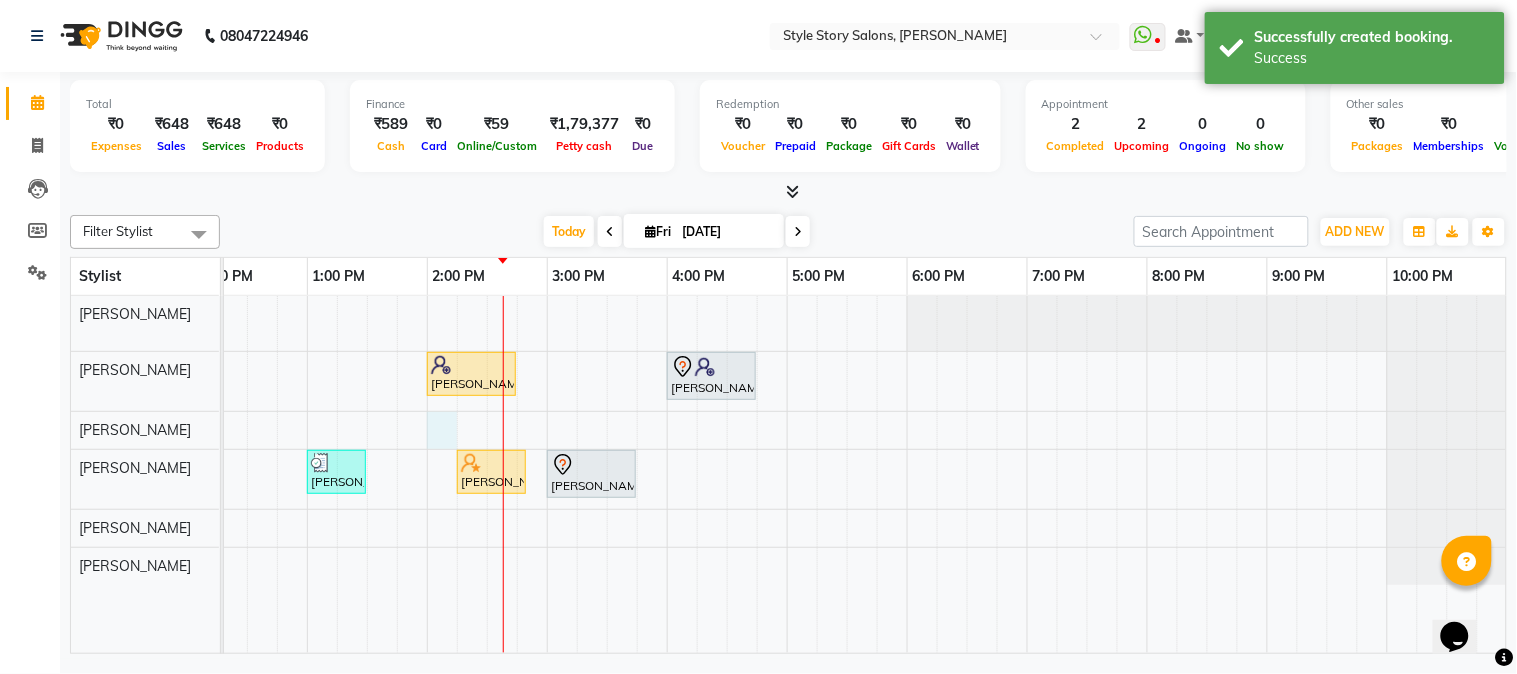 click on "Sejal Virulkar, TK01, 10:00 AM-10:15 AM, Threading Upperlip     Muskan Agrawal, TK03, 02:00 PM-02:45 PM, Hair Cut - Master - Female             Sai sathwik, TK06, 04:00 PM-04:45 PM, Blow Dry With Curls     Garima Bhartia, TK02, 01:00 PM-01:30 PM, Blow Dry Regular     Sunny J sir, TK04, 02:15 PM-02:50 PM, Beard Styling             Atharva Pohankar, TK05, 03:00 PM-03:45 PM, Hair Cut - Master - Male" at bounding box center (547, 475) 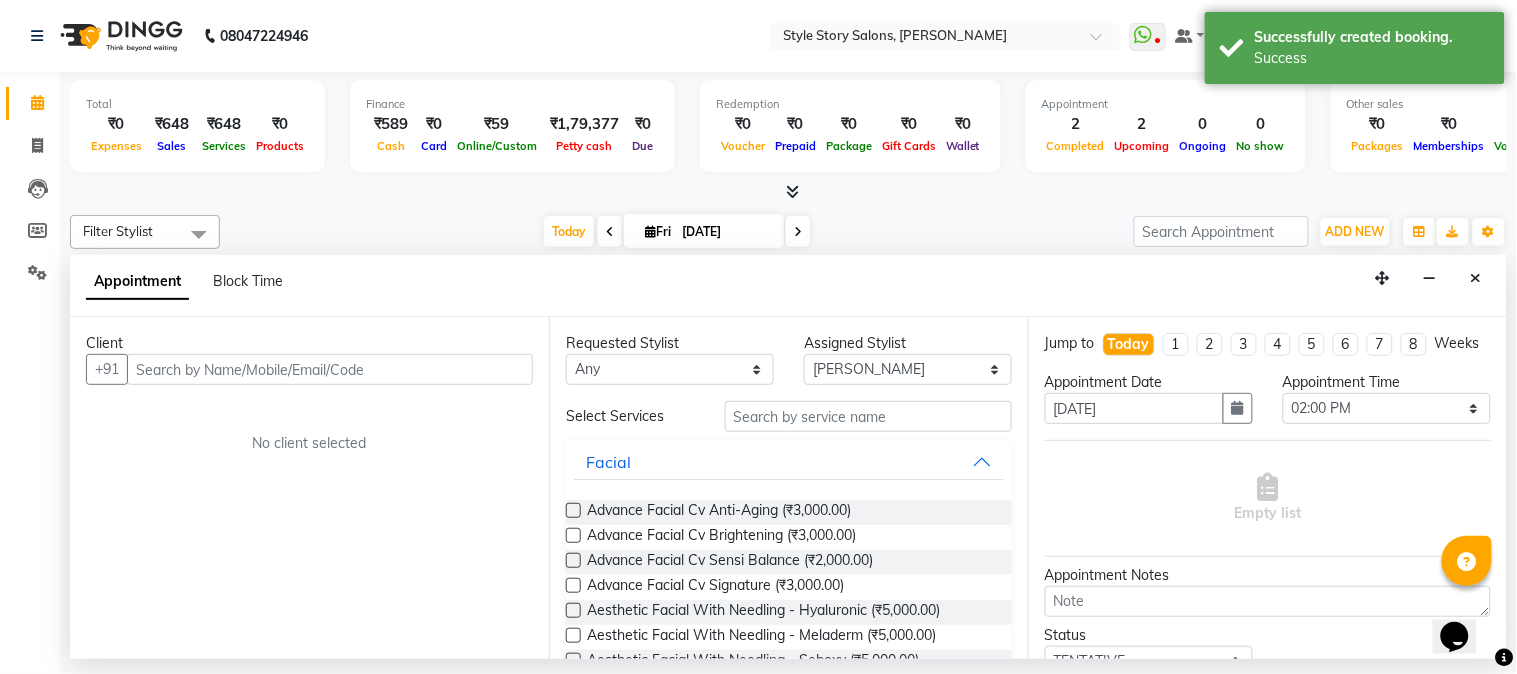 click at bounding box center [330, 369] 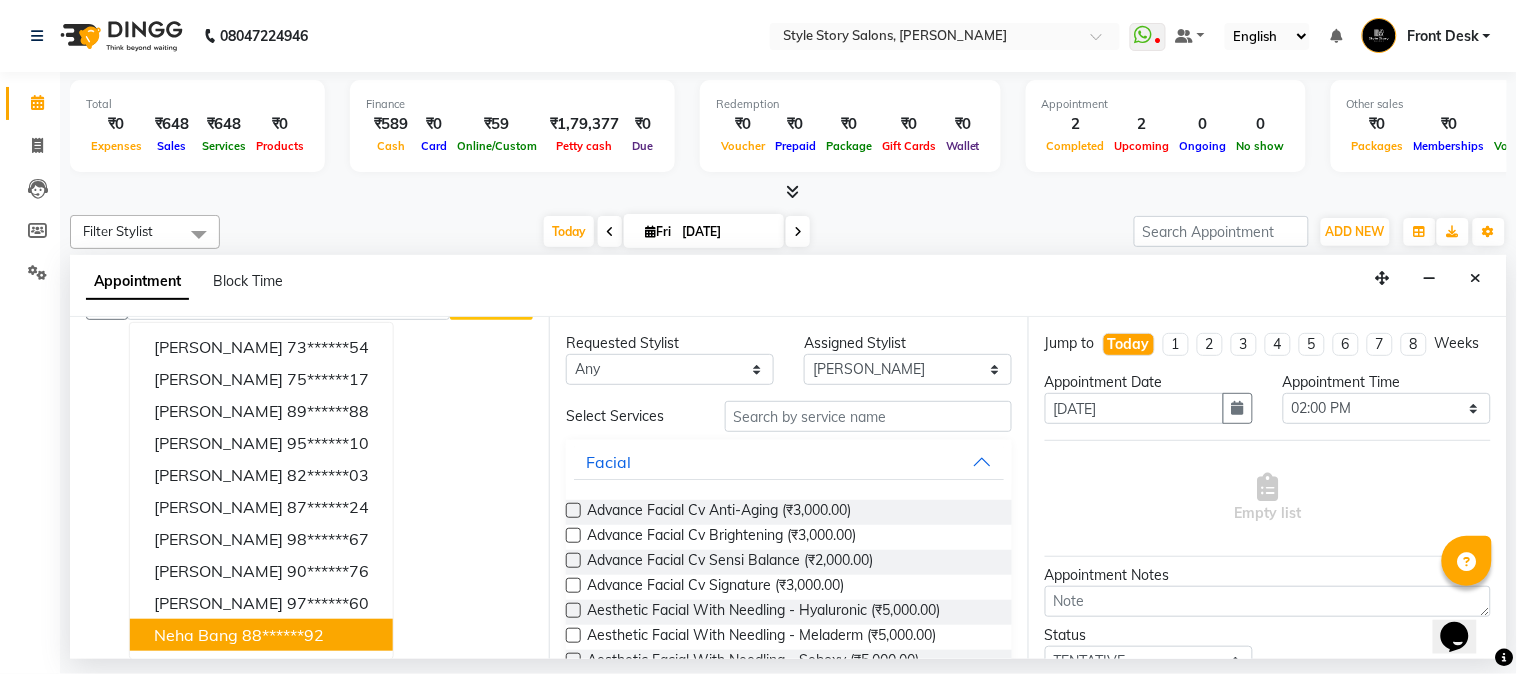 scroll, scrollTop: 0, scrollLeft: 0, axis: both 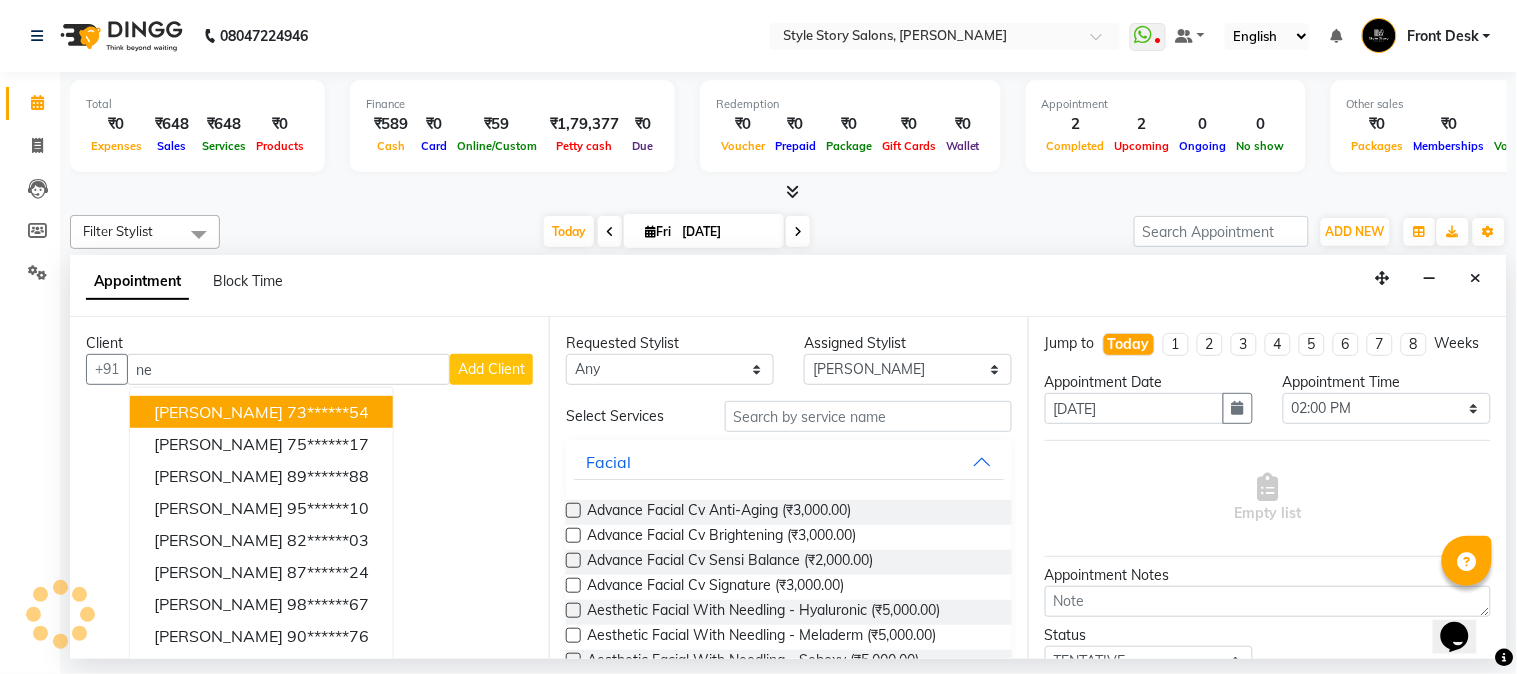 type on "n" 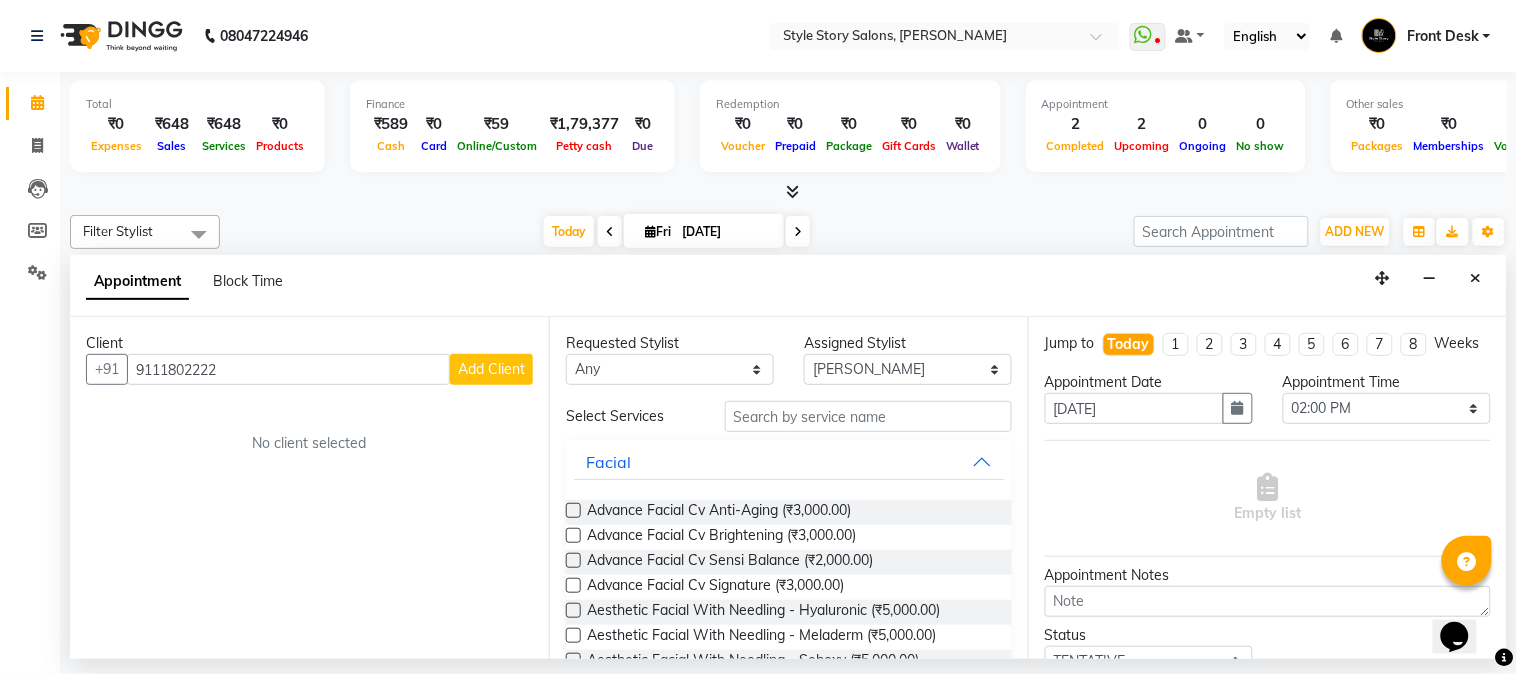 type on "9111802222" 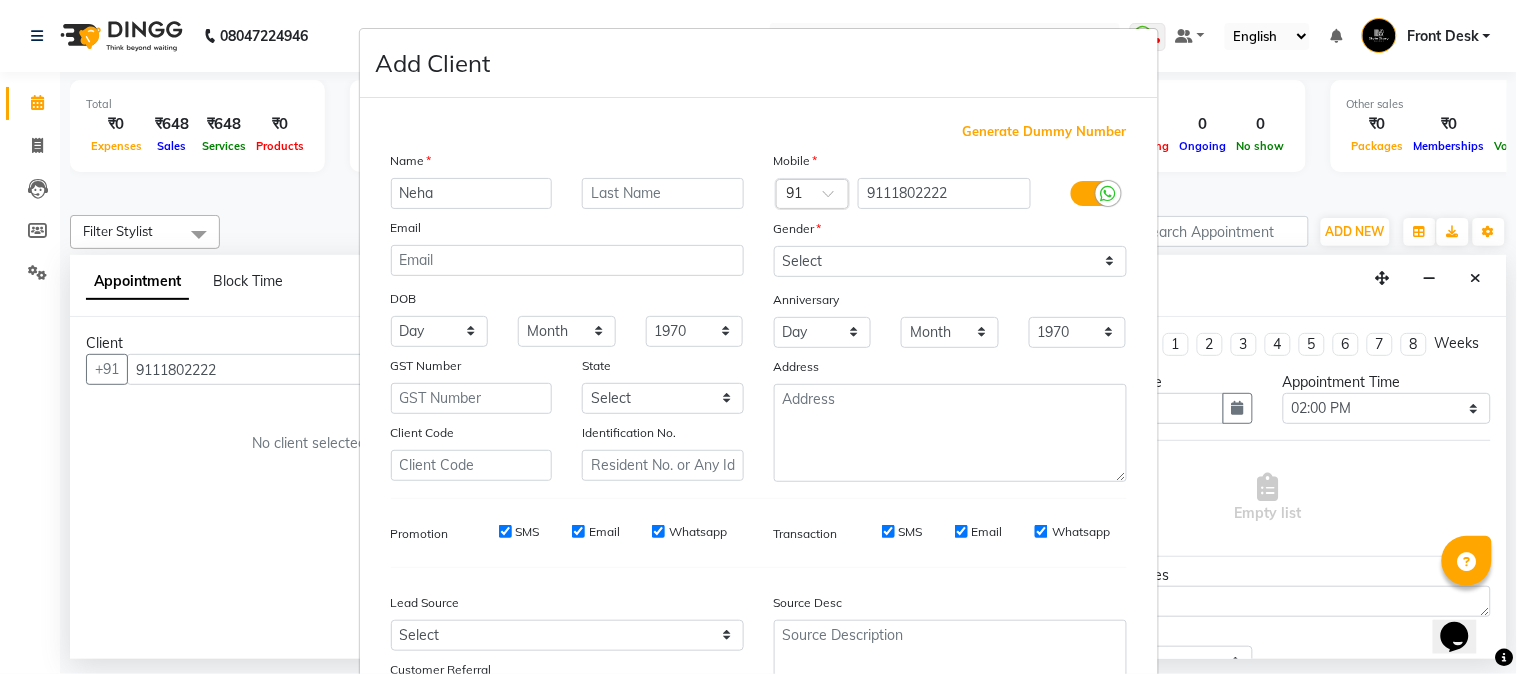 type on "Neha" 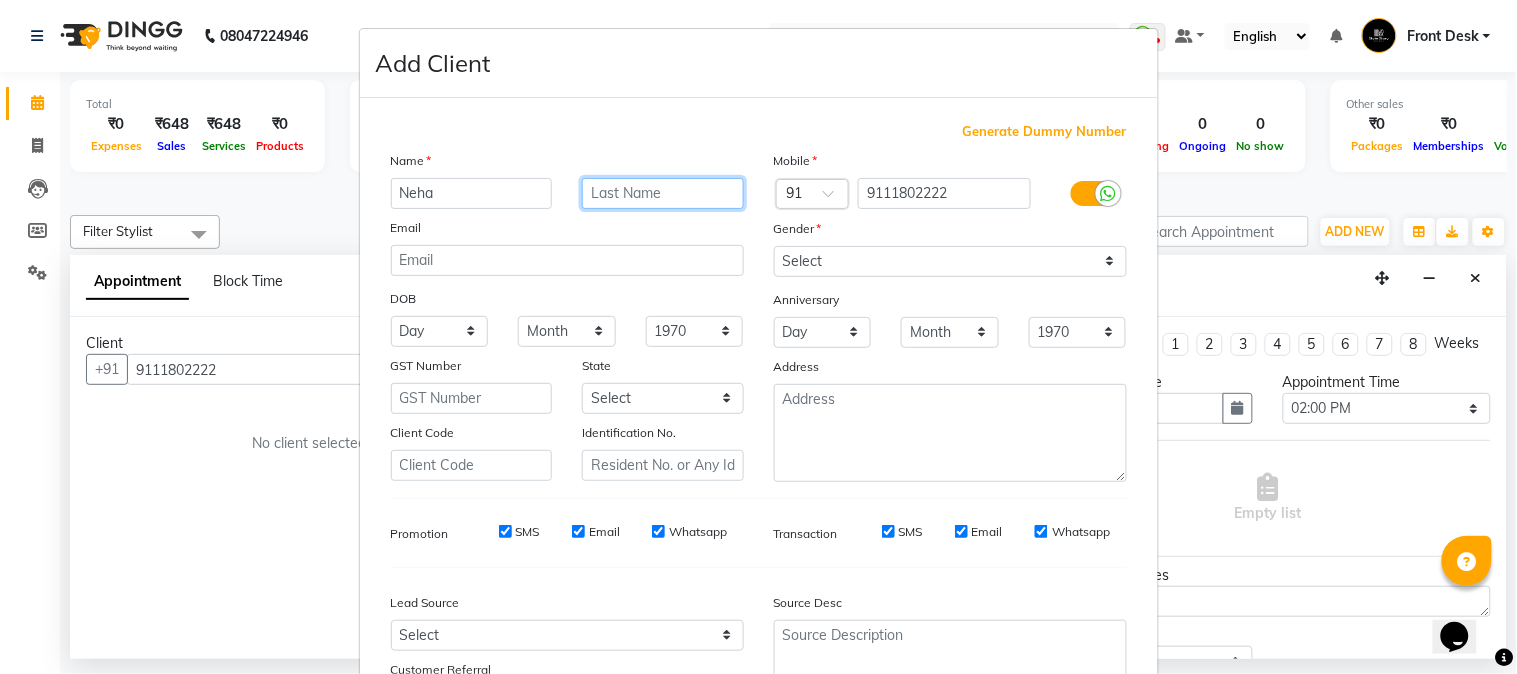click at bounding box center (663, 193) 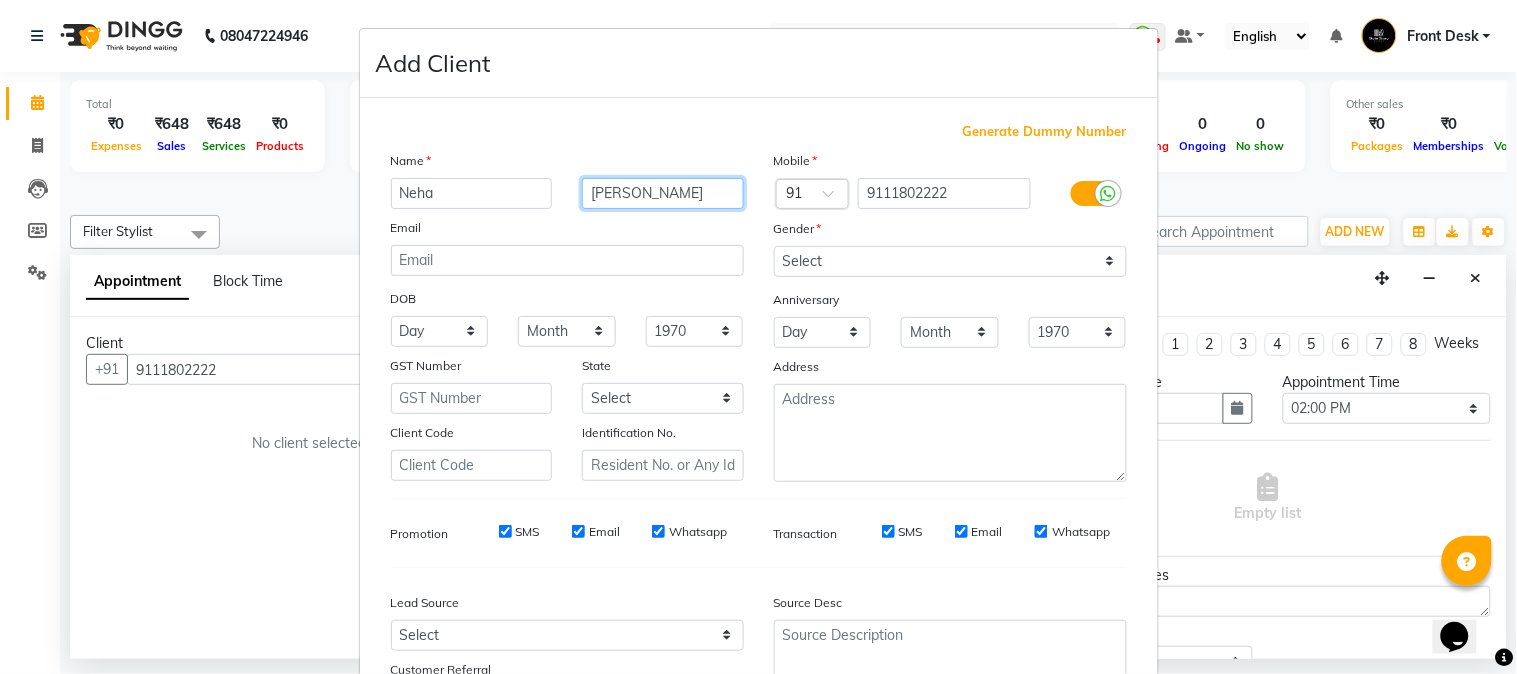 type on "wadhwa" 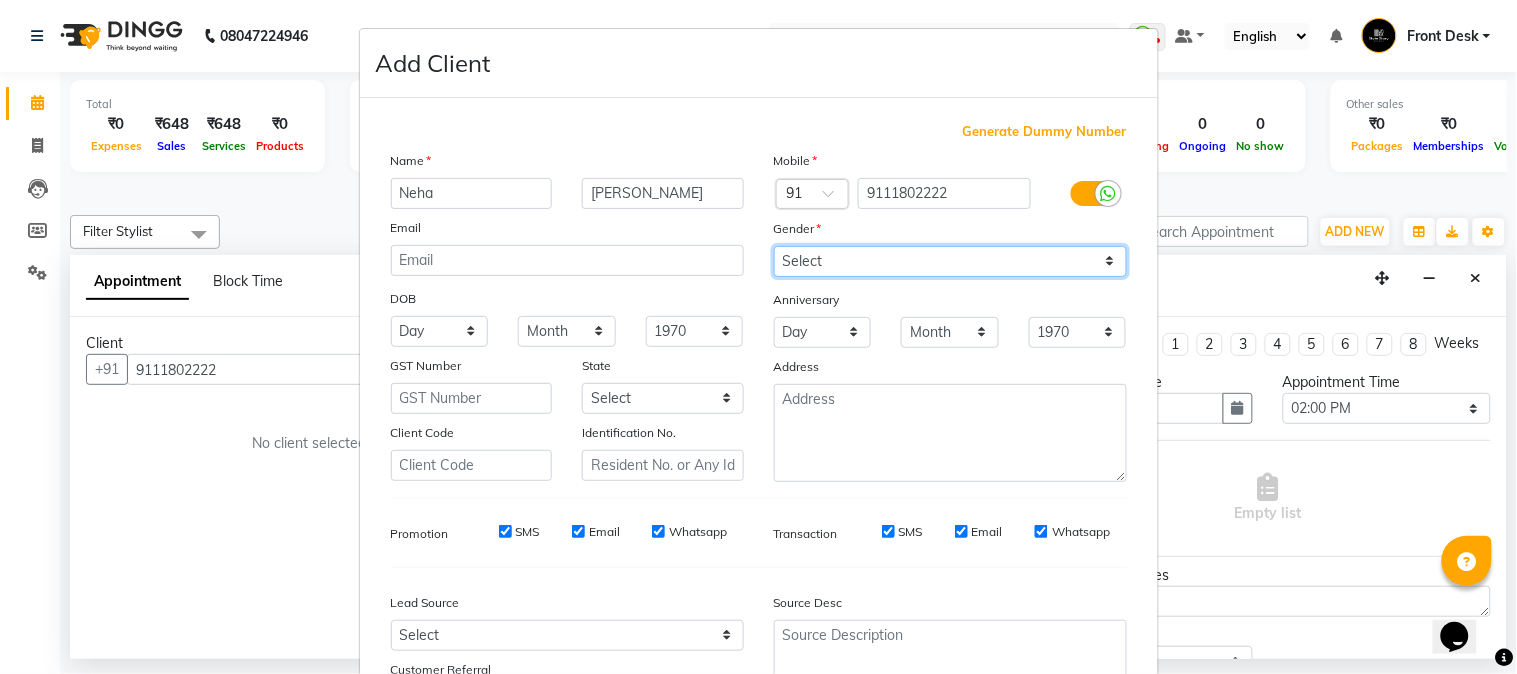 click on "Select Male Female Other Prefer Not To Say" at bounding box center [950, 261] 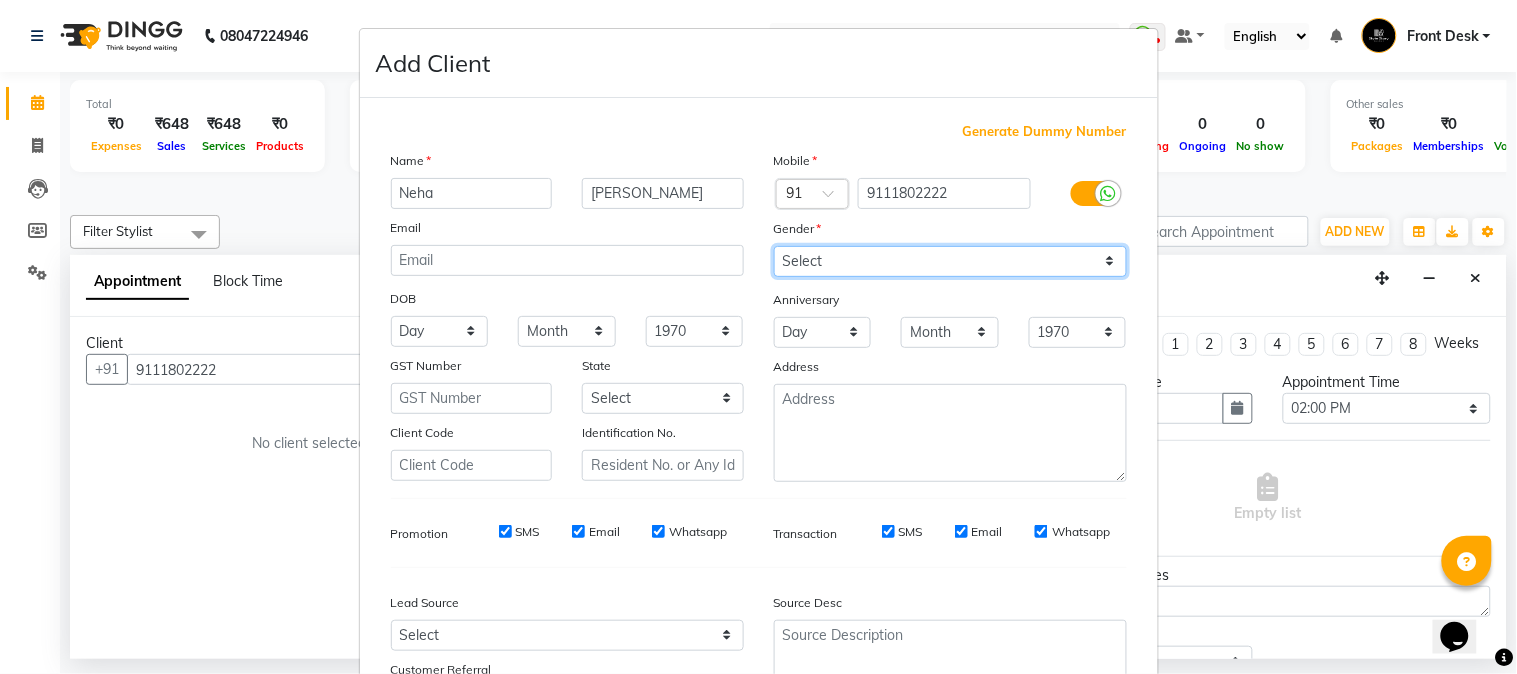 click on "Select Male Female Other Prefer Not To Say" at bounding box center [950, 261] 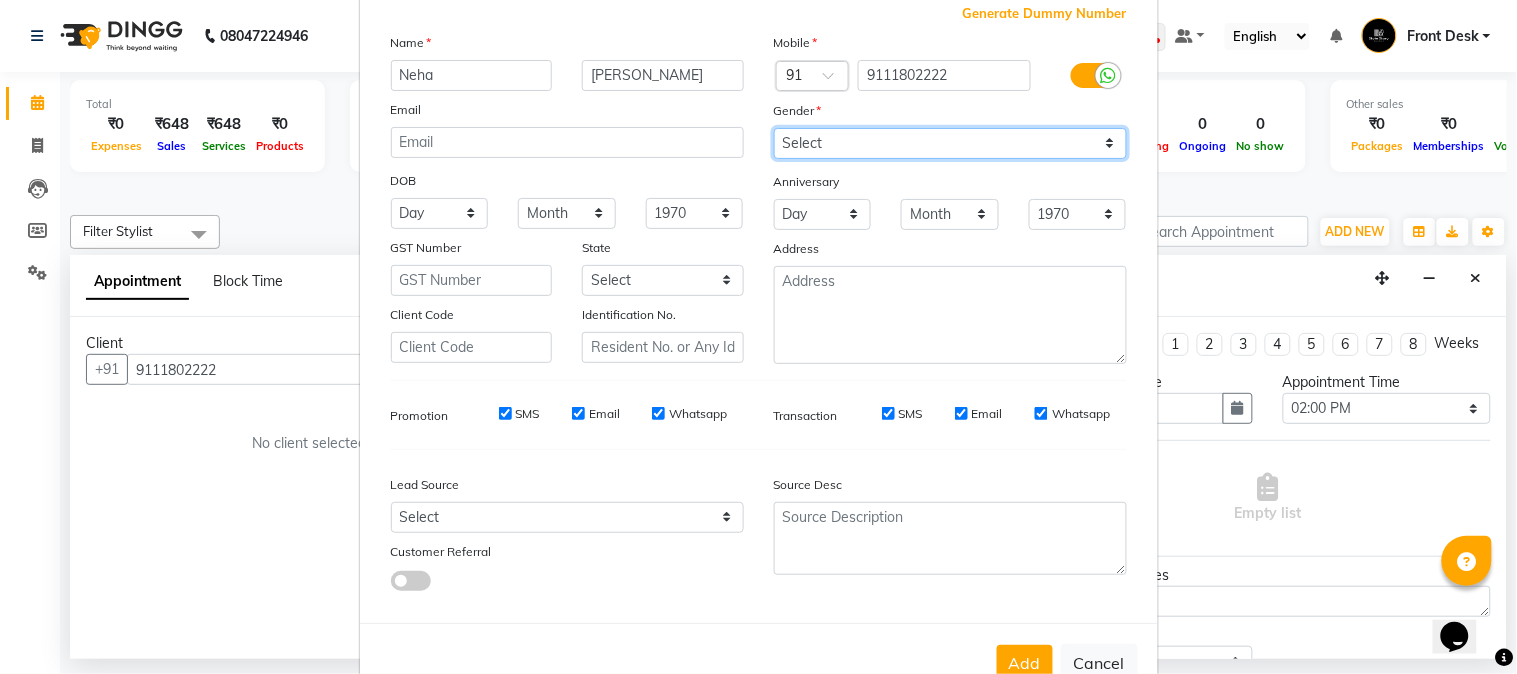 scroll, scrollTop: 176, scrollLeft: 0, axis: vertical 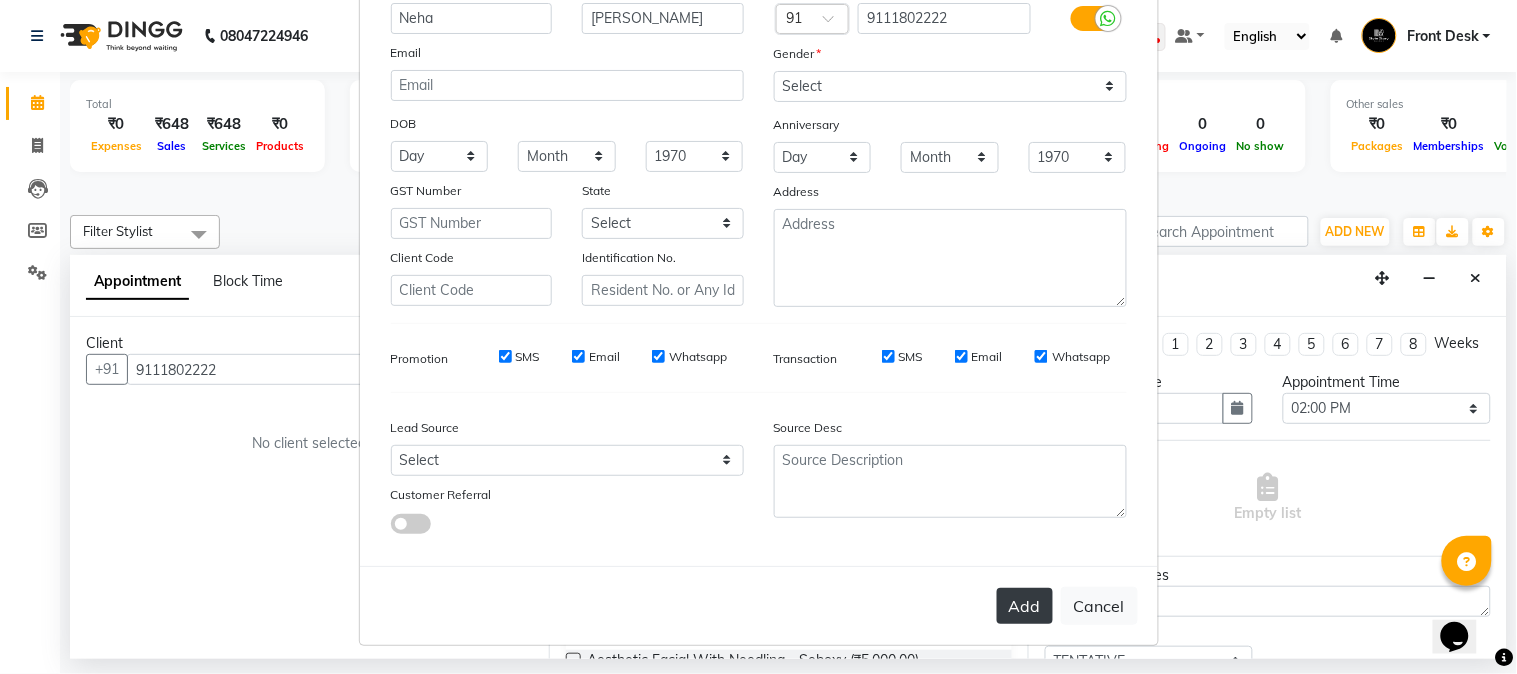 click on "Add" at bounding box center (1025, 606) 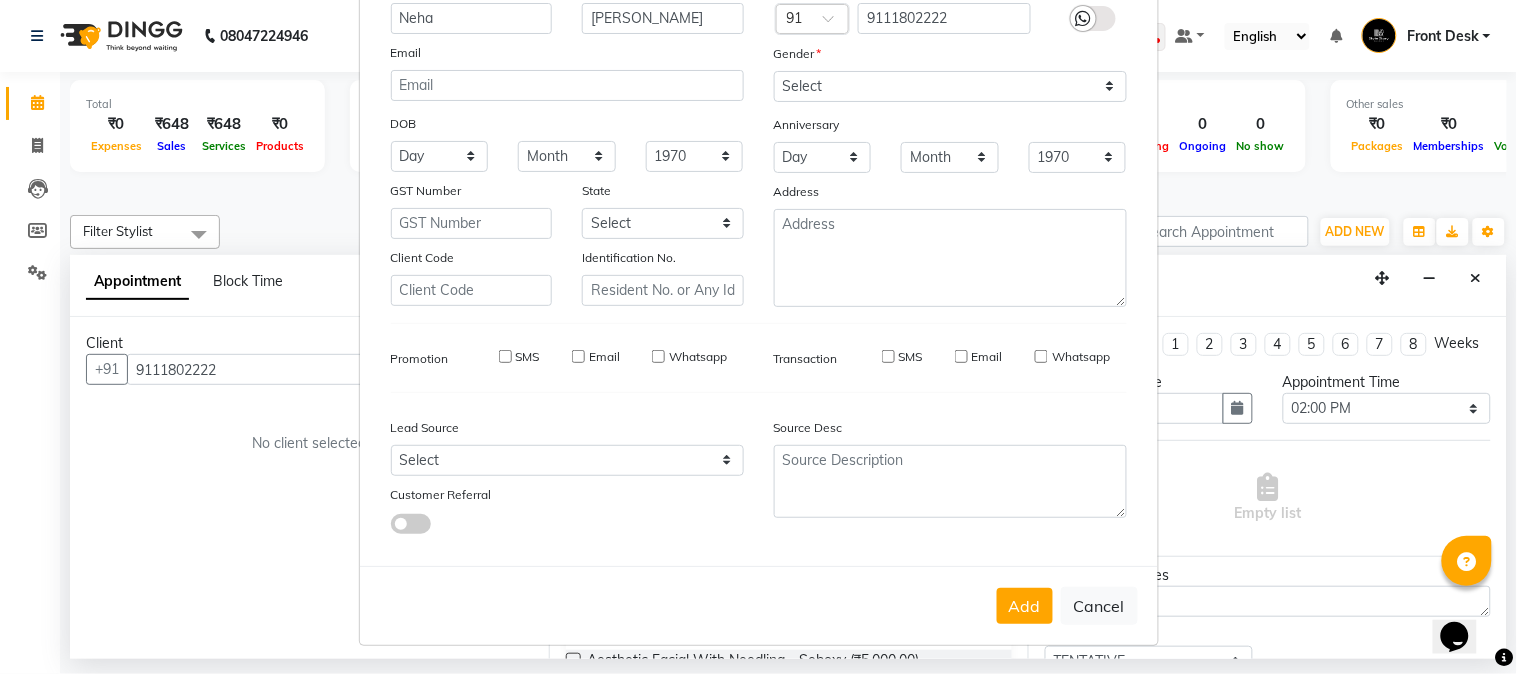 type on "91******22" 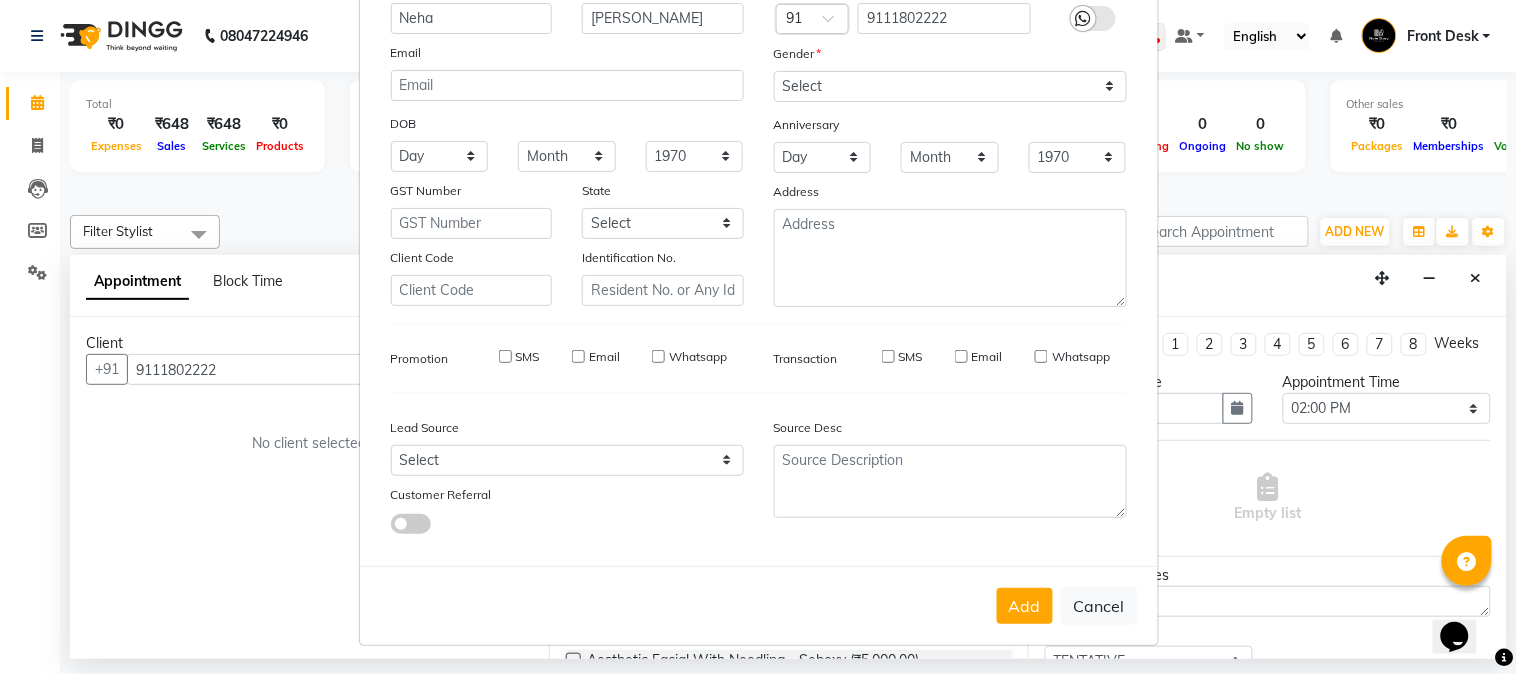 type 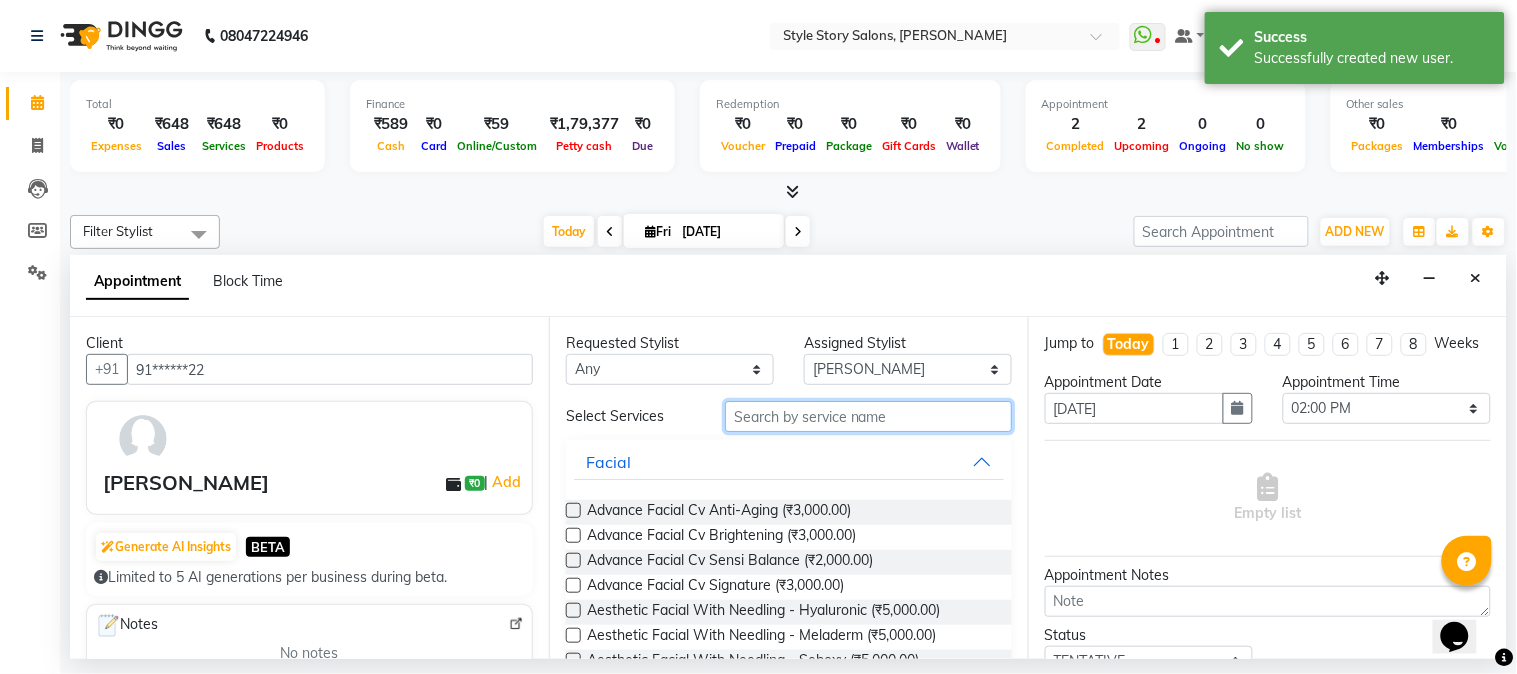 click at bounding box center (868, 416) 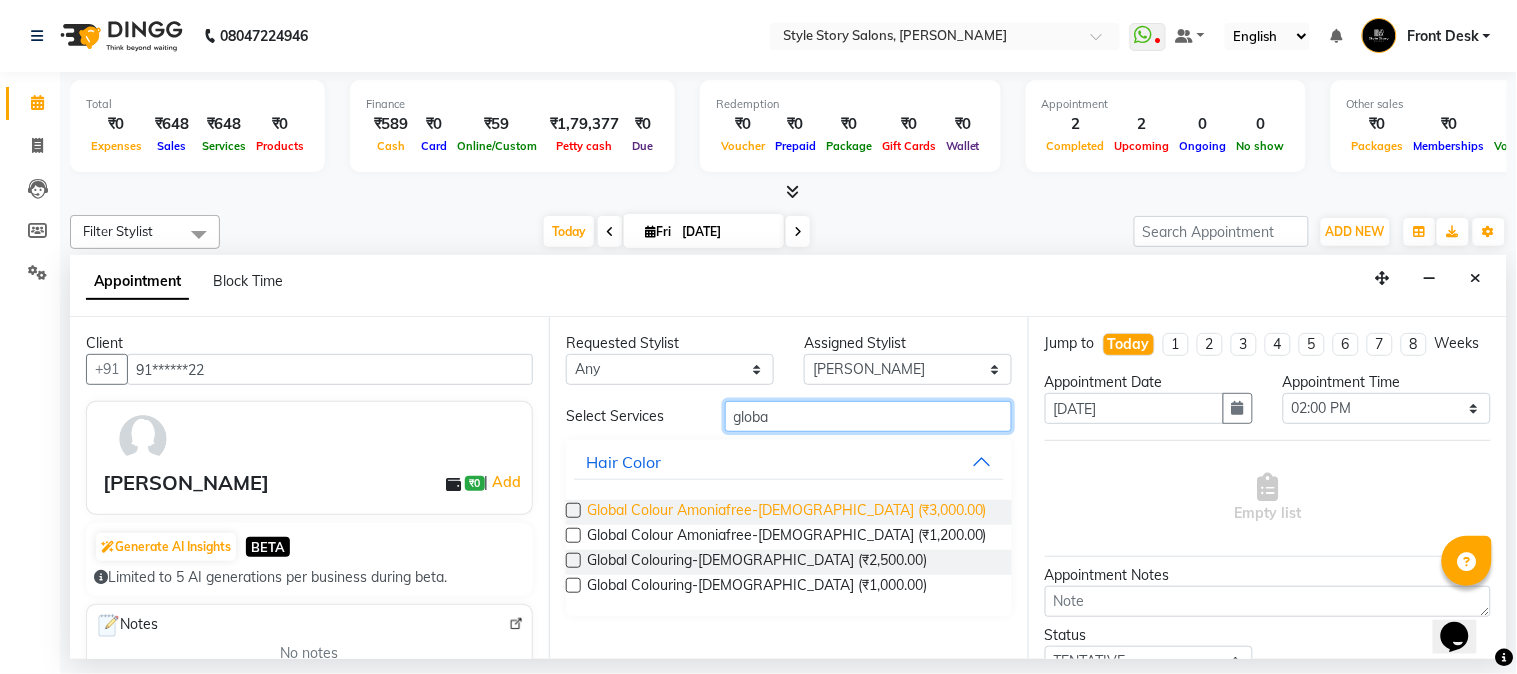 type on "globa" 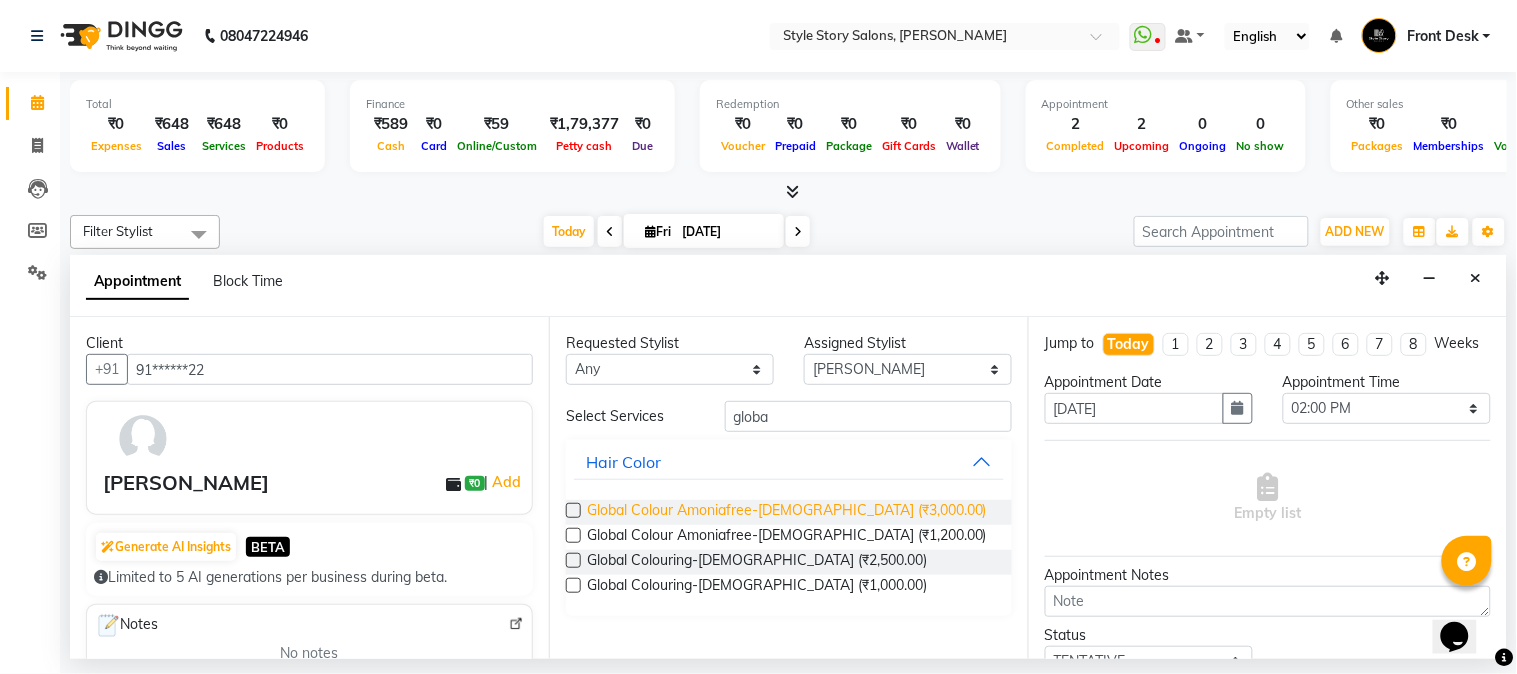 click on "Global Colour Amoniafree-Female (₹3,000.00)" at bounding box center (787, 512) 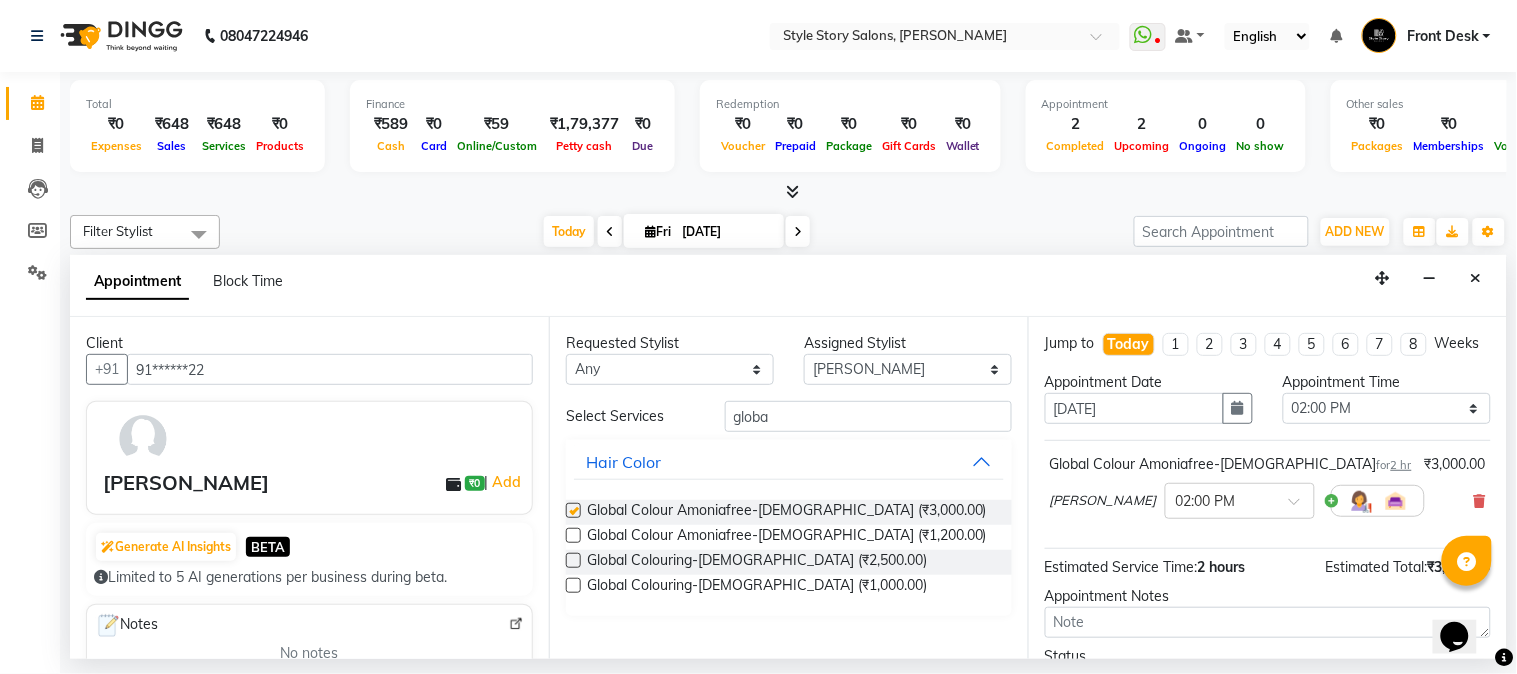 checkbox on "false" 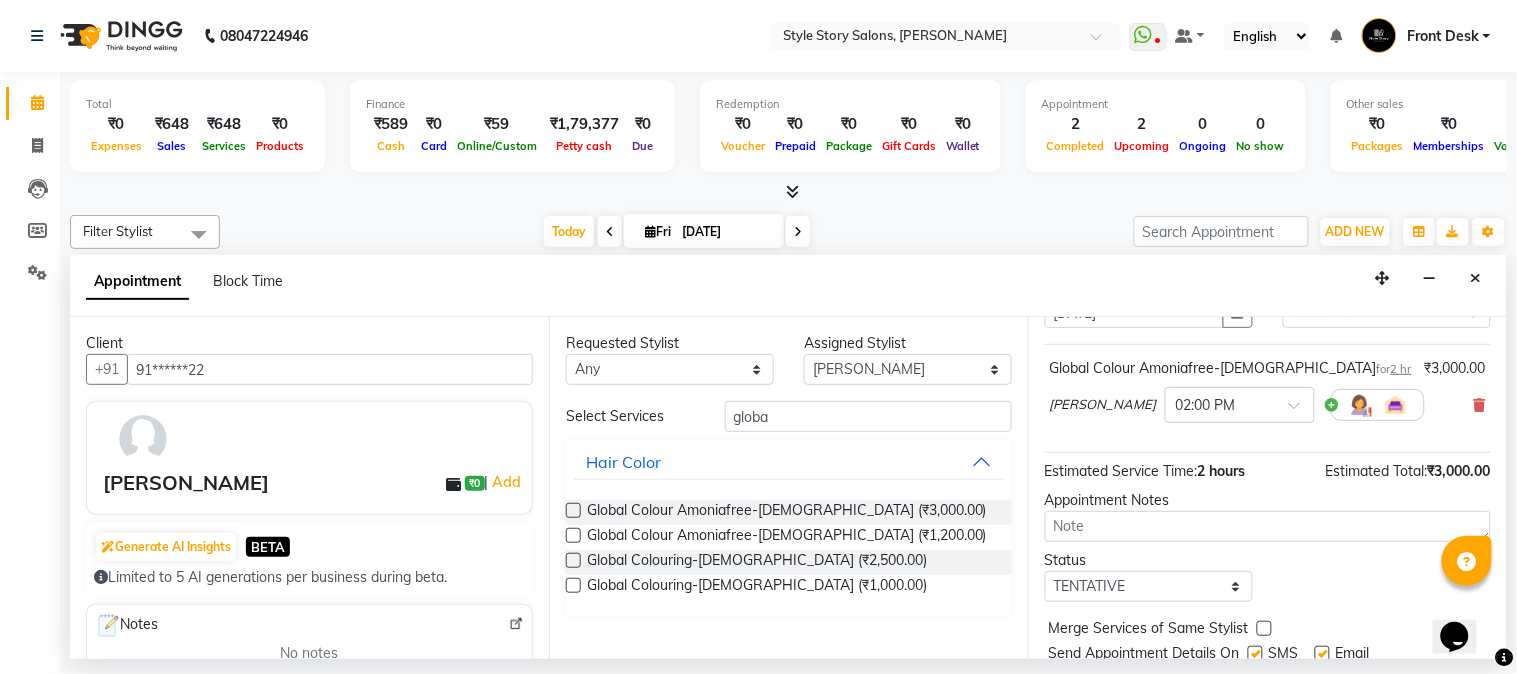 scroll, scrollTop: 183, scrollLeft: 0, axis: vertical 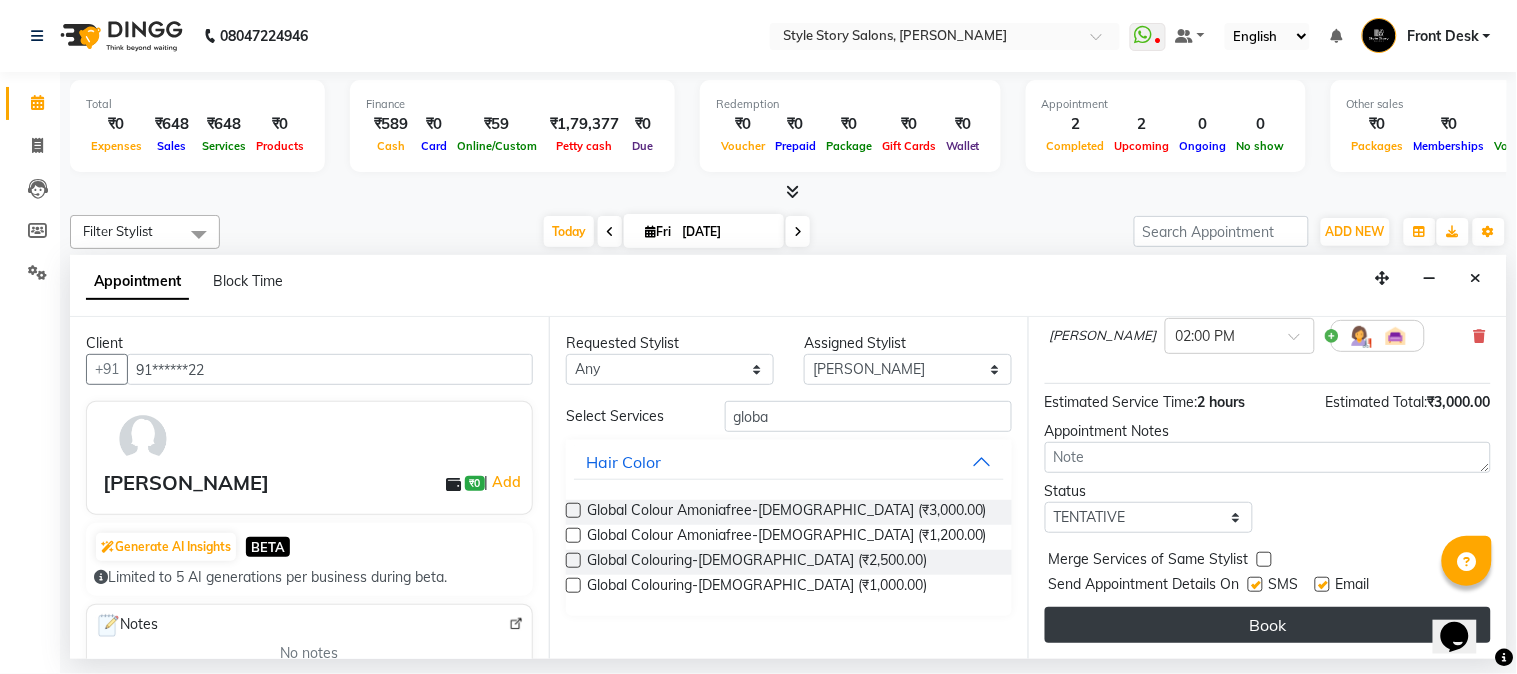 click on "Book" at bounding box center (1268, 625) 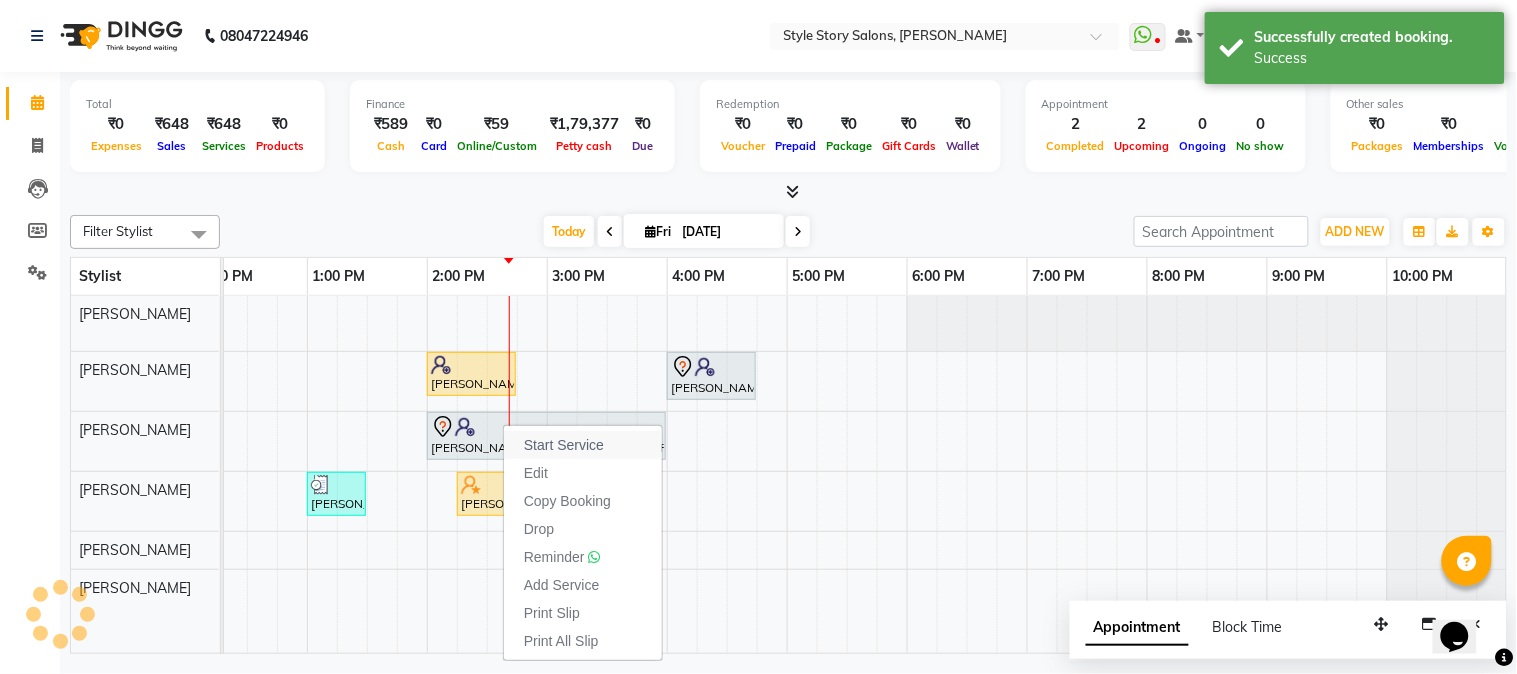 click on "Start Service" at bounding box center [564, 445] 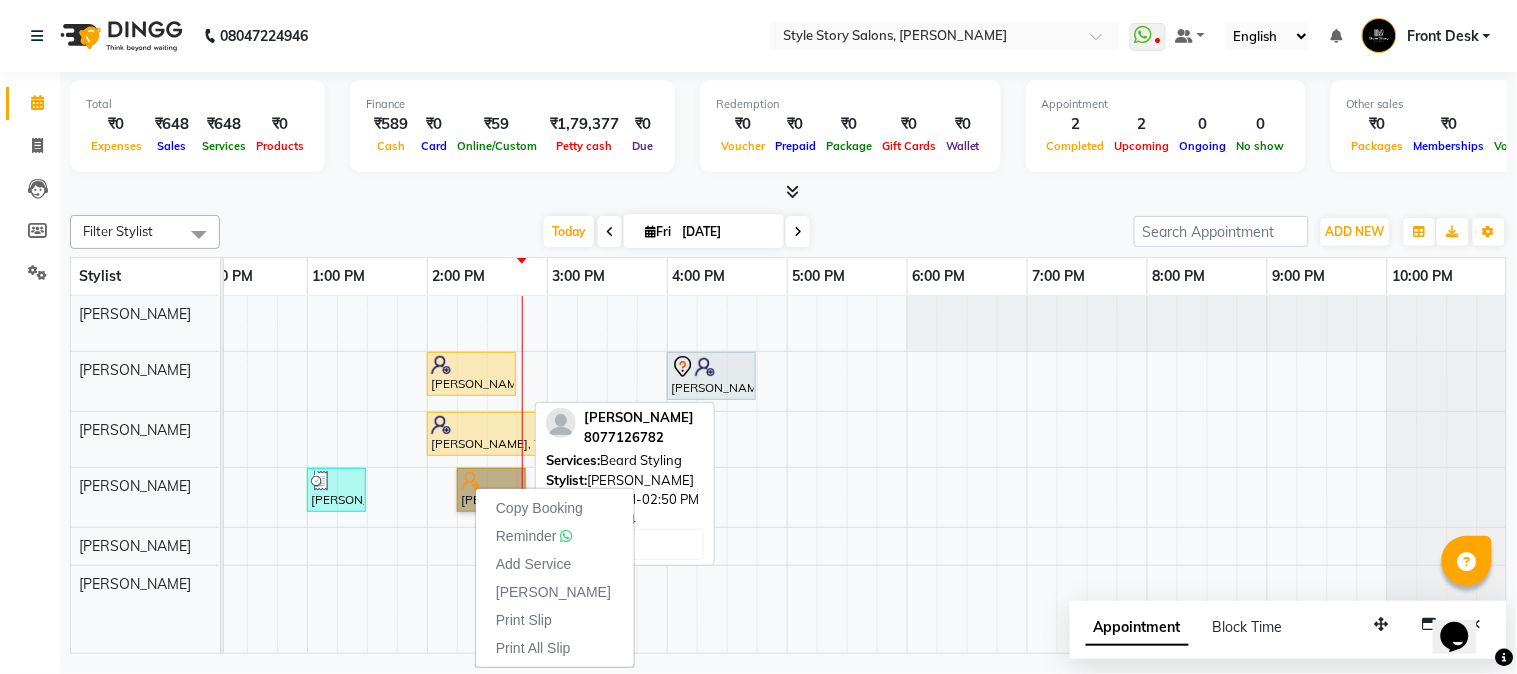 click on "Sunny J sir, TK04, 02:15 PM-02:50 PM, Beard Styling" at bounding box center (491, 490) 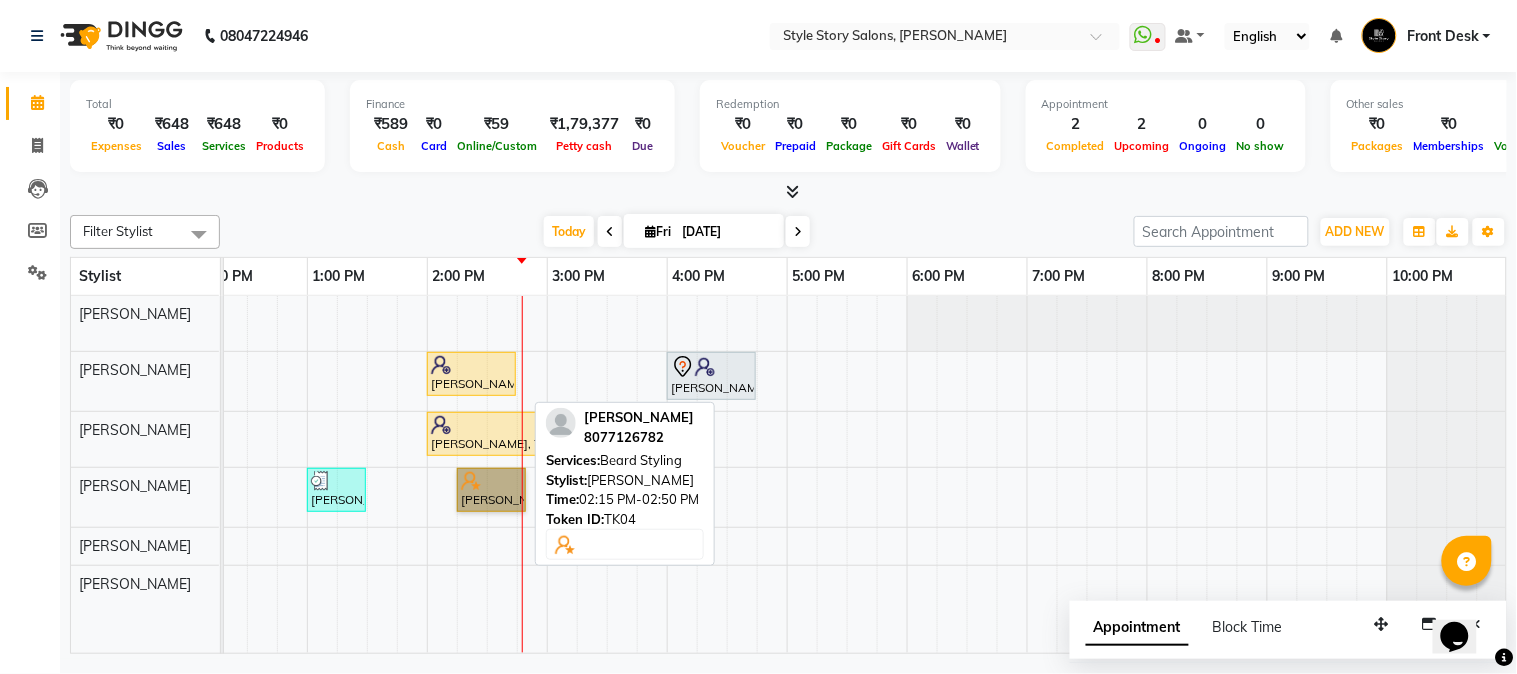 click on "Sunny J sir, TK04, 02:15 PM-02:50 PM, Beard Styling" at bounding box center (491, 490) 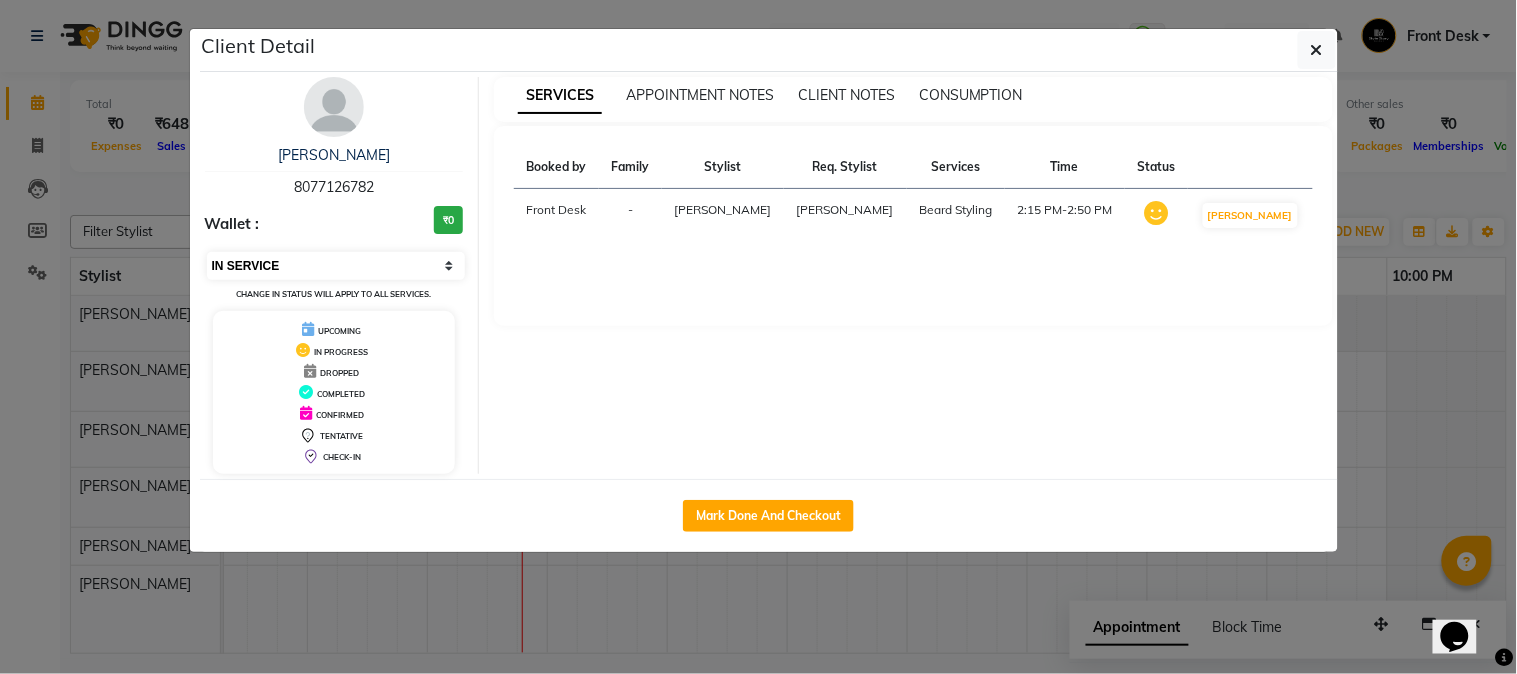 click on "Select IN SERVICE CONFIRMED TENTATIVE CHECK IN MARK DONE DROPPED UPCOMING" at bounding box center [336, 266] 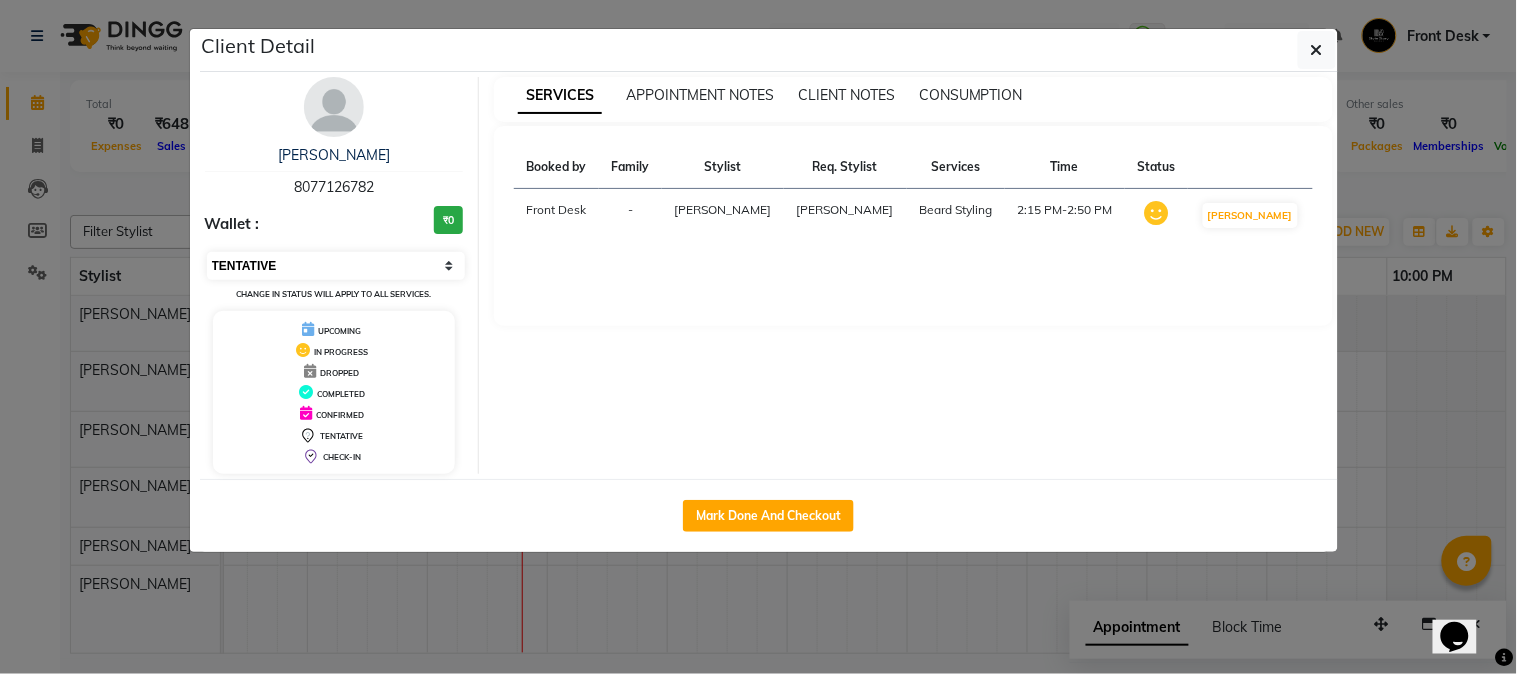 click on "Select IN SERVICE CONFIRMED TENTATIVE CHECK IN MARK DONE DROPPED UPCOMING" at bounding box center [336, 266] 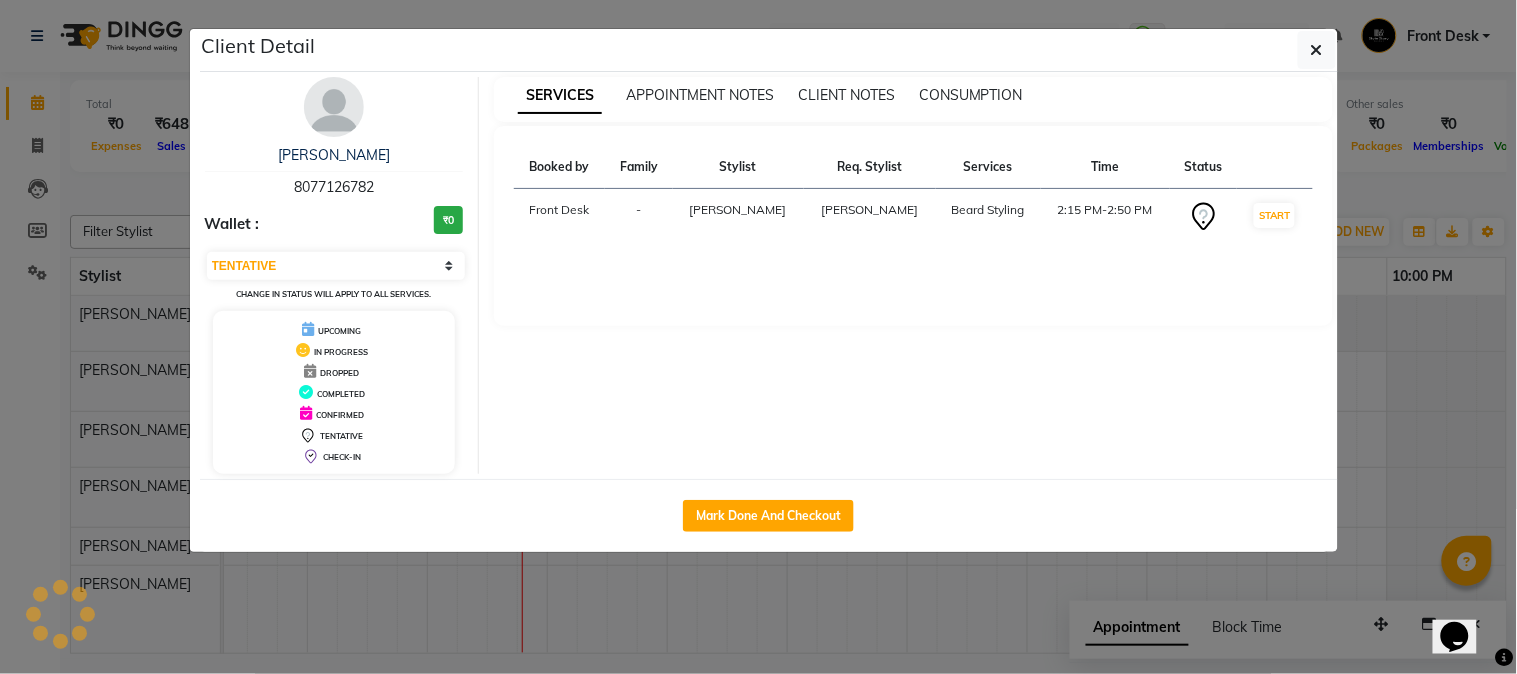 click on "Client Detail  Sunny J sir   8077126782 Wallet : ₹0 Select IN SERVICE CONFIRMED TENTATIVE CHECK IN MARK DONE DROPPED UPCOMING Change in status will apply to all services. UPCOMING IN PROGRESS DROPPED COMPLETED CONFIRMED TENTATIVE CHECK-IN SERVICES APPOINTMENT NOTES CLIENT NOTES CONSUMPTION Booked by Family Stylist Req. Stylist Services Time Status  Front Desk  - Vikas Kumar Vikas Kumar  Beard Styling   2:15 PM-2:50 PM   START   Mark Done And Checkout" 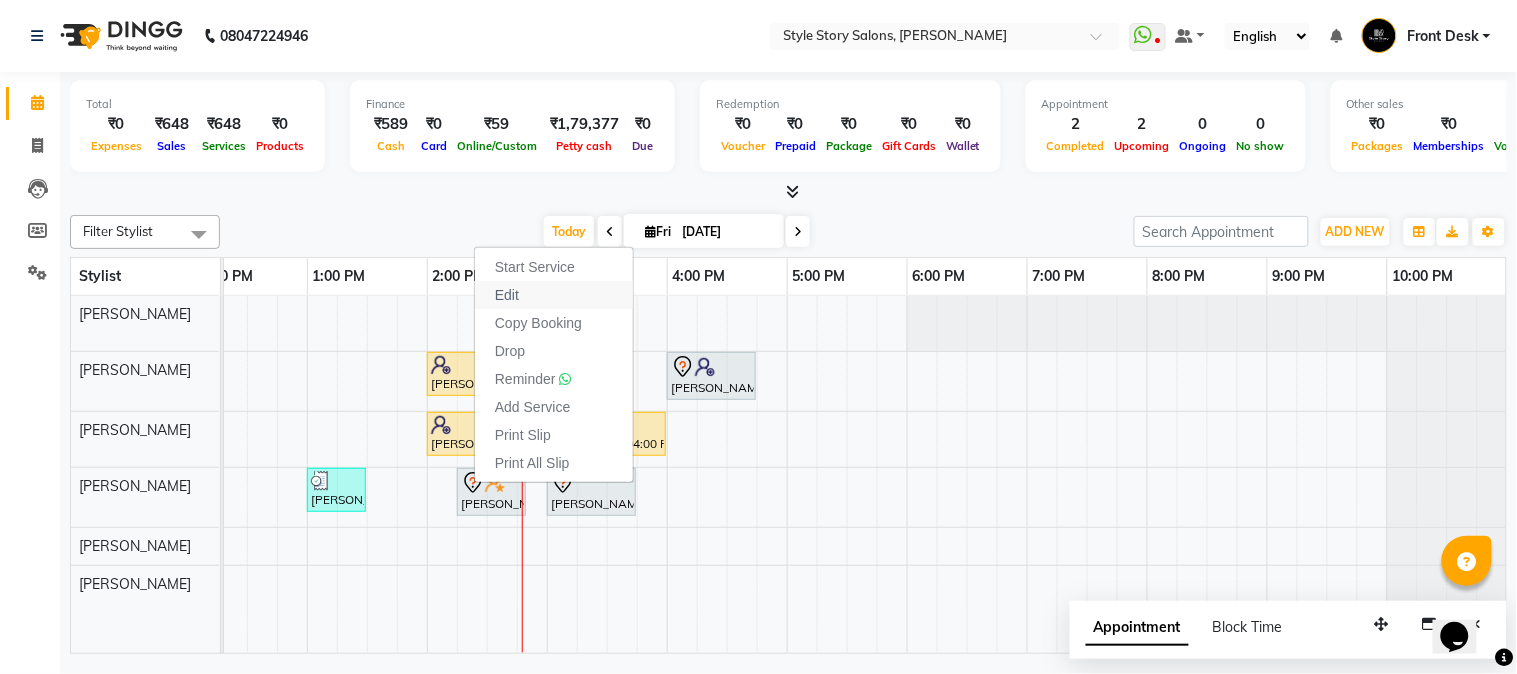 click on "Edit" at bounding box center [554, 295] 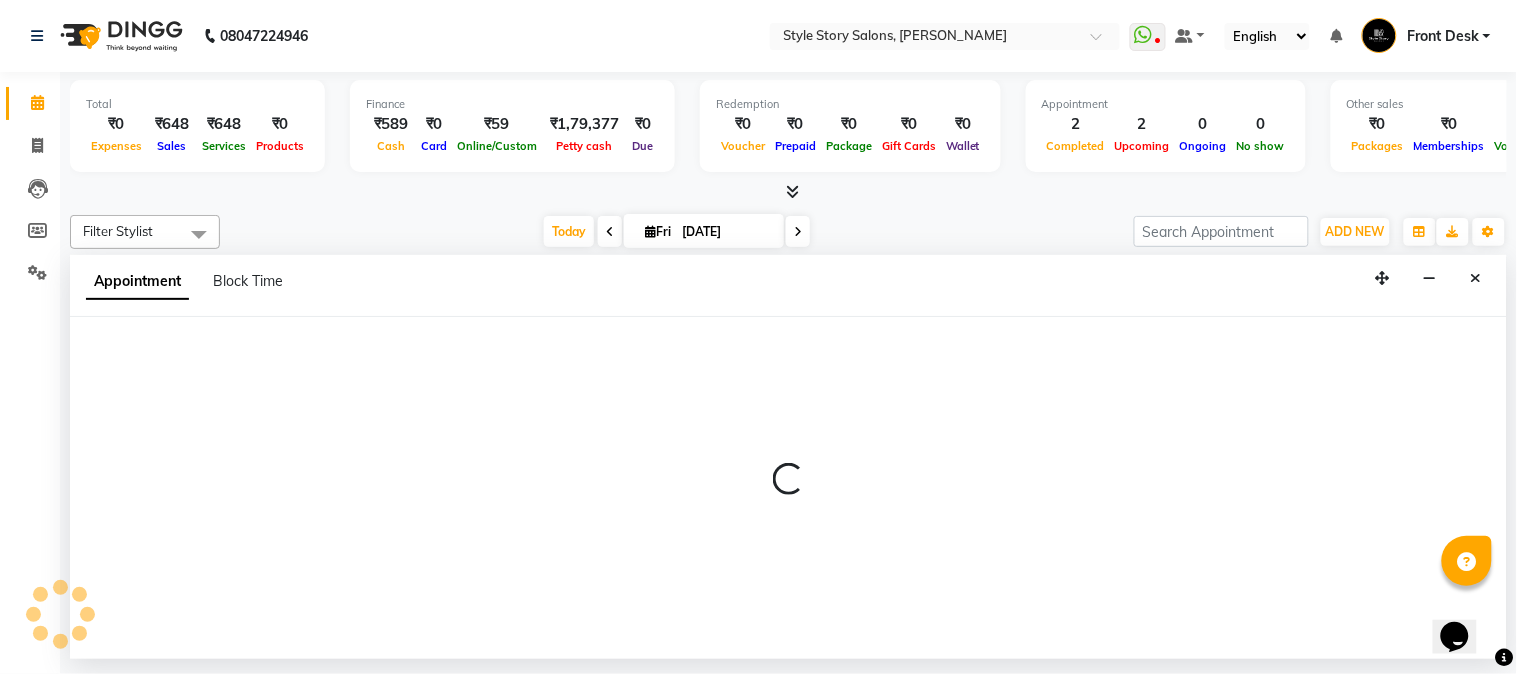 select on "tentative" 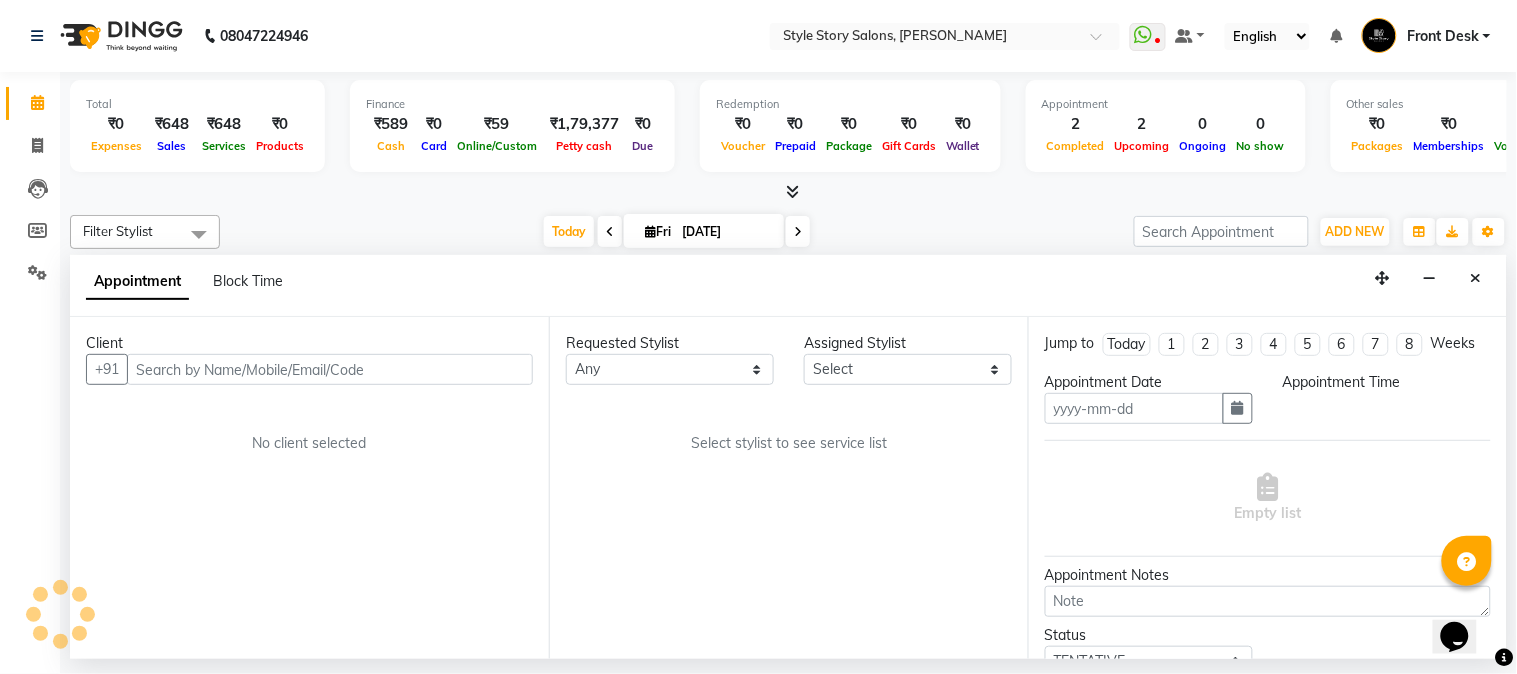 type on "[DATE]" 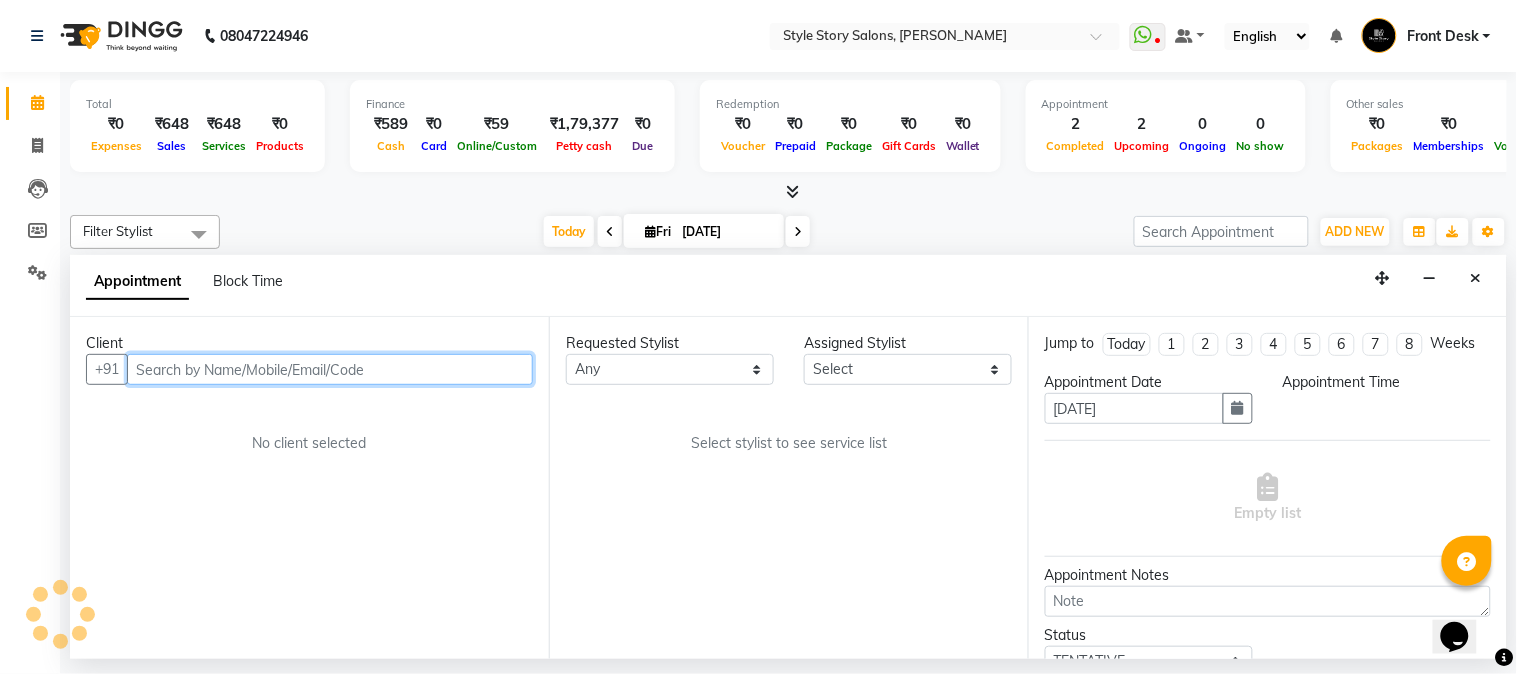 select on "62114" 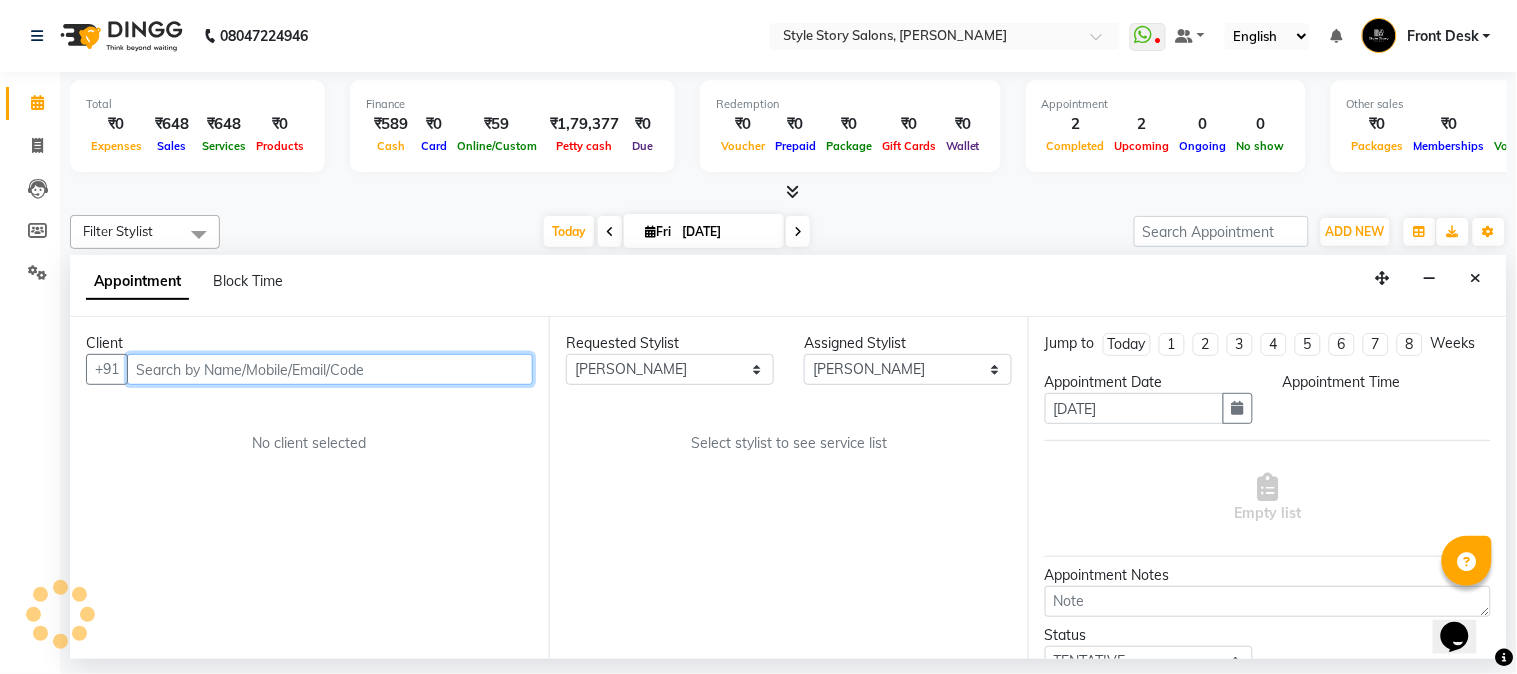 select on "855" 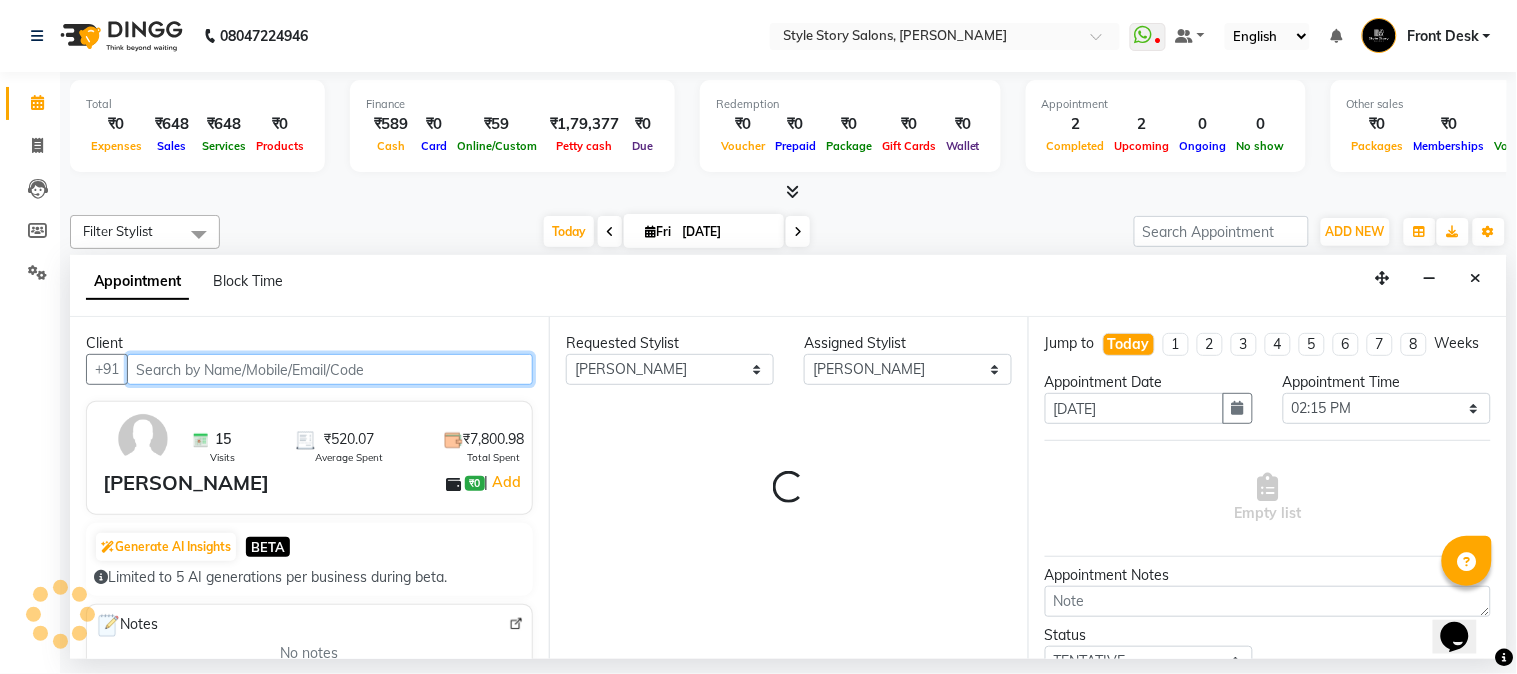 select on "3090" 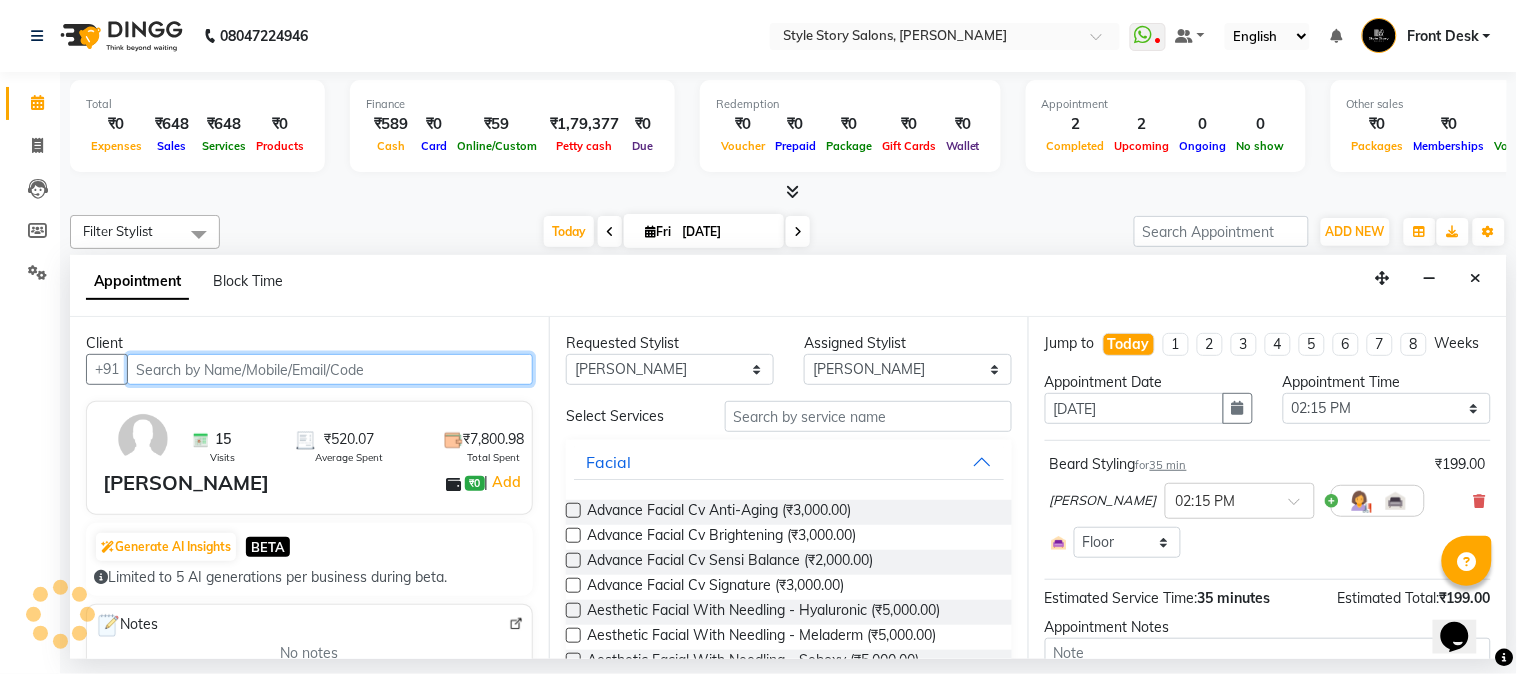 scroll, scrollTop: 0, scrollLeft: 637, axis: horizontal 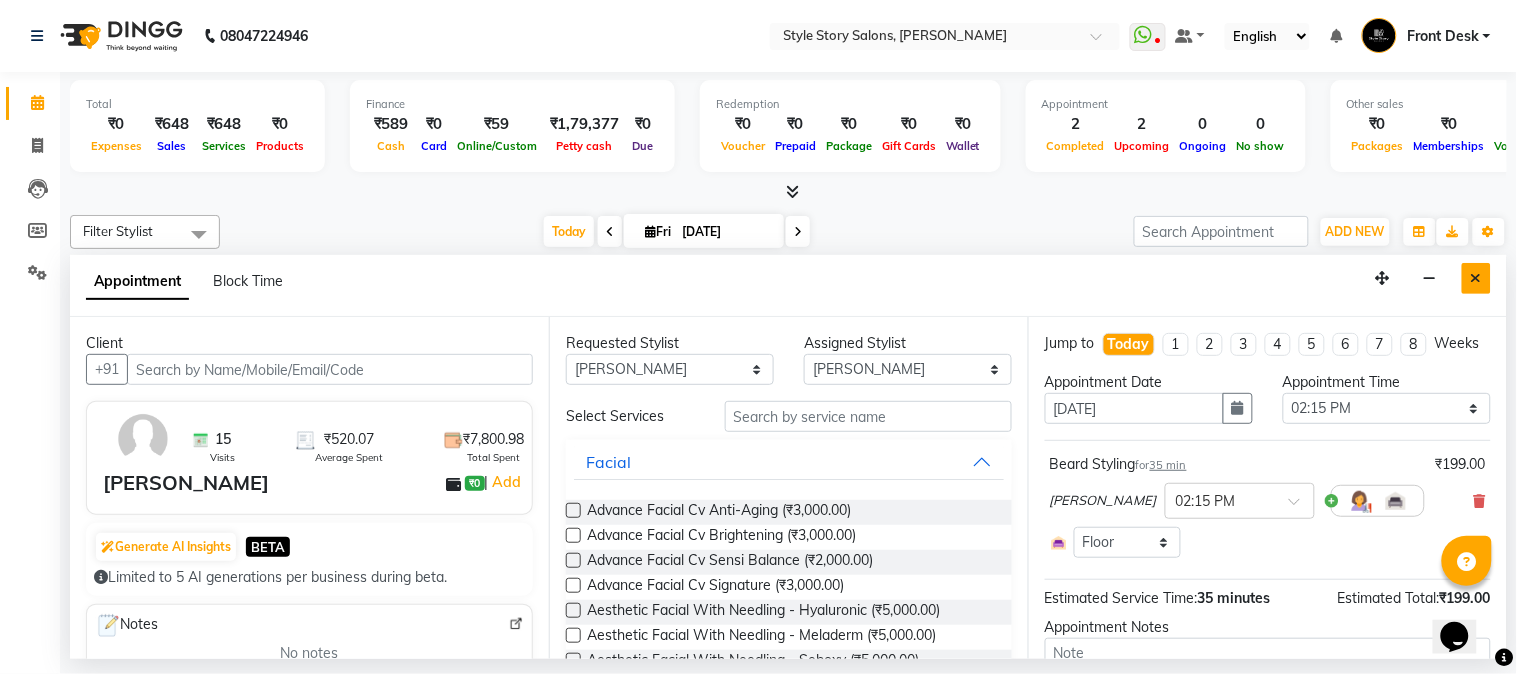 click at bounding box center (1476, 278) 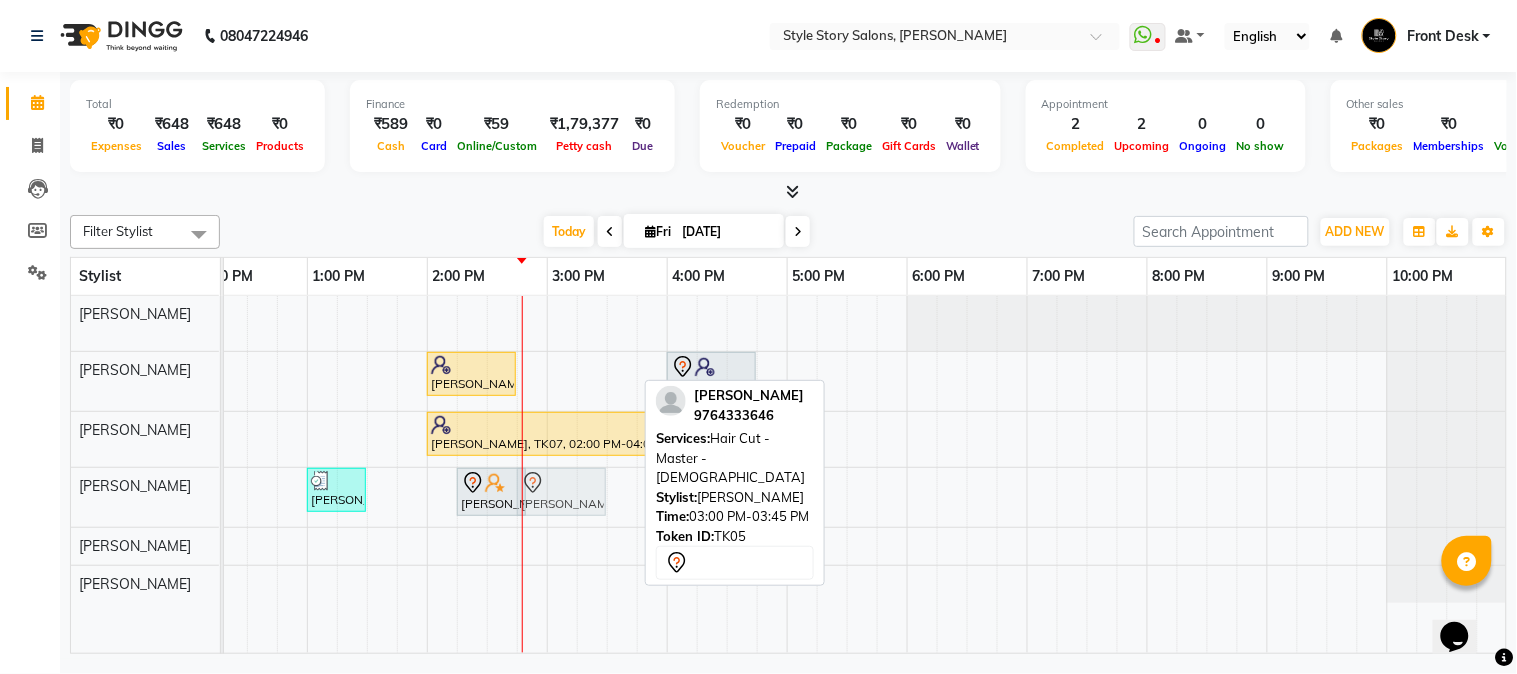 drag, startPoint x: 603, startPoint y: 490, endPoint x: 583, endPoint y: 493, distance: 20.22375 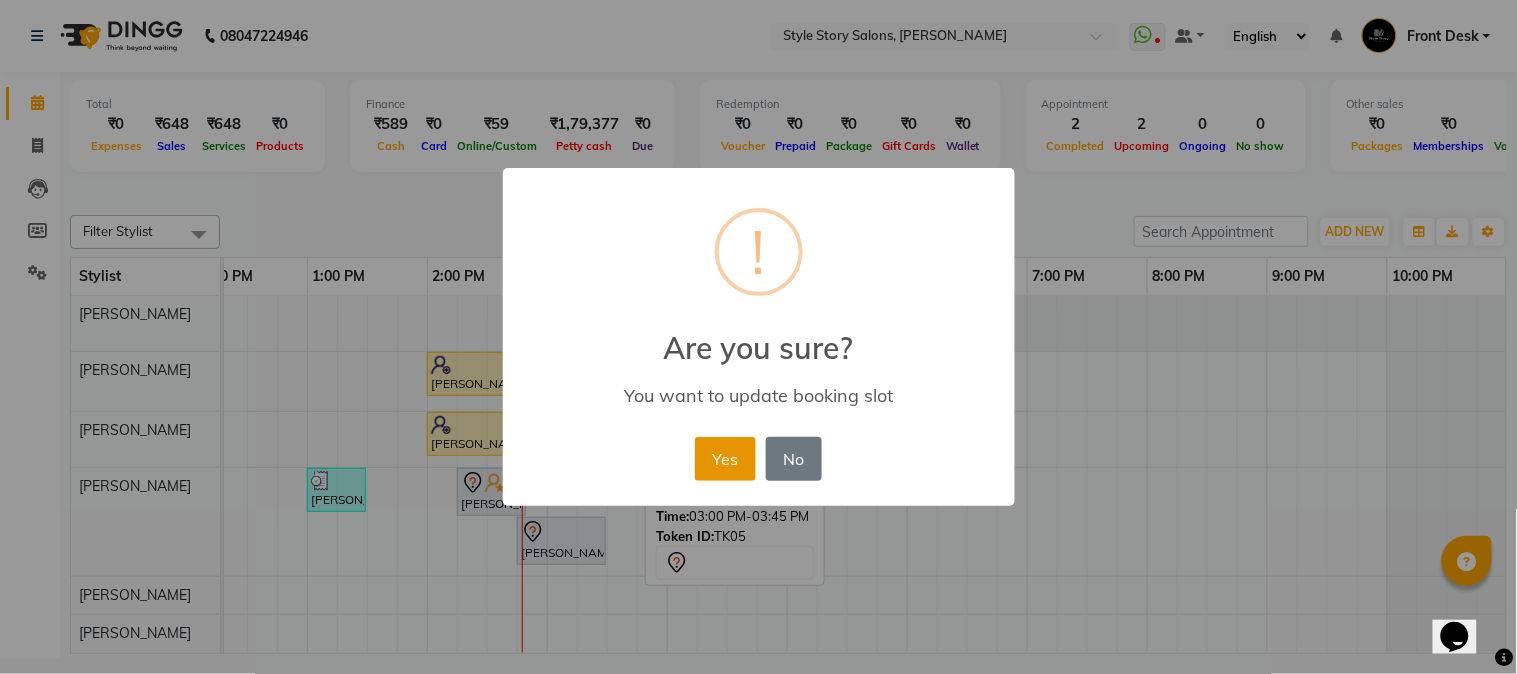 click on "Yes" at bounding box center [725, 459] 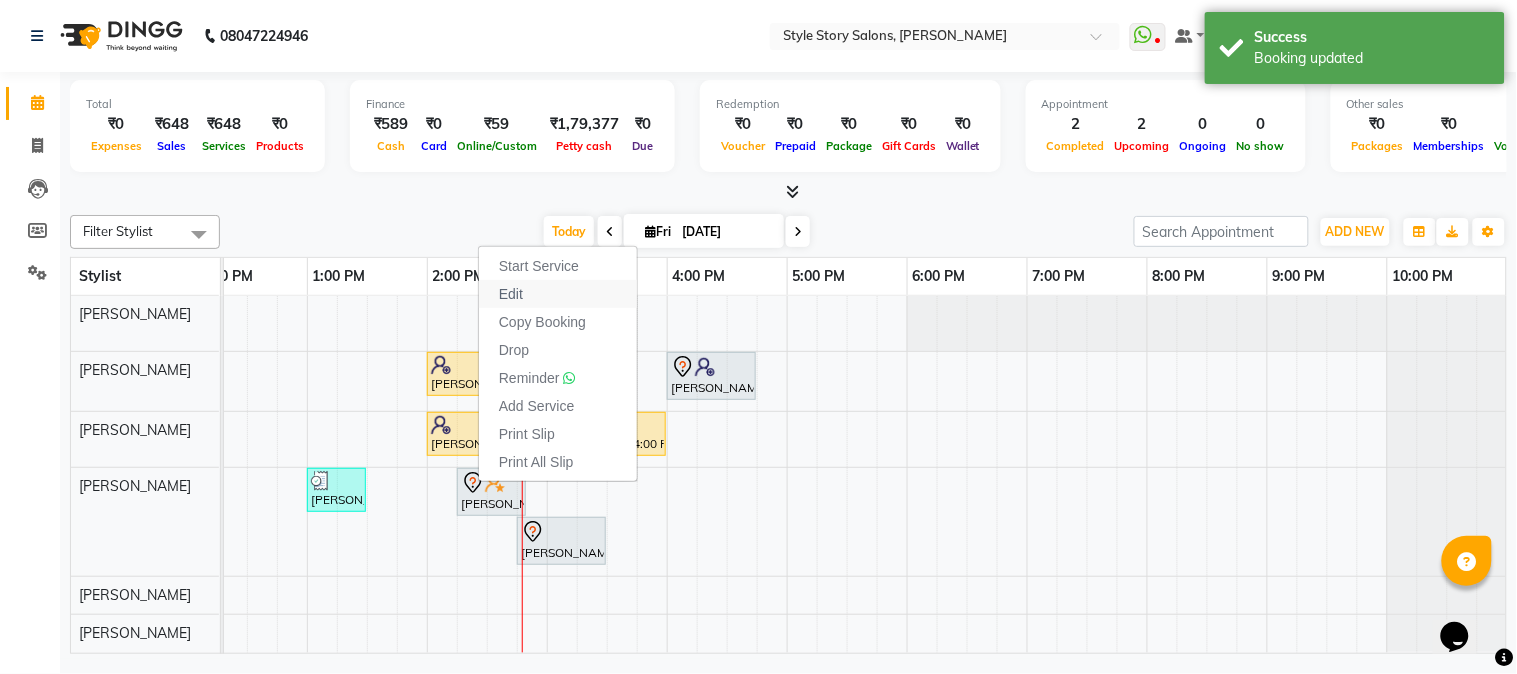 click on "Edit" at bounding box center (558, 294) 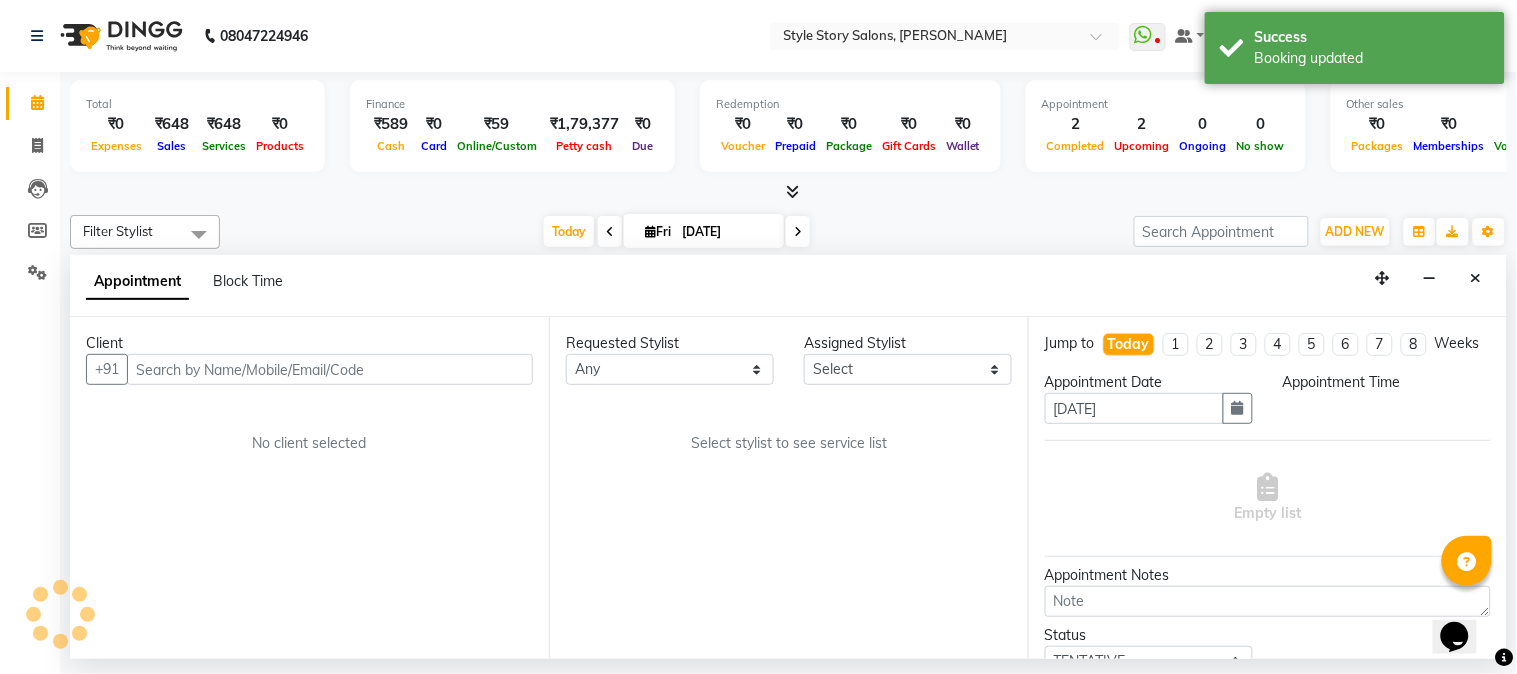 select on "62114" 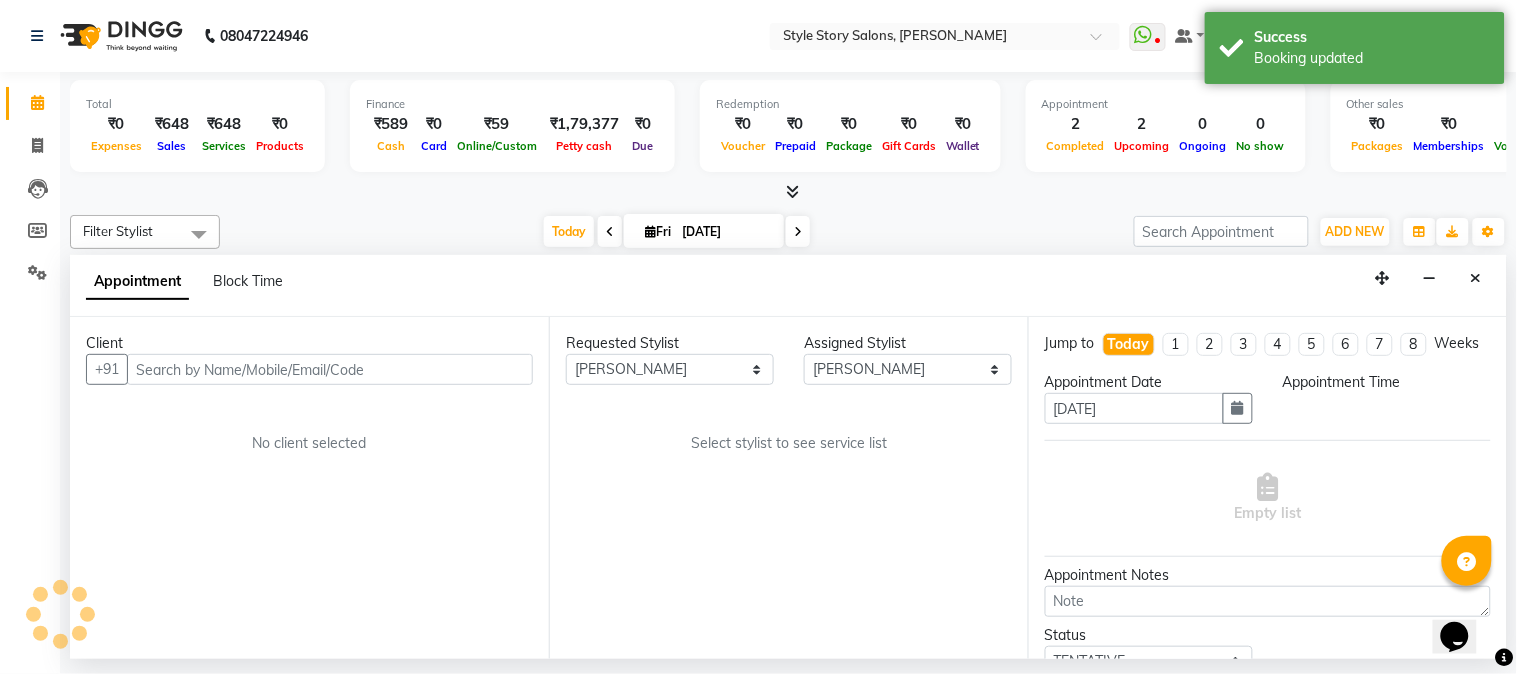 scroll, scrollTop: 0, scrollLeft: 637, axis: horizontal 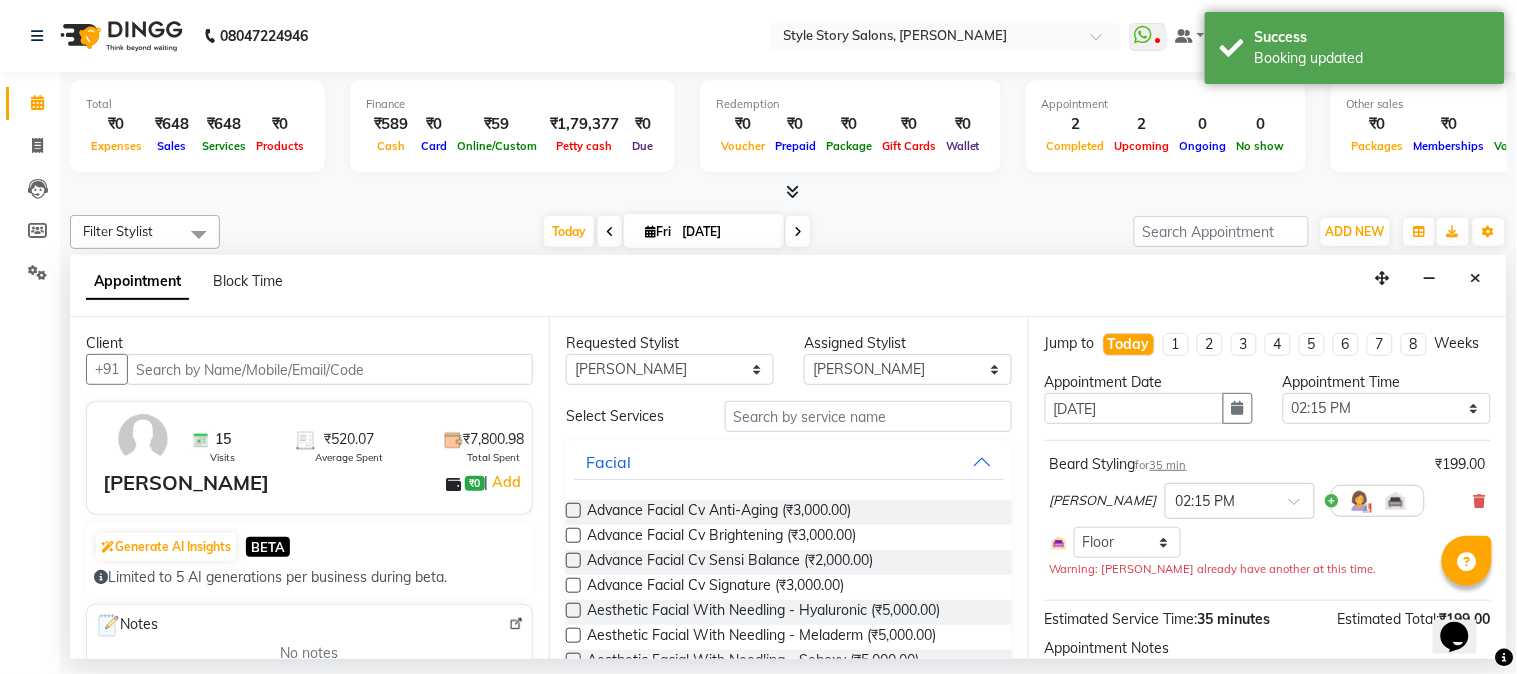 click on "35 min" at bounding box center [1168, 465] 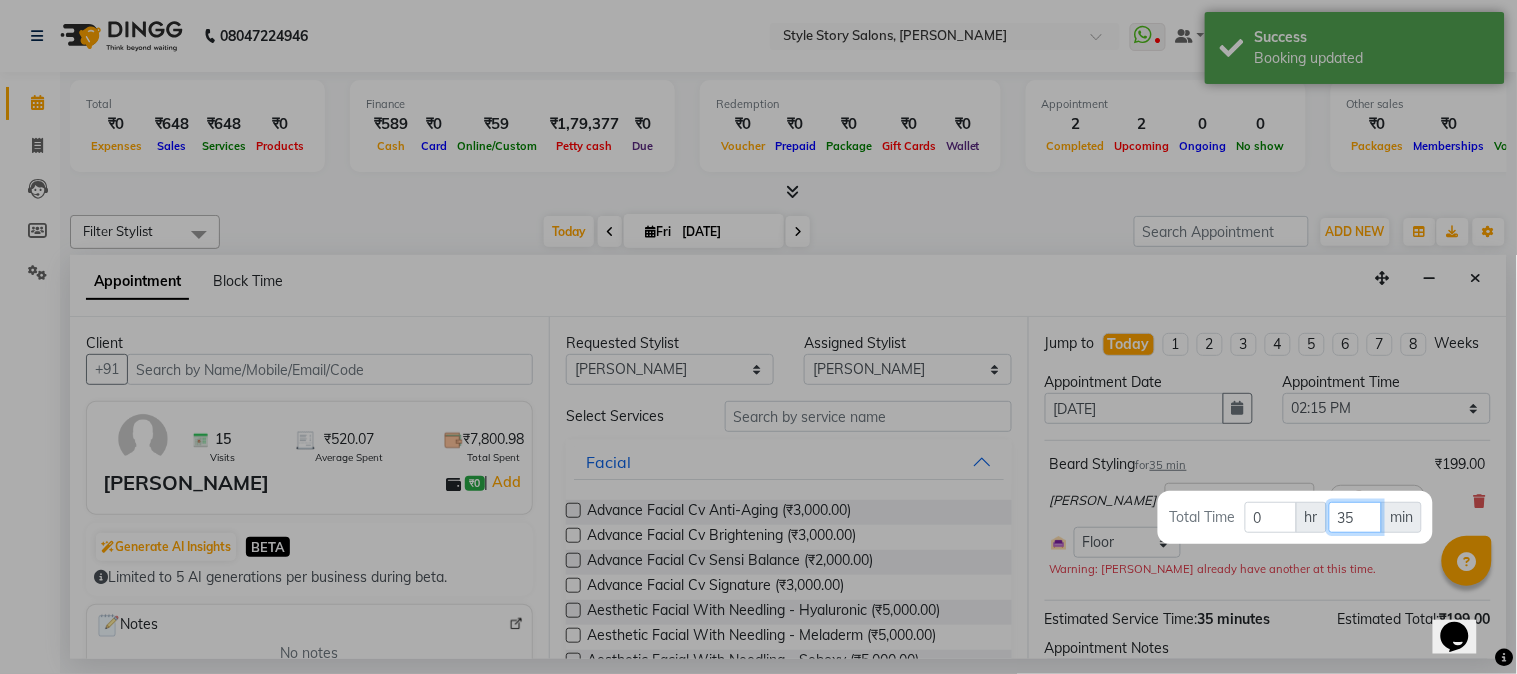 click on "35" at bounding box center (1355, 517) 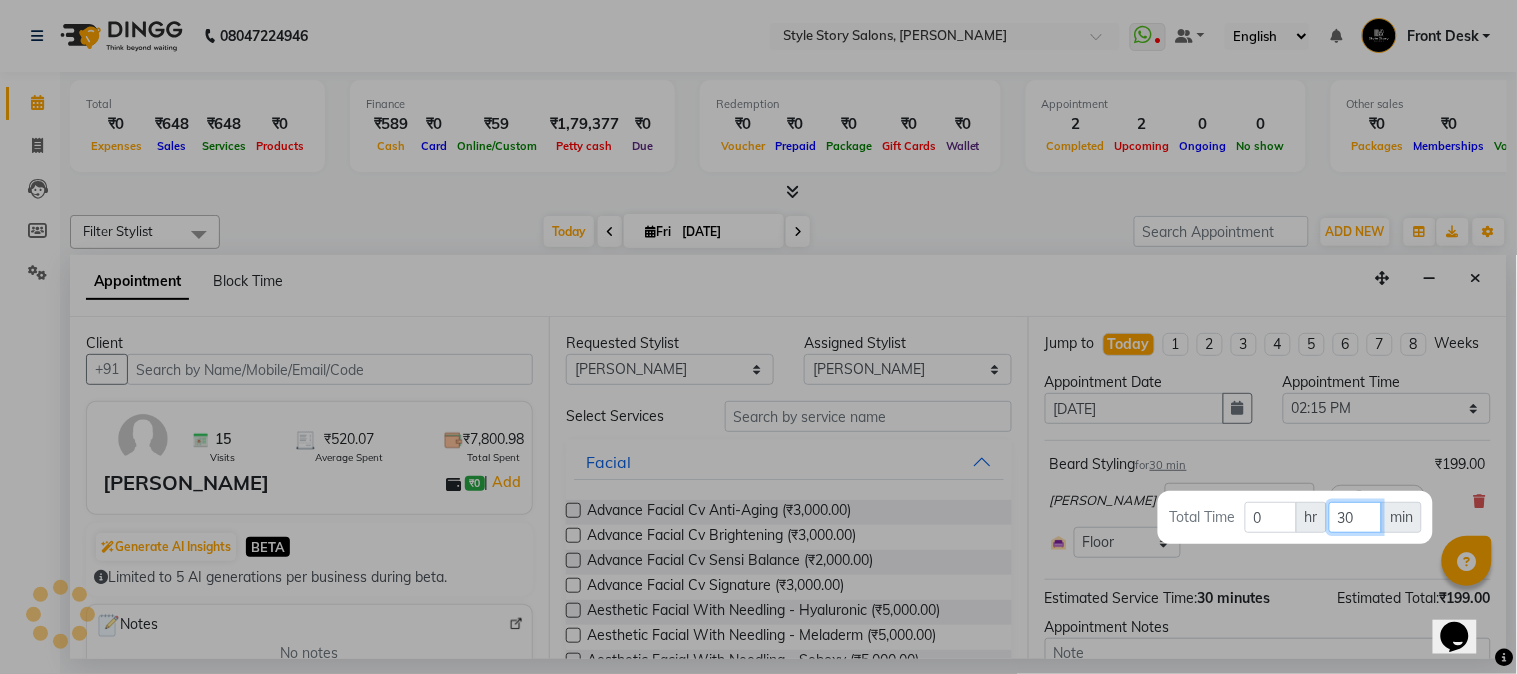 type on "30" 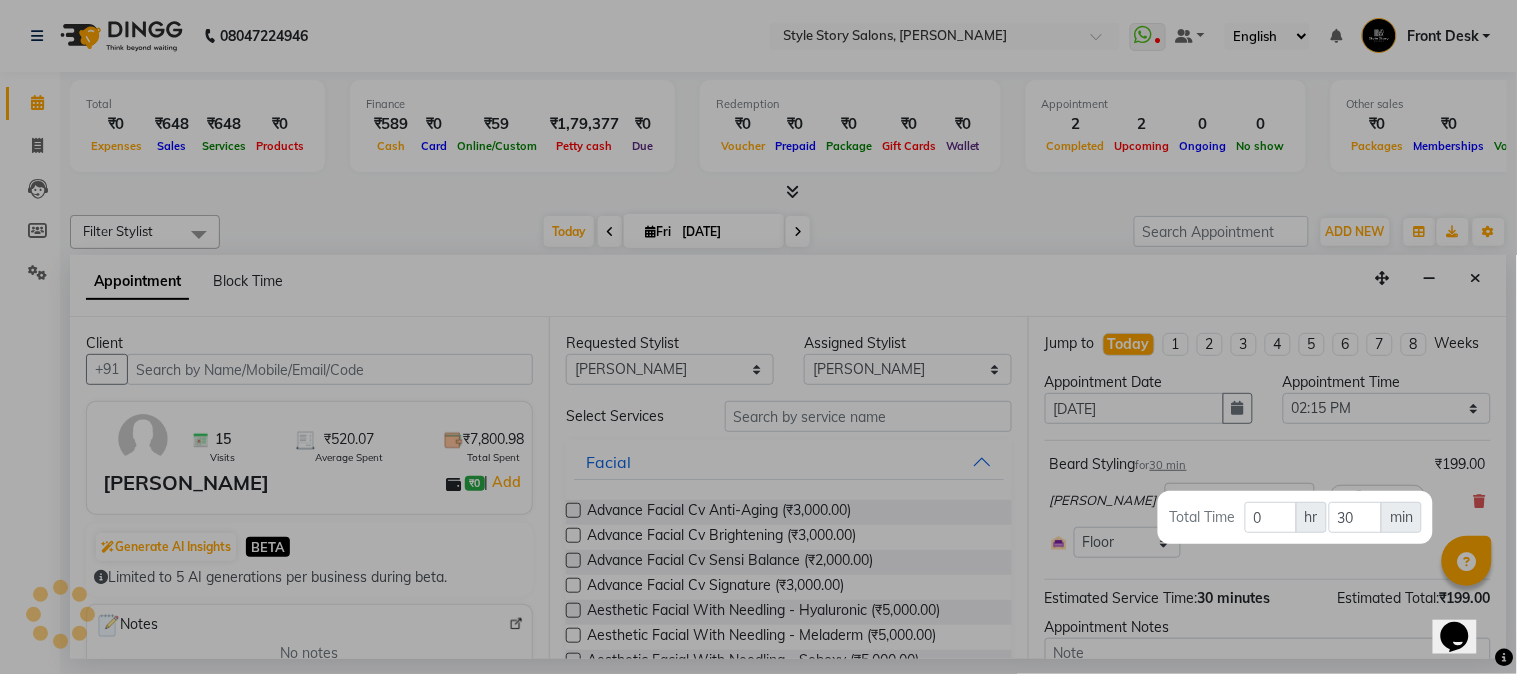 click at bounding box center (758, 337) 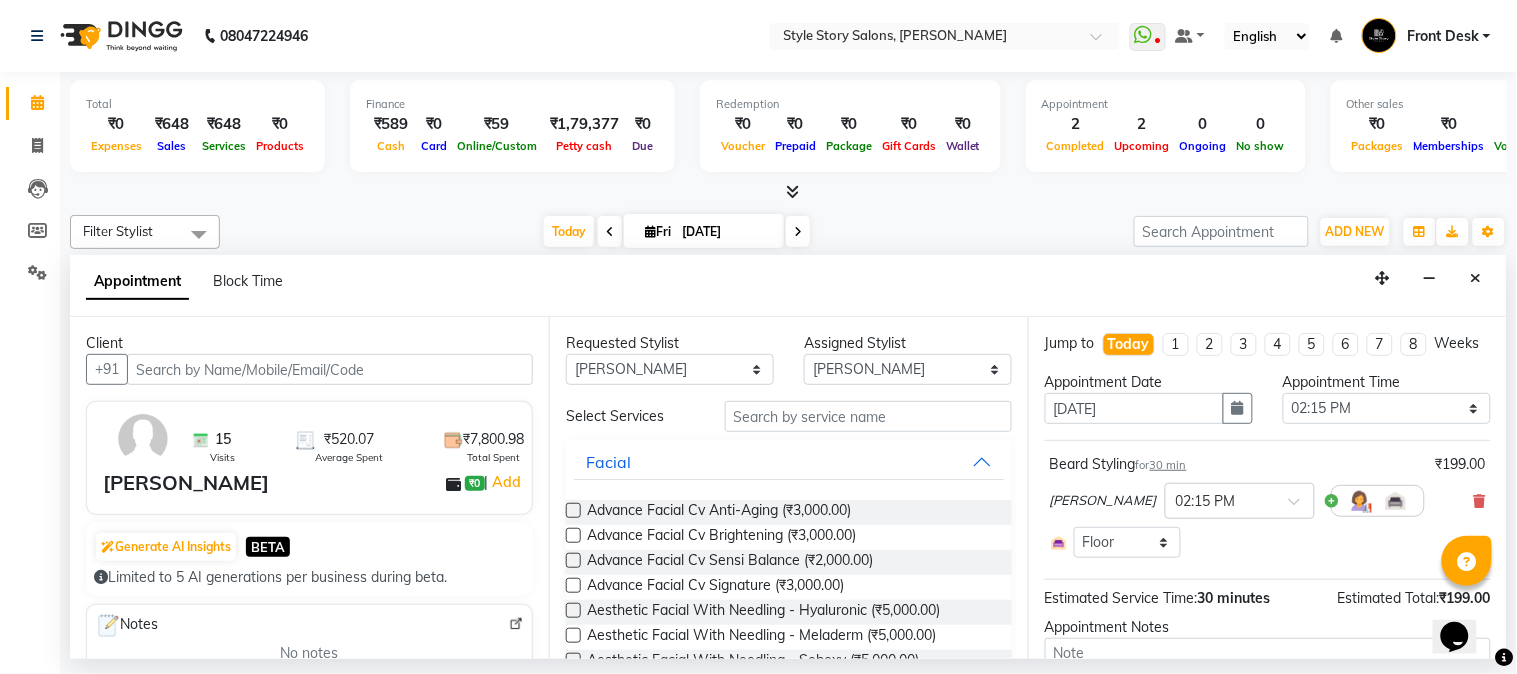 scroll, scrollTop: 156, scrollLeft: 0, axis: vertical 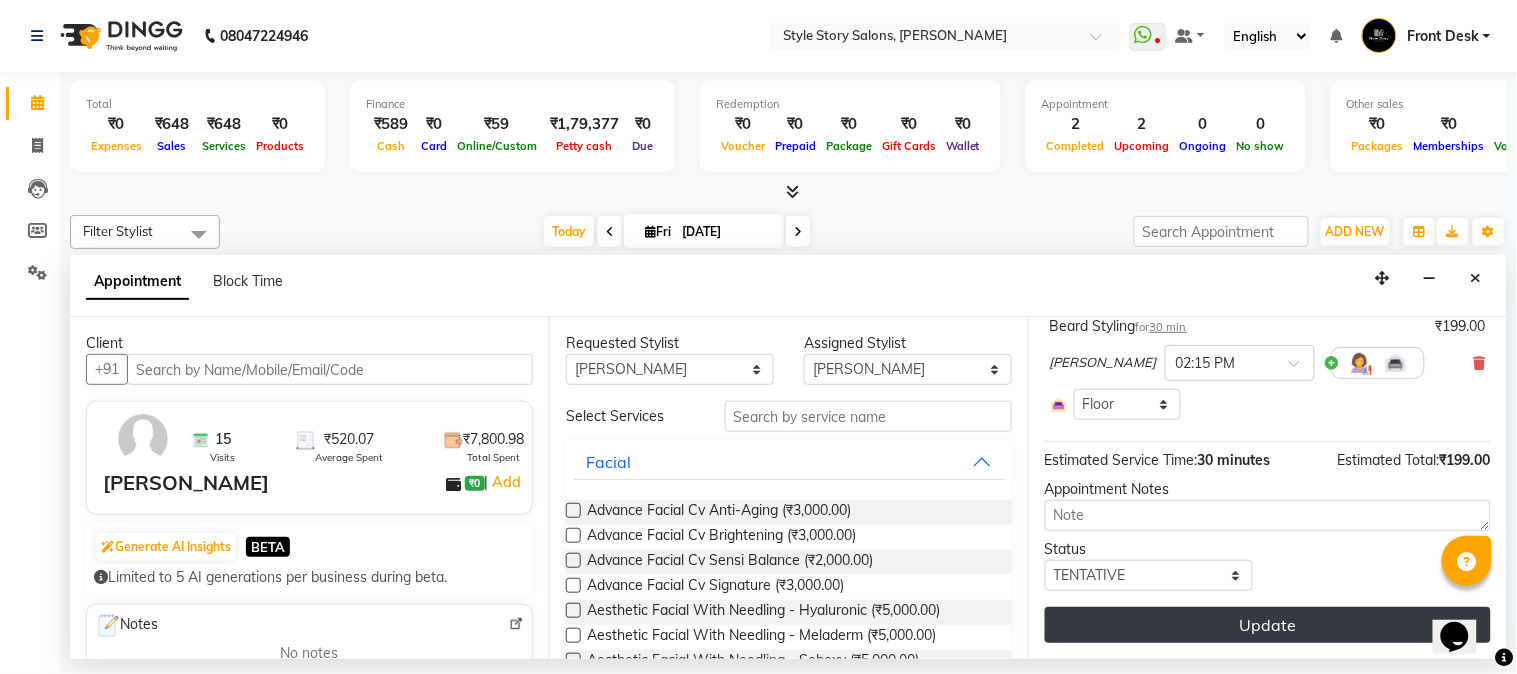click on "Update" at bounding box center (1268, 625) 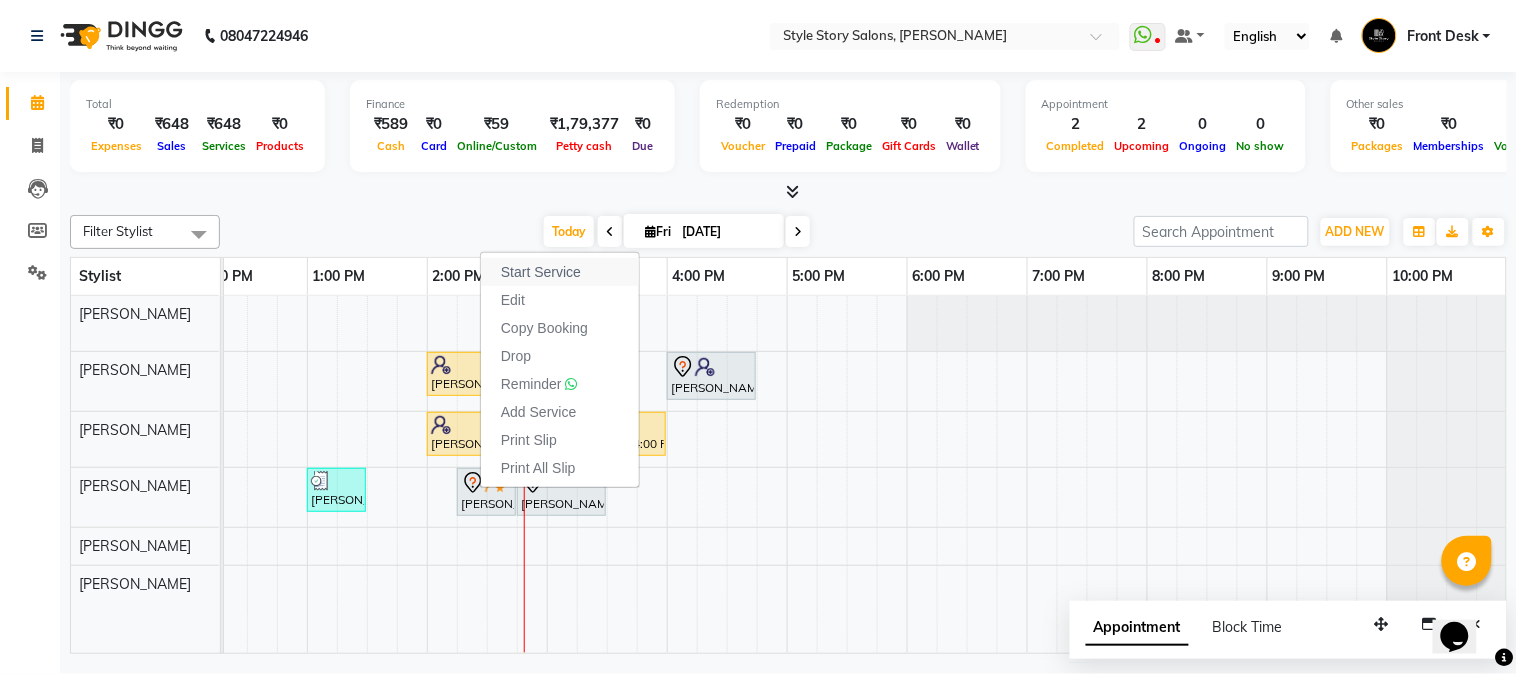 click on "Start Service" at bounding box center (541, 272) 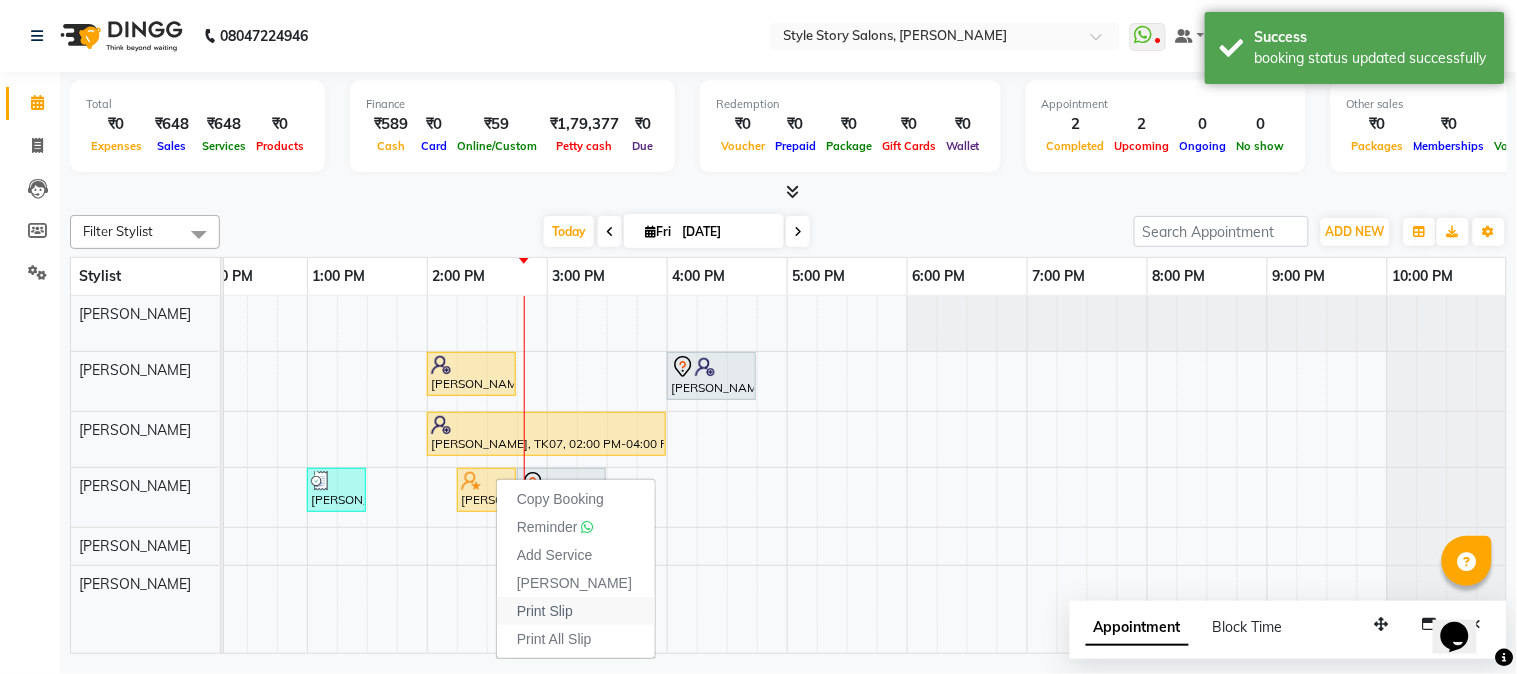 click on "Print Slip" at bounding box center [545, 611] 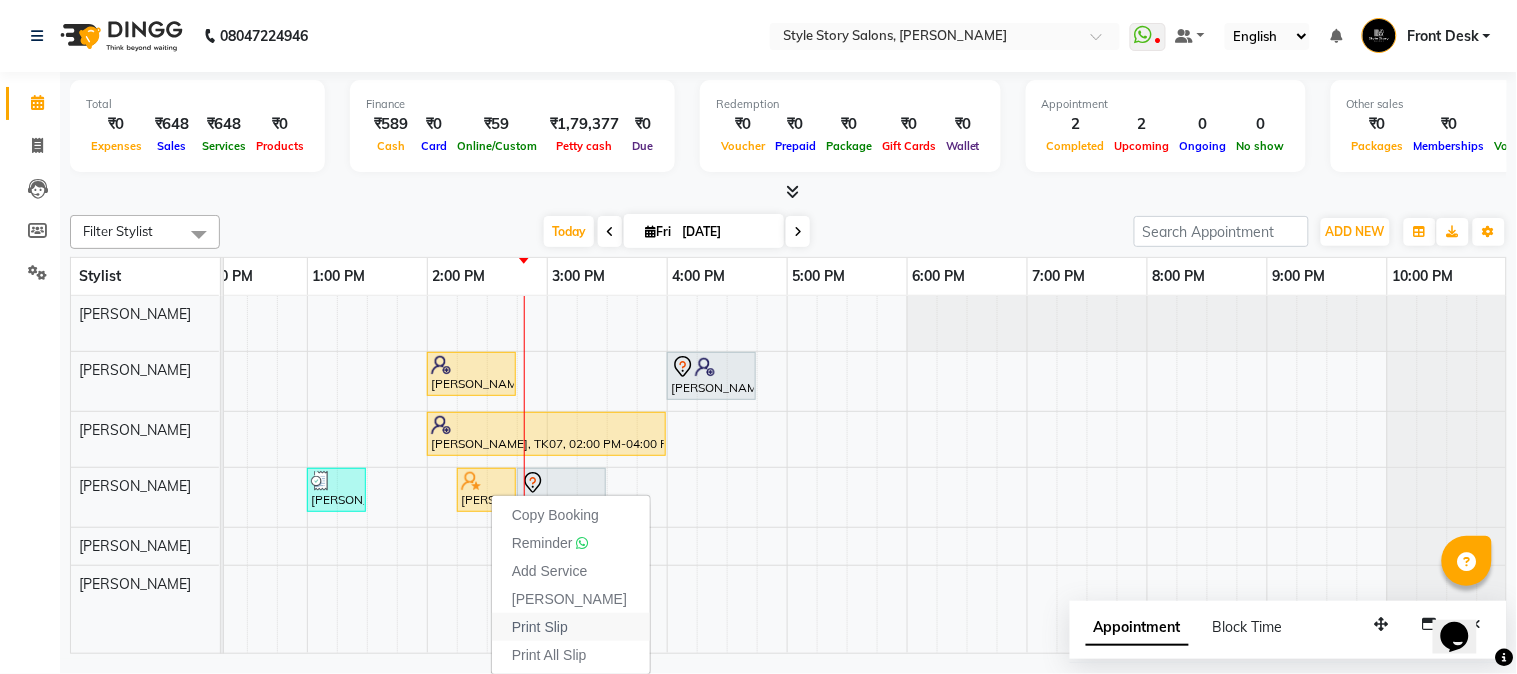 click on "Print Slip" at bounding box center [540, 627] 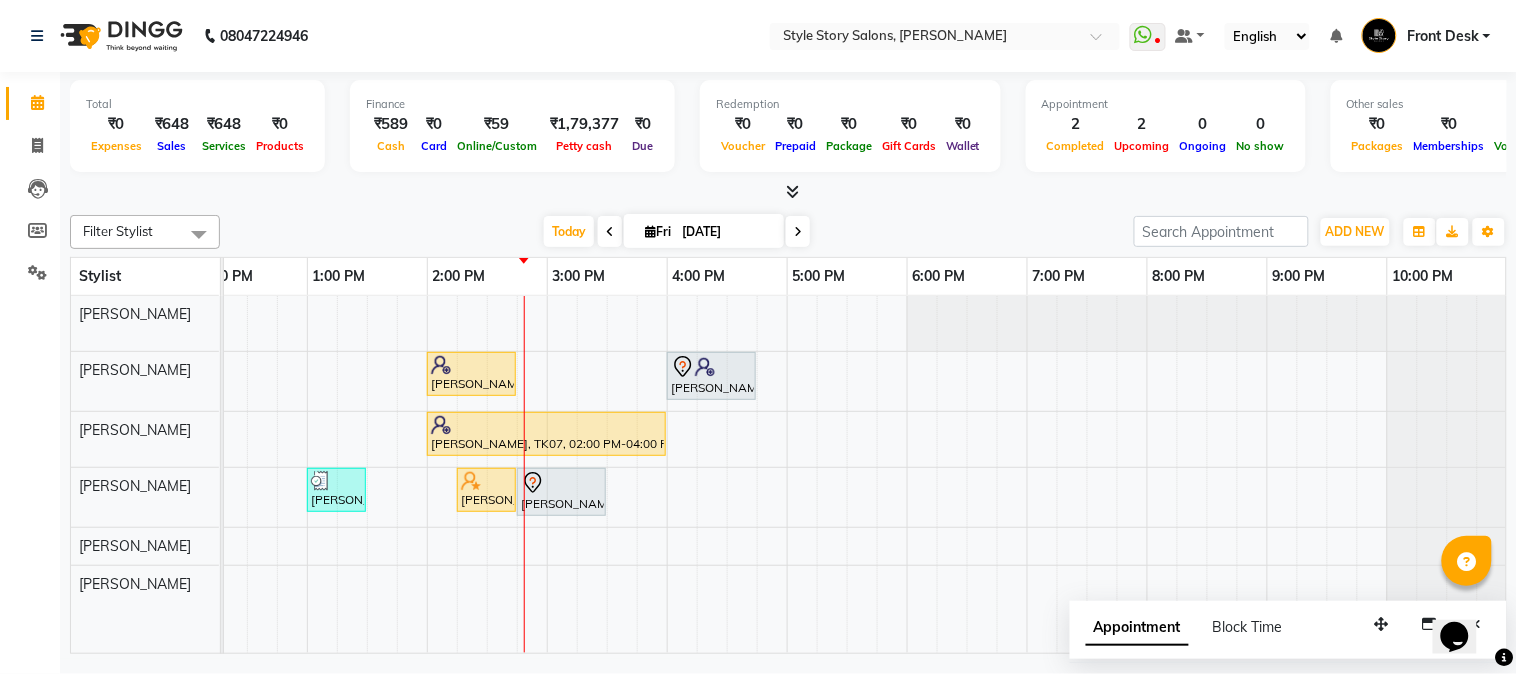 scroll, scrollTop: 0, scrollLeft: 546, axis: horizontal 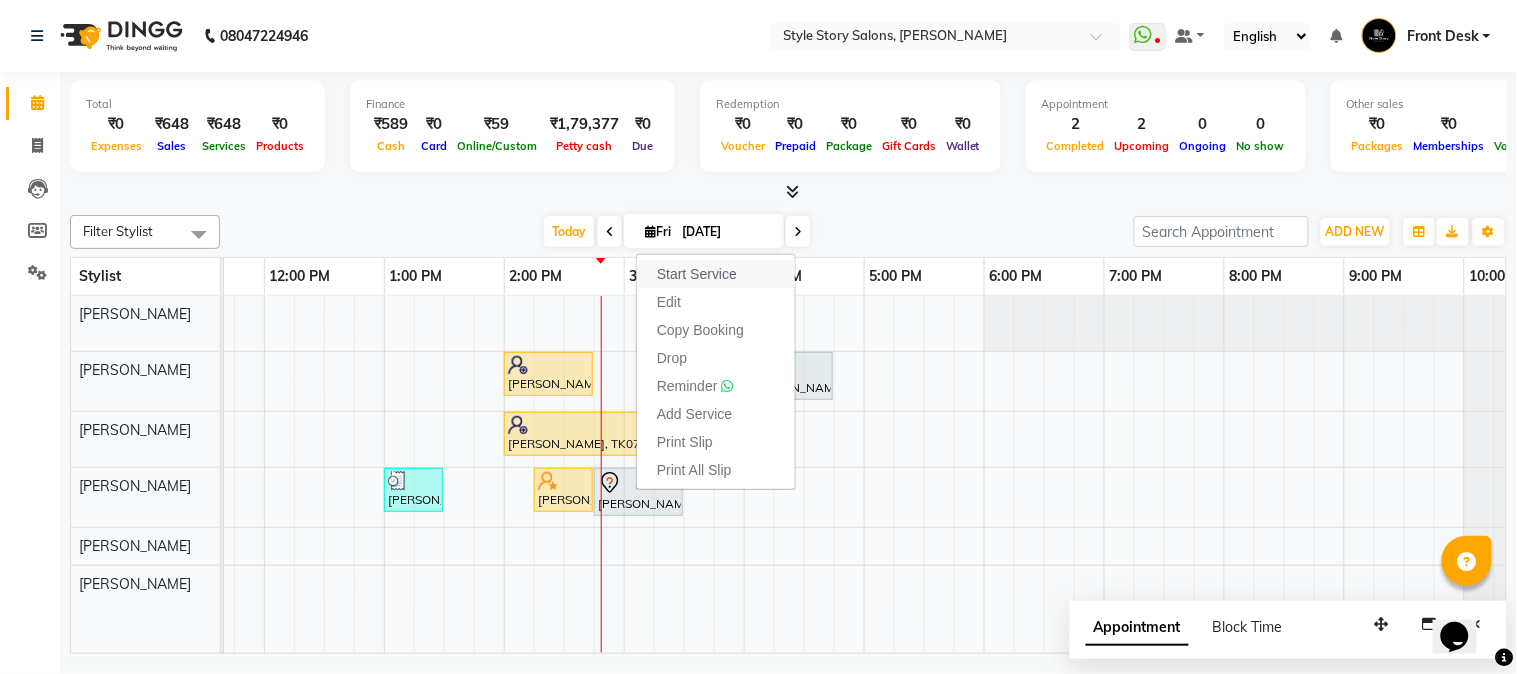 click on "Start Service" at bounding box center (716, 274) 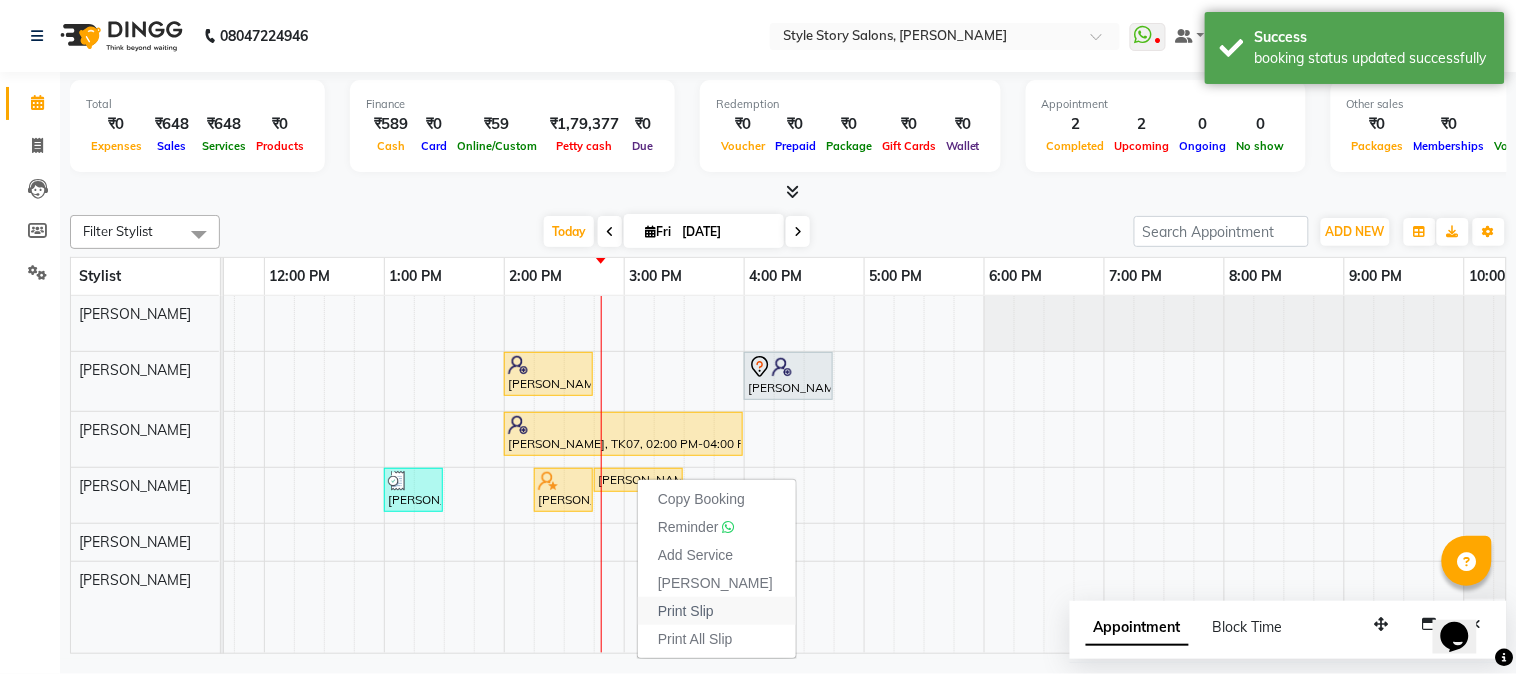 click on "Print Slip" at bounding box center (686, 611) 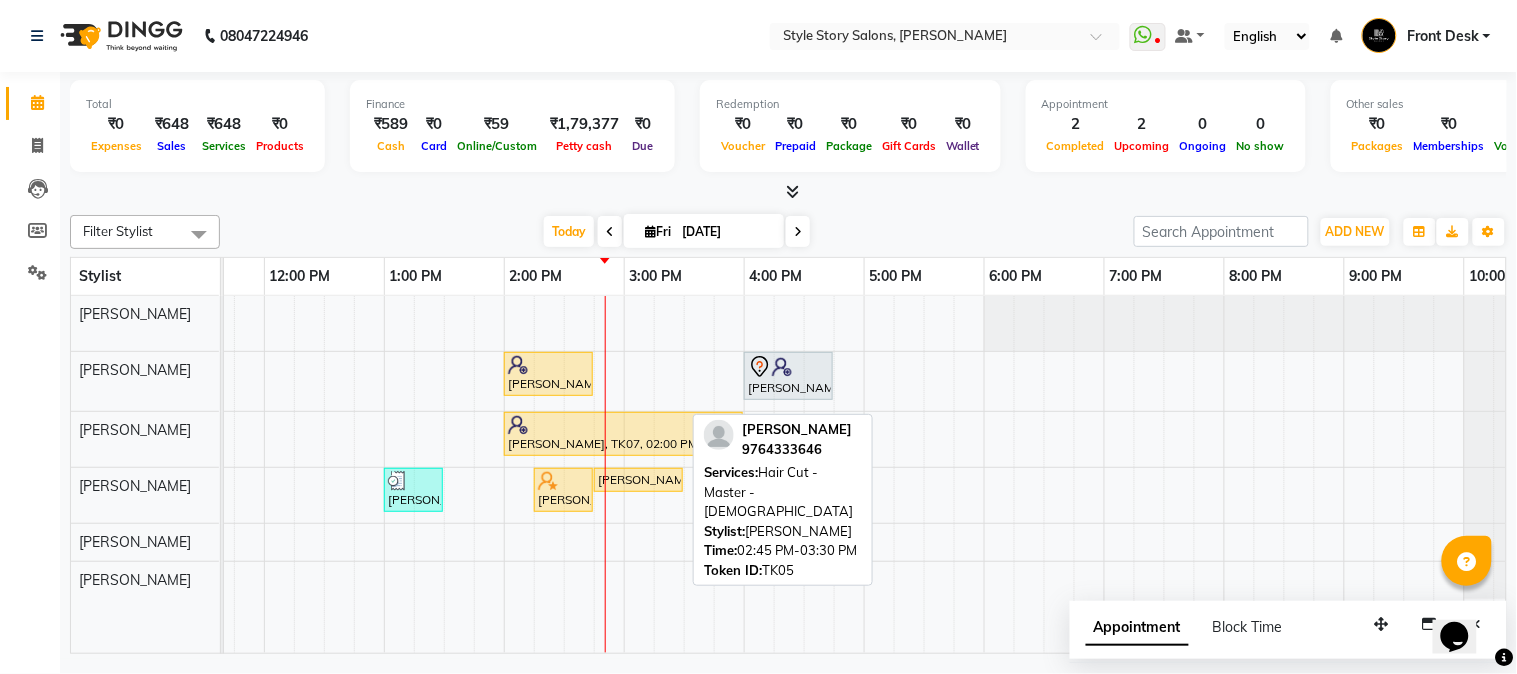 click on "[PERSON_NAME], TK05, 02:45 PM-03:30 PM, Hair Cut - Master - [DEMOGRAPHIC_DATA]" at bounding box center [638, 480] 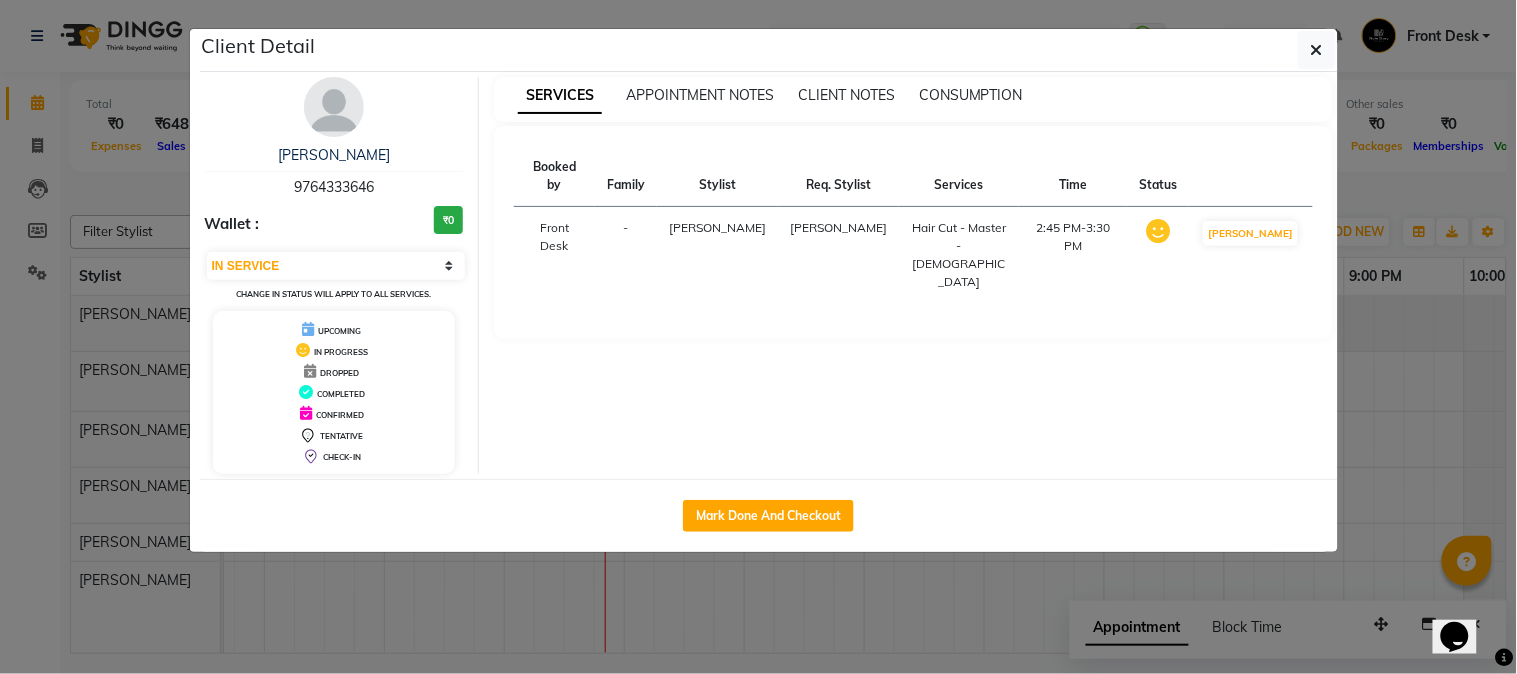 click on "Client Detail  Atharva Pohankar   9764333646 Wallet : ₹0 Select IN SERVICE CONFIRMED TENTATIVE CHECK IN MARK DONE DROPPED UPCOMING Change in status will apply to all services. UPCOMING IN PROGRESS DROPPED COMPLETED CONFIRMED TENTATIVE CHECK-IN SERVICES APPOINTMENT NOTES CLIENT NOTES CONSUMPTION Booked by Family Stylist Req. Stylist Services Time Status  Front Desk  - Vikas Kumar Vikas Kumar  Hair Cut - Master - Male   2:45 PM-3:30 PM   MARK DONE   Mark Done And Checkout" 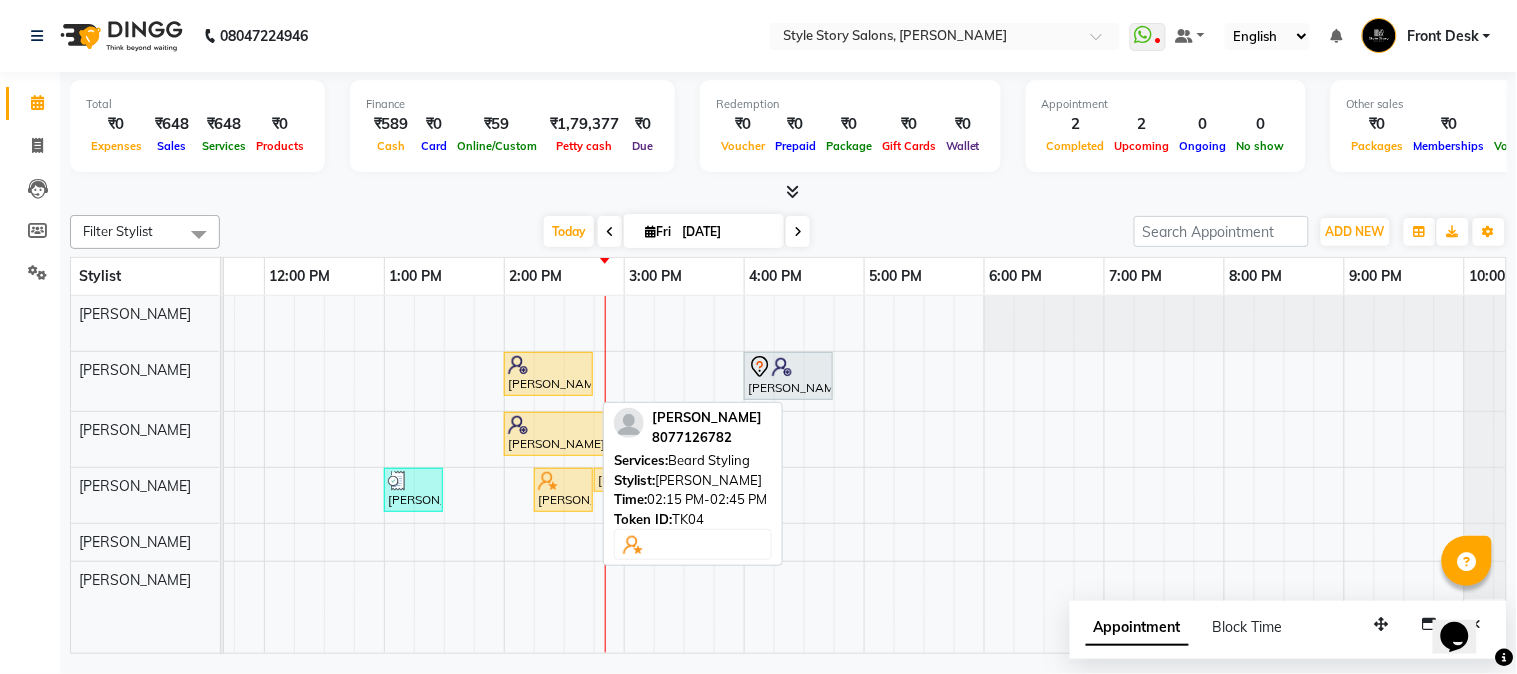 click at bounding box center [548, 481] 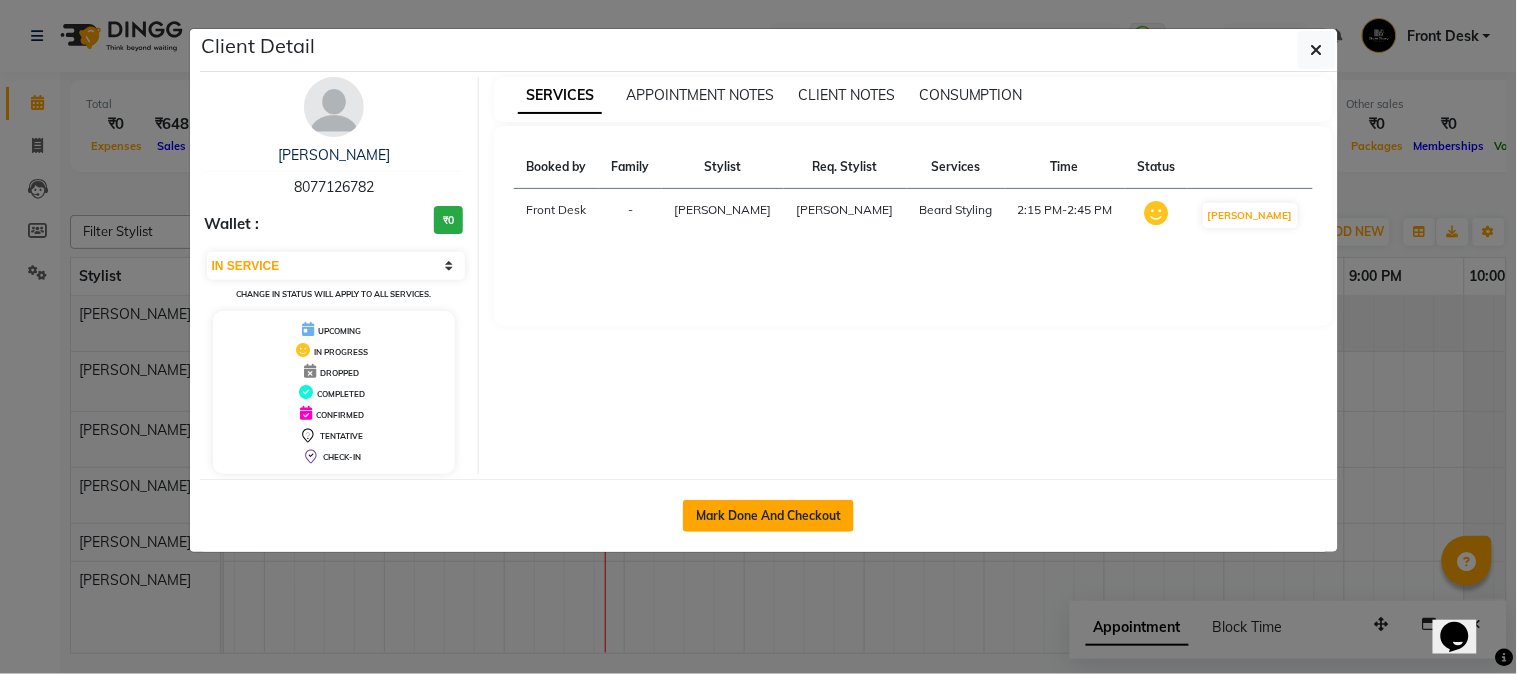 click on "Mark Done And Checkout" 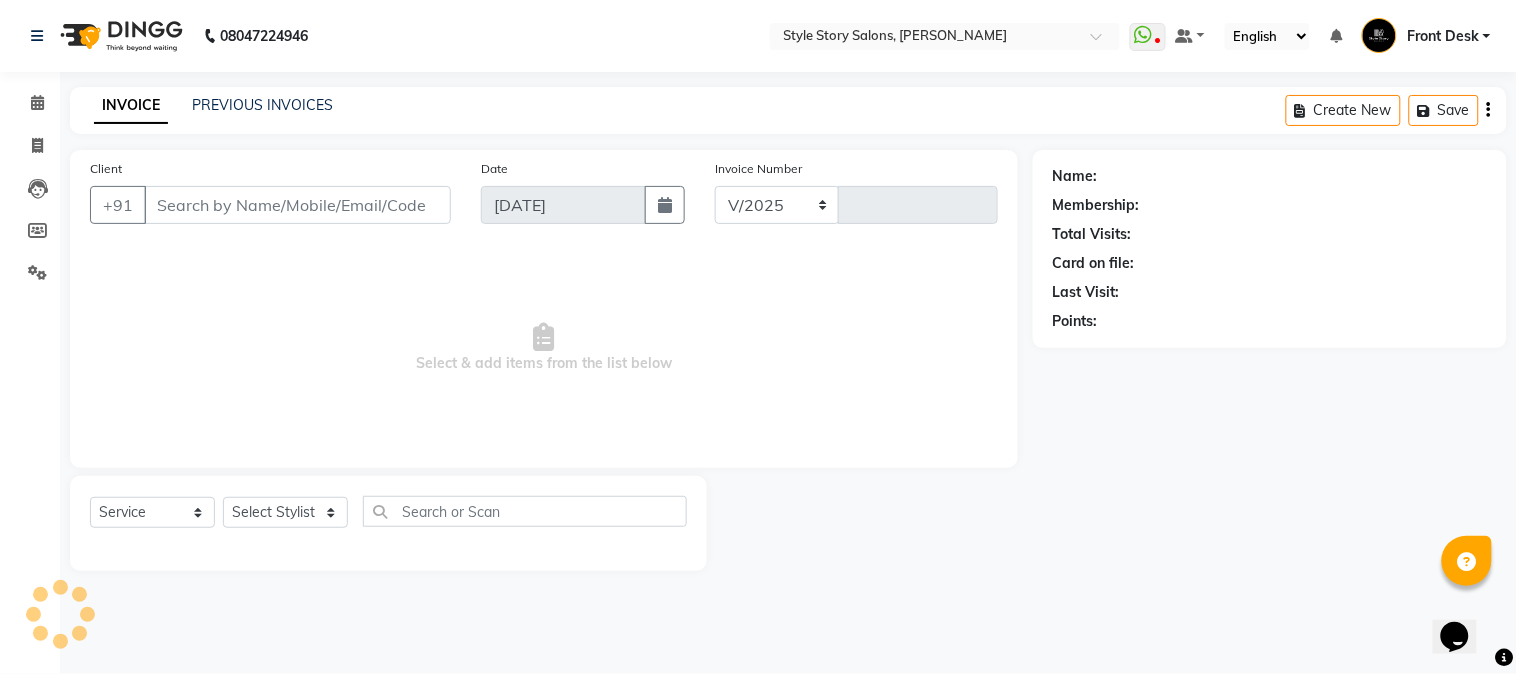 select on "6249" 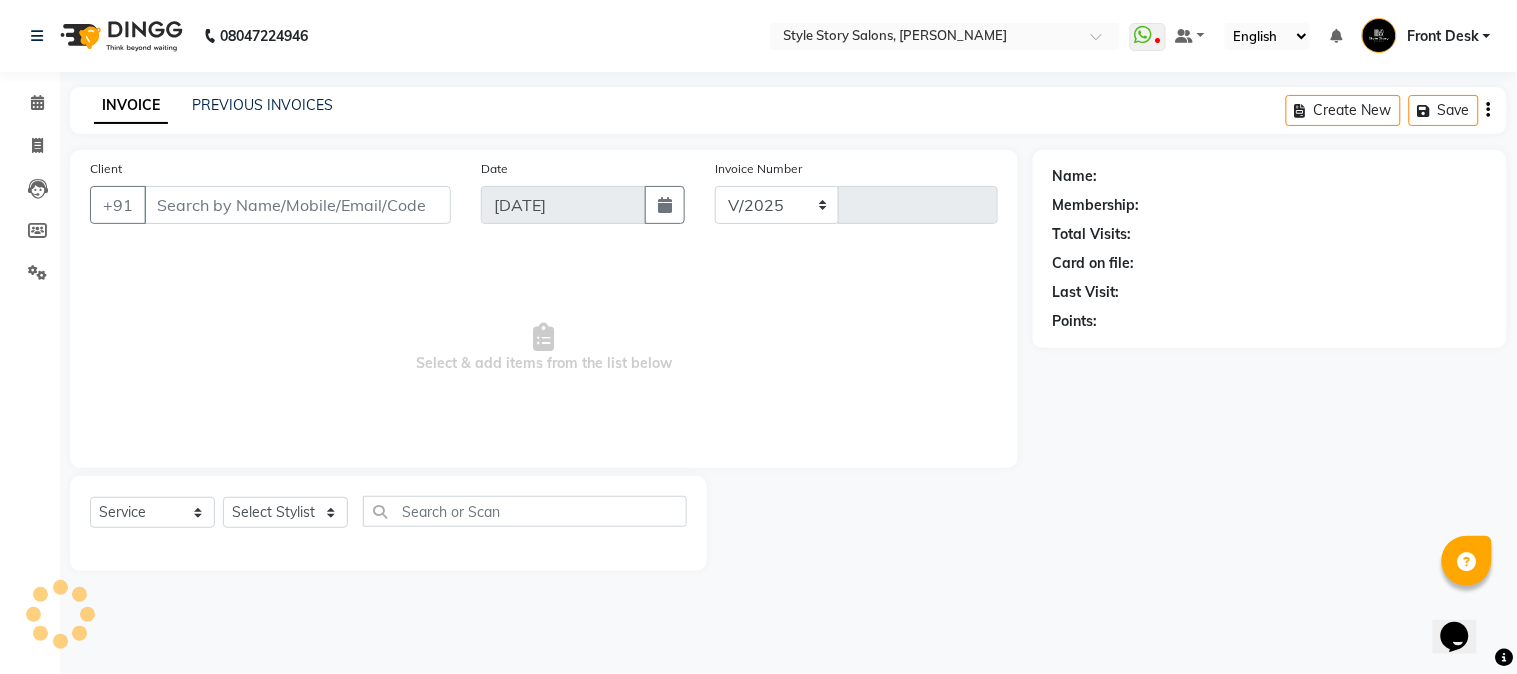 type on "0963" 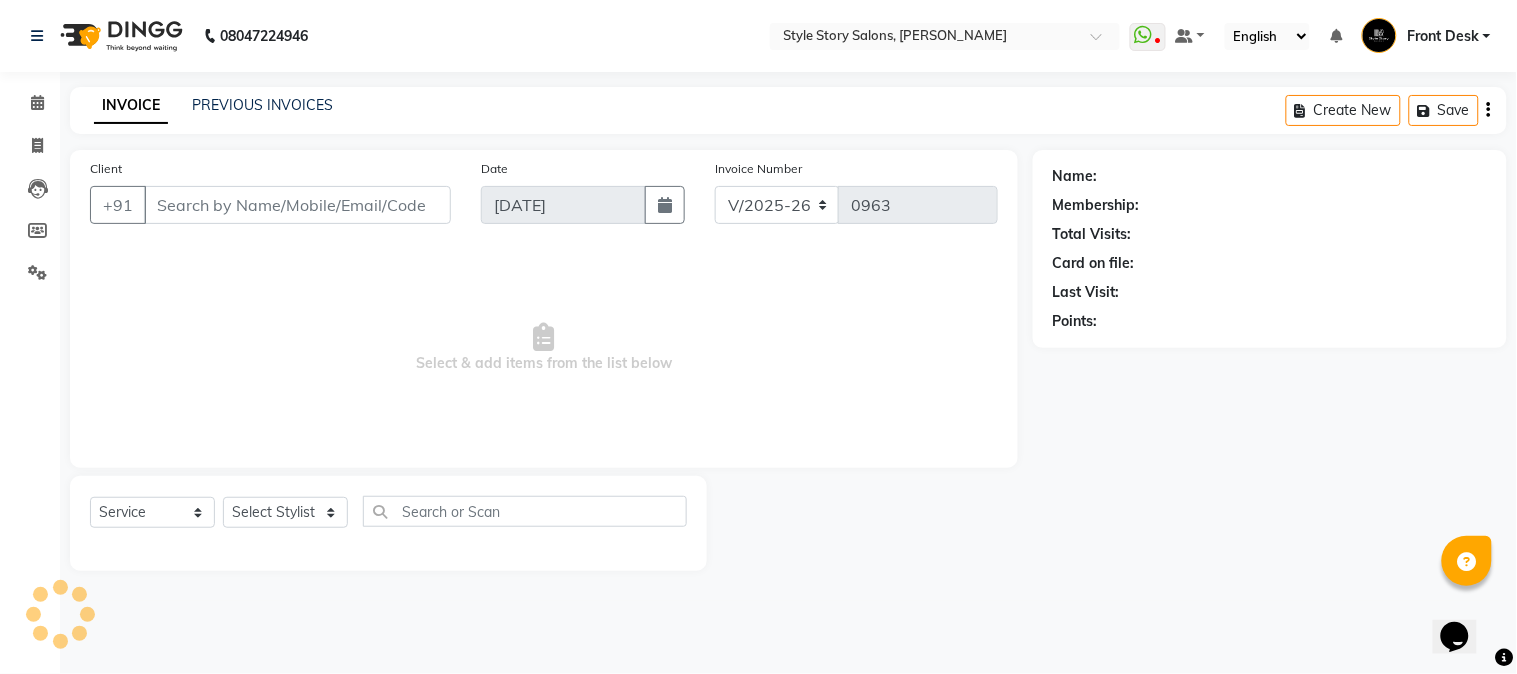 type on "80******82" 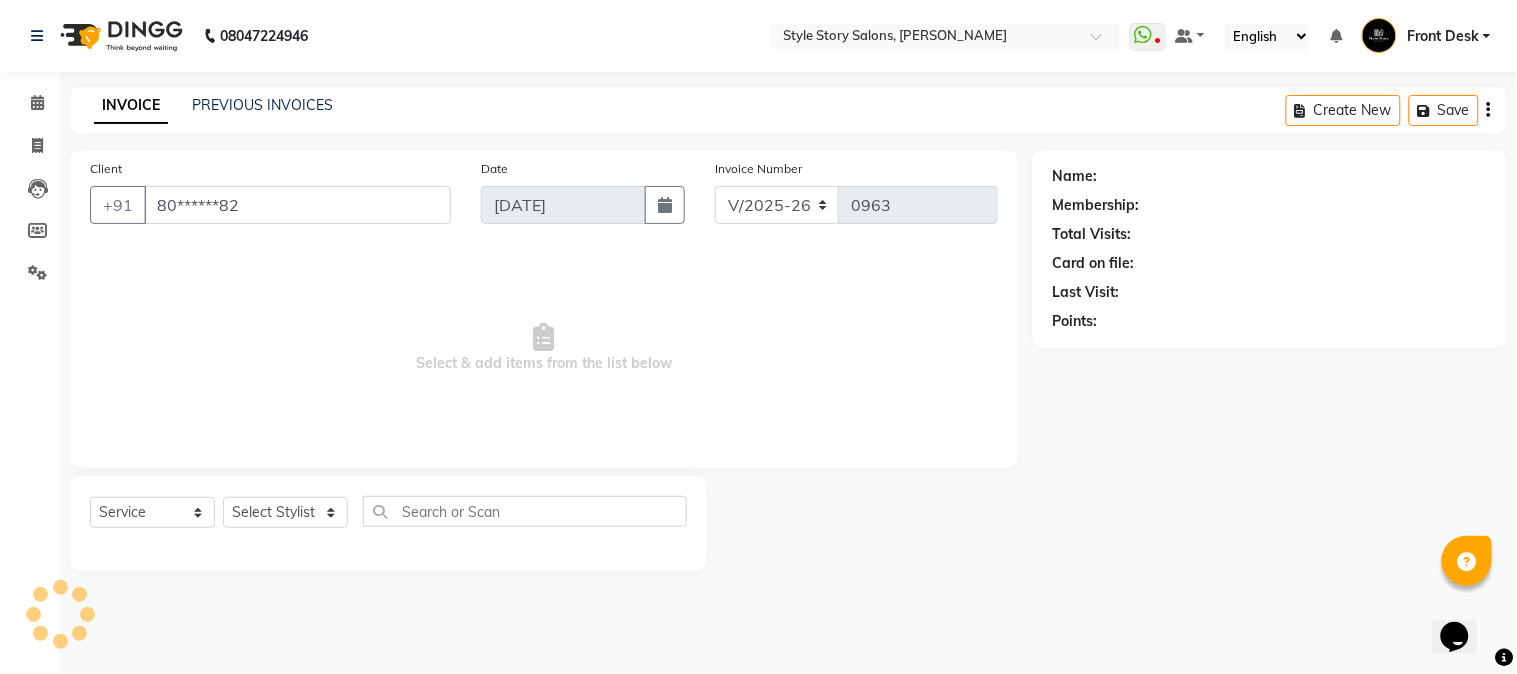 select on "62114" 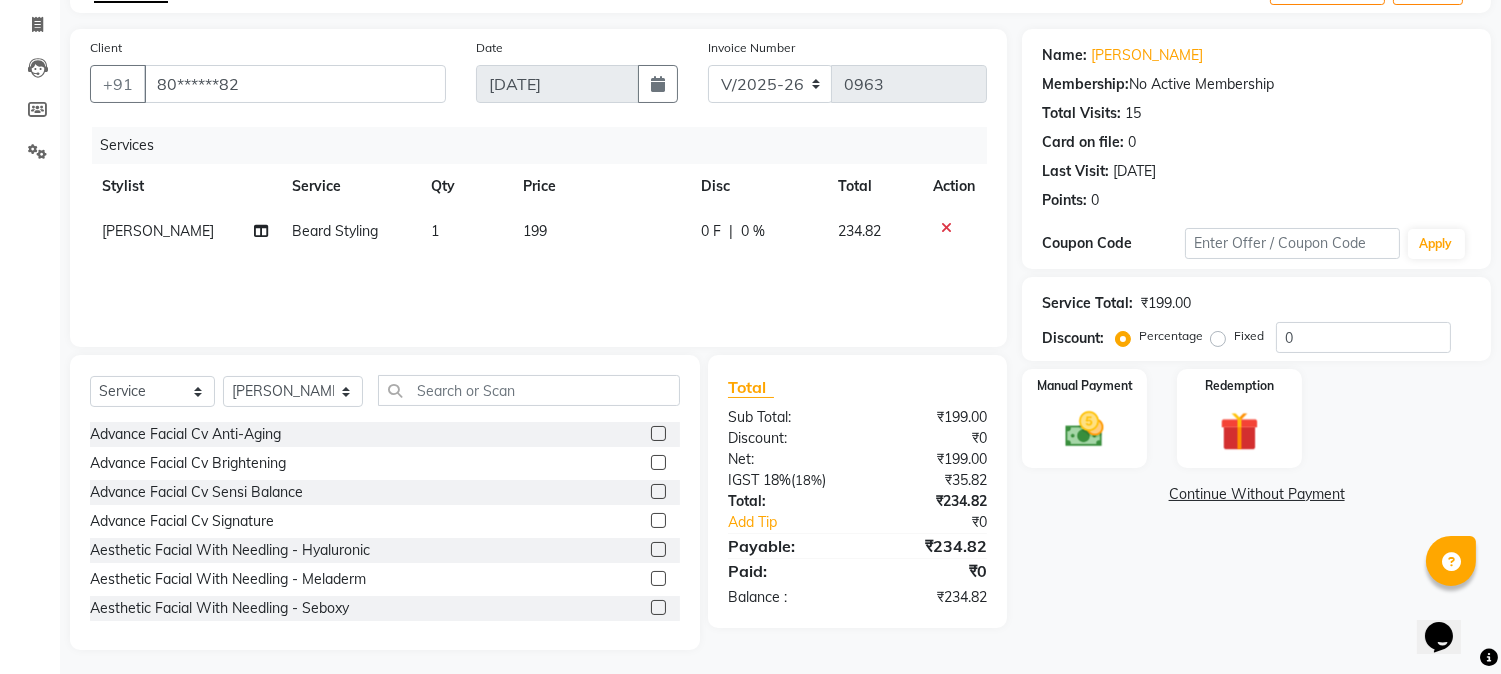 scroll, scrollTop: 126, scrollLeft: 0, axis: vertical 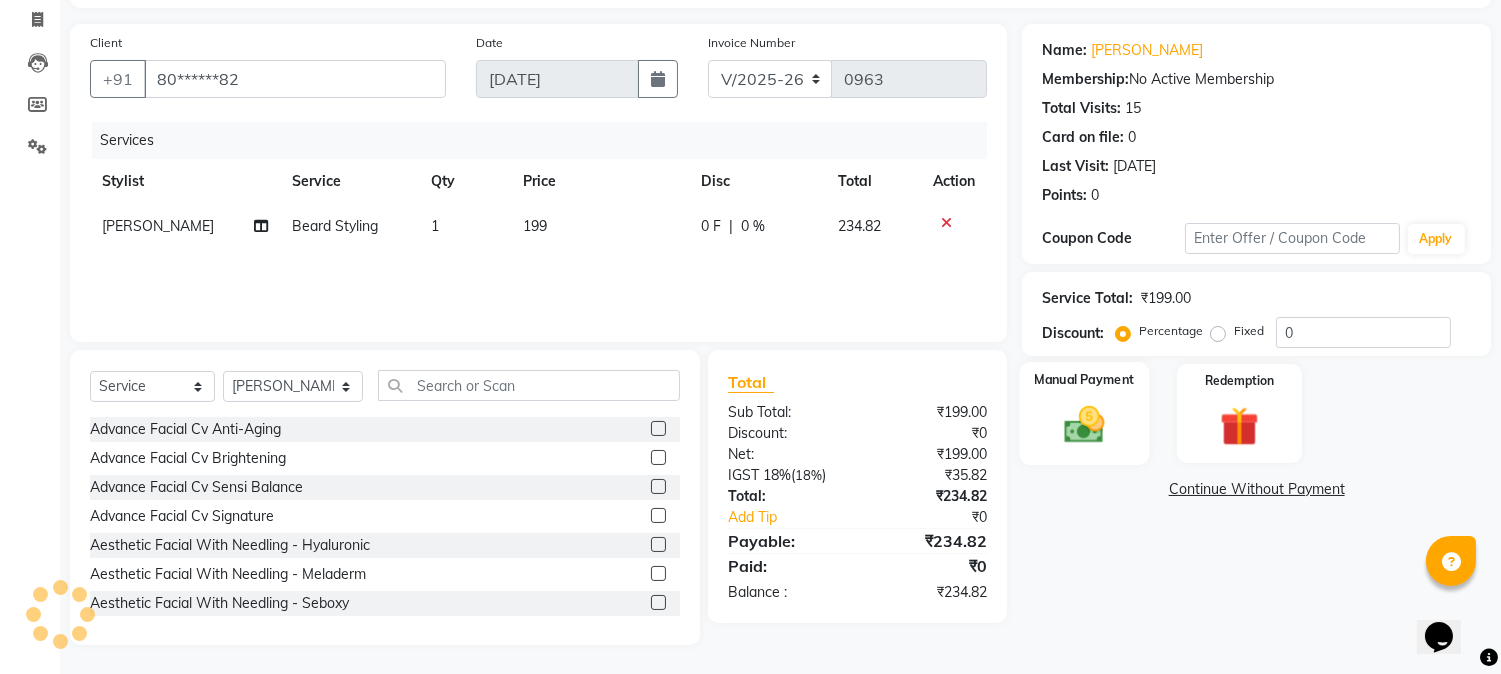 click on "Manual Payment" 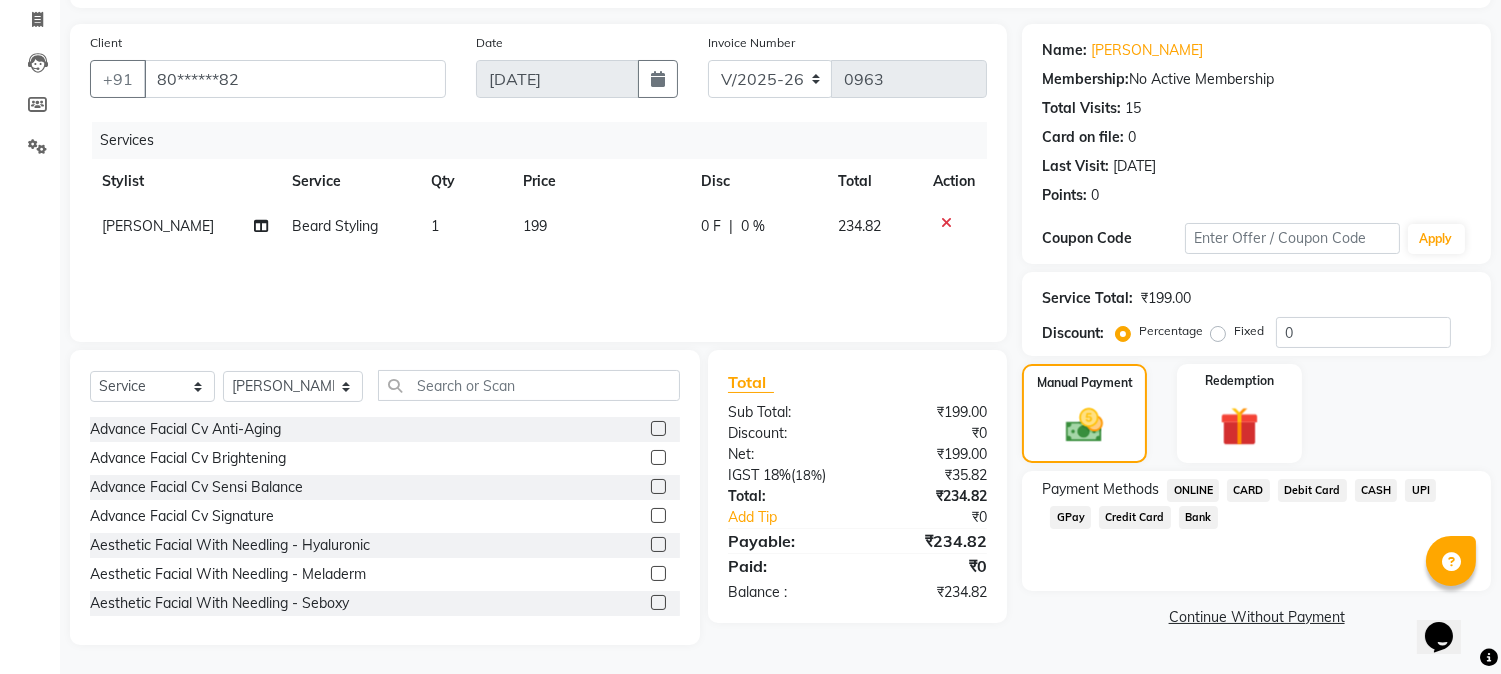 click on "UPI" 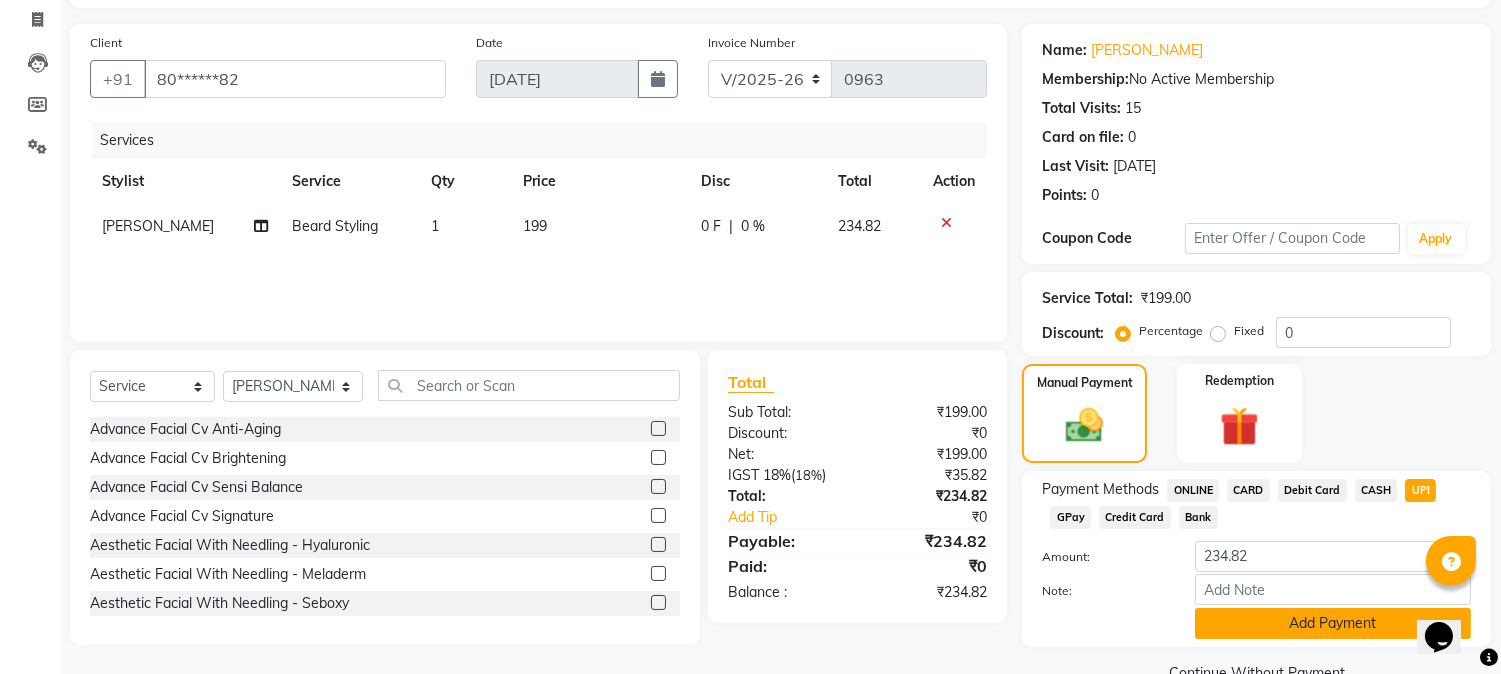 click on "Add Payment" 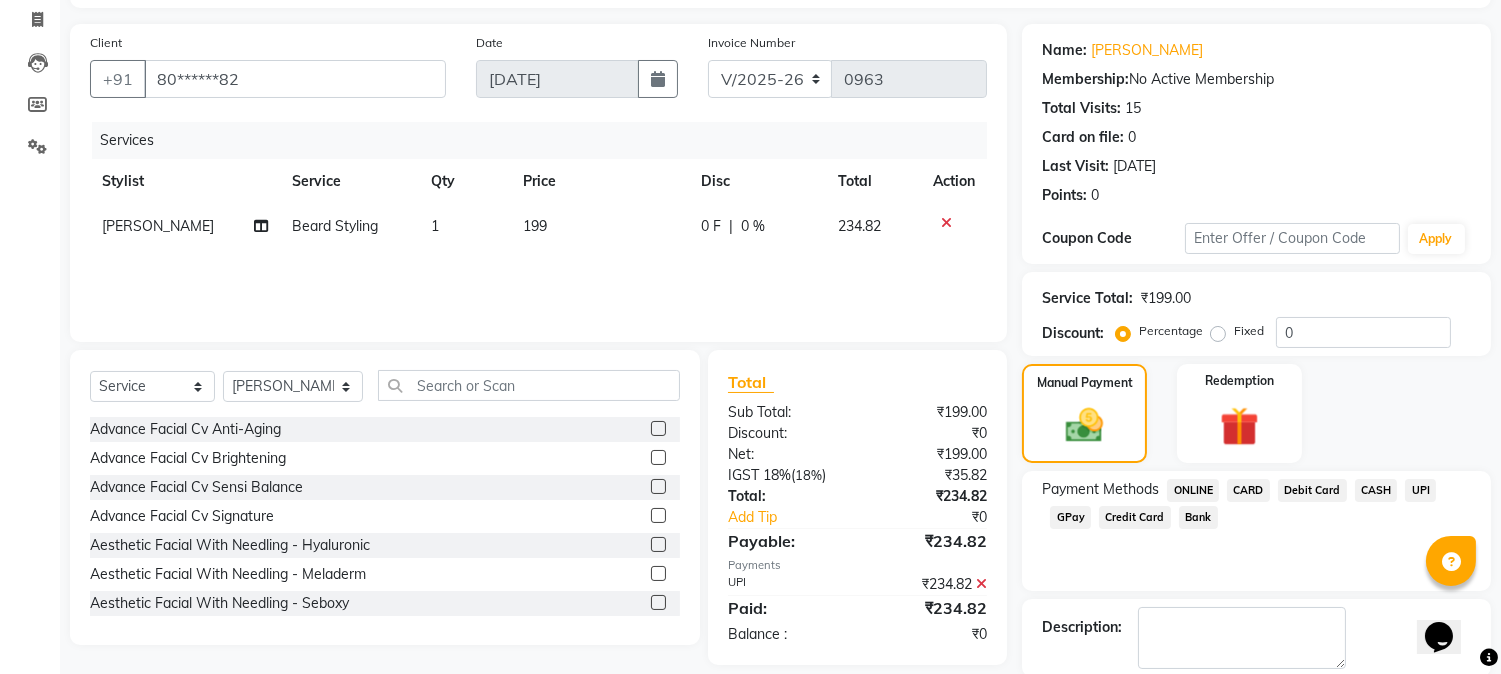 scroll, scrollTop: 225, scrollLeft: 0, axis: vertical 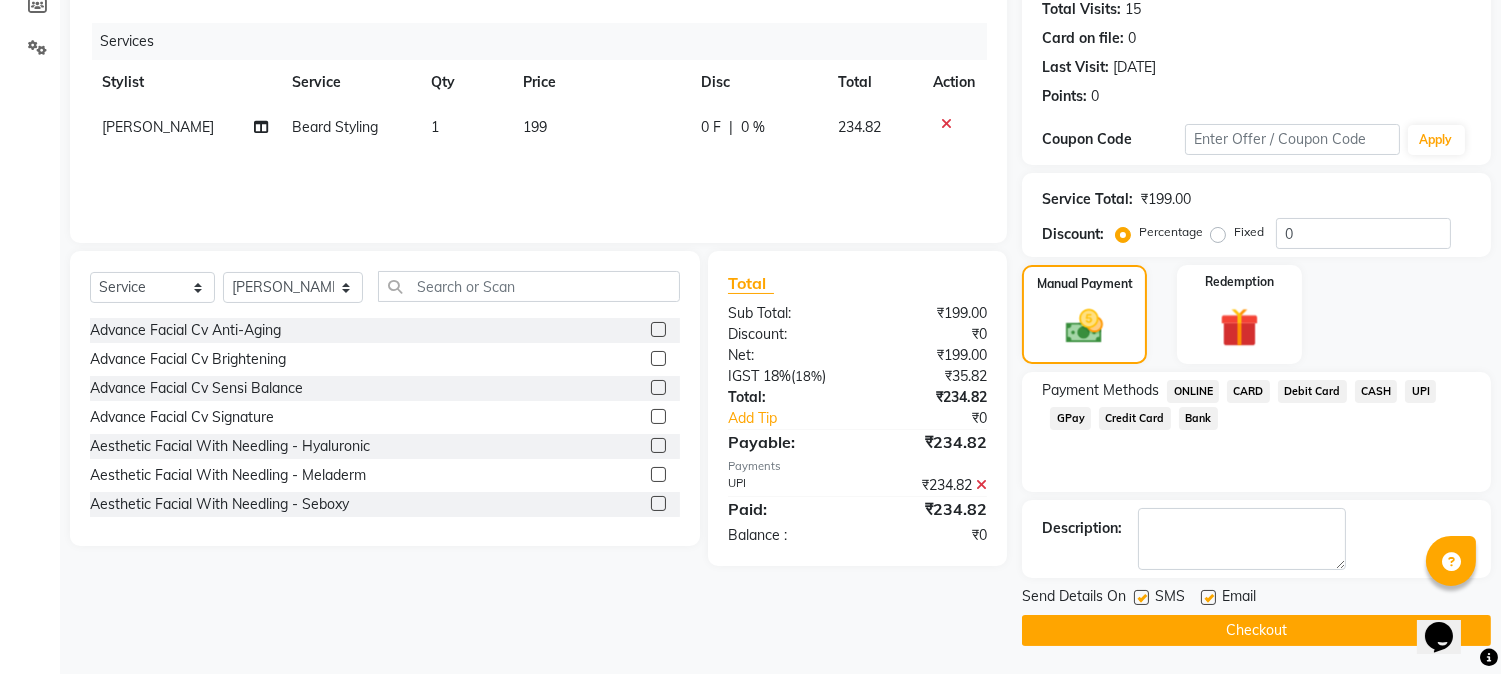 click on "Checkout" 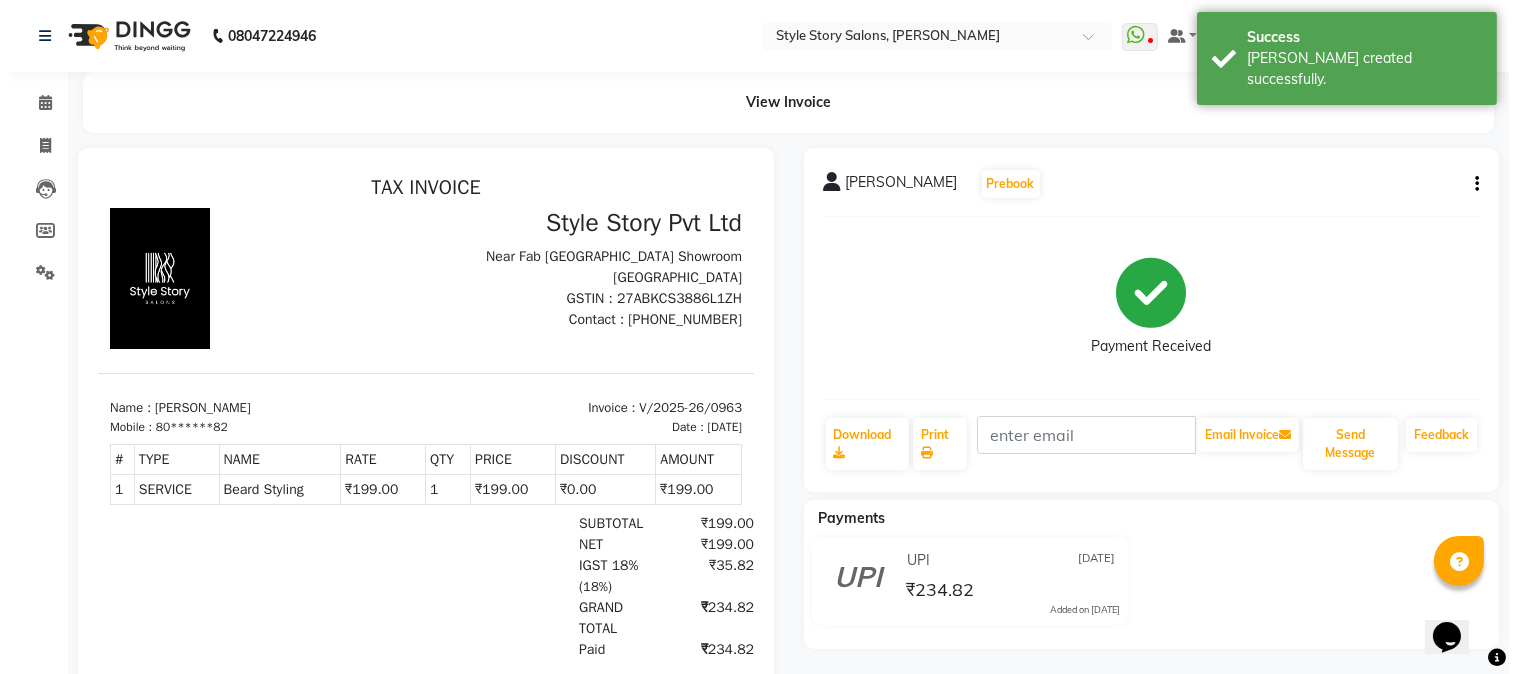 scroll, scrollTop: 0, scrollLeft: 0, axis: both 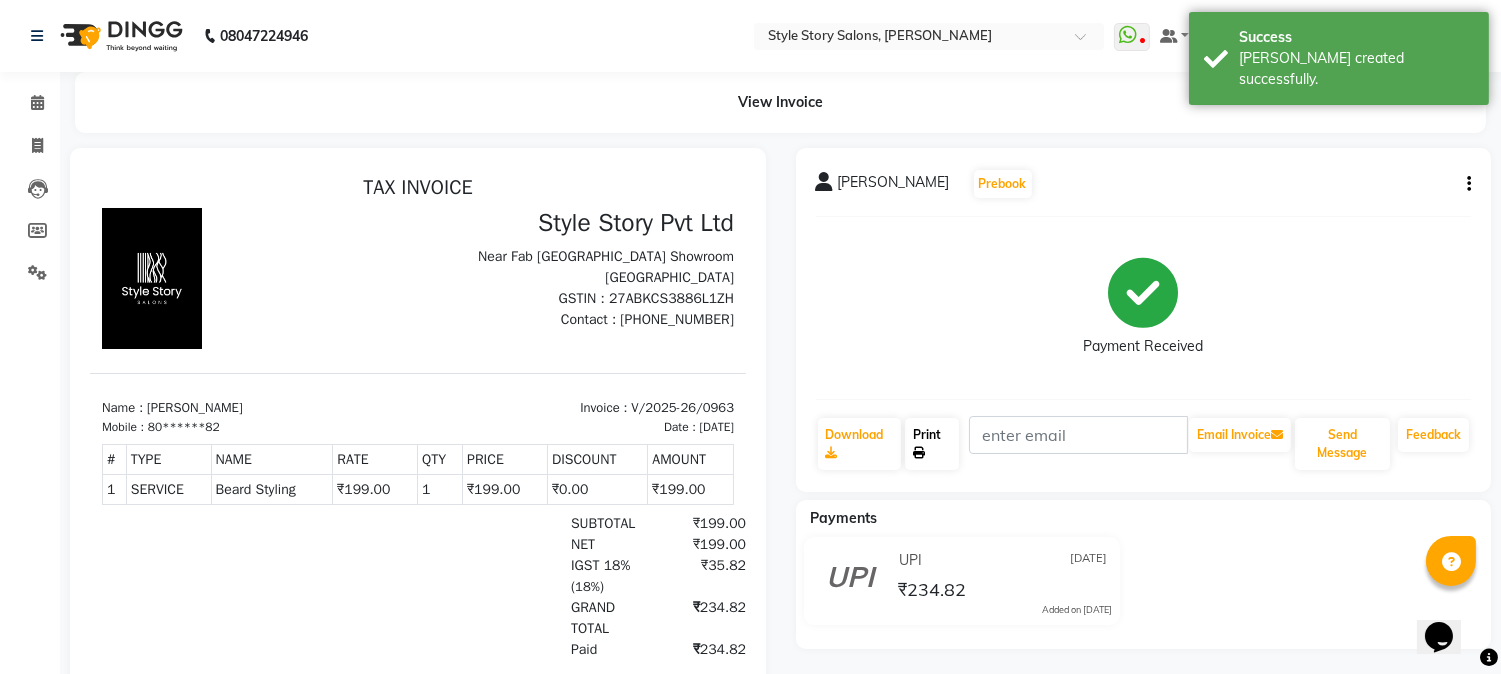 click on "Print" 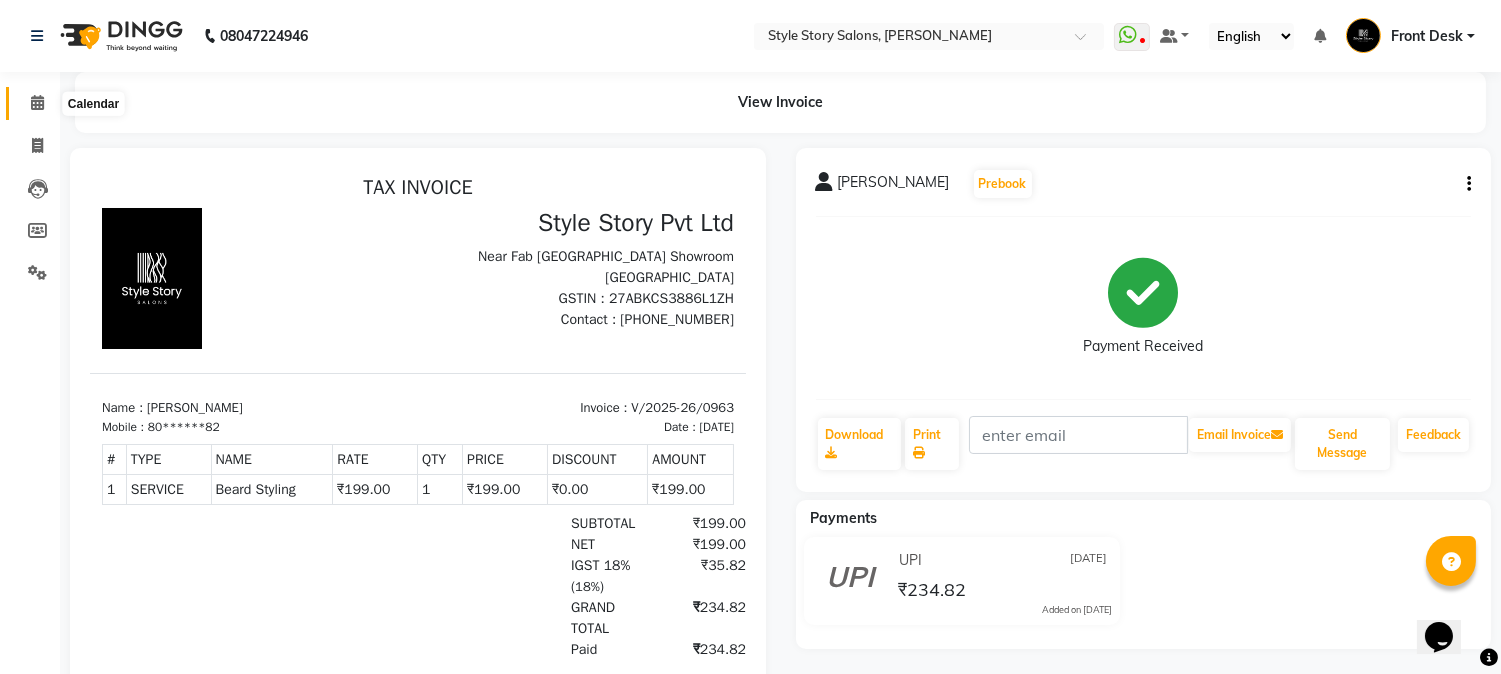 click 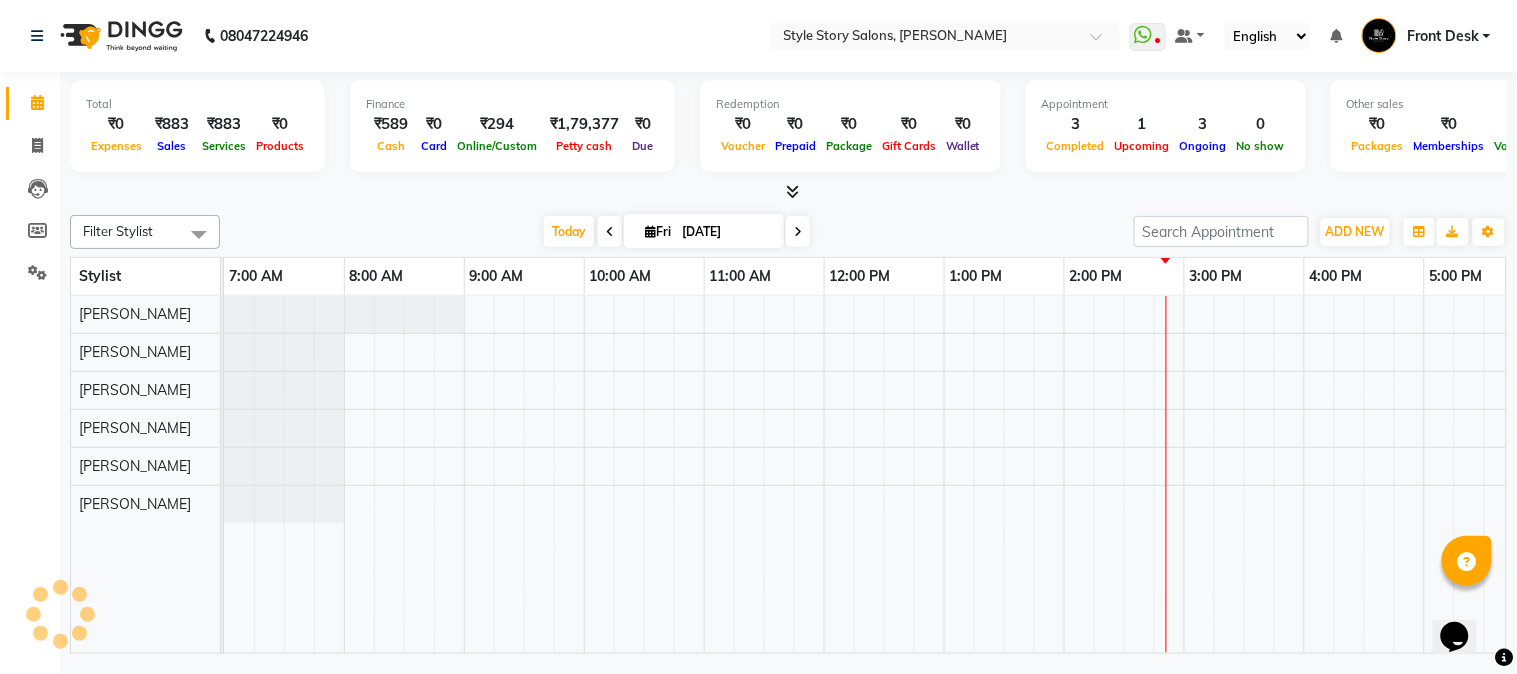 scroll, scrollTop: 0, scrollLeft: 0, axis: both 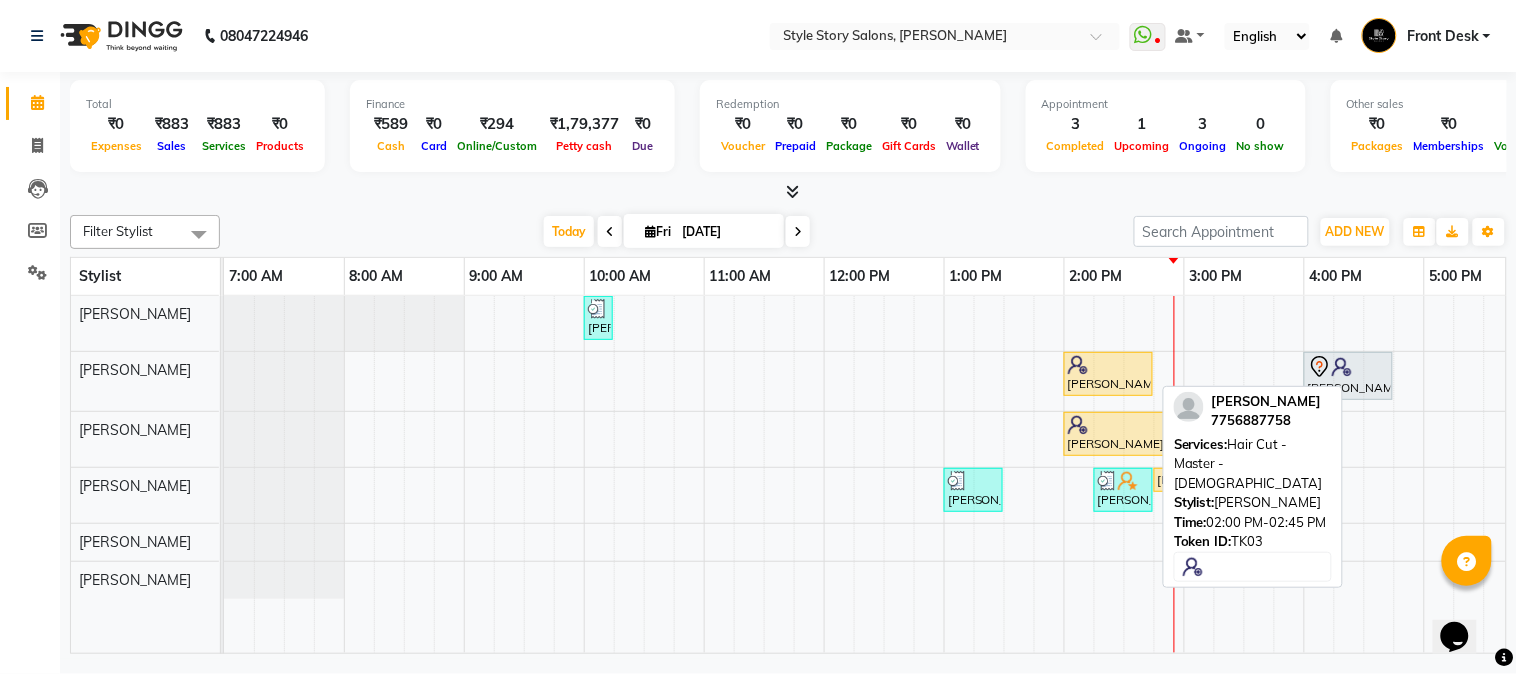 click at bounding box center (1108, 365) 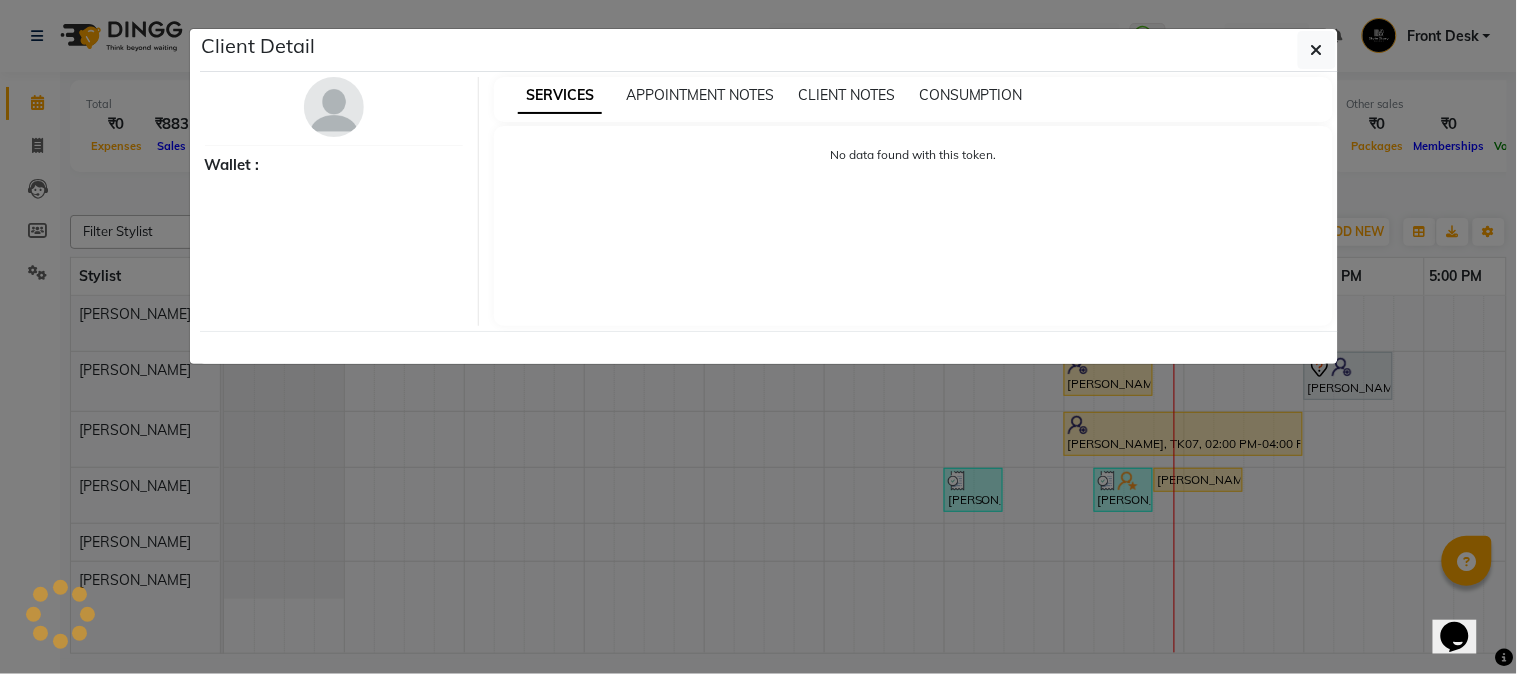 select on "1" 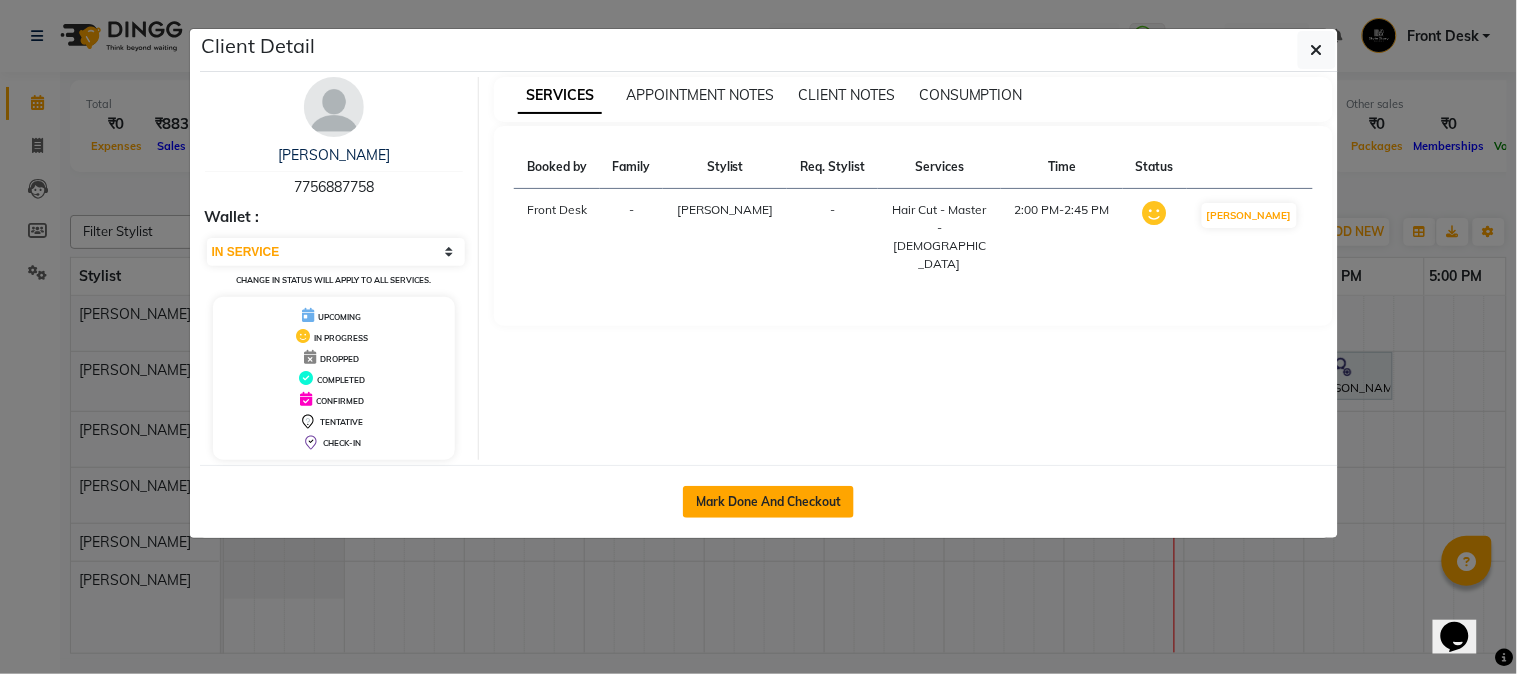 click on "Mark Done And Checkout" 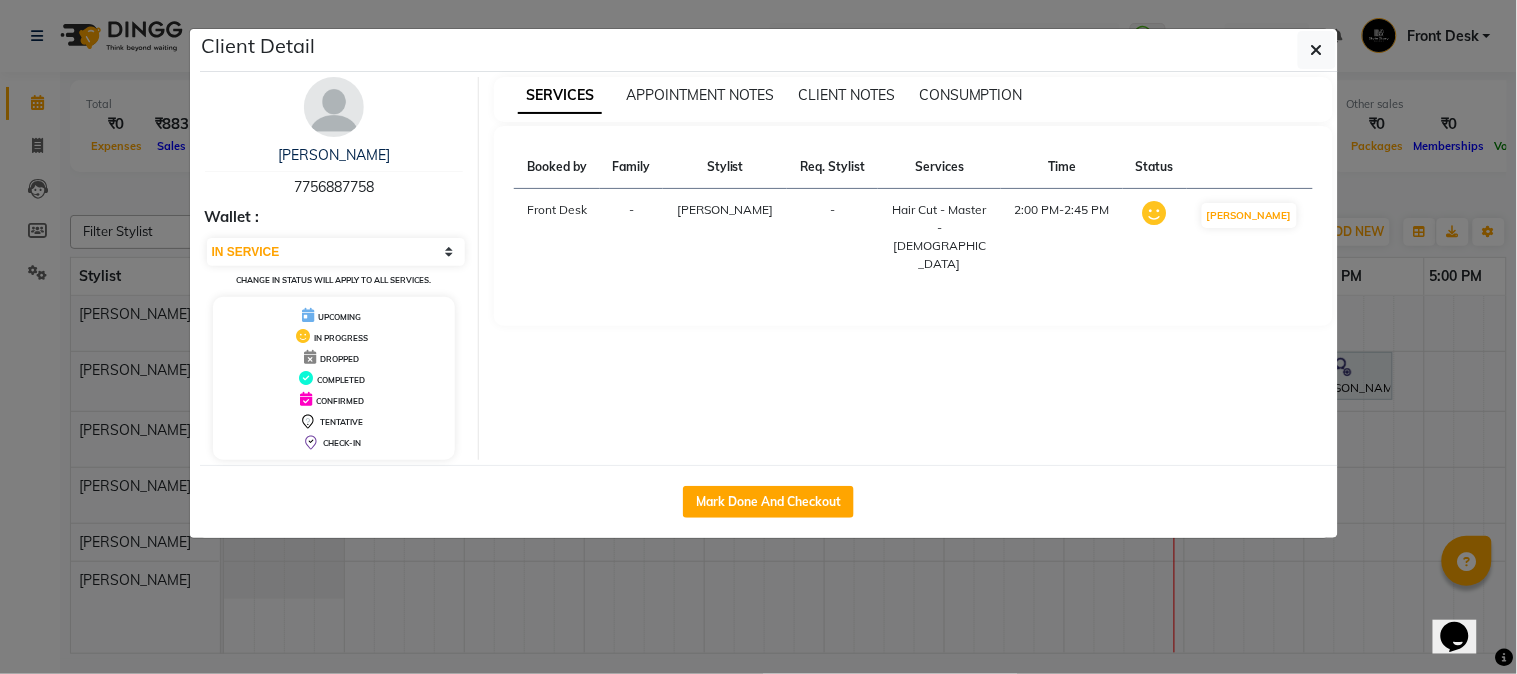 select on "service" 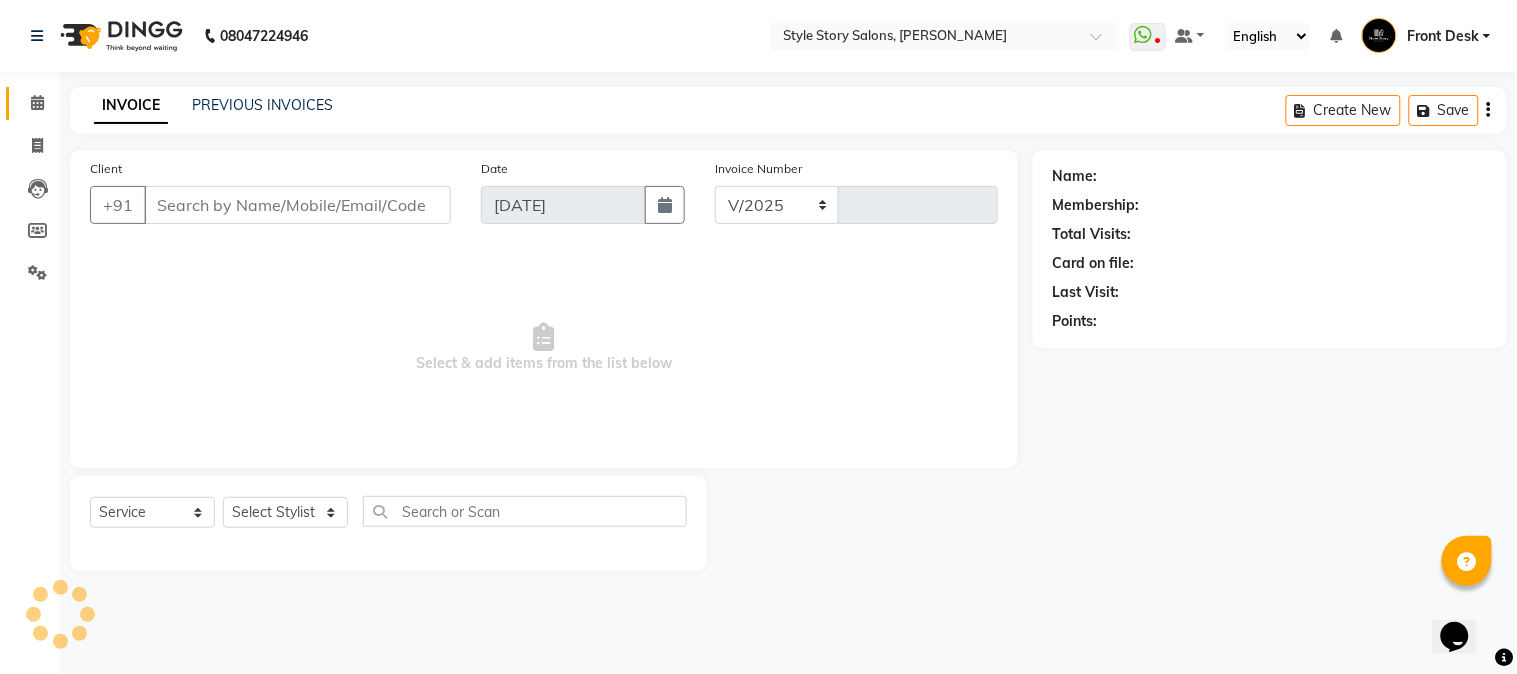 select on "6249" 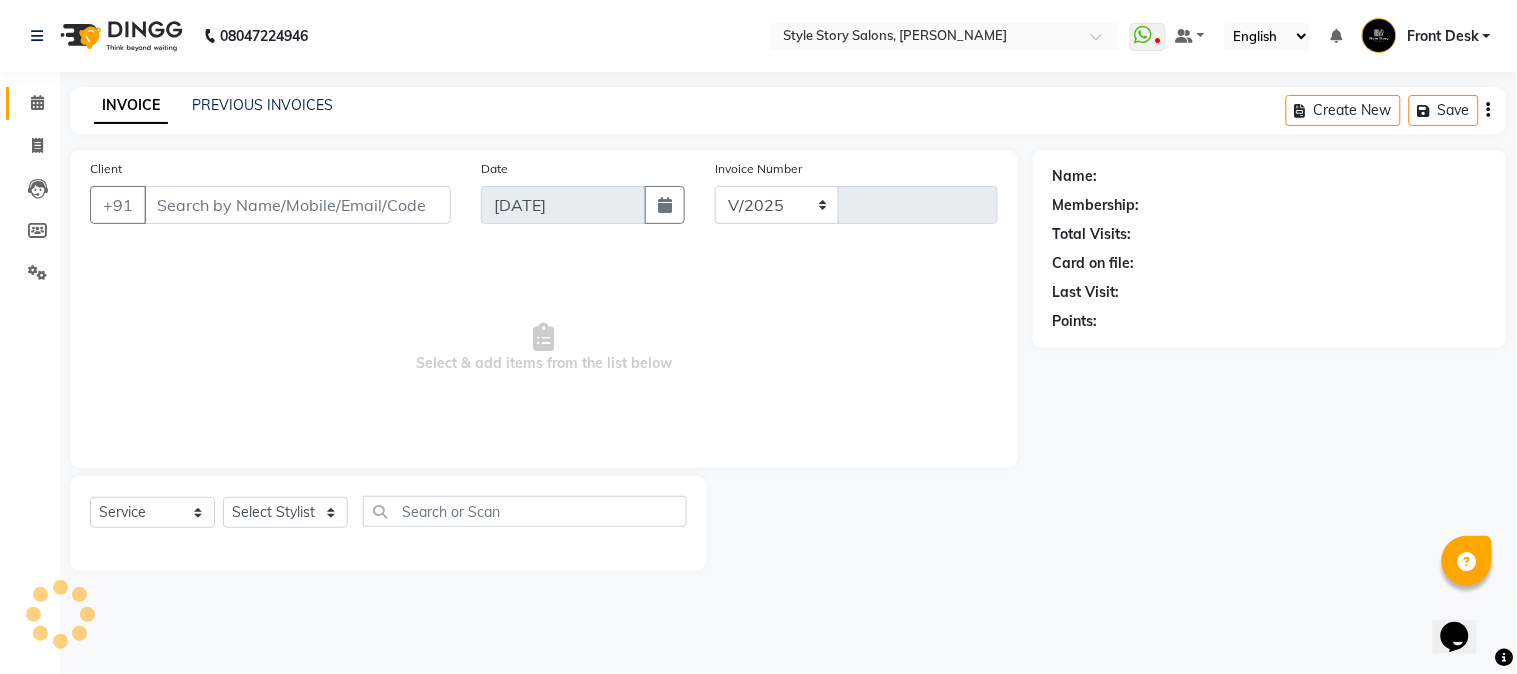 type on "0964" 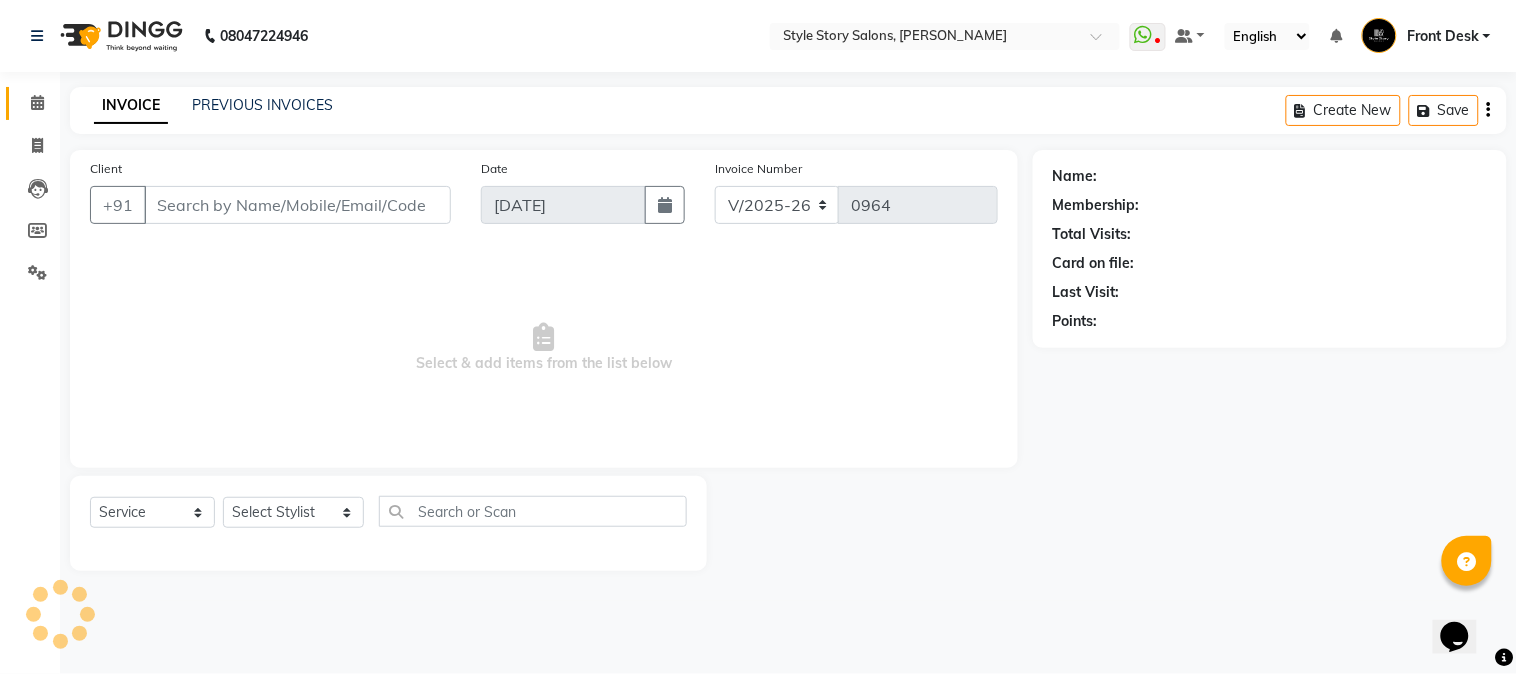 type on "77******58" 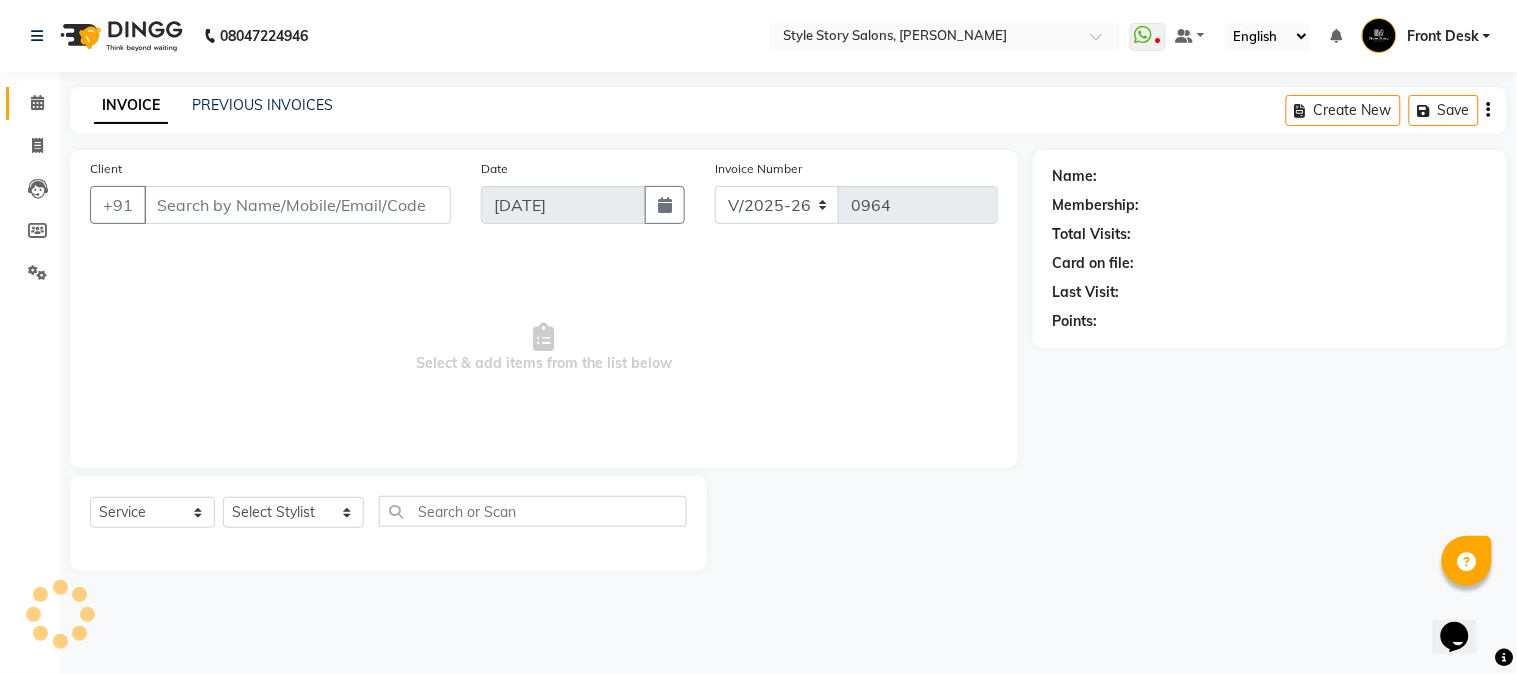 select on "61197" 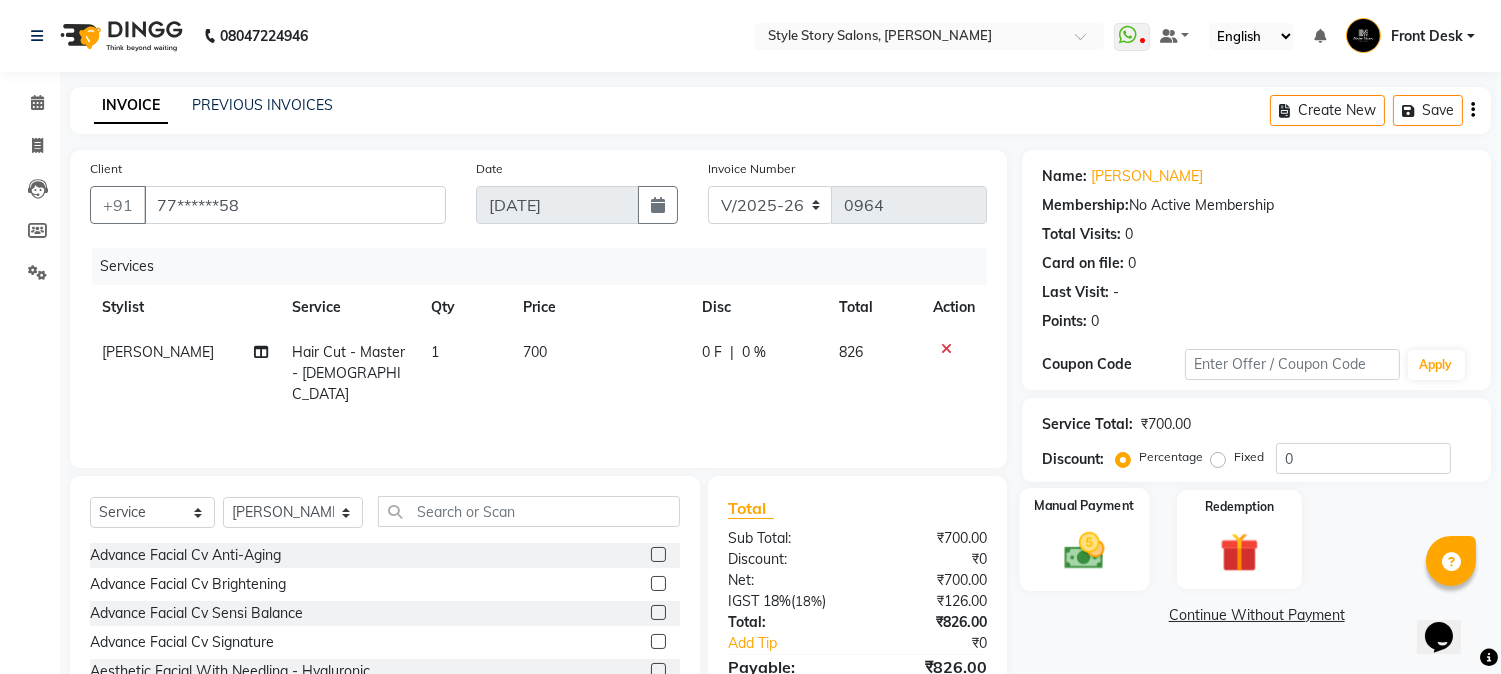click on "Manual Payment" 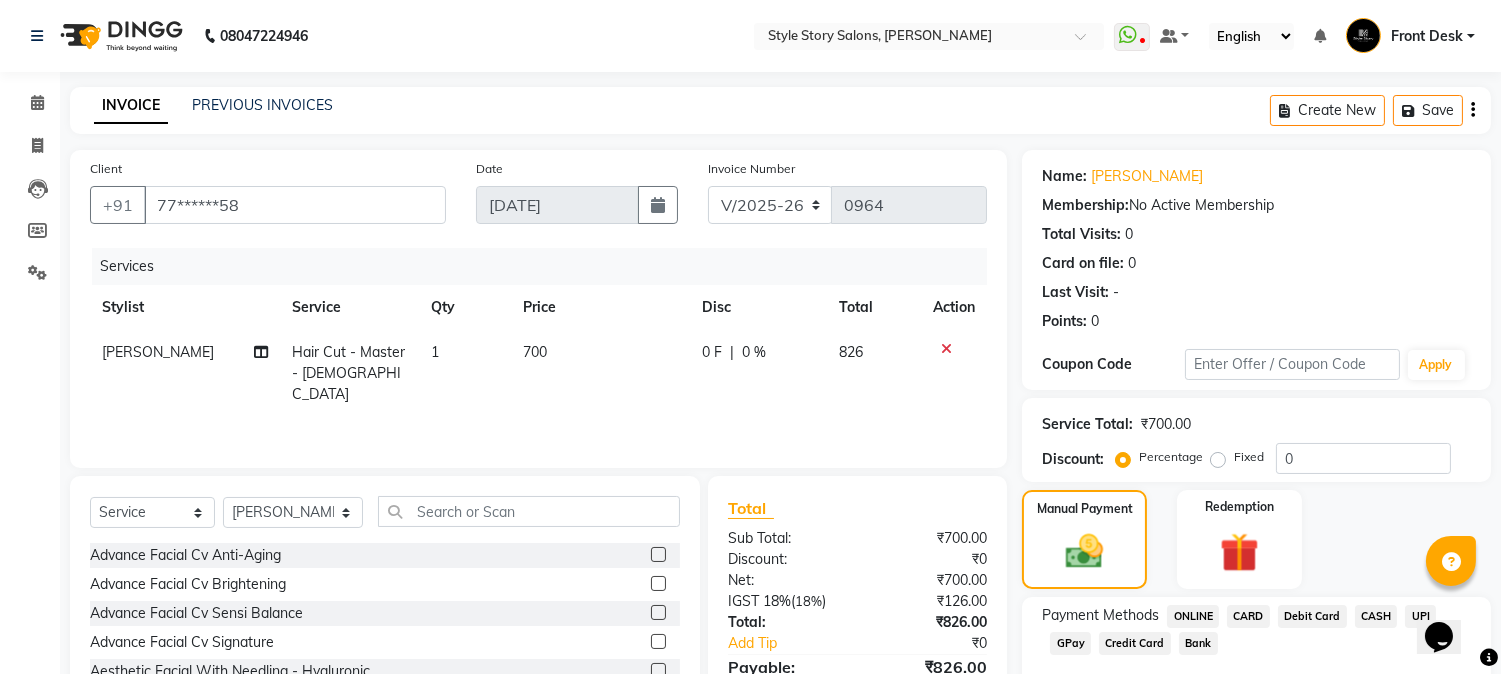 click on "UPI" 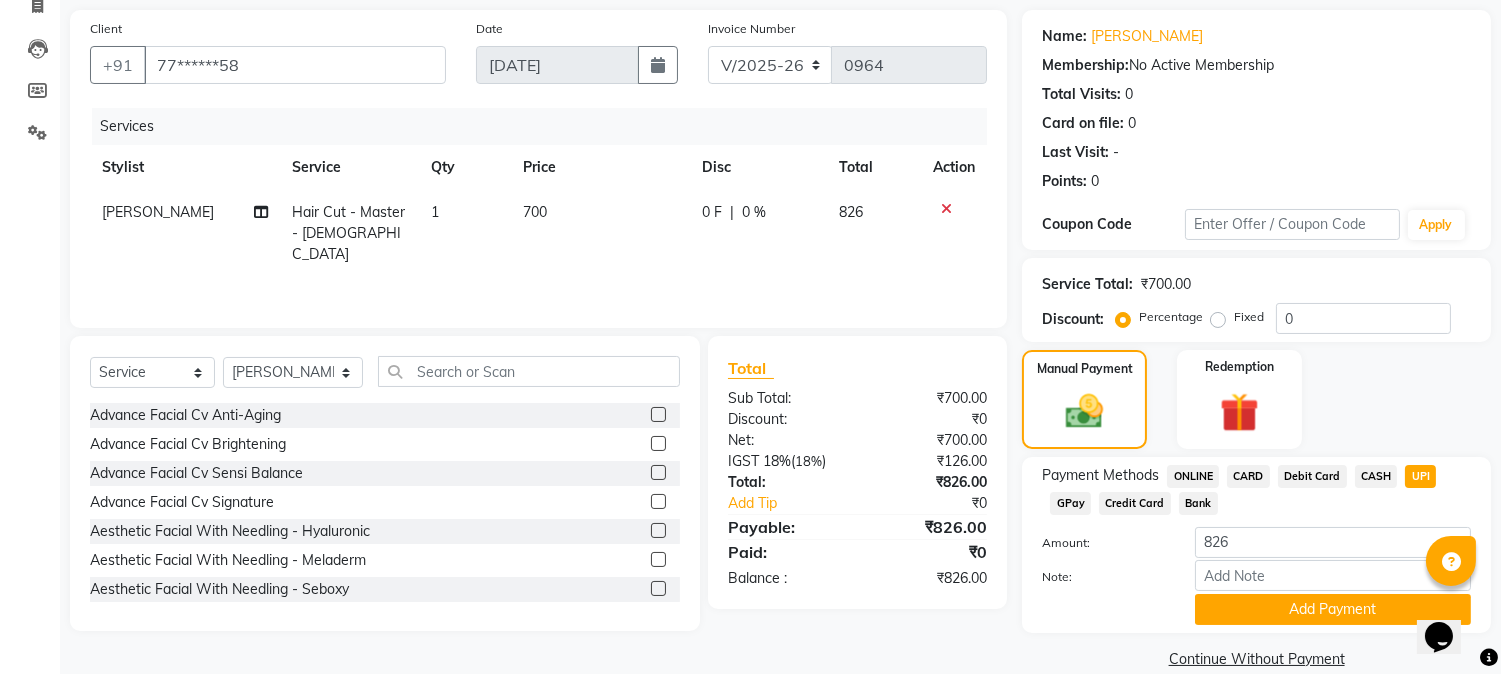 scroll, scrollTop: 170, scrollLeft: 0, axis: vertical 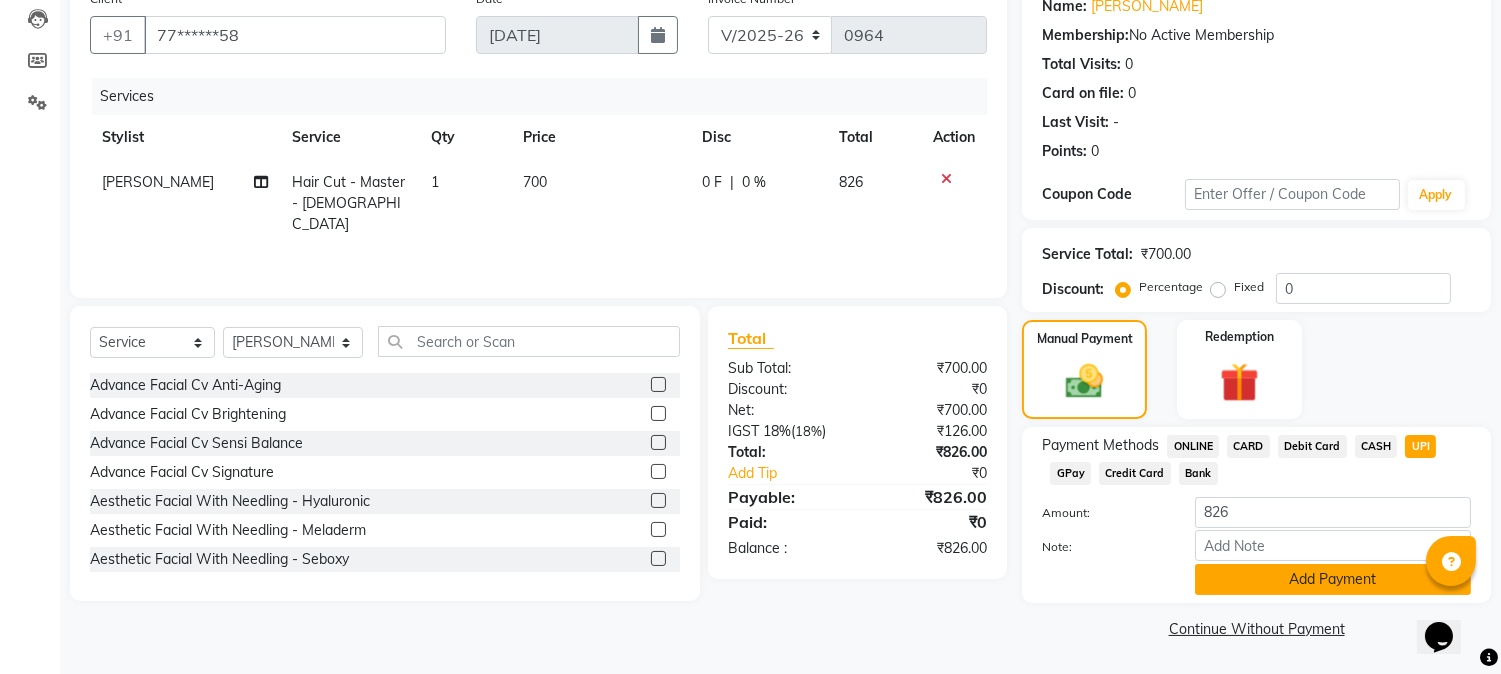 click on "Add Payment" 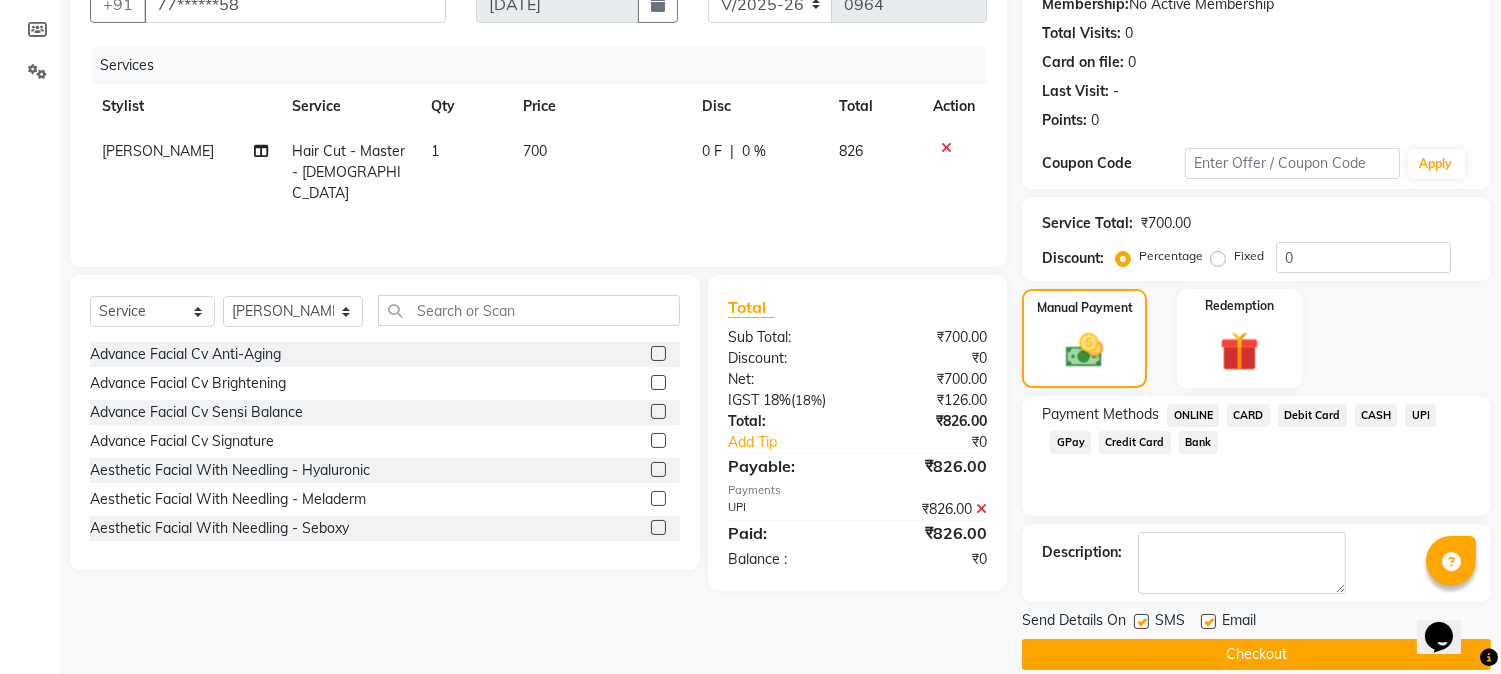 scroll, scrollTop: 225, scrollLeft: 0, axis: vertical 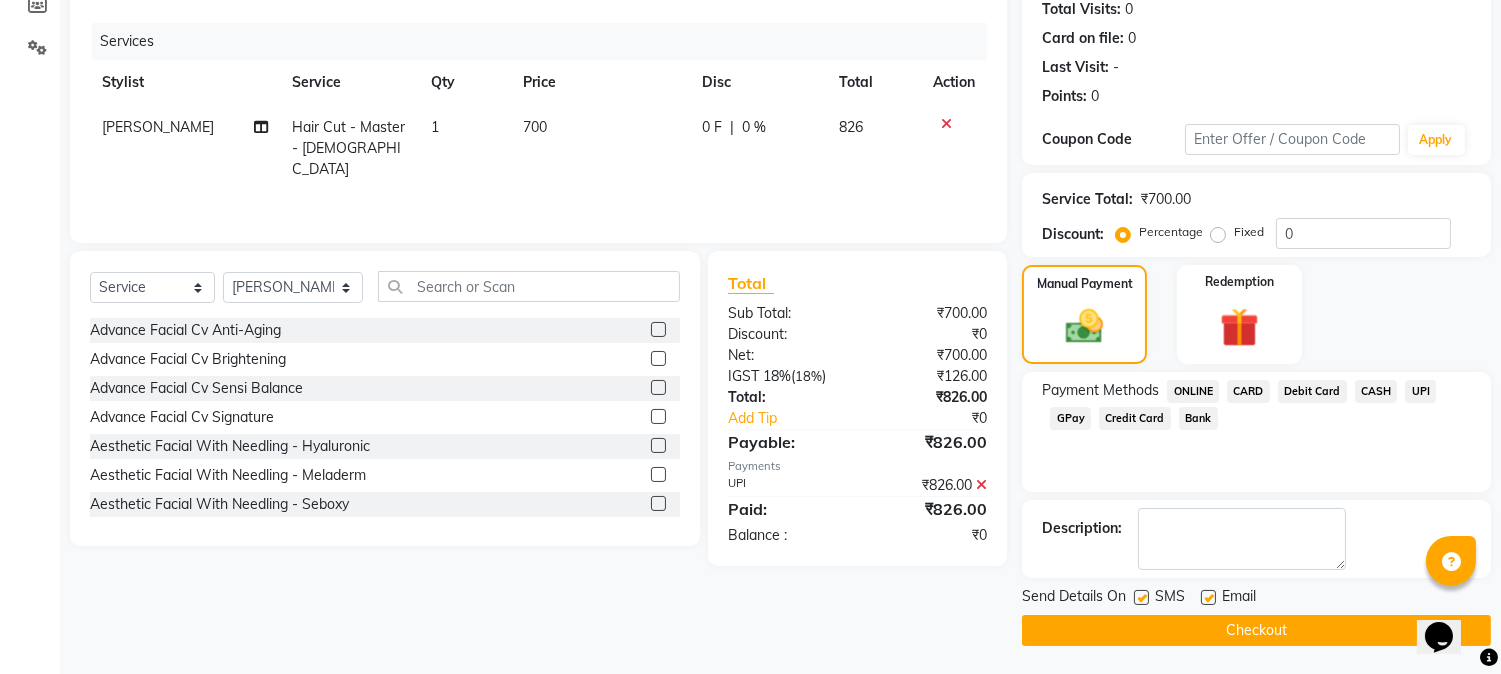 click on "Checkout" 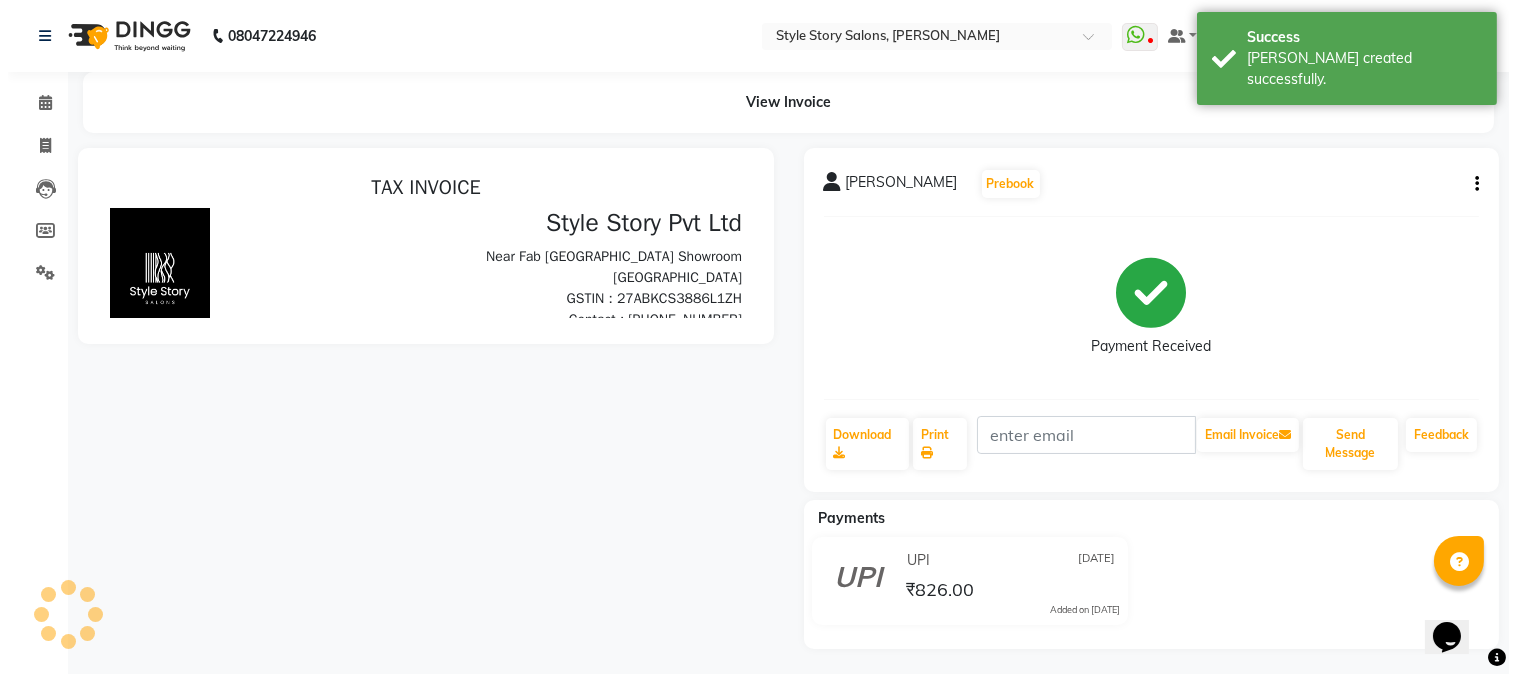 scroll, scrollTop: 0, scrollLeft: 0, axis: both 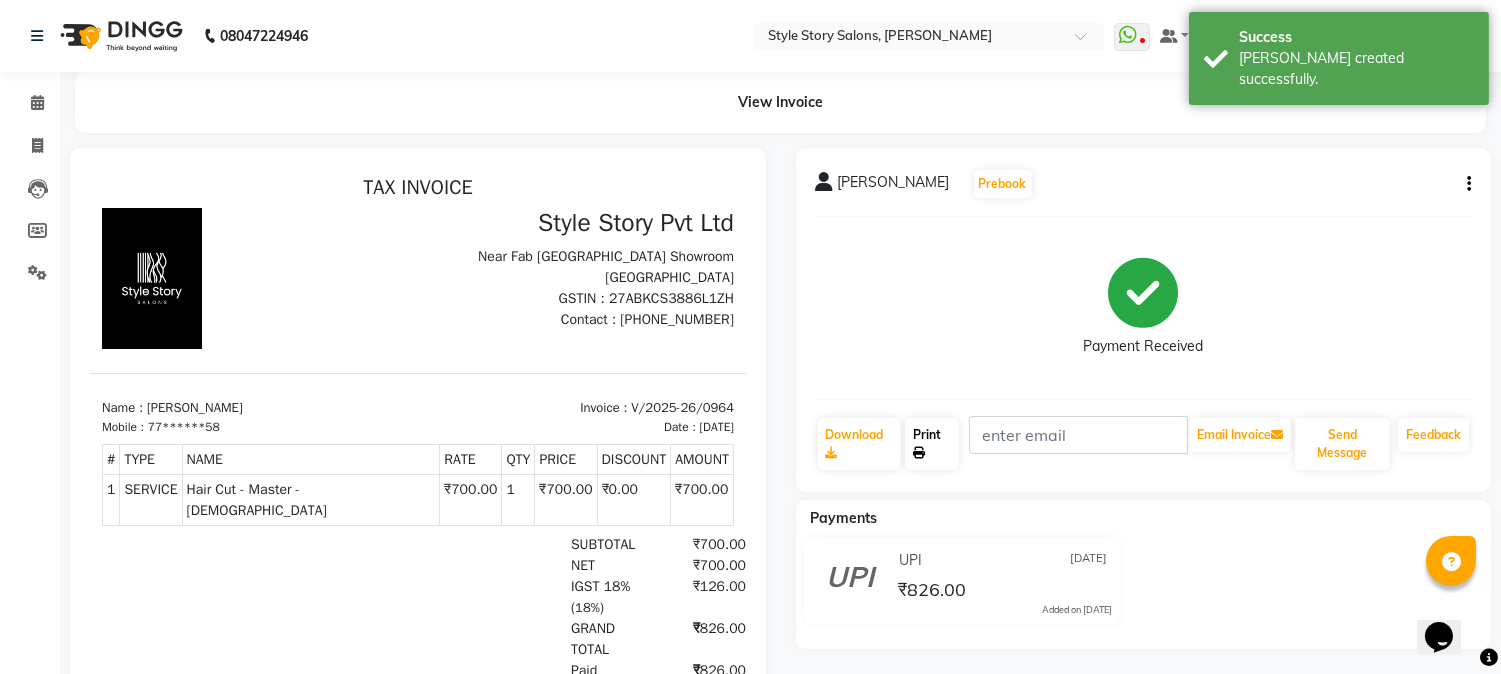 click on "Print" 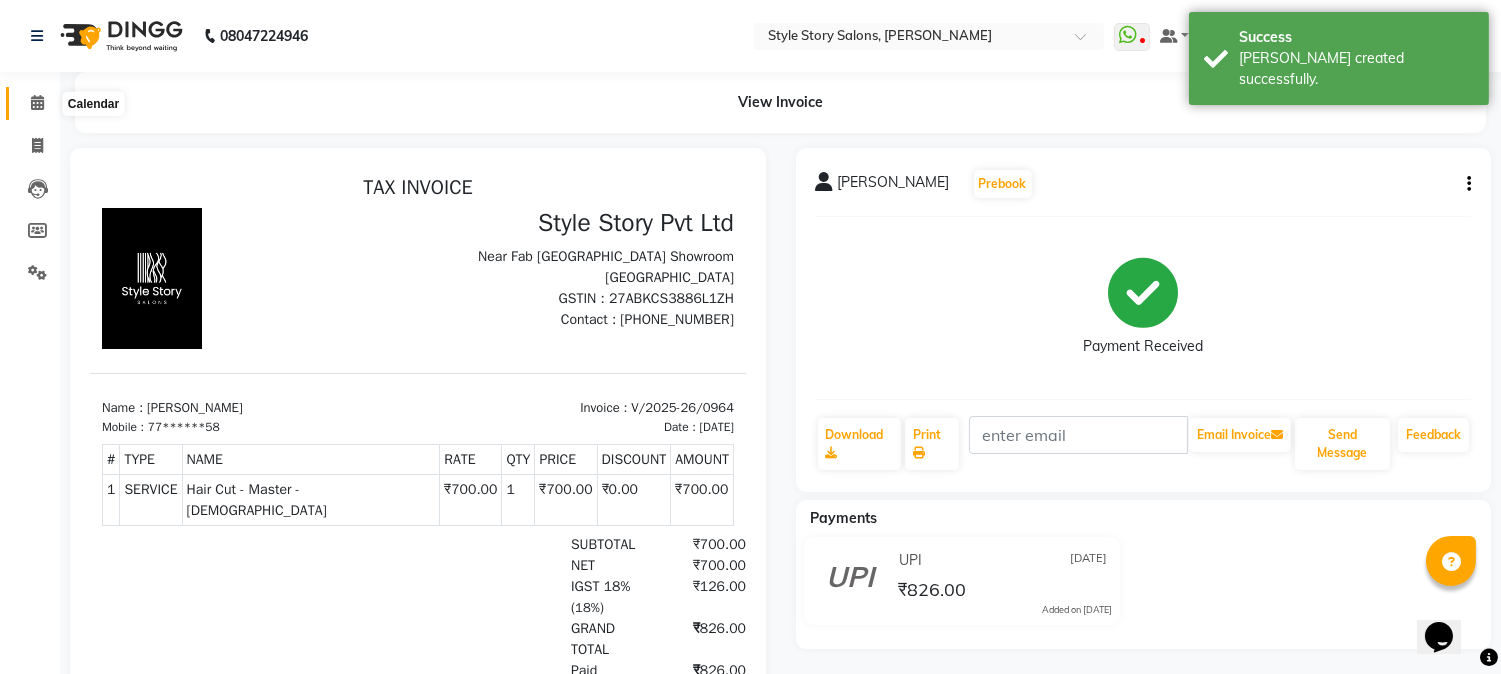 click 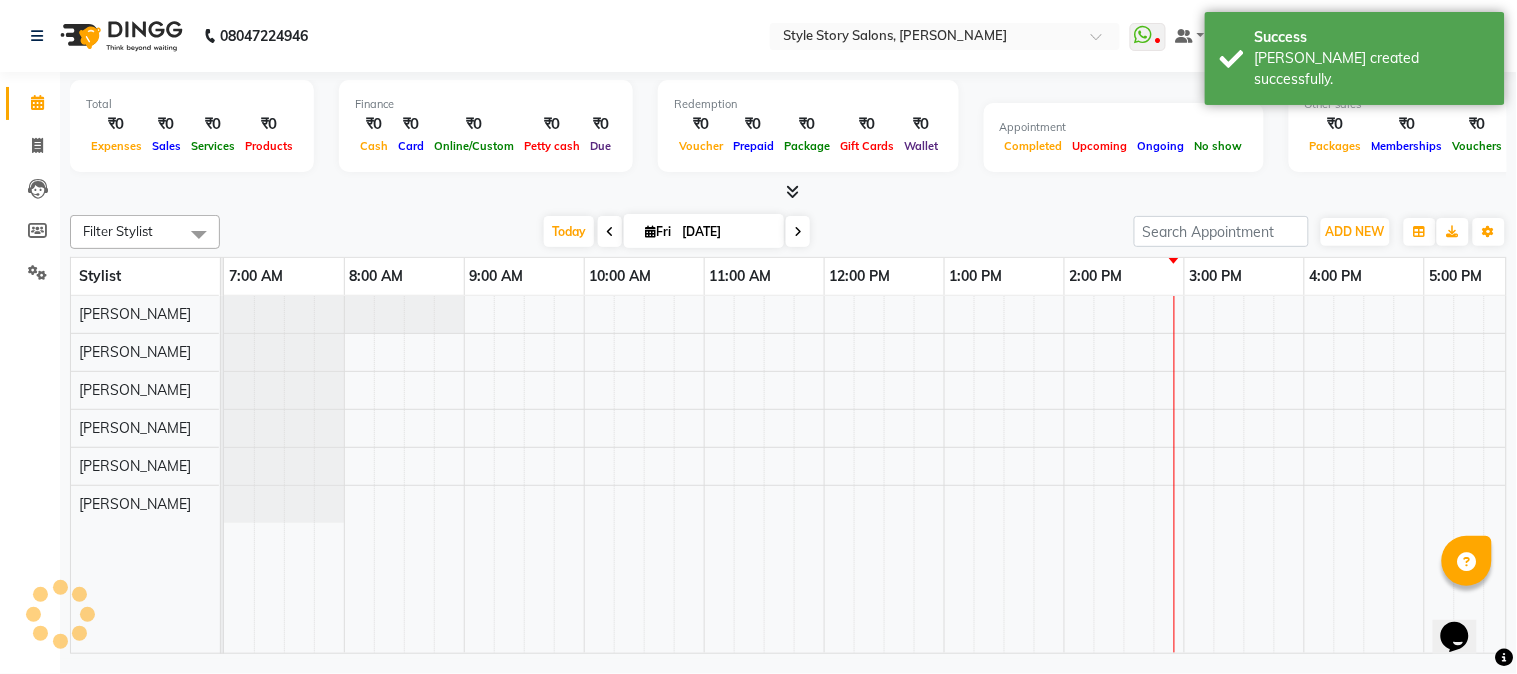 scroll, scrollTop: 0, scrollLeft: 0, axis: both 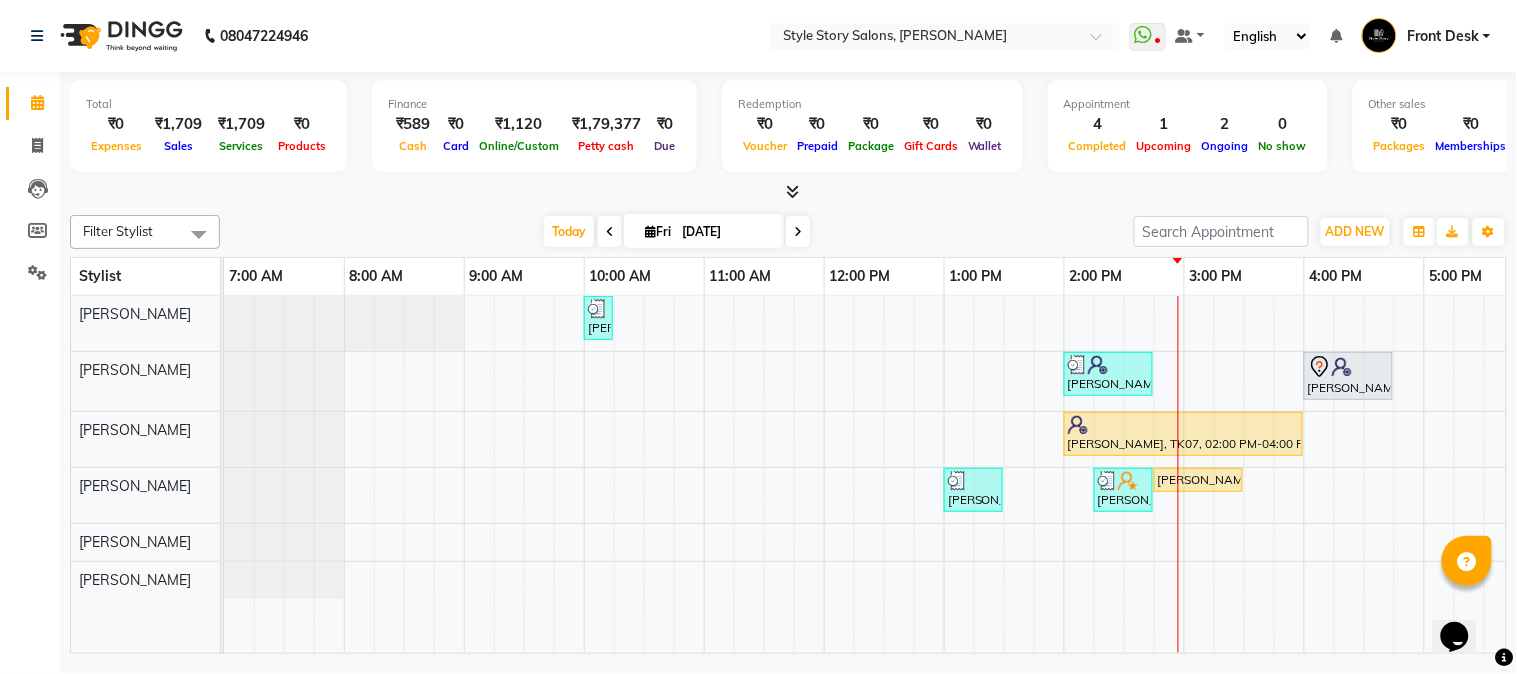 click at bounding box center (792, 191) 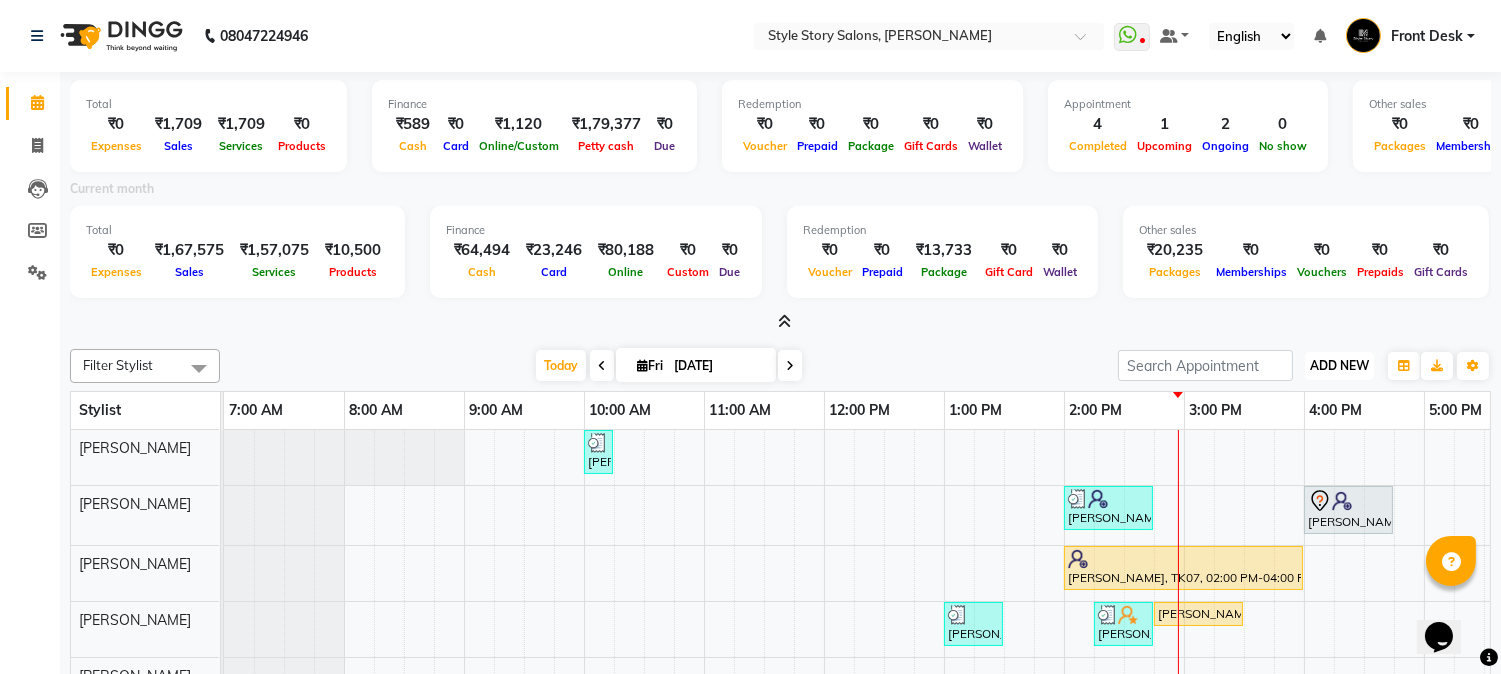 click on "ADD NEW" at bounding box center [1339, 365] 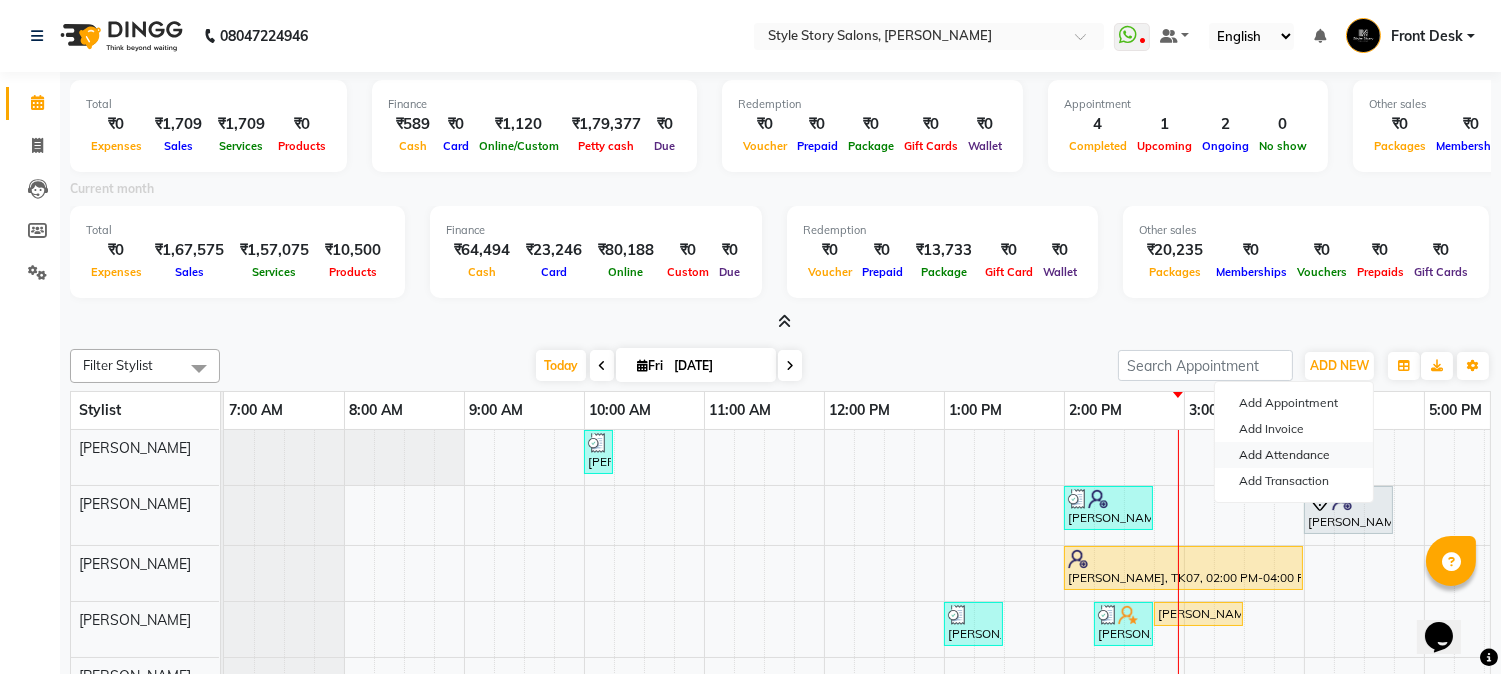 click on "Add Attendance" at bounding box center [1294, 455] 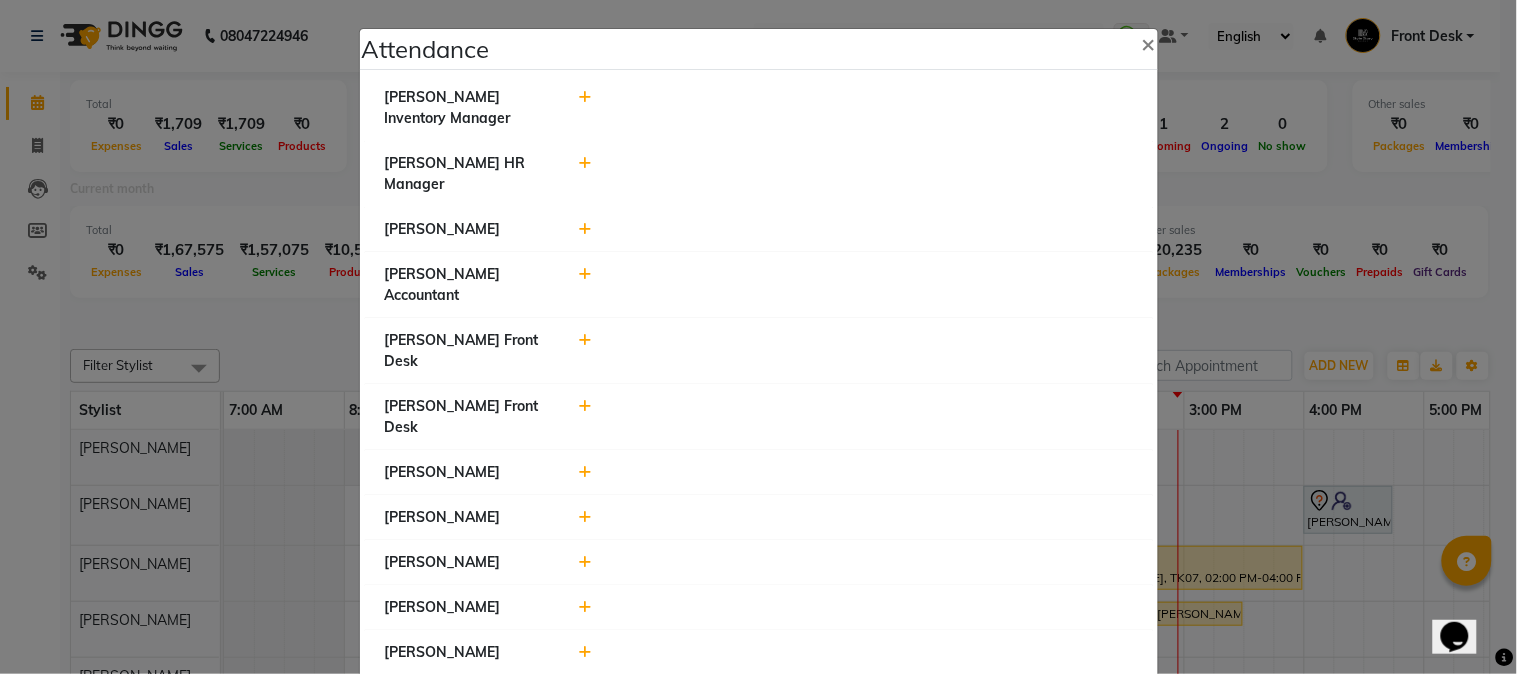 click 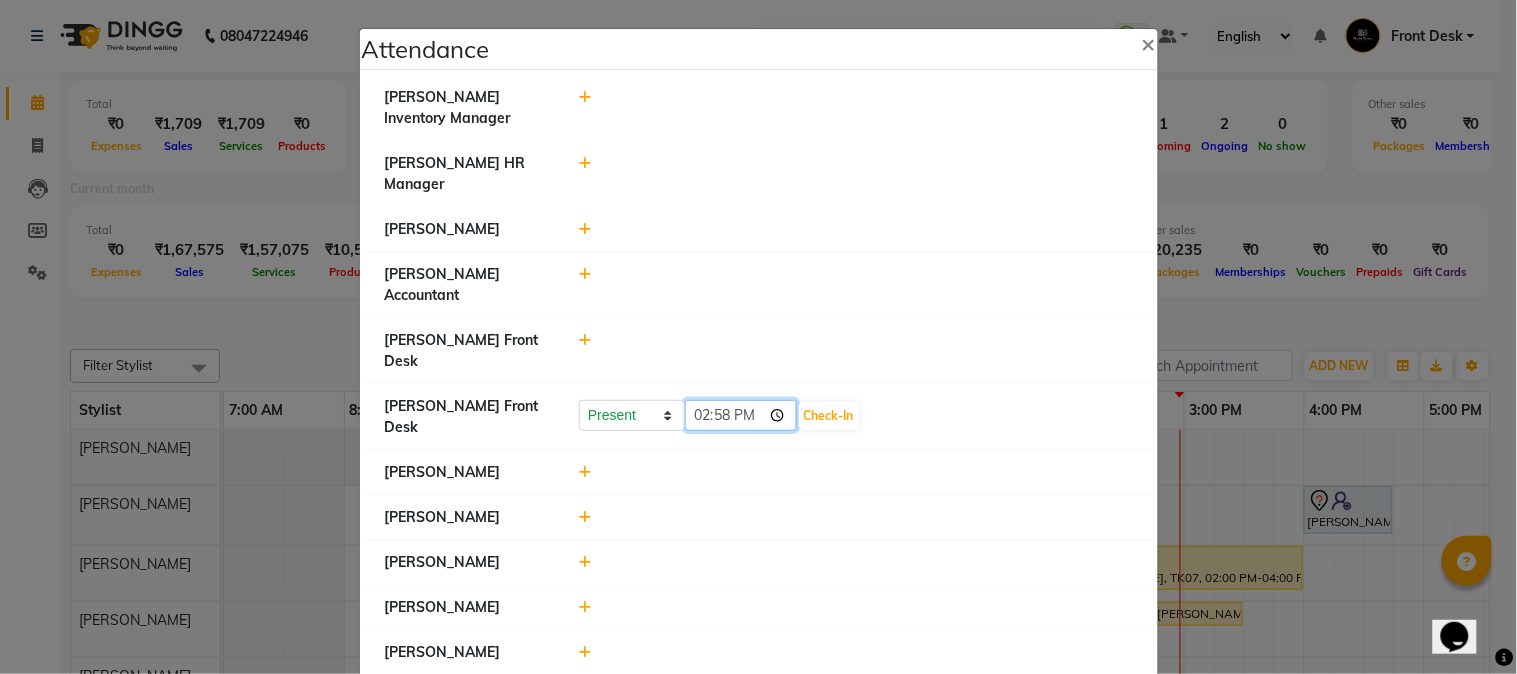 click on "14:58" 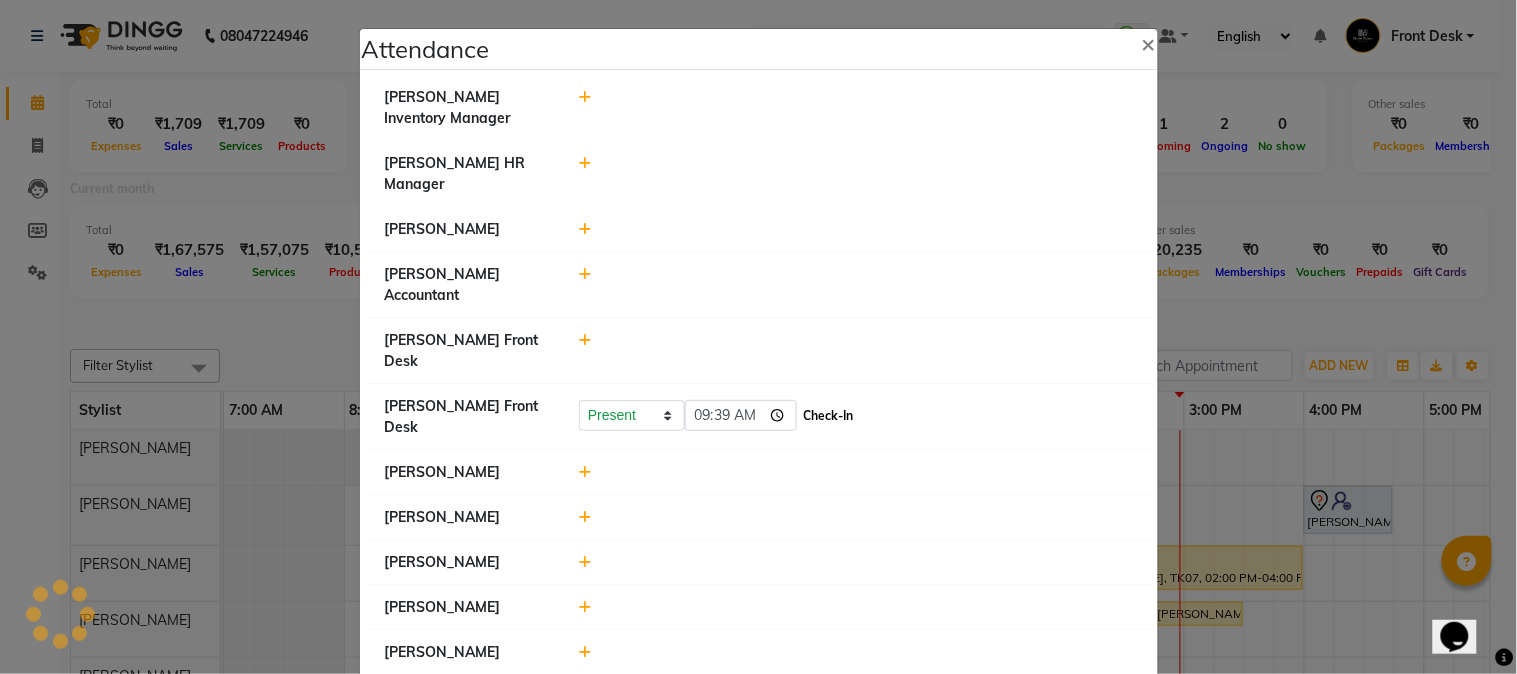 type on "09:39" 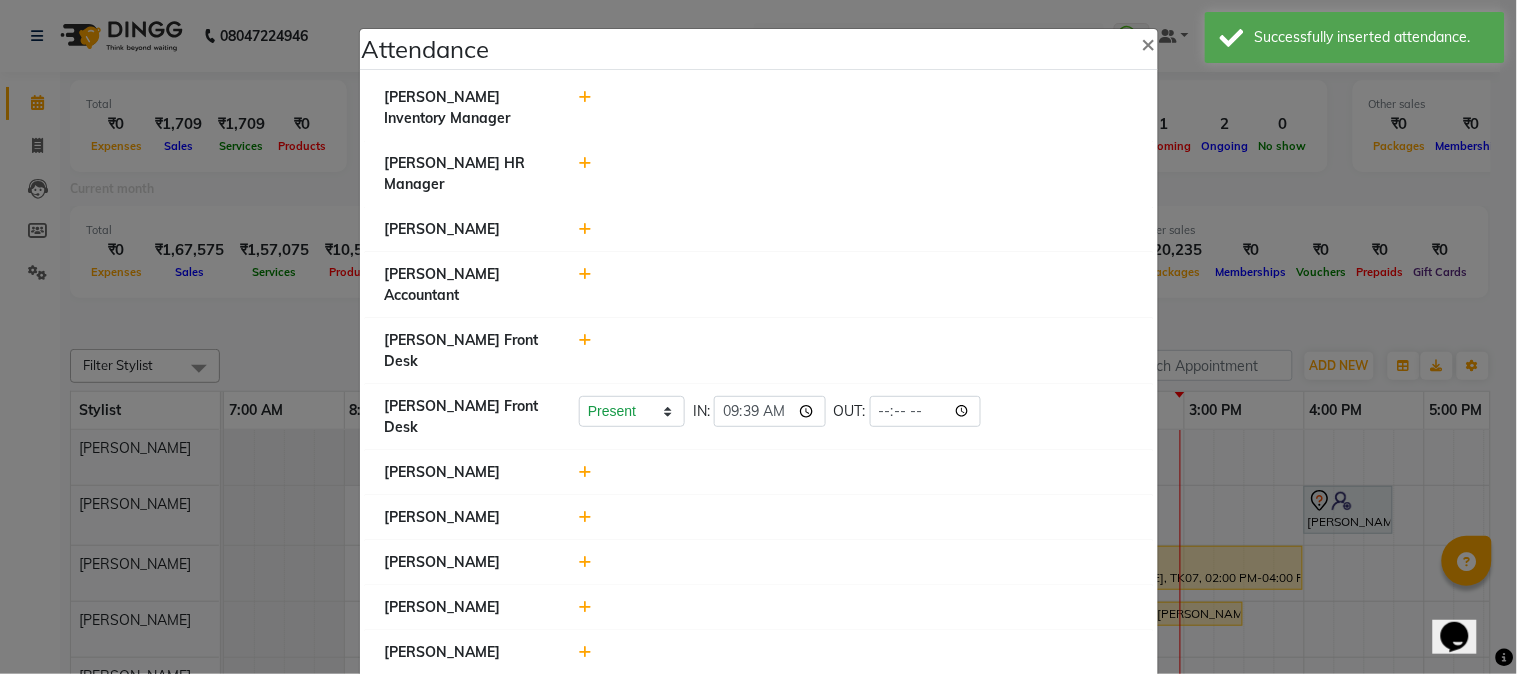 click 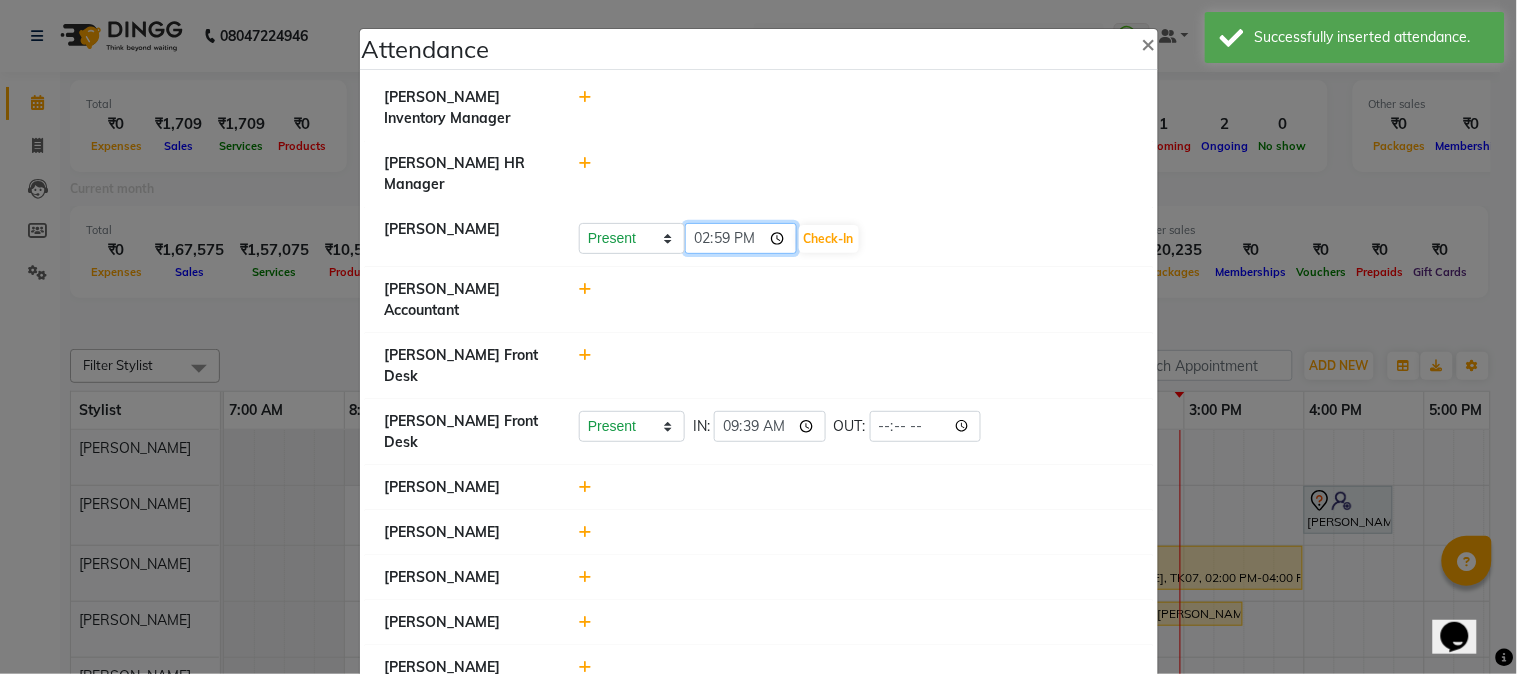 click on "14:59" 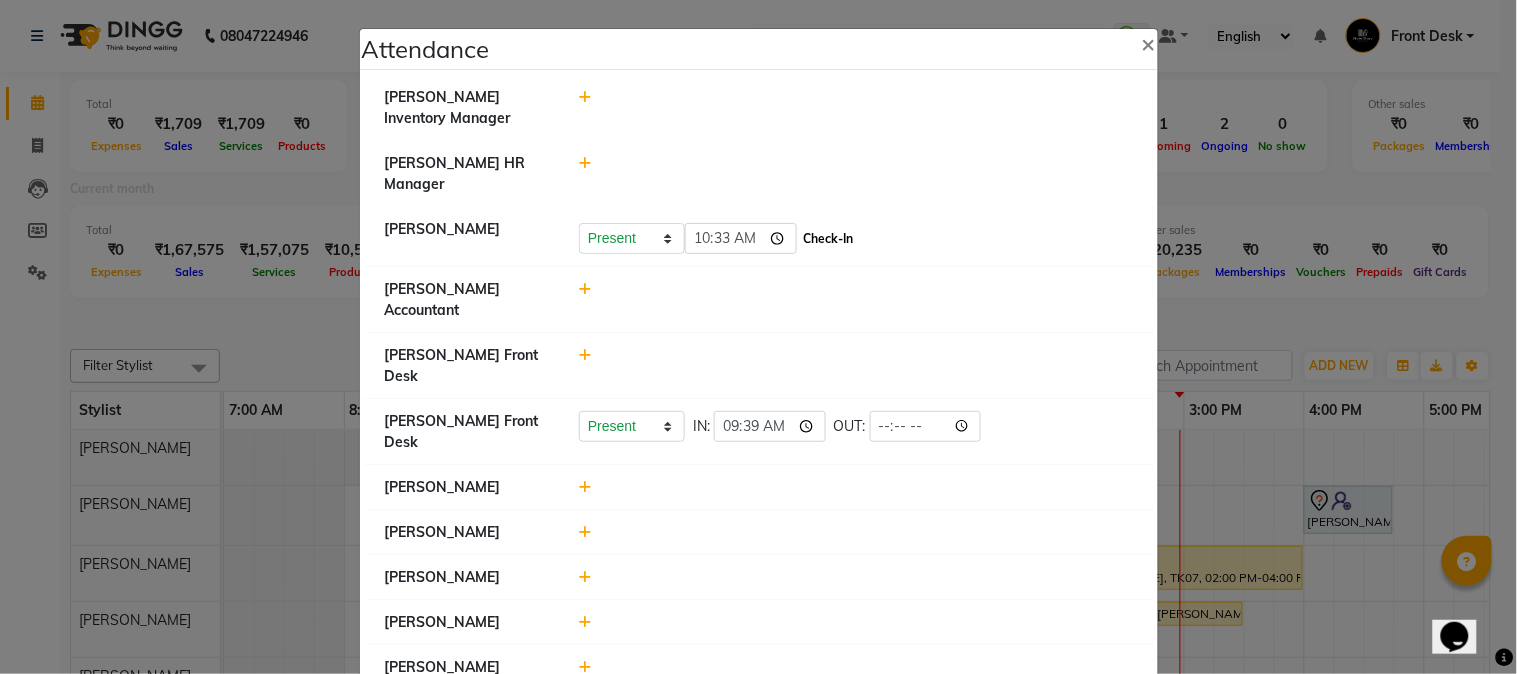 type on "10:33" 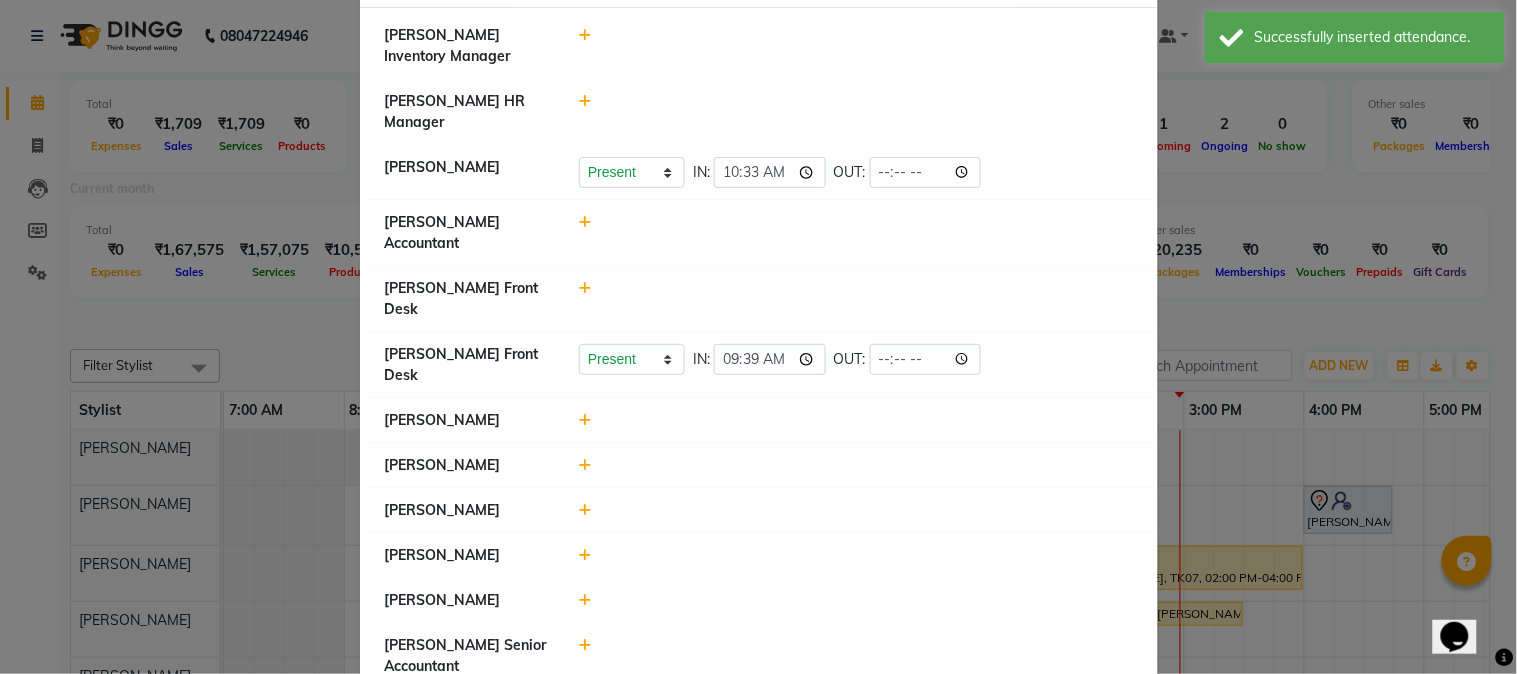 scroll, scrollTop: 111, scrollLeft: 0, axis: vertical 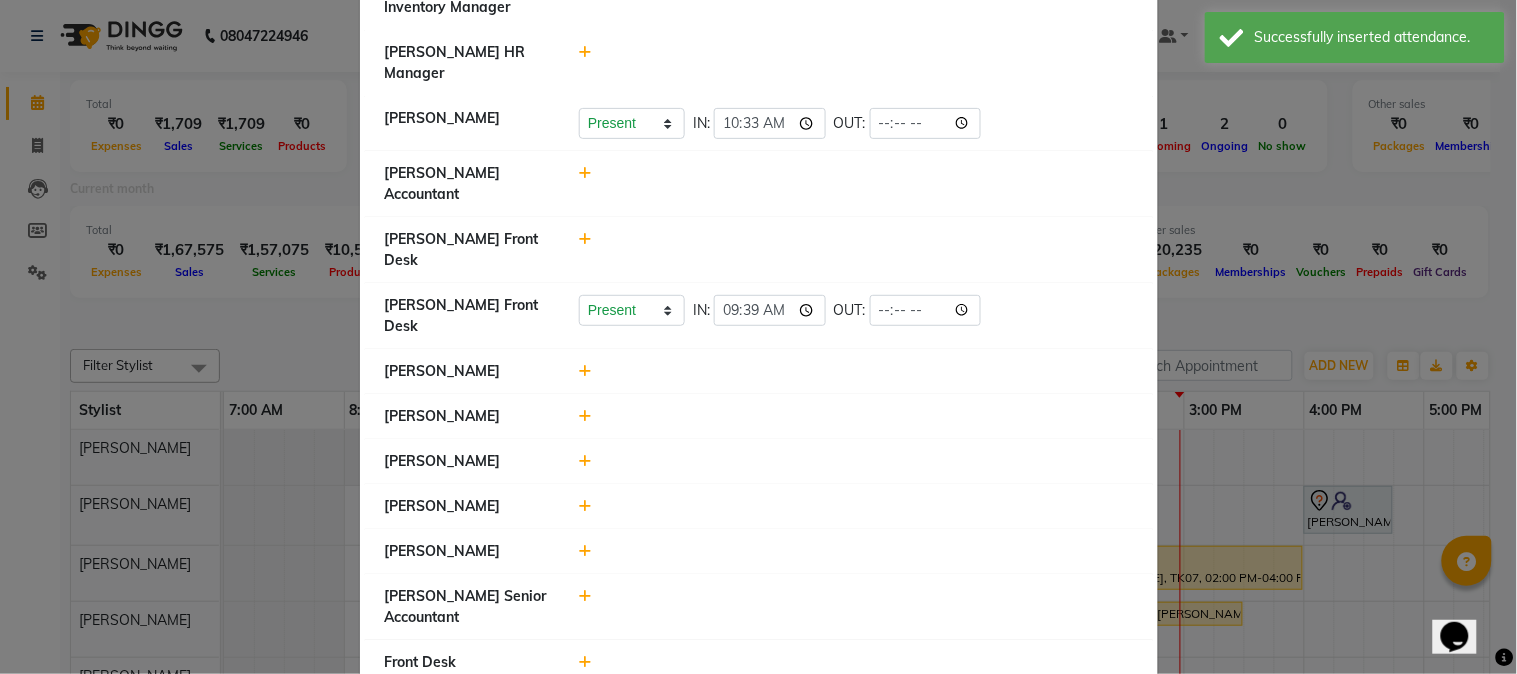 click 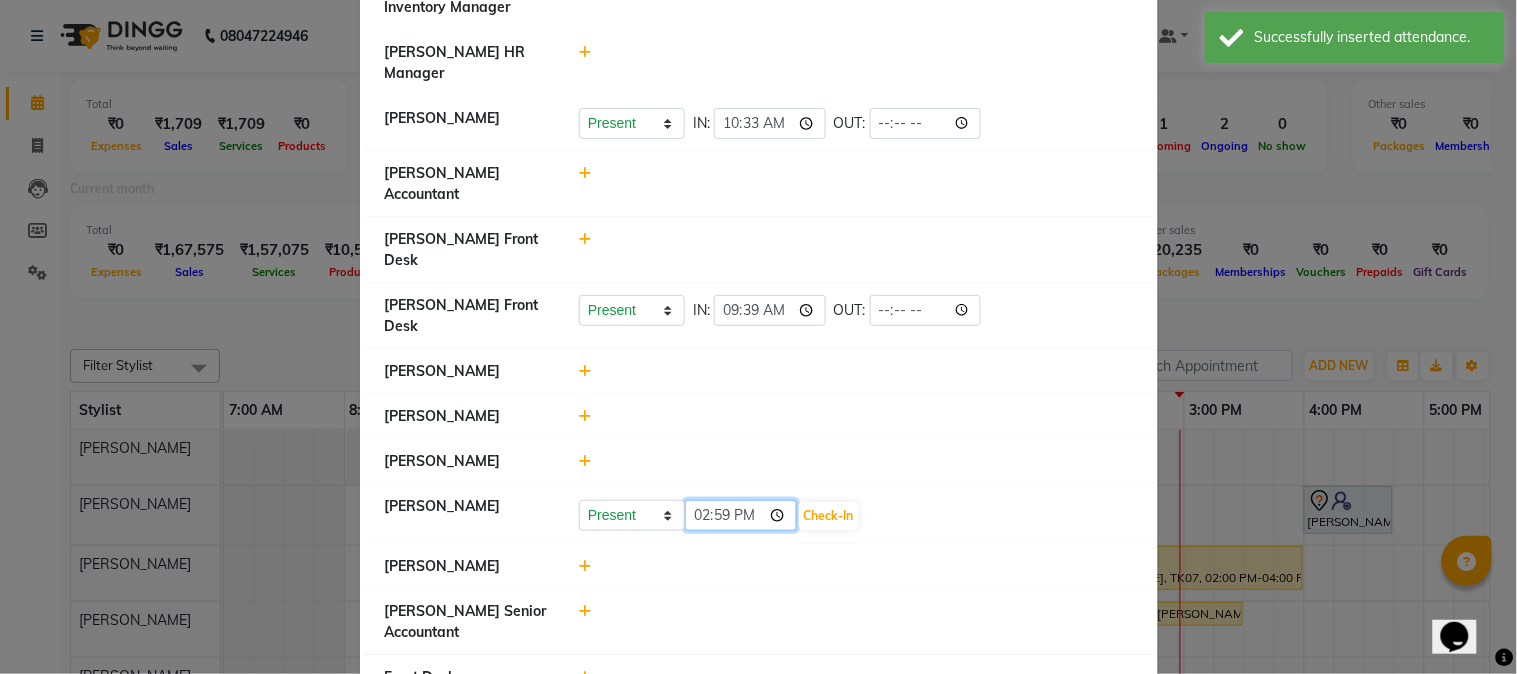 click on "14:59" 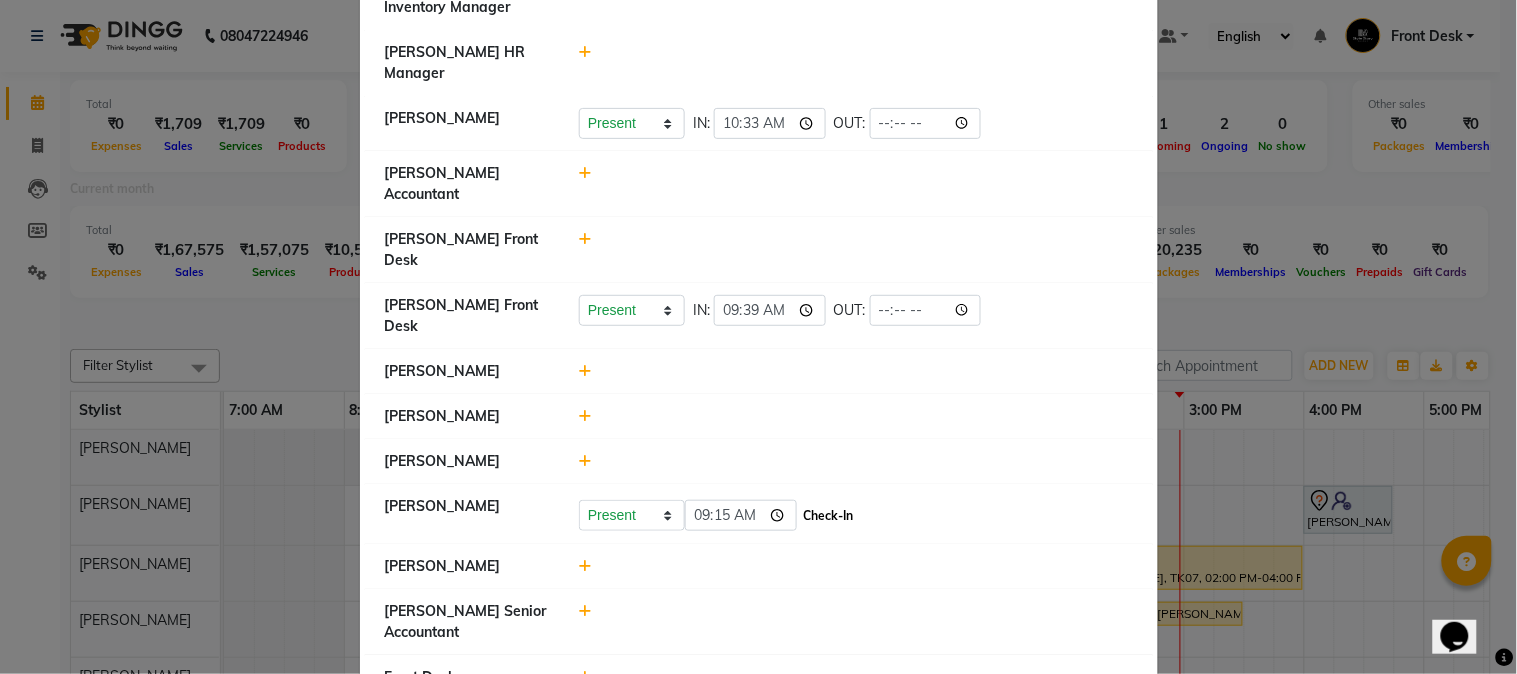 type on "09:15" 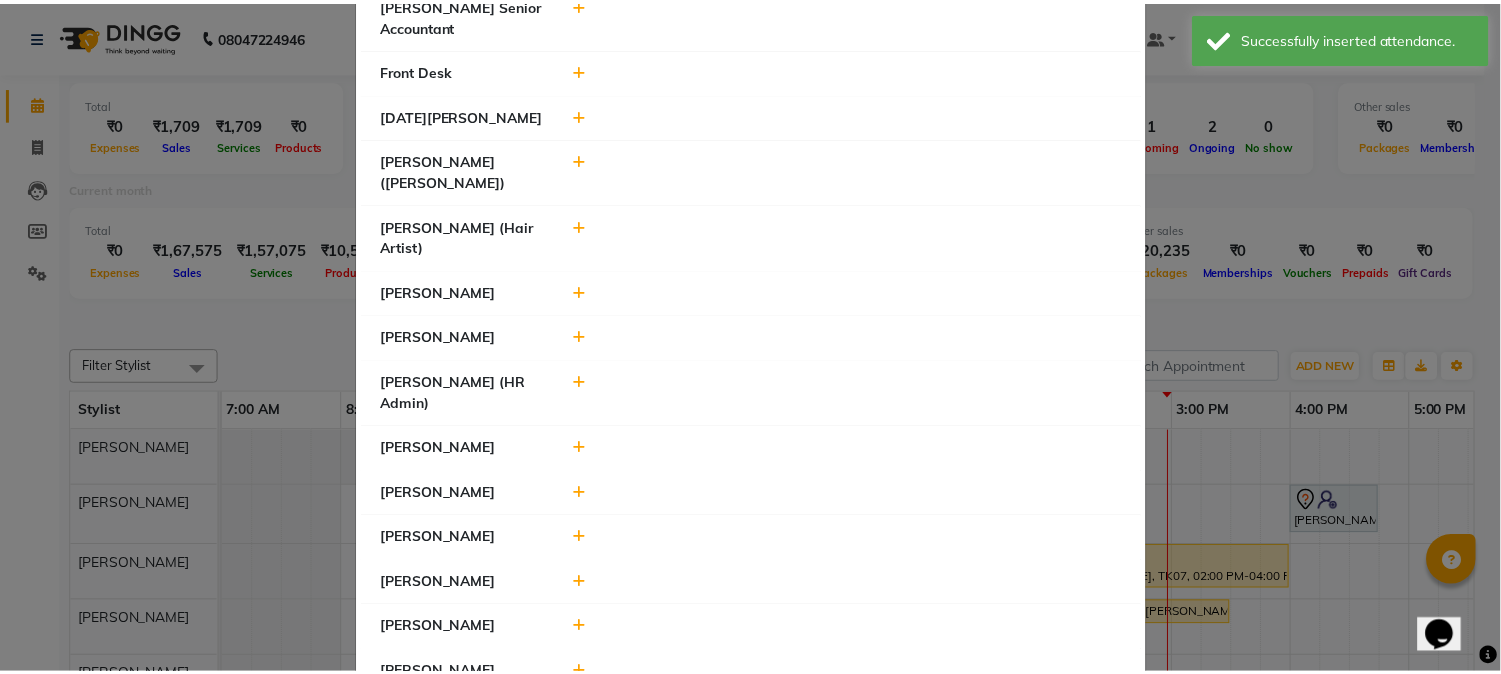 scroll, scrollTop: 888, scrollLeft: 0, axis: vertical 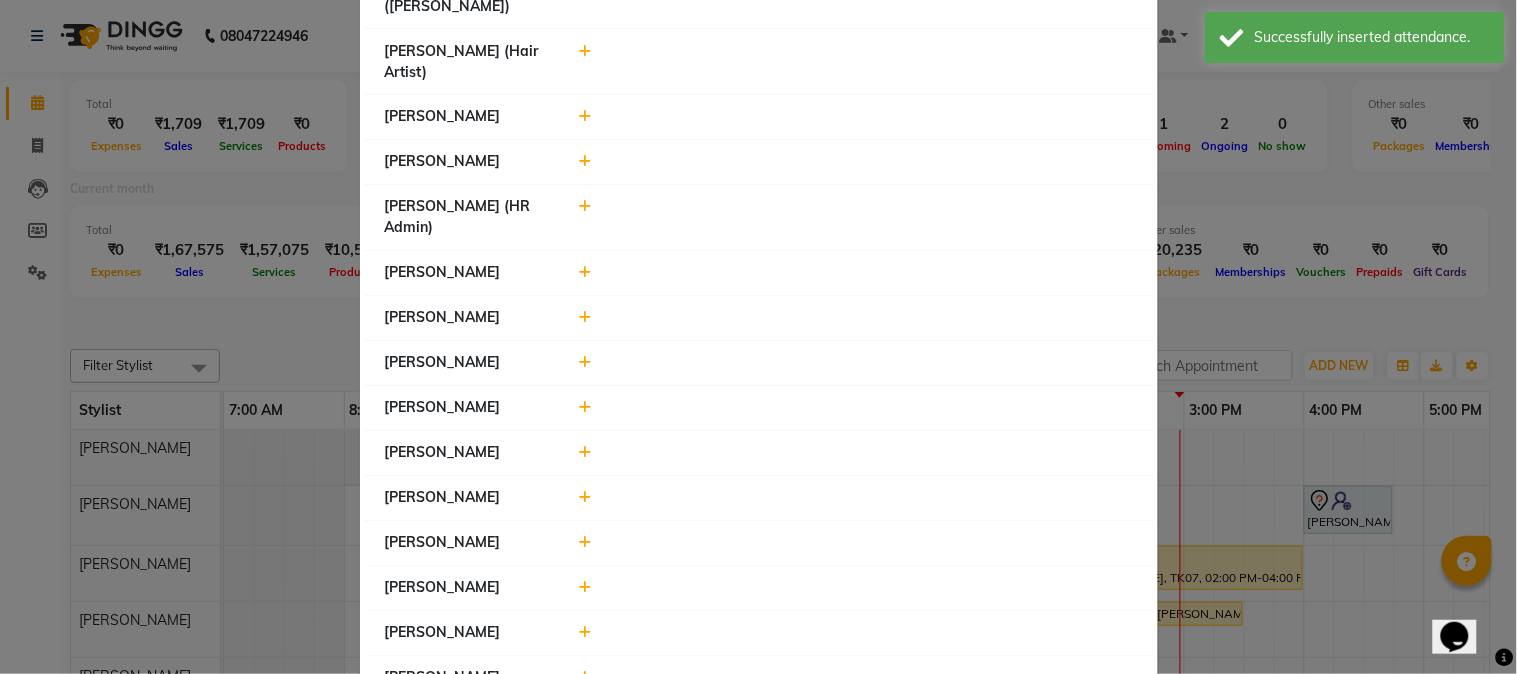 click 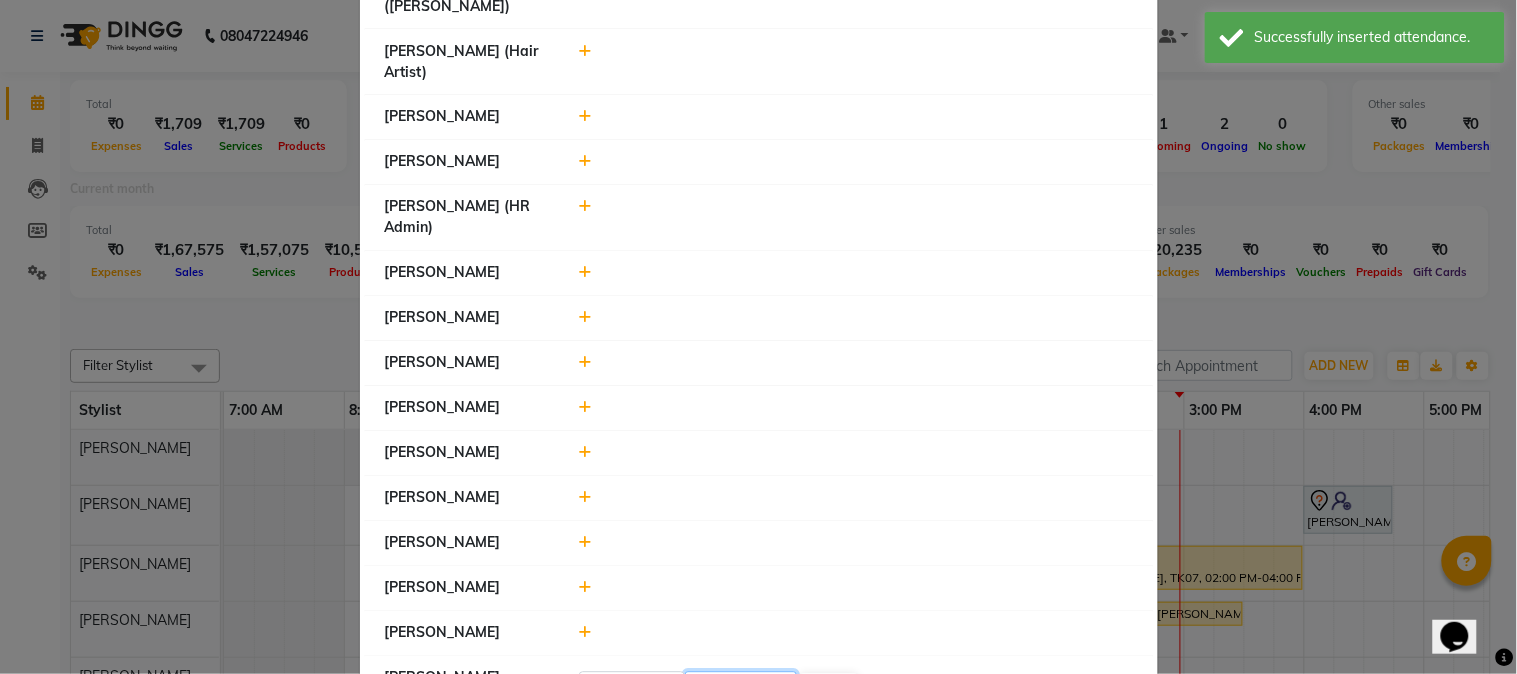 click on "14:59" 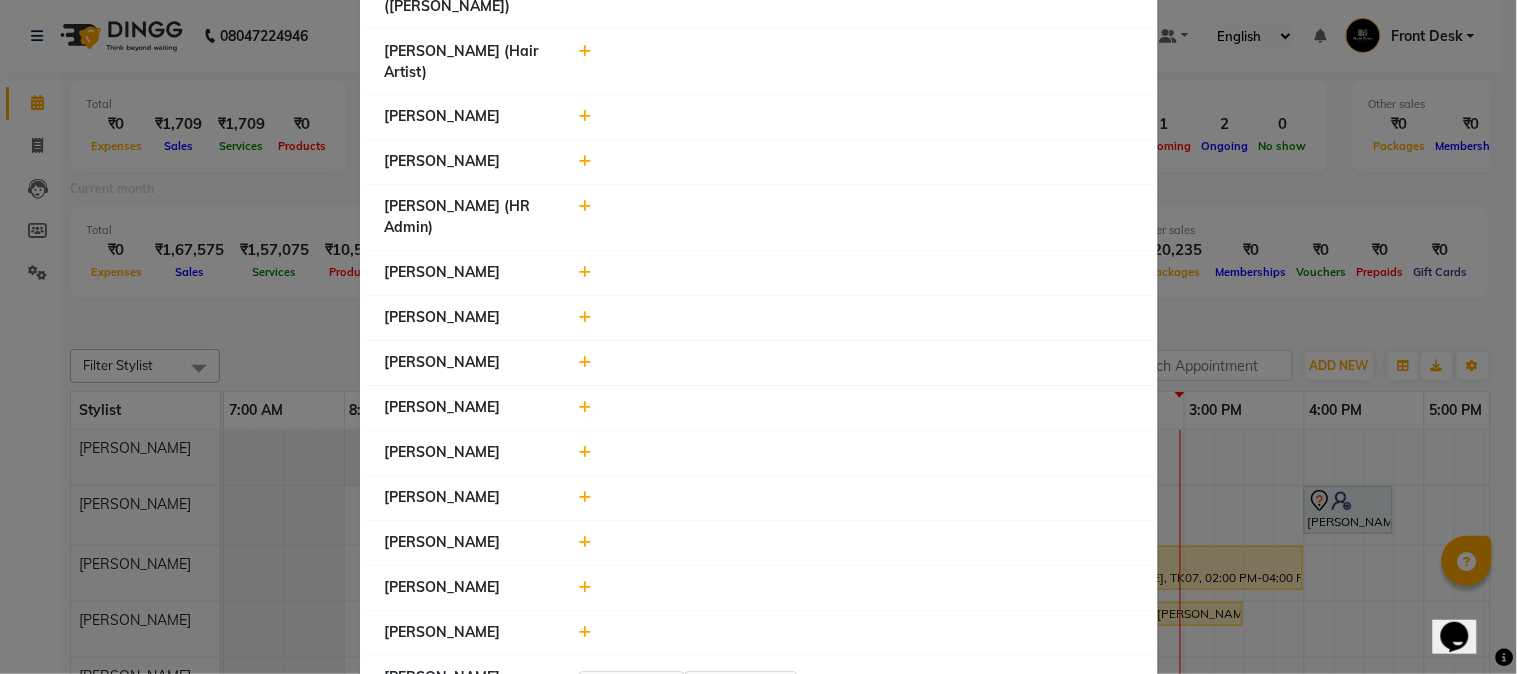 type on "12:59" 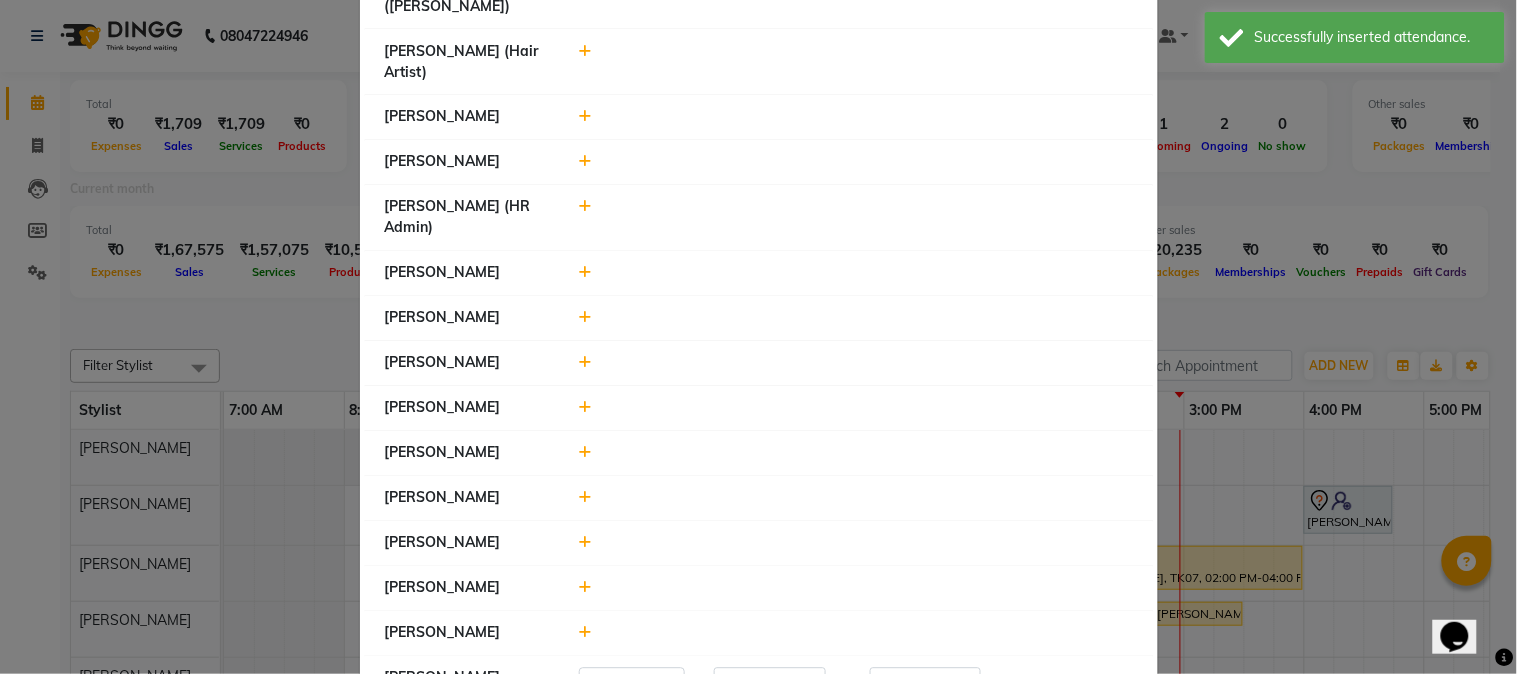 click 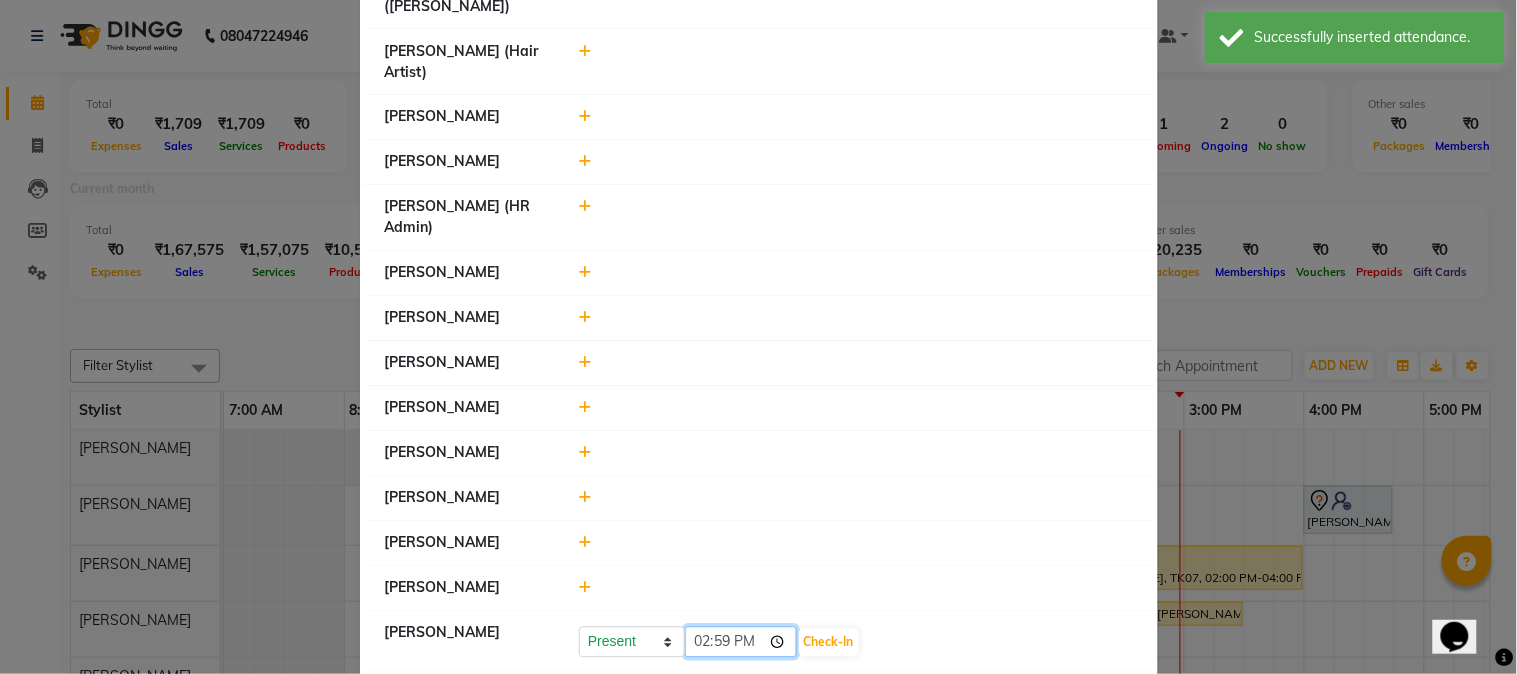 click on "14:59" 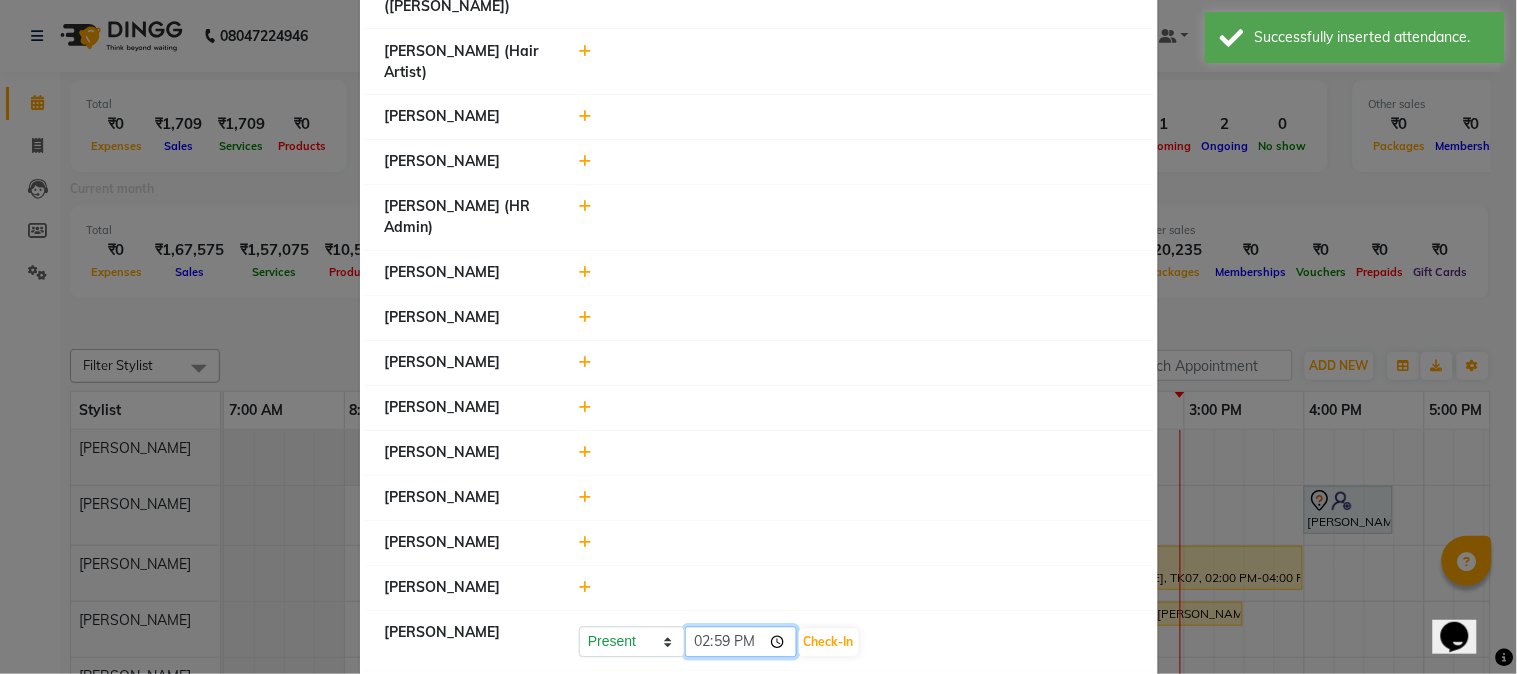 click on "14:59" 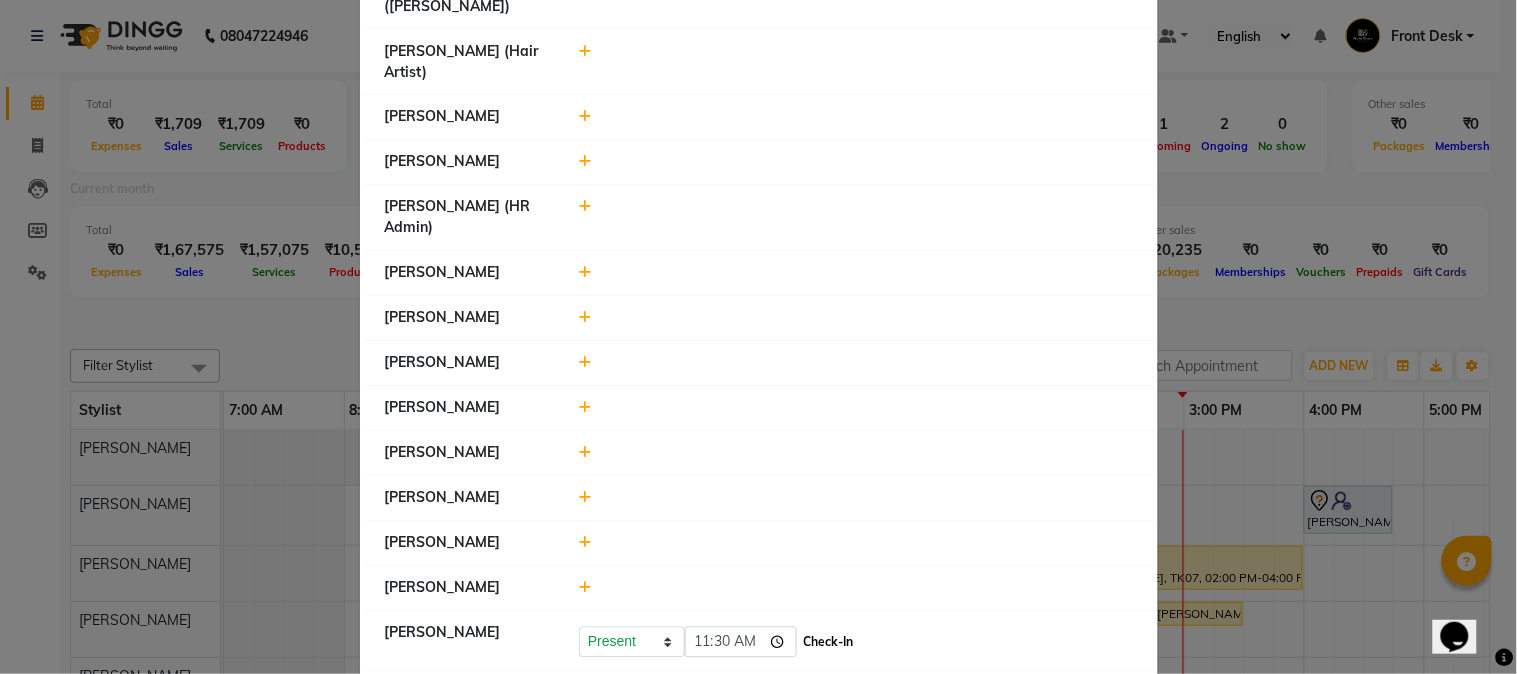 type on "11:30" 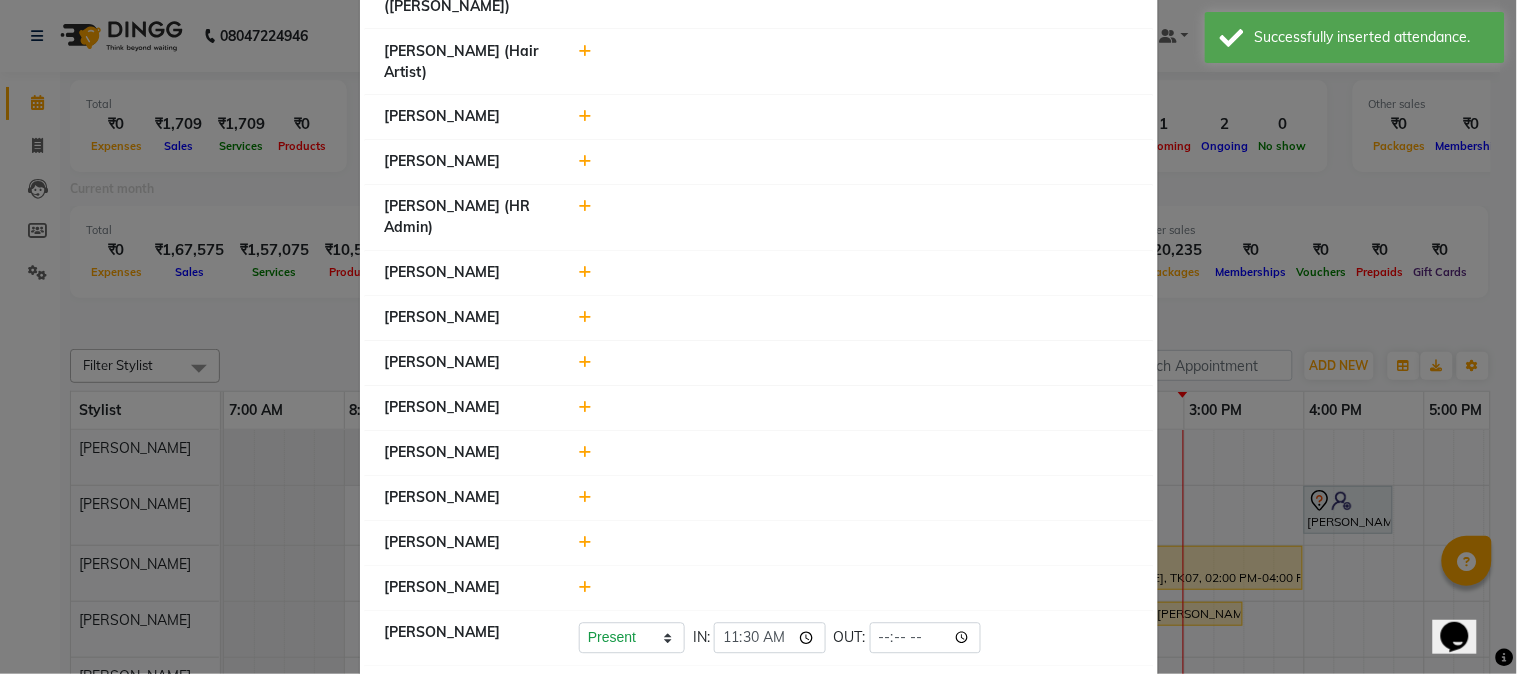 click 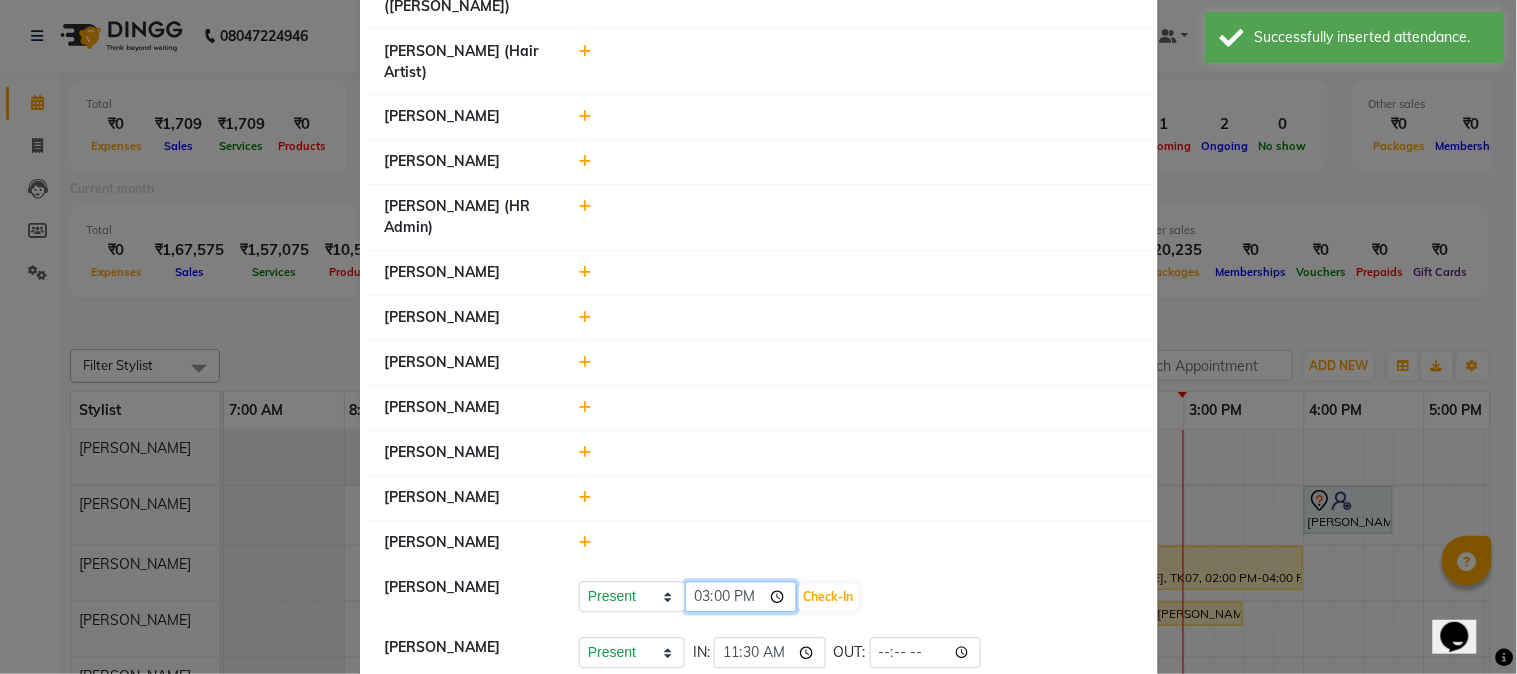 click on "15:00" 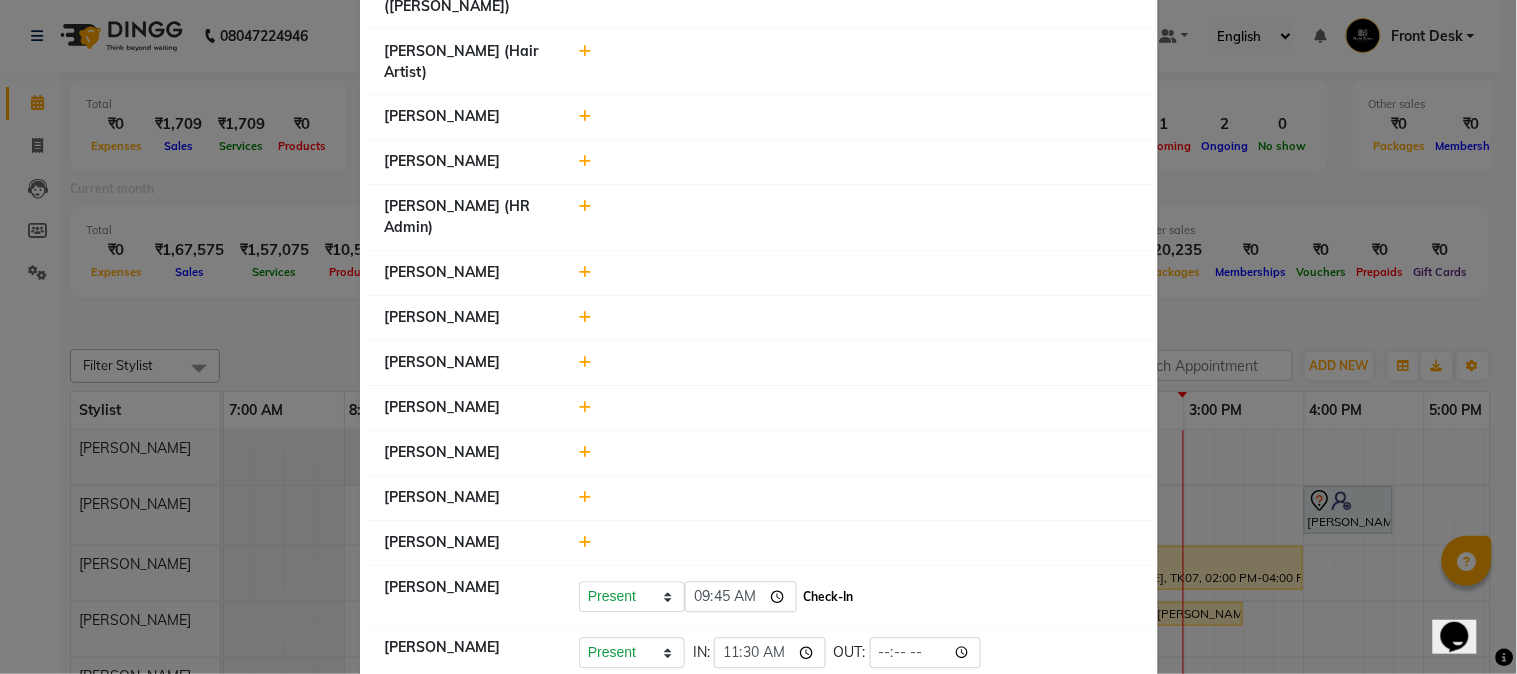type on "09:45" 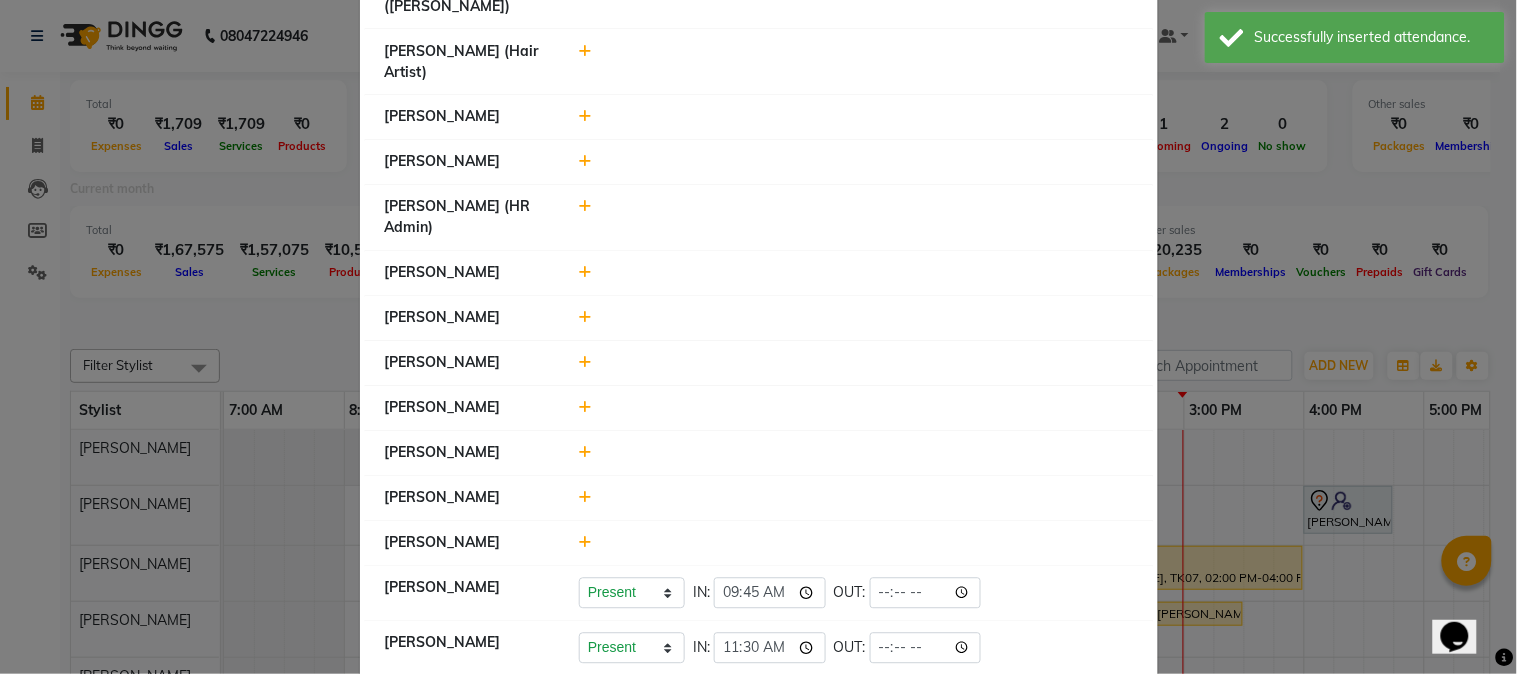 click 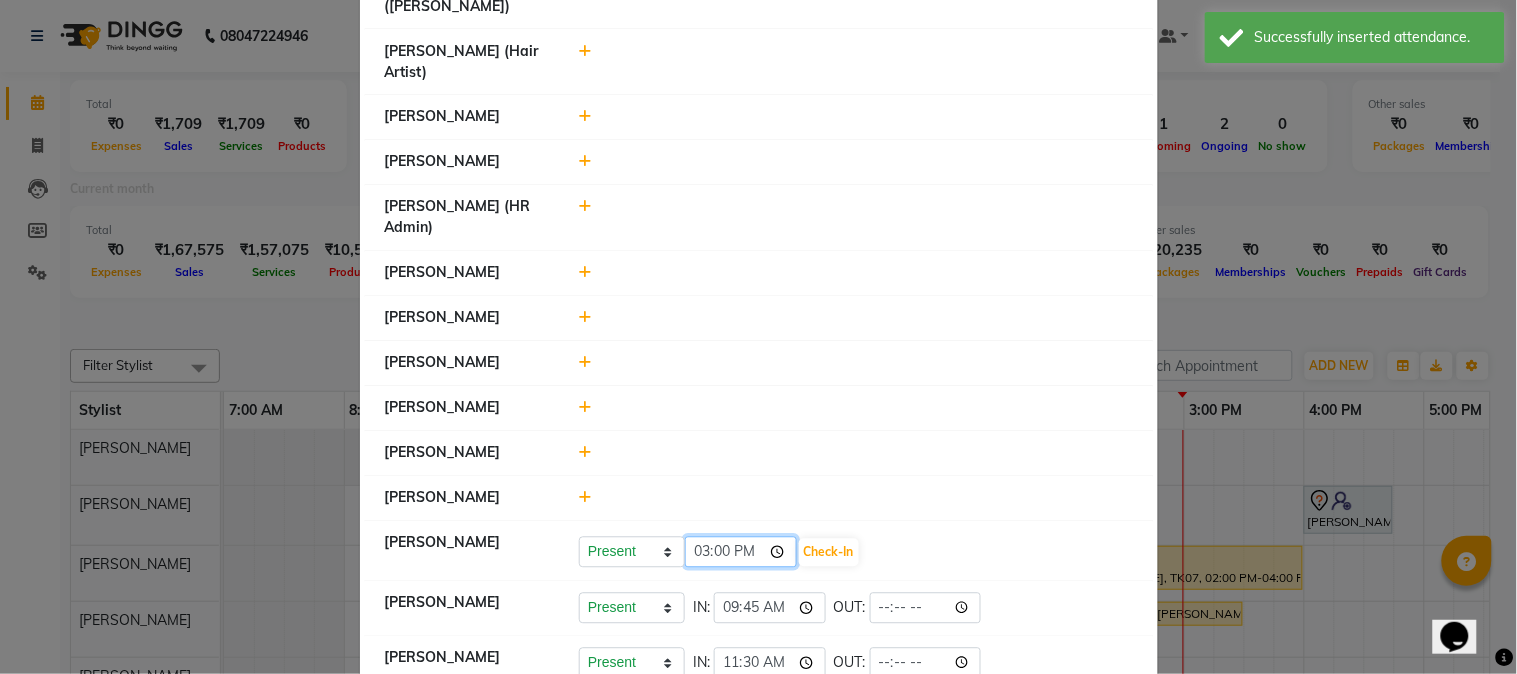 click on "15:00" 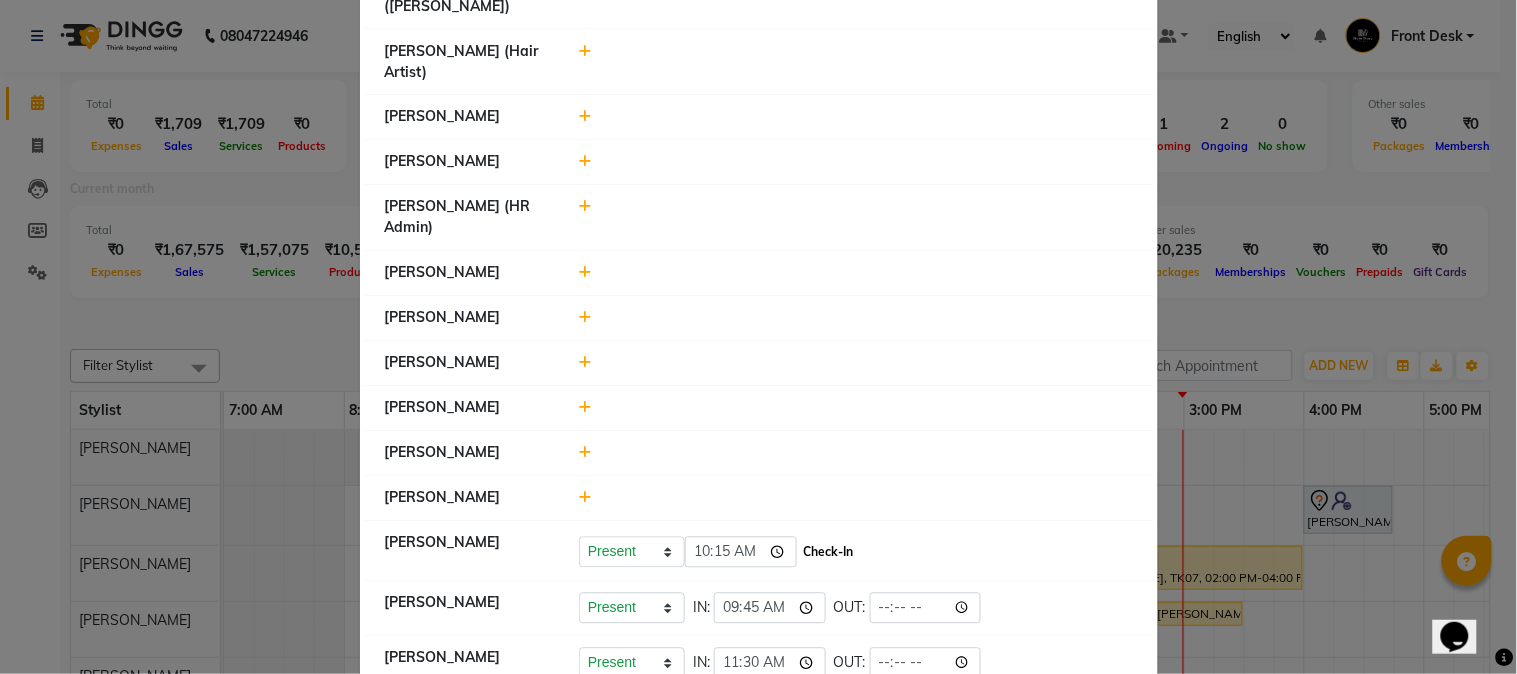 type on "10:15" 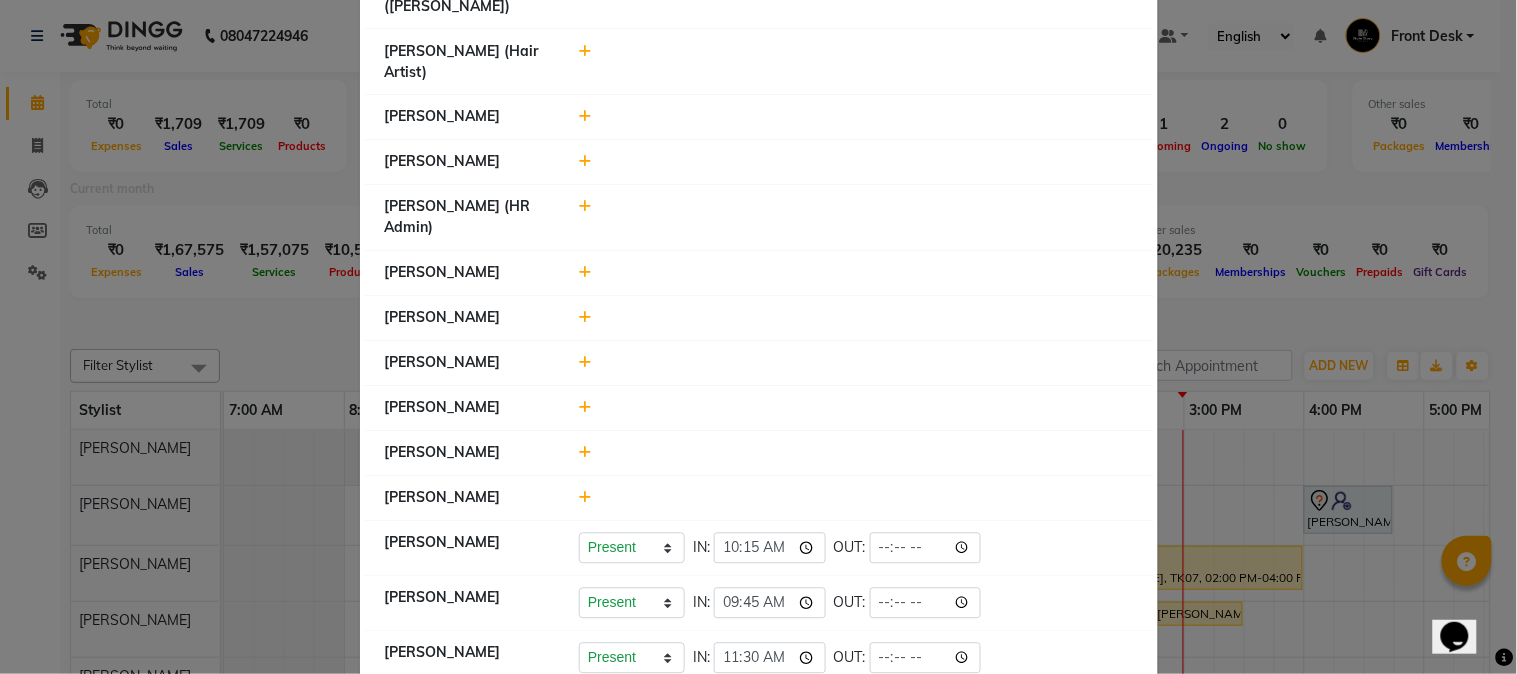 click 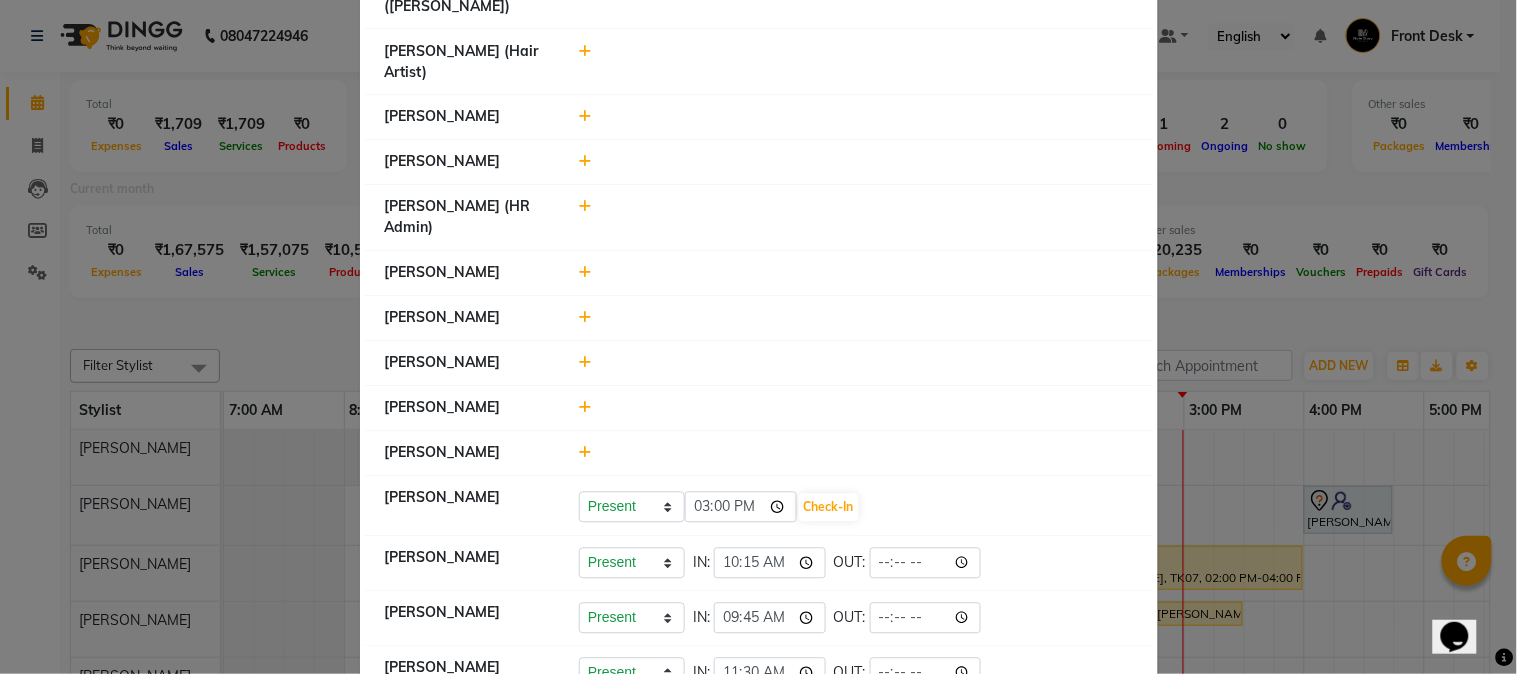 click 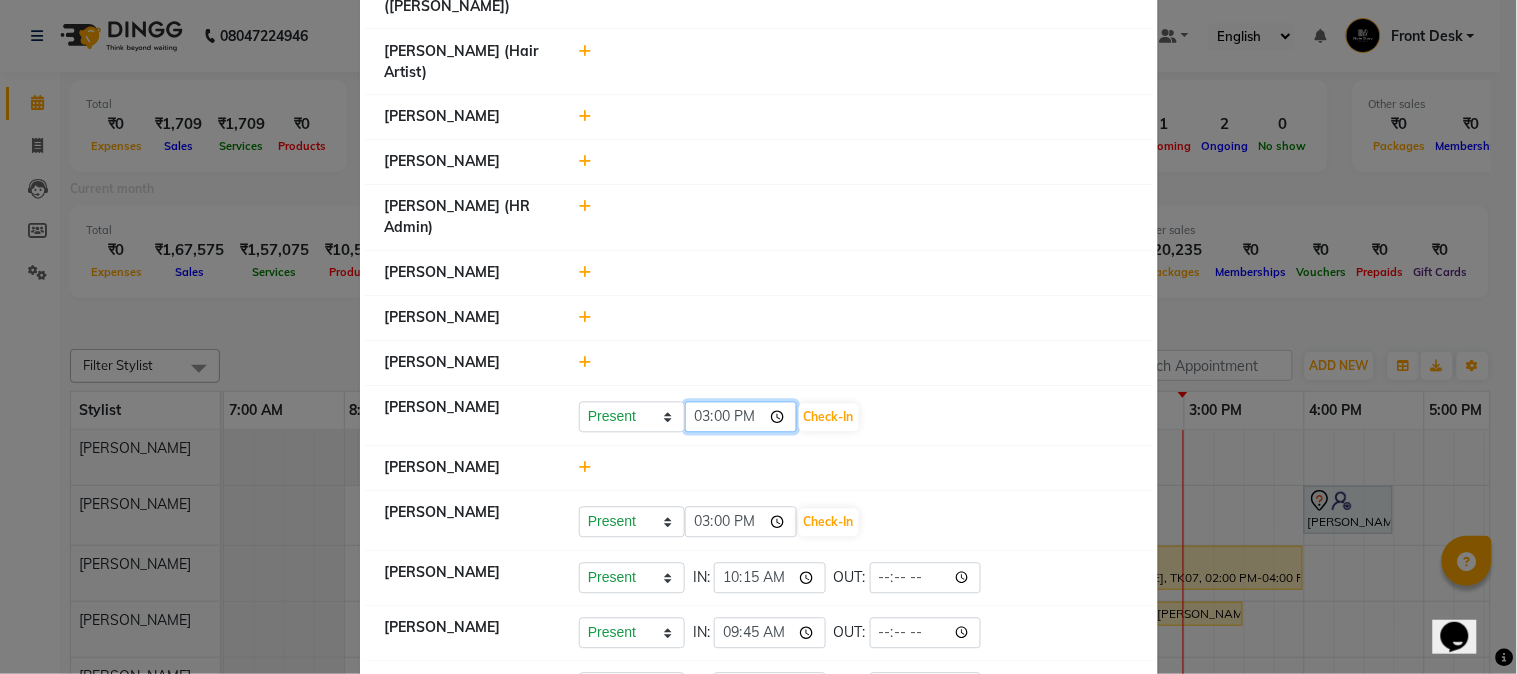 click on "15:00" 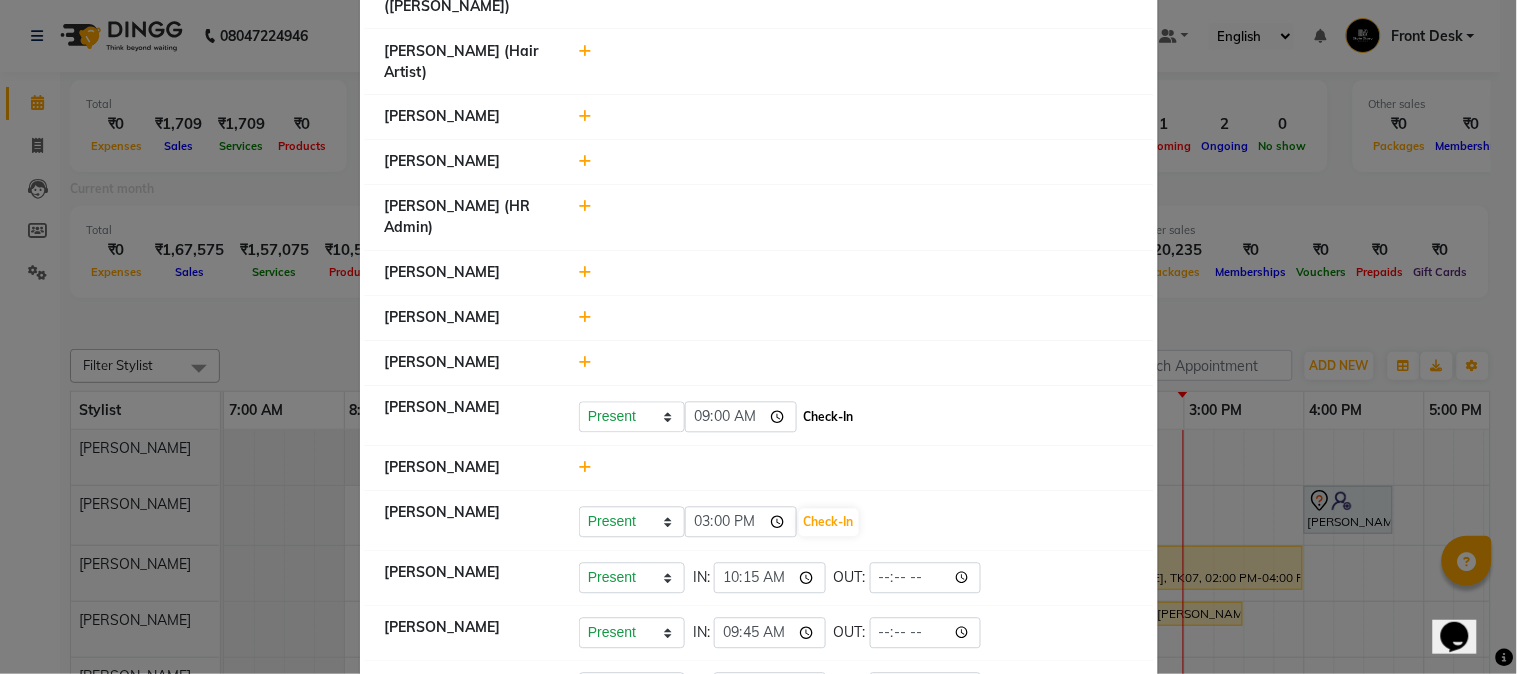 type on "09:00" 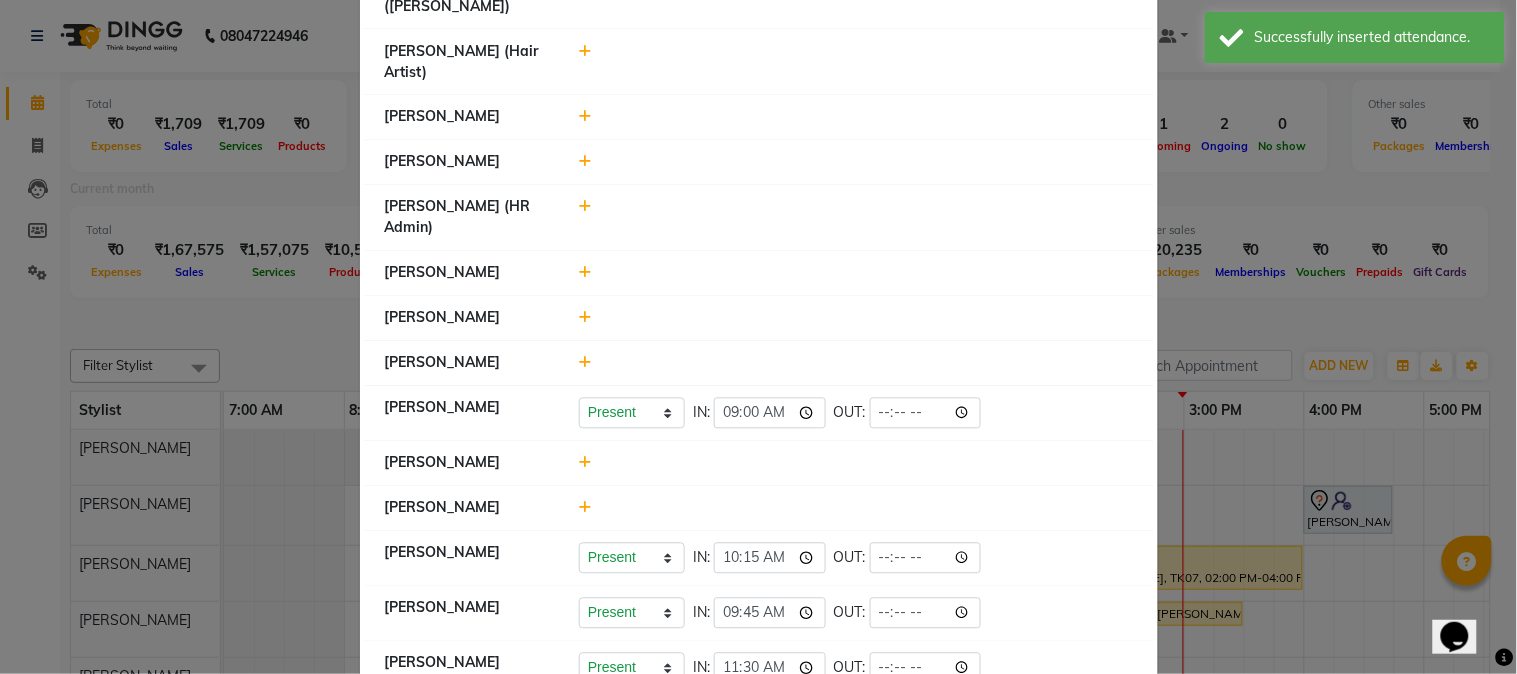 click 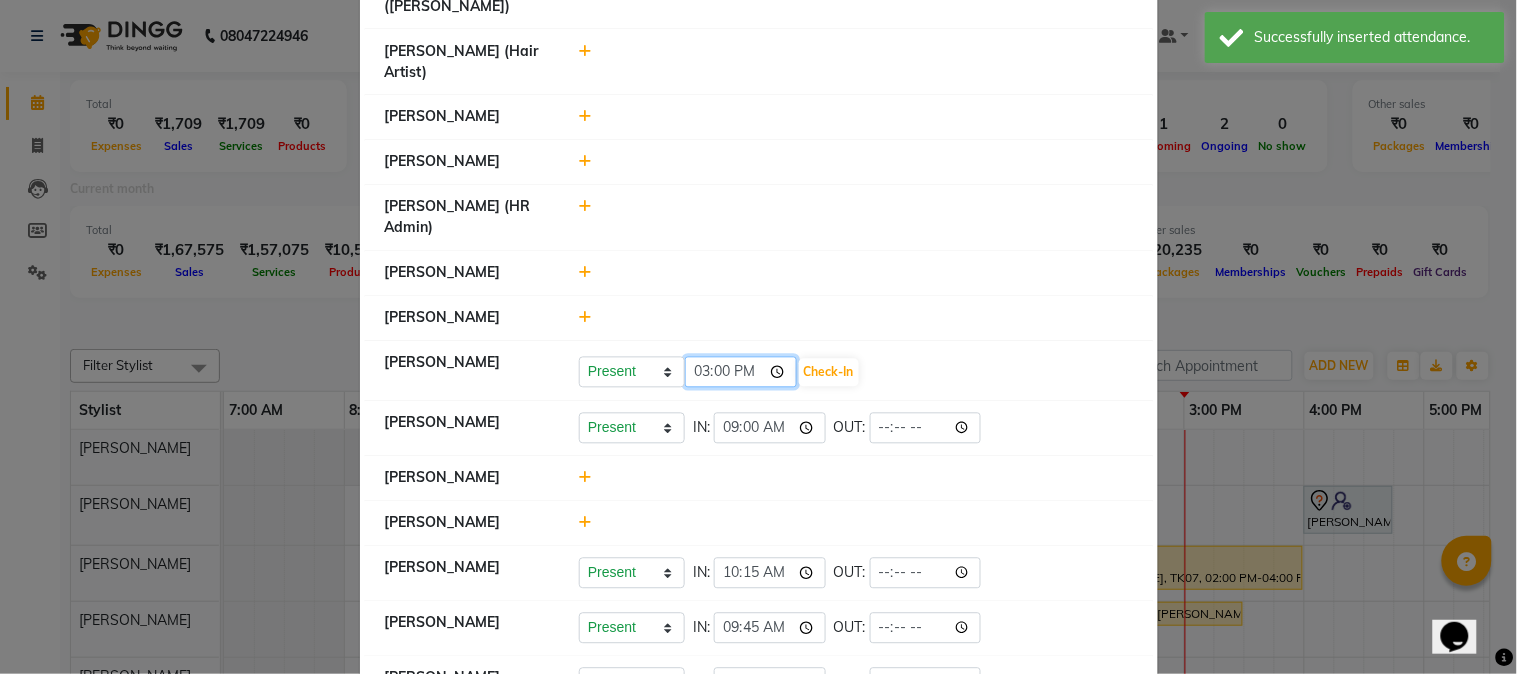 click on "15:00" 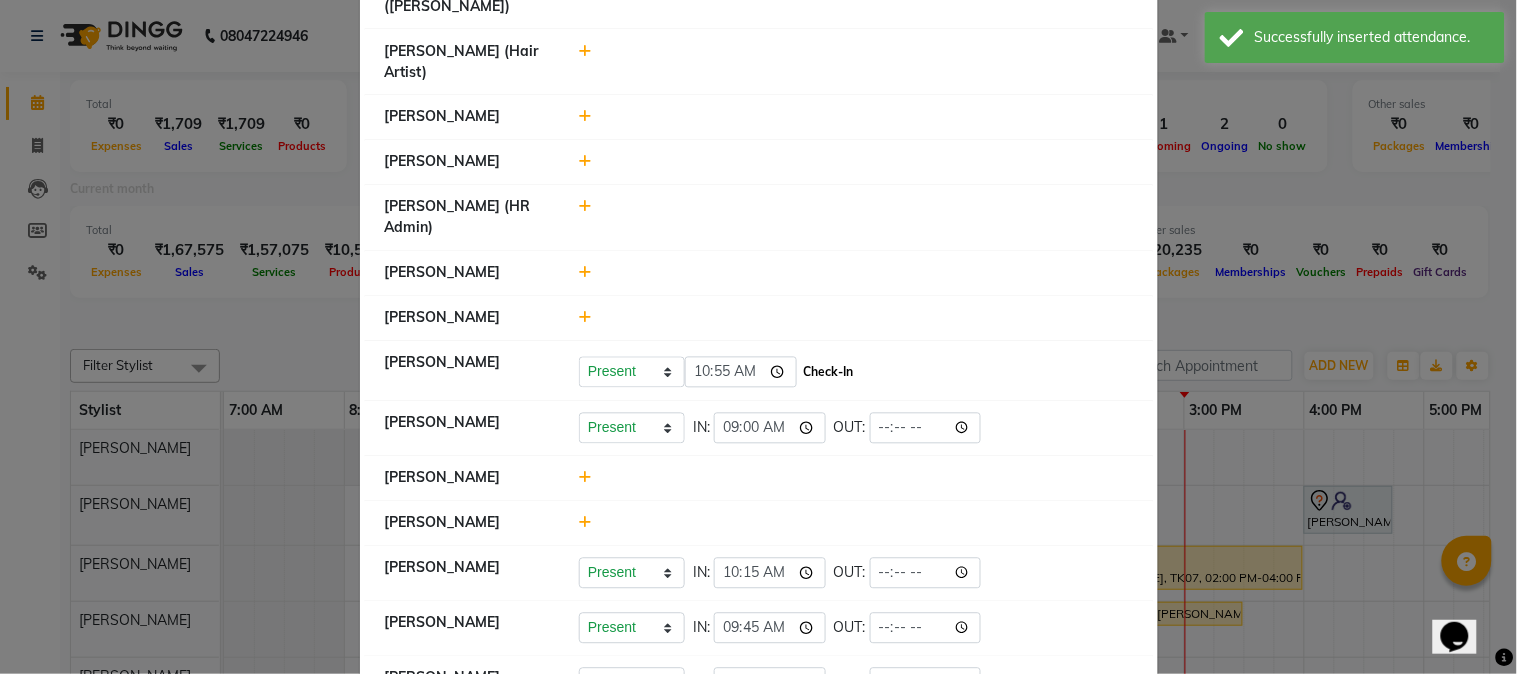 type on "10:55" 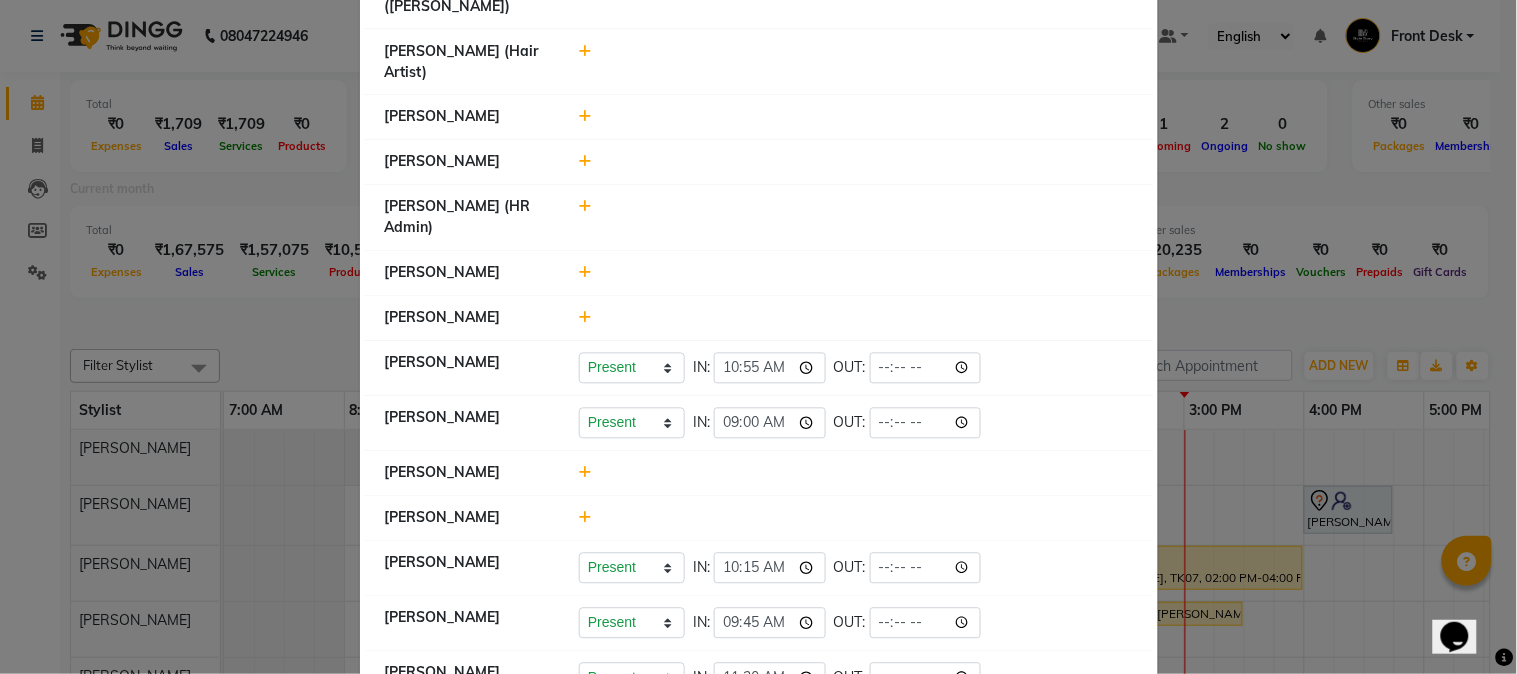 click 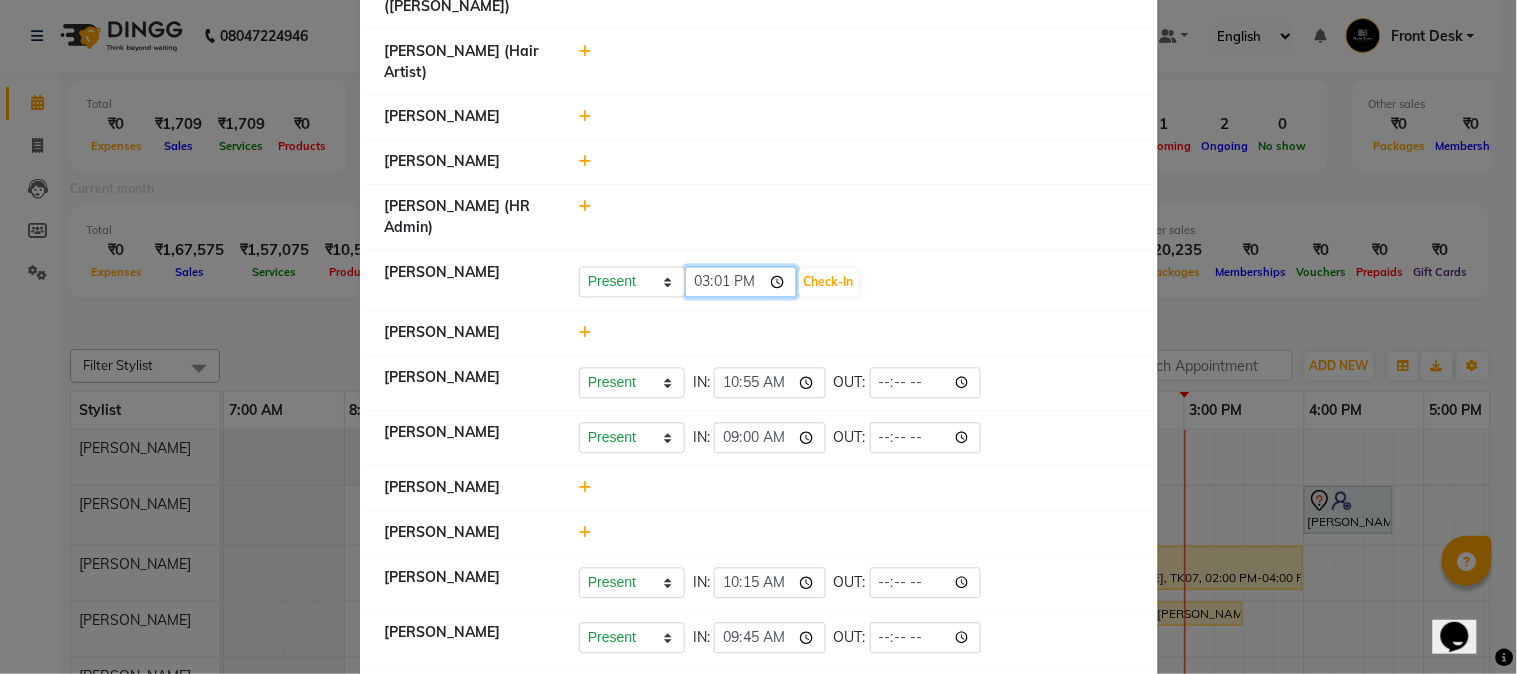 click on "15:01" 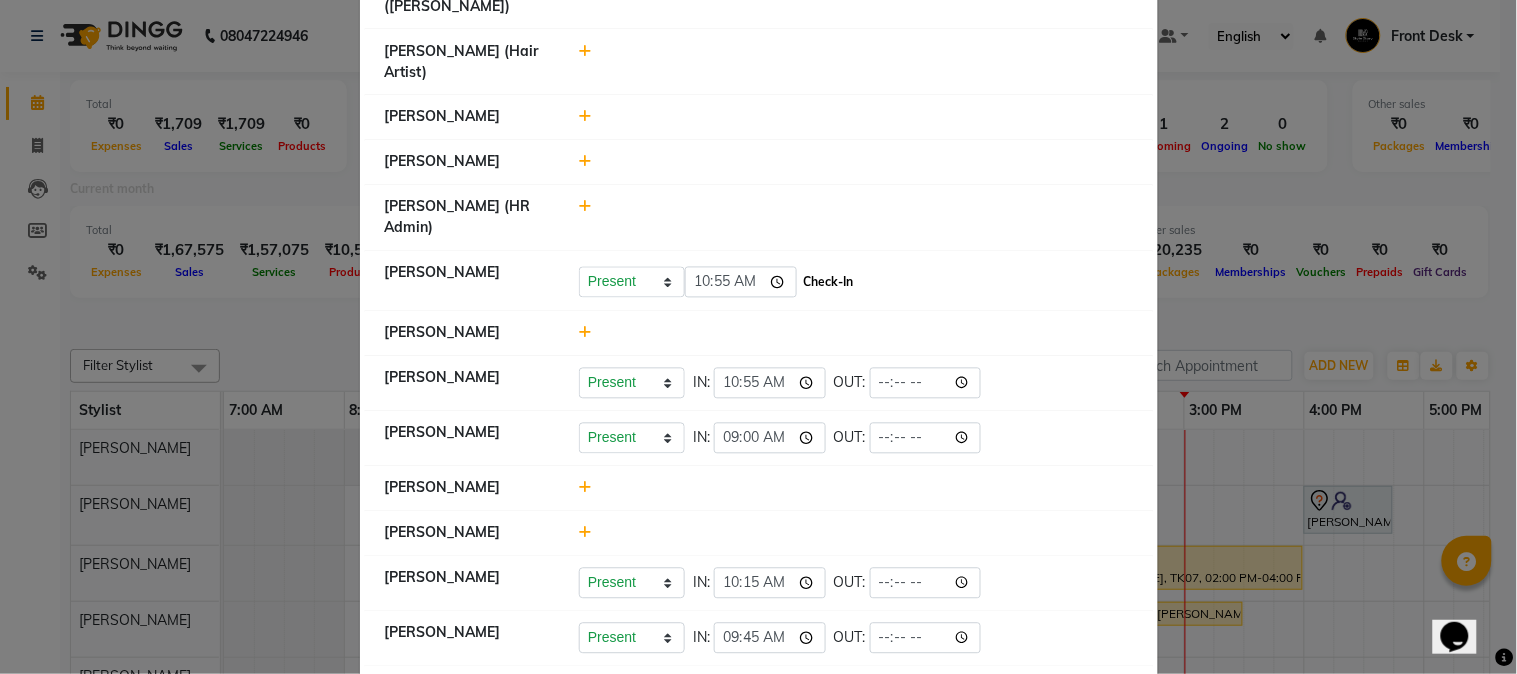 type on "10:55" 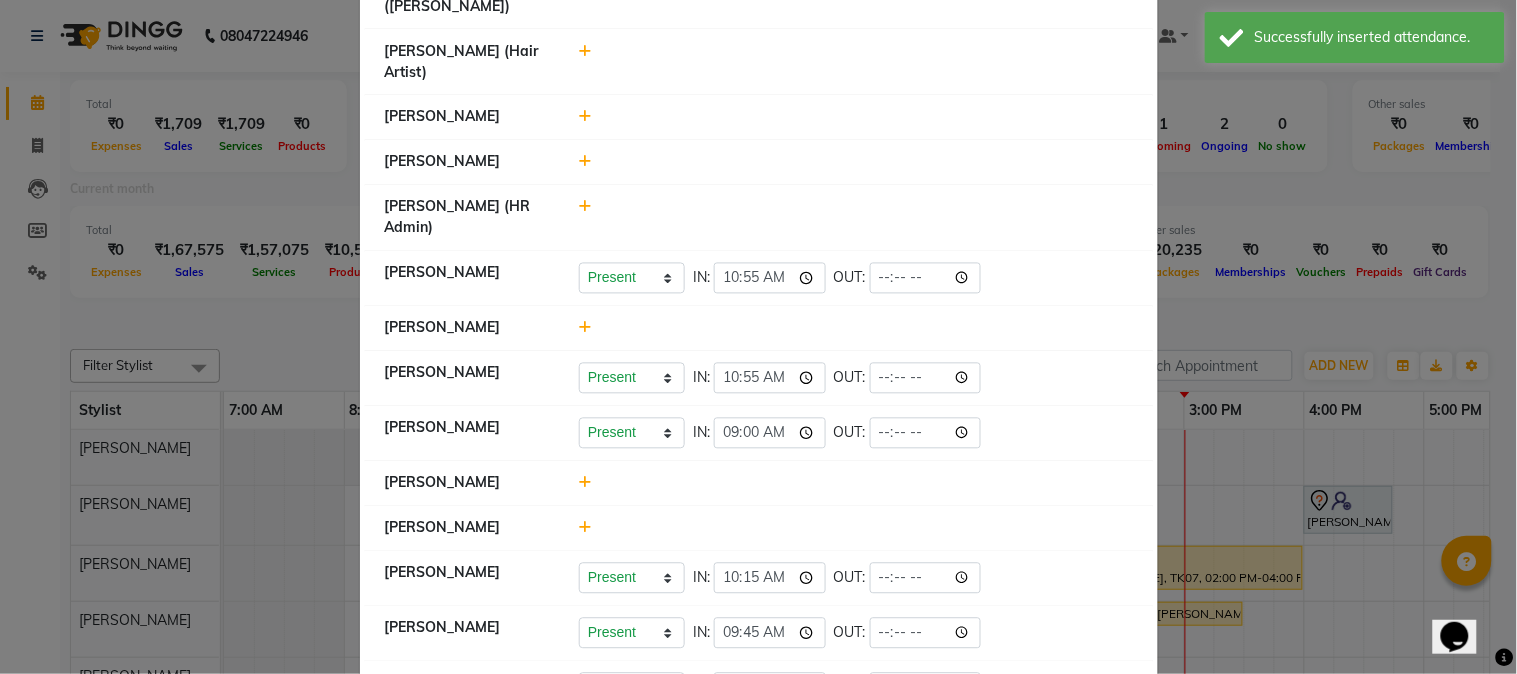 drag, startPoint x: 1230, startPoint y: 392, endPoint x: 1240, endPoint y: 387, distance: 11.18034 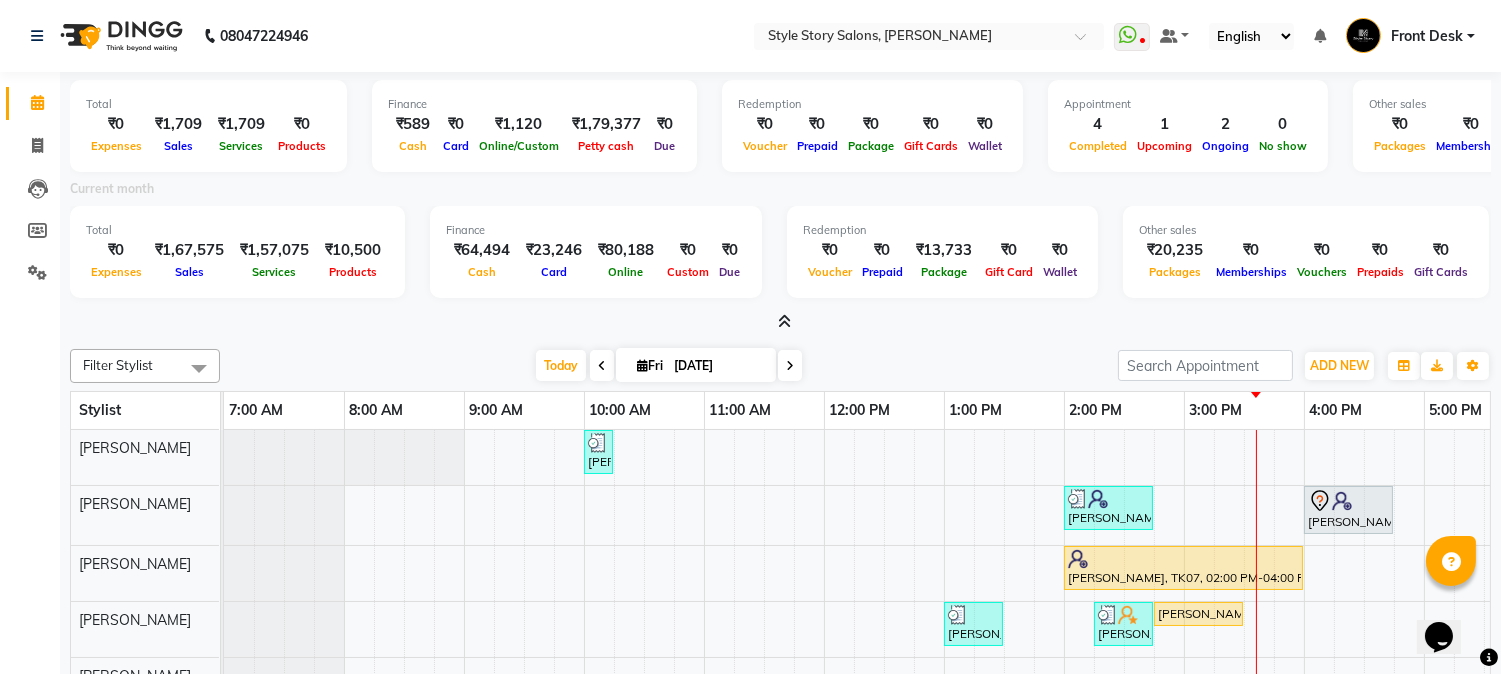 scroll, scrollTop: 117, scrollLeft: 0, axis: vertical 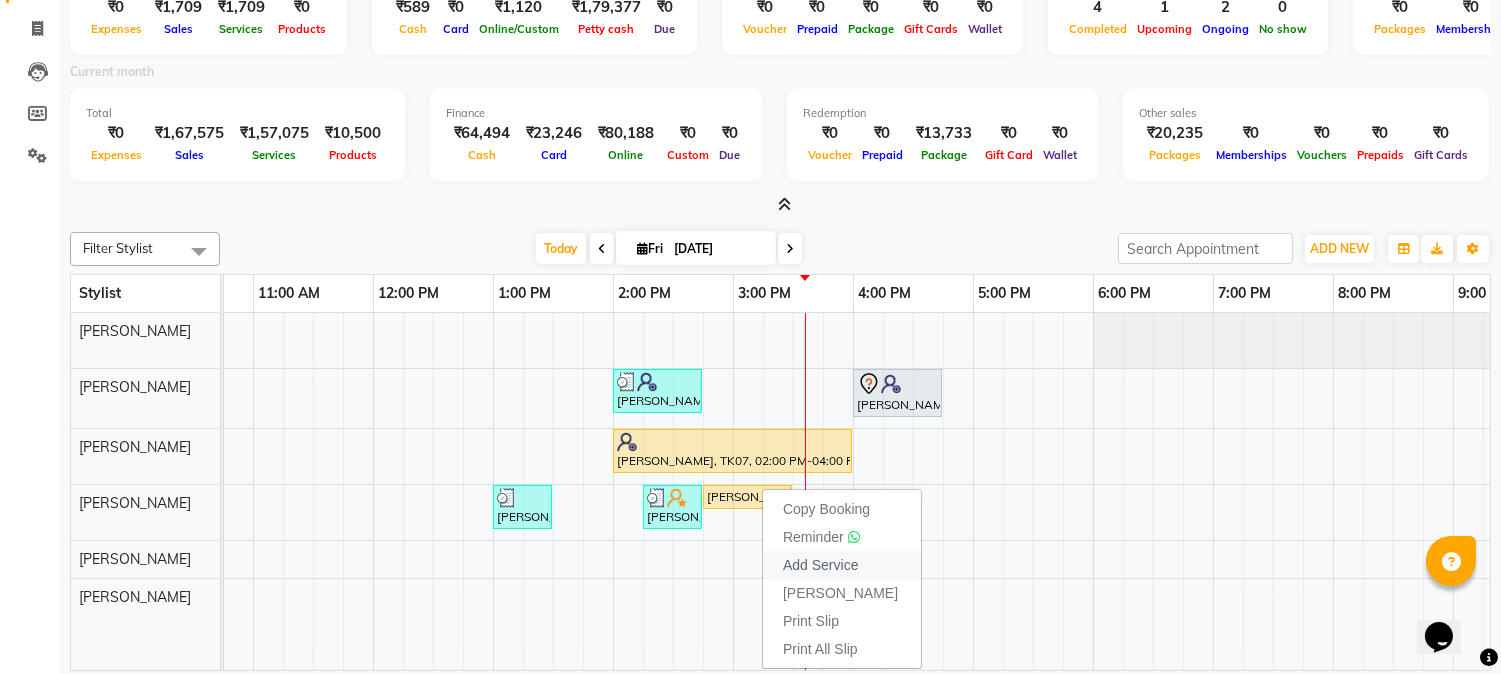 click on "Add Service" at bounding box center [820, 565] 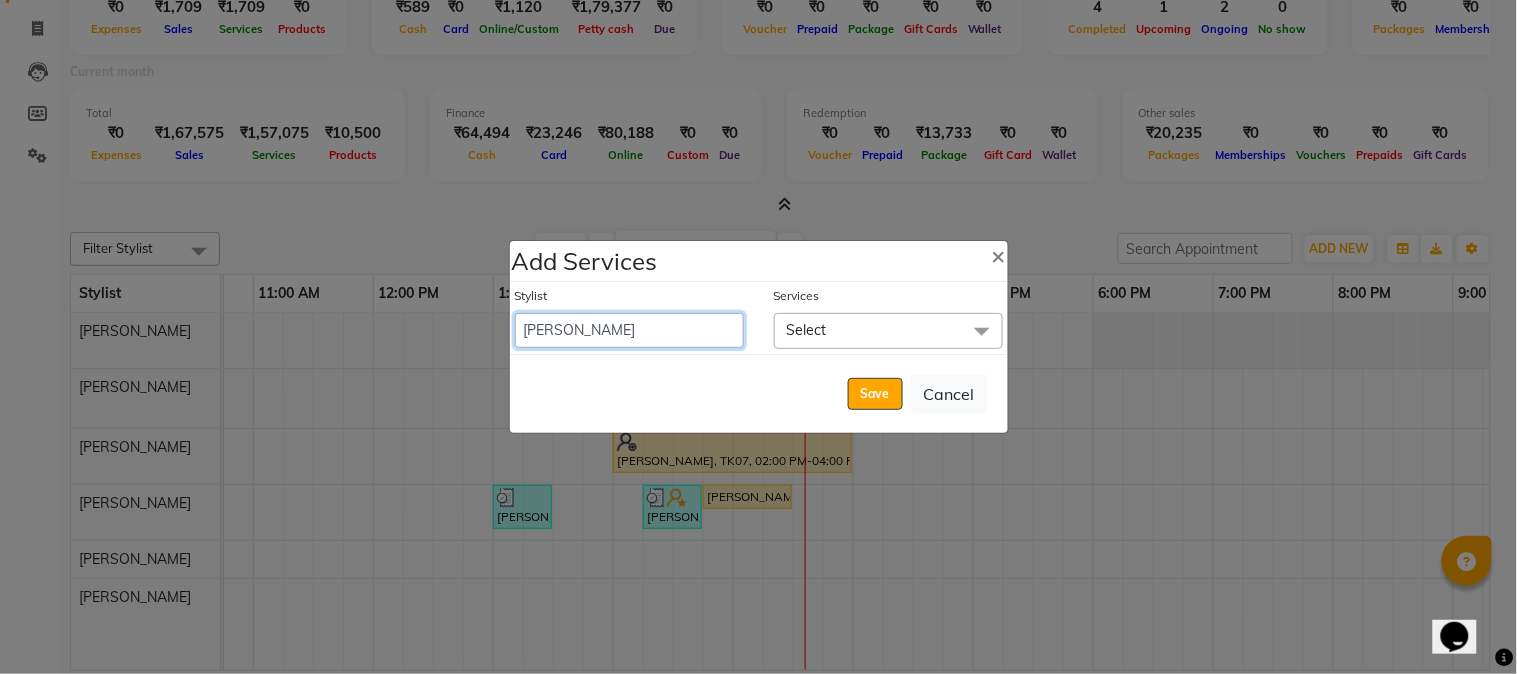click on "Aayushi Dahat   Adesh khadse   Ambika Dhadse Front Desk   Arshad Ansari   Diksha Thakur   Durga Gawai   Front Desk   Kajal Thapa Front Desk   Kartik Balpande    Khushal Bhoyar Senior Accountant   Komal Thakur   Neelam Nag   Nikhil Pillay Inventory Manager   Nilofar Ali (HR Admin)   Prathm Chaudhari (Hair Artist)   Priyanshi Meshram   Ram Thakur    Ritesh Pande   Ritesh Shrivas   Shabnam Ansari    Shruti Raut   Sonali Sarode   Sonam Nashine HR Manager   Suchita Mankar (Tina Beautician)   Tanuja Junghare   Tushar Pandey   Vikas Kumar   Vinod Pandit   Vishal Gajbhiye Accountant" at bounding box center [629, 330] 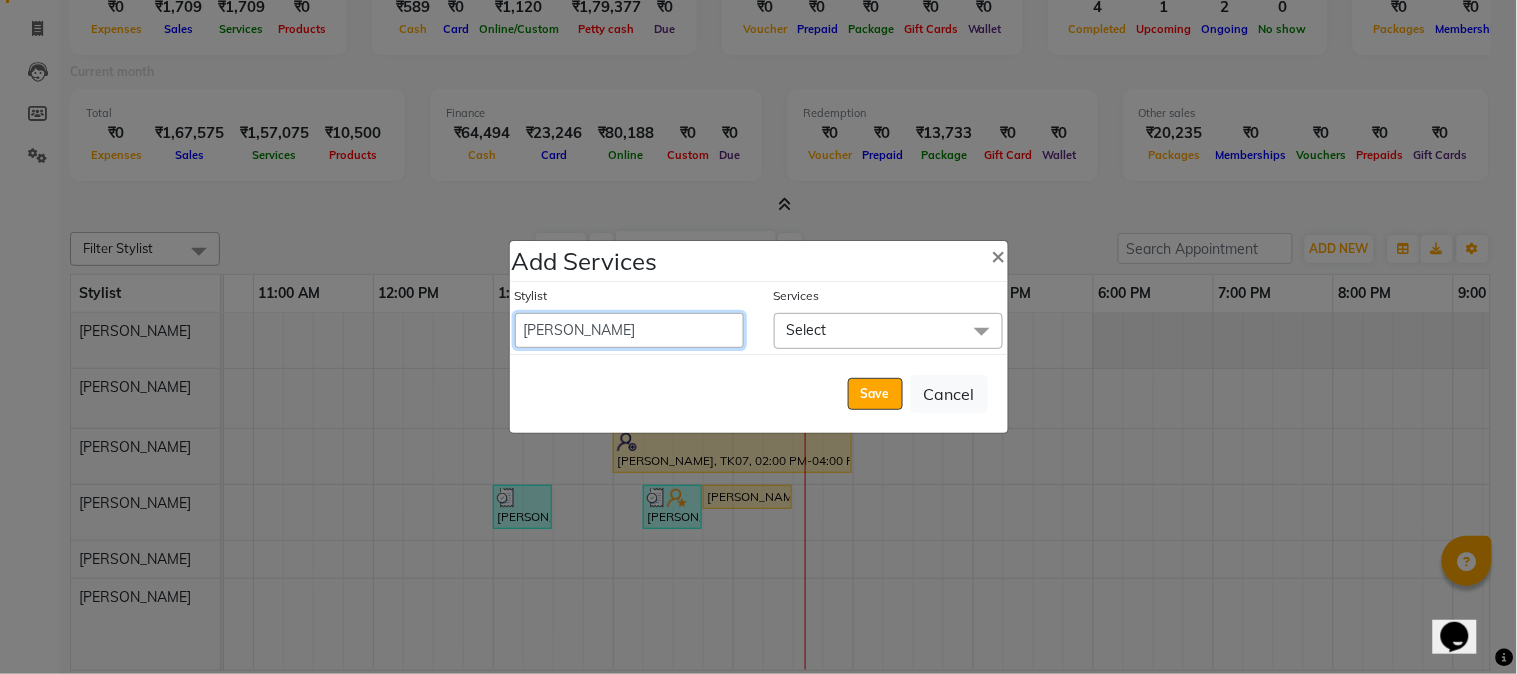 select on "66234" 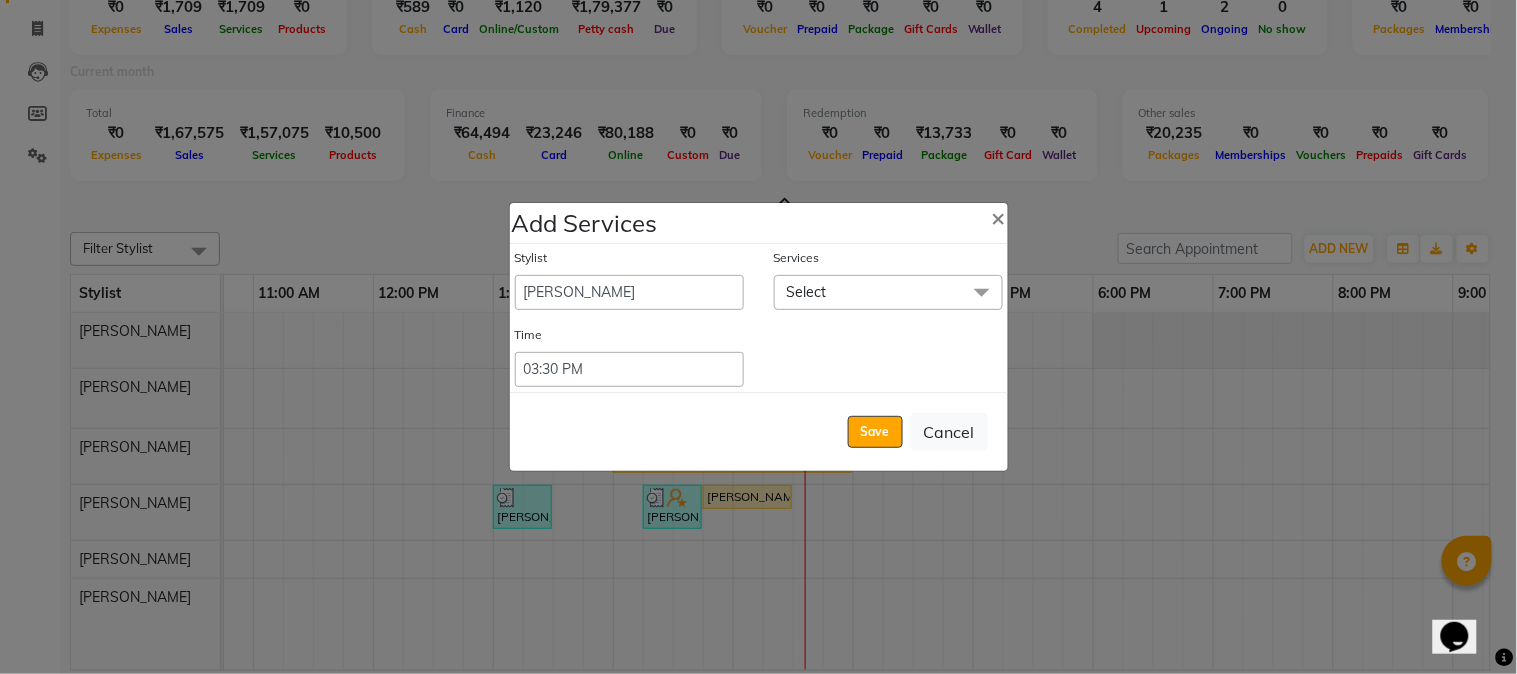 click on "Select" 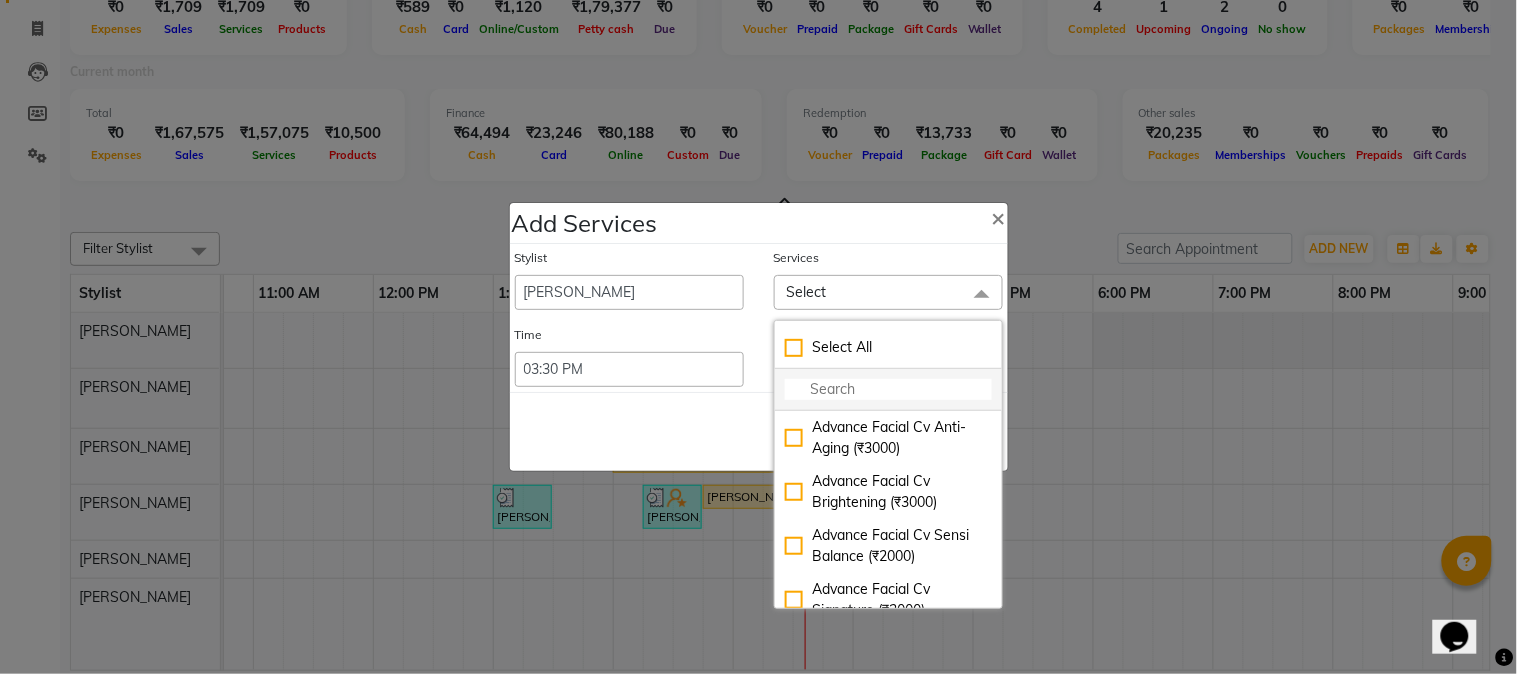 click 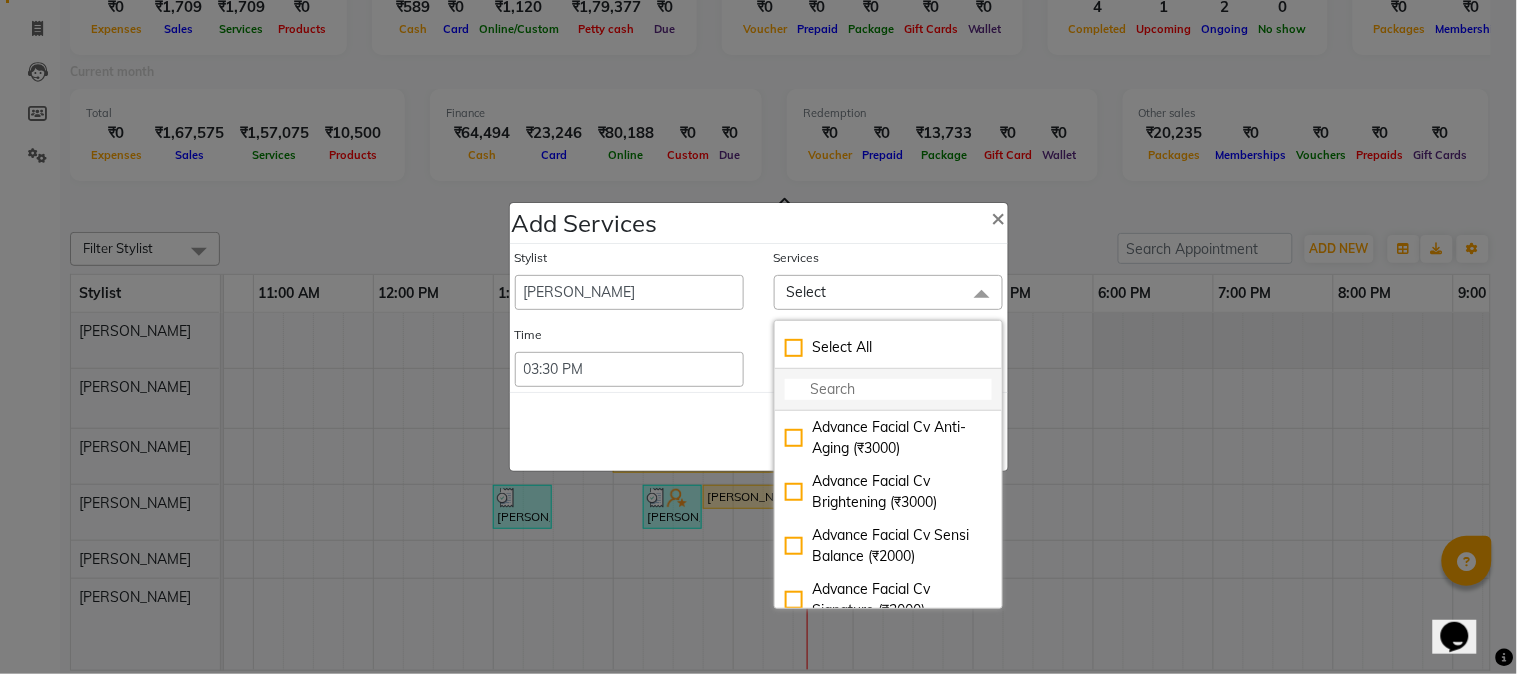 click 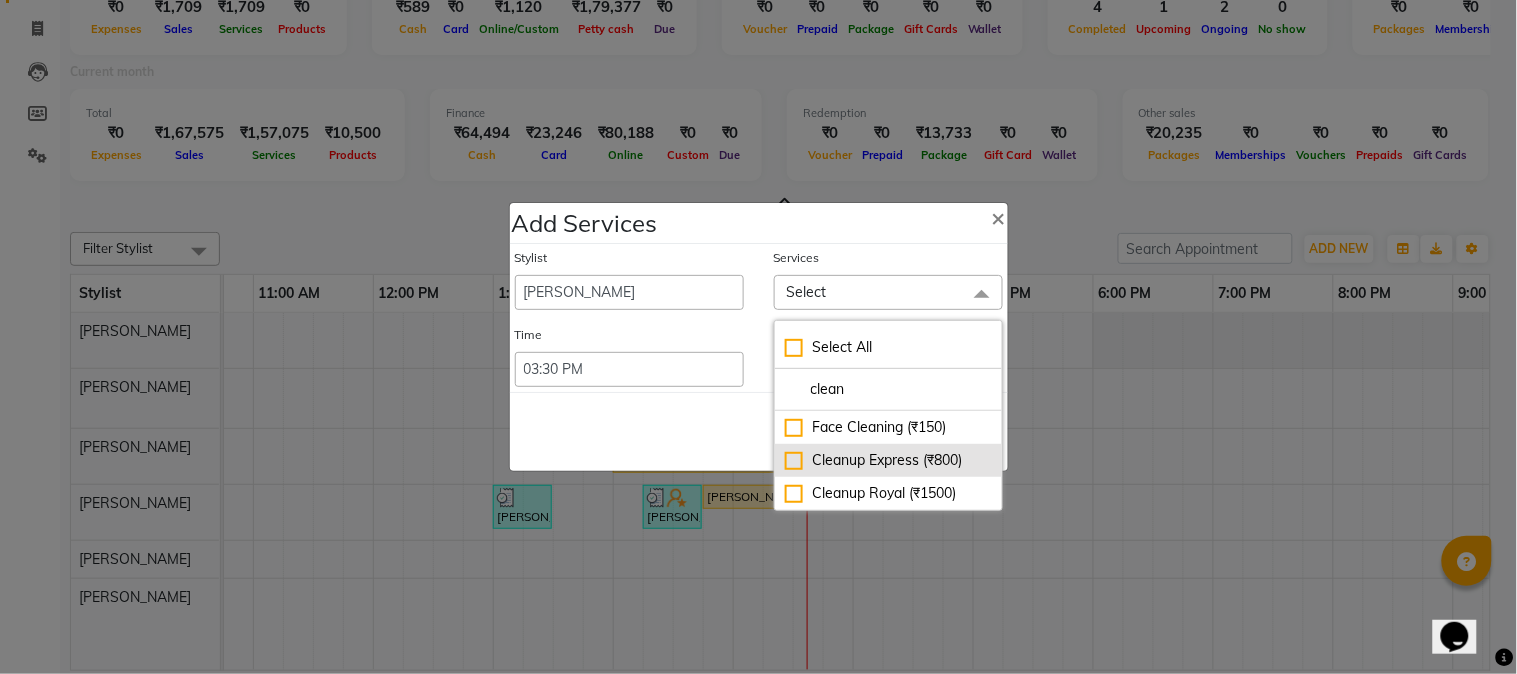 type on "clean" 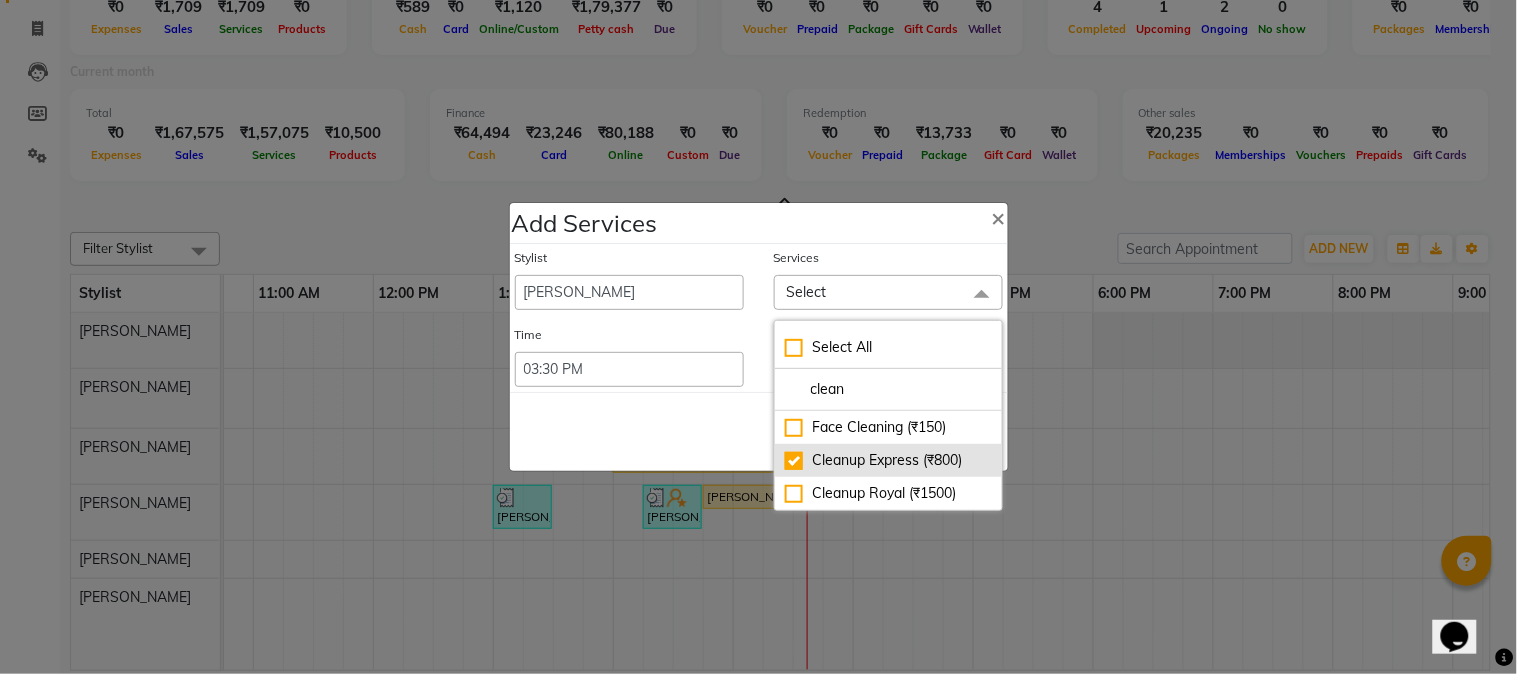 checkbox on "true" 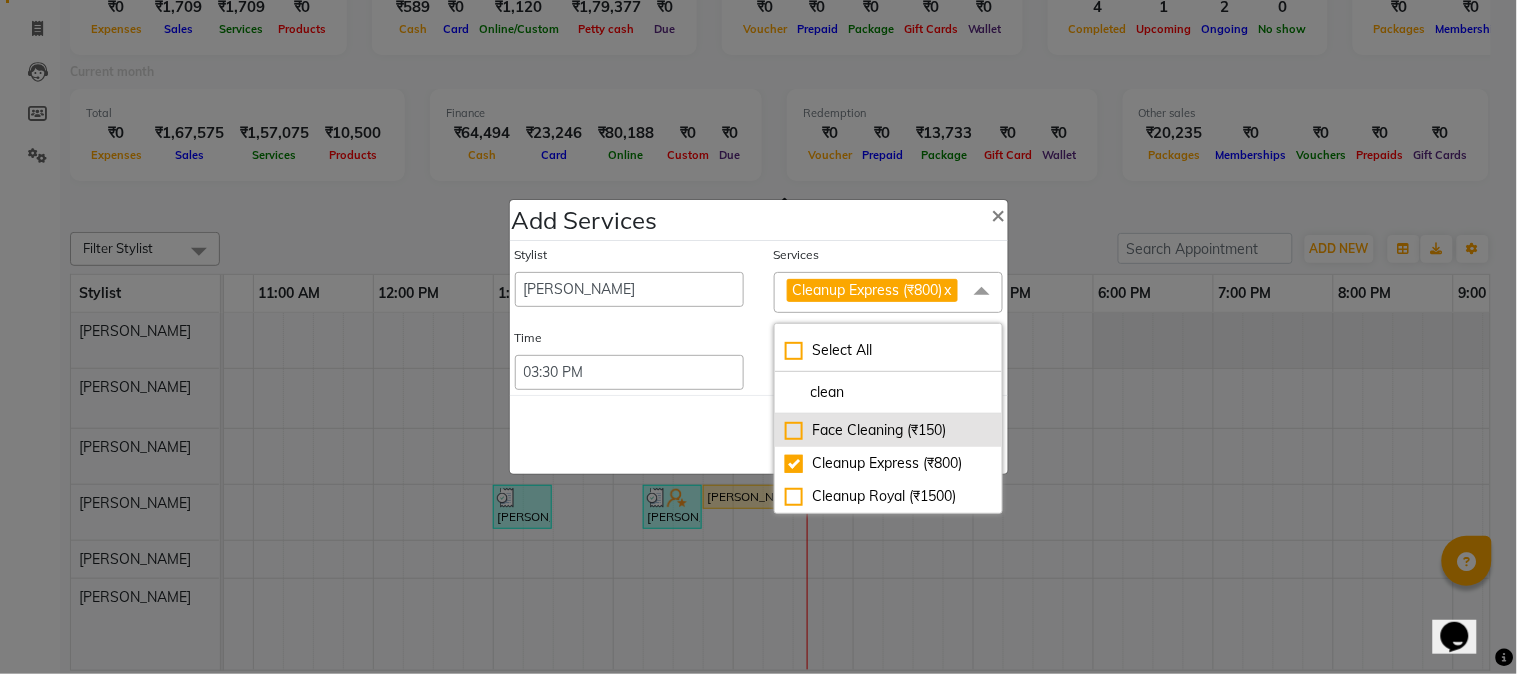 drag, startPoint x: 885, startPoint y: 400, endPoint x: 794, endPoint y: 415, distance: 92.22798 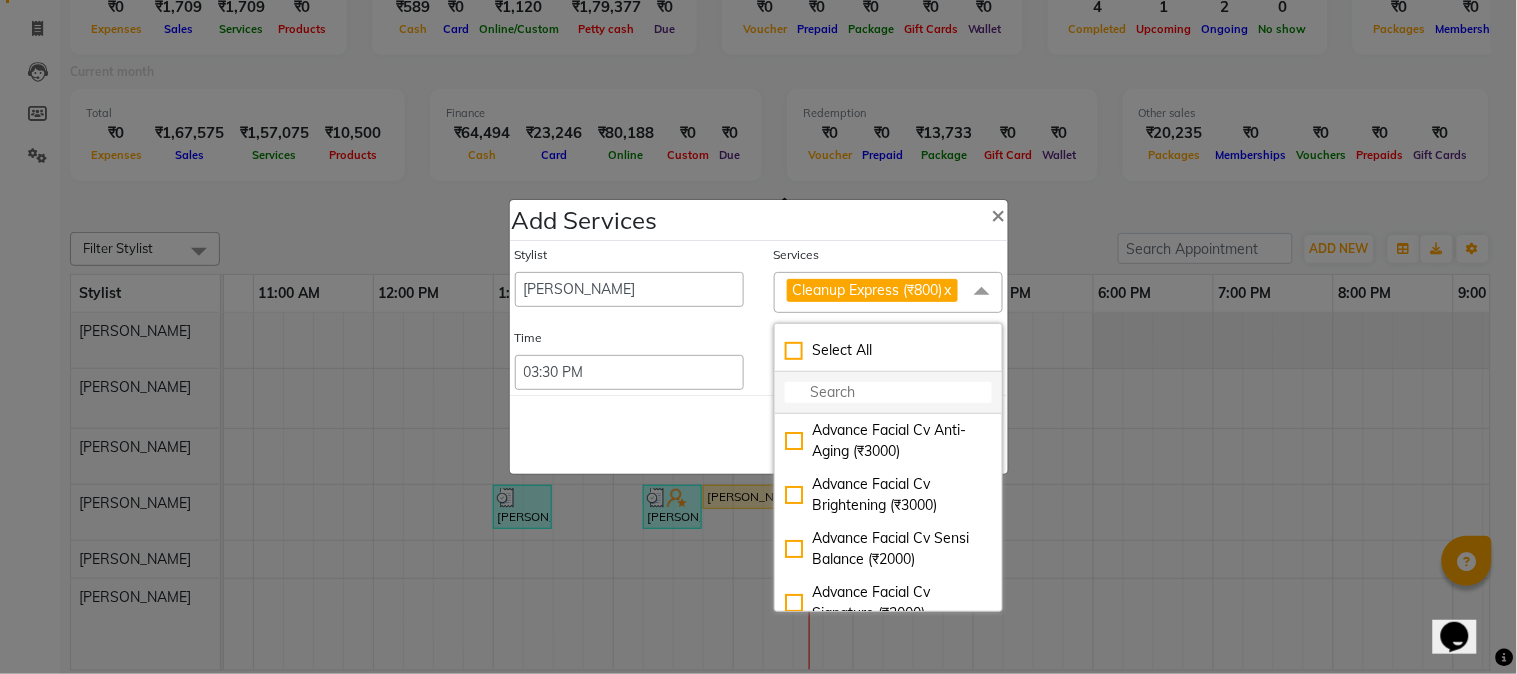 click 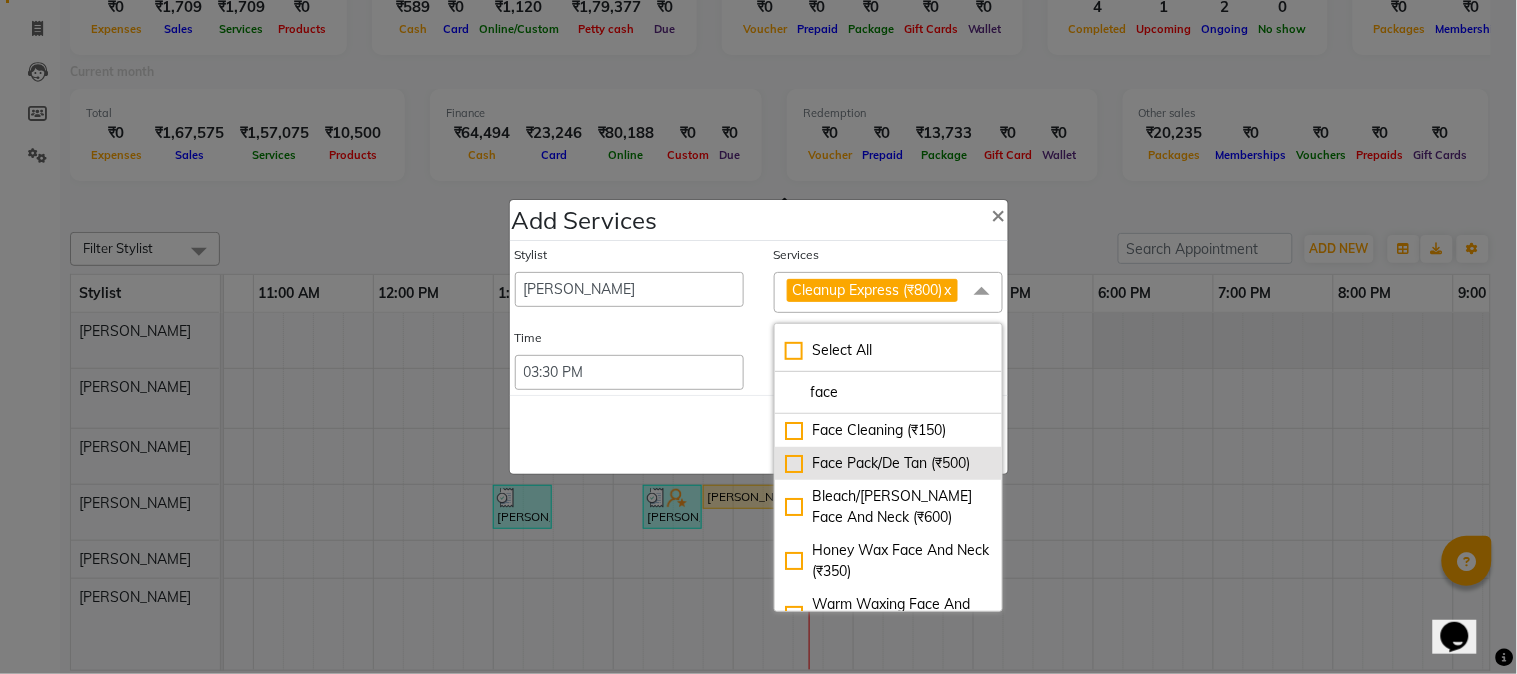 type on "face" 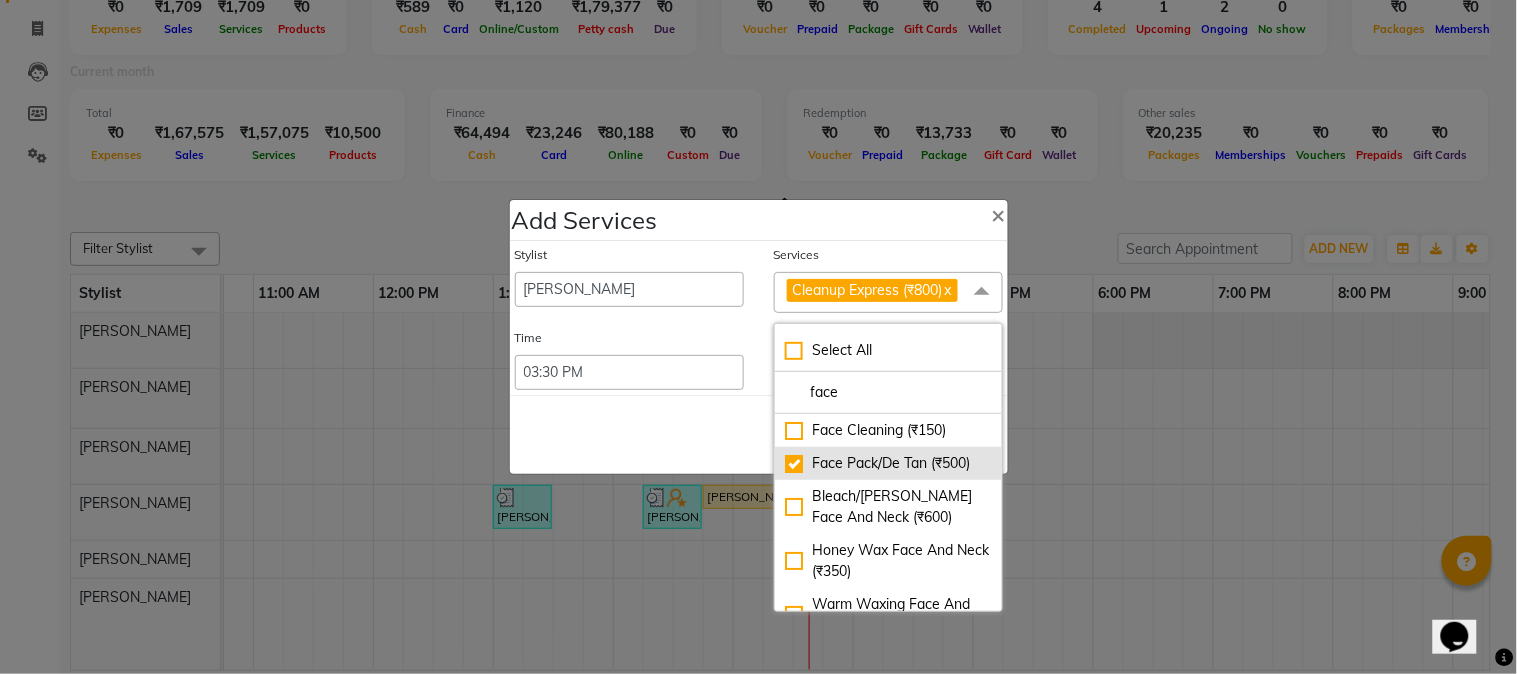 checkbox on "true" 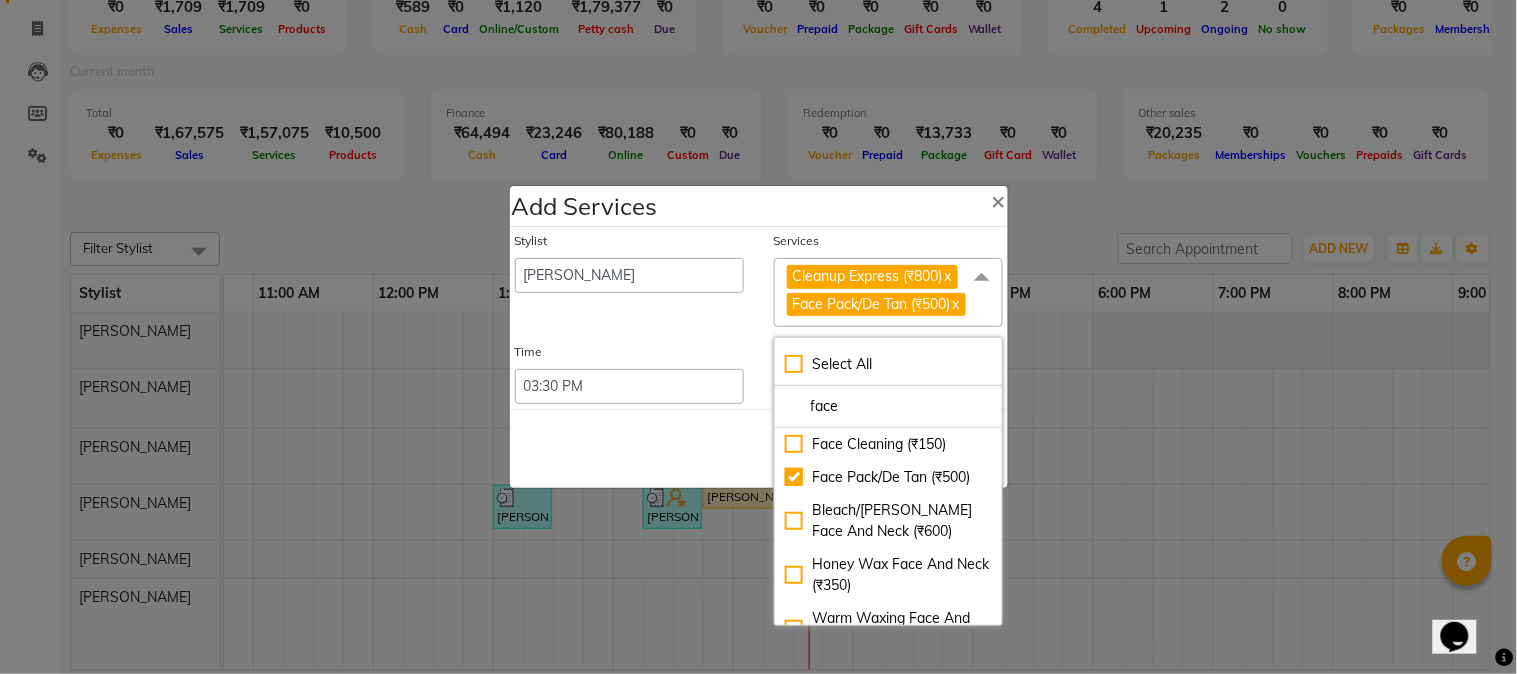 click on "Save   Cancel" 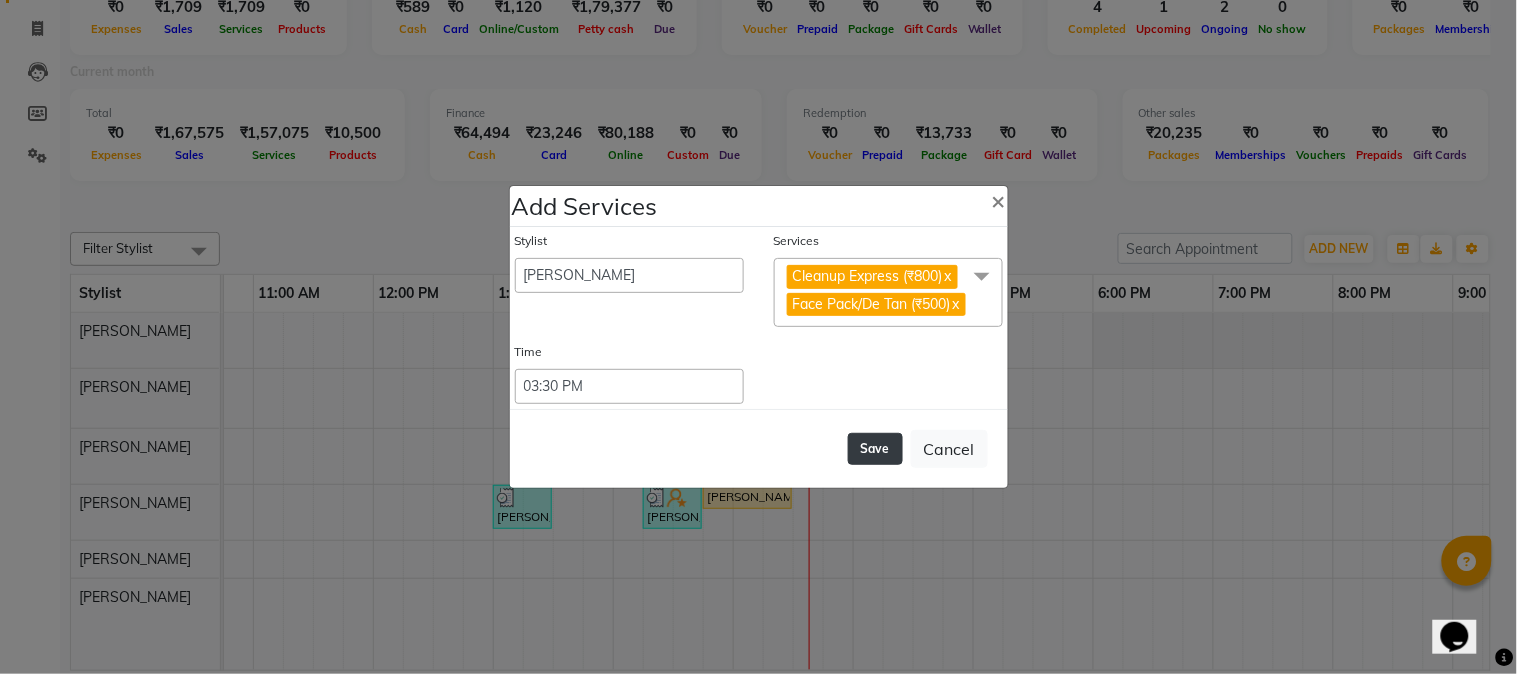 click on "Save" 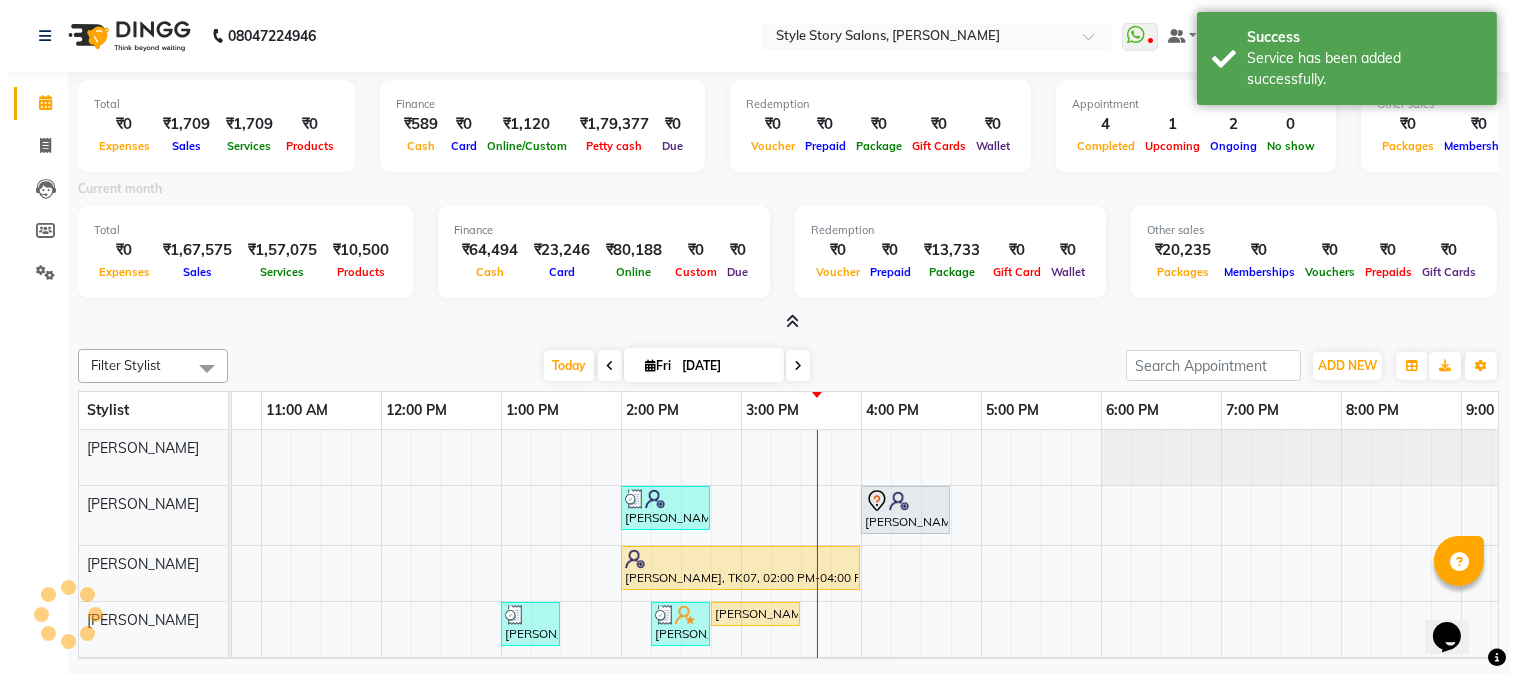 scroll, scrollTop: 0, scrollLeft: 0, axis: both 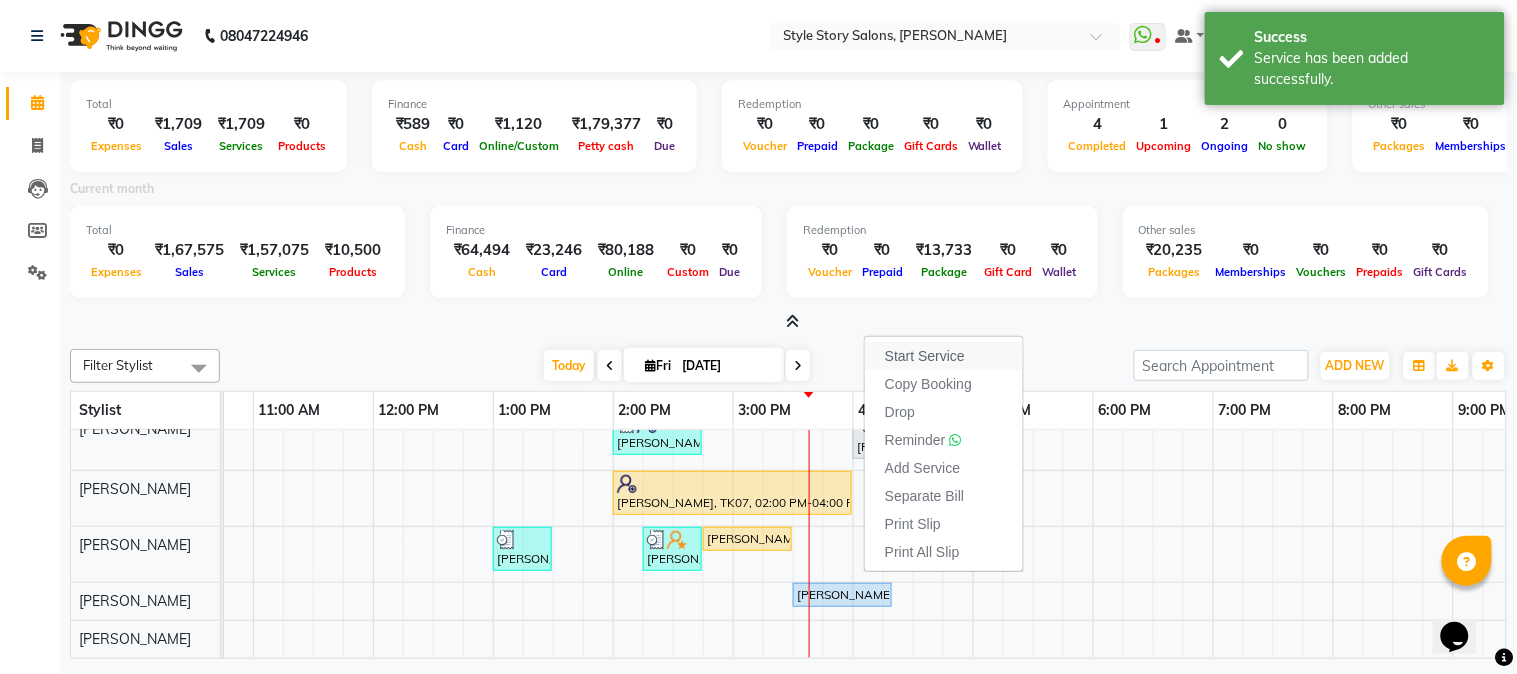 click on "Start Service" at bounding box center [925, 356] 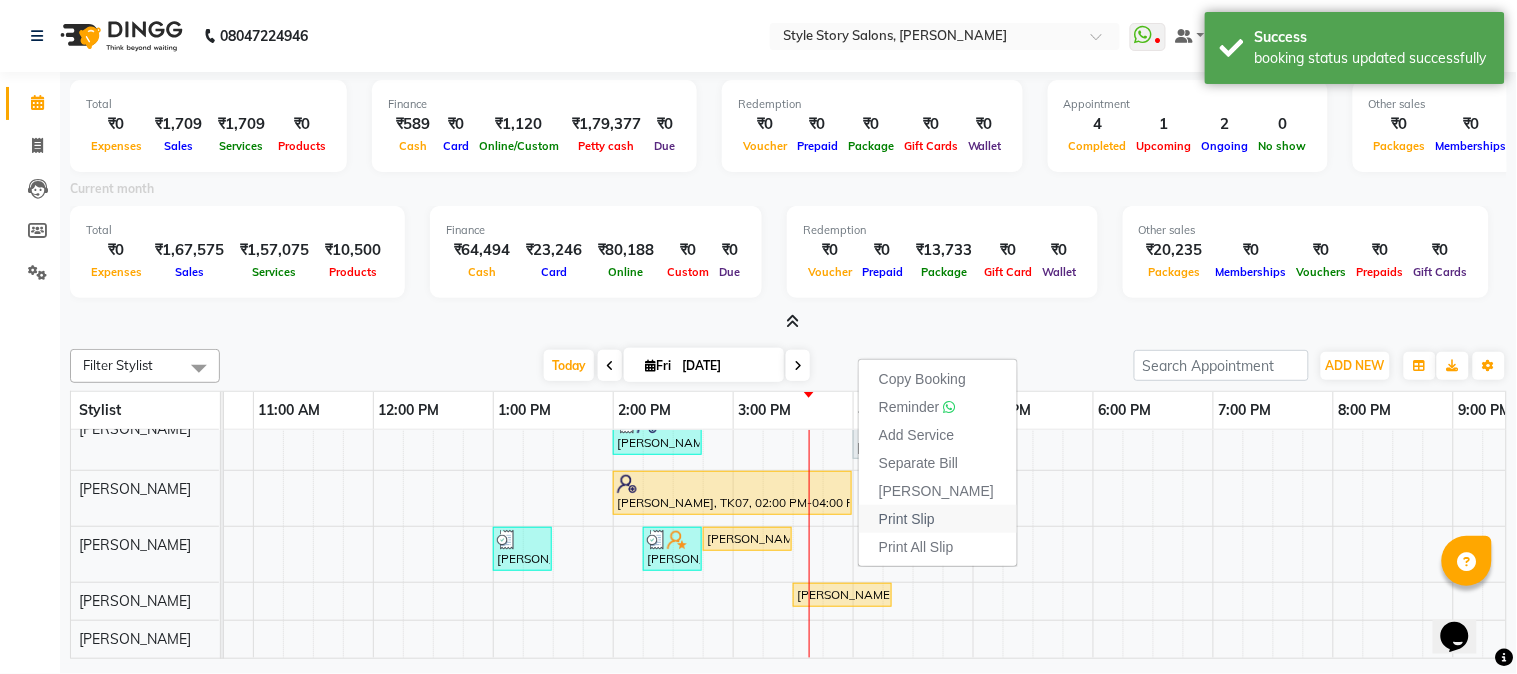 click on "Print Slip" at bounding box center (938, 519) 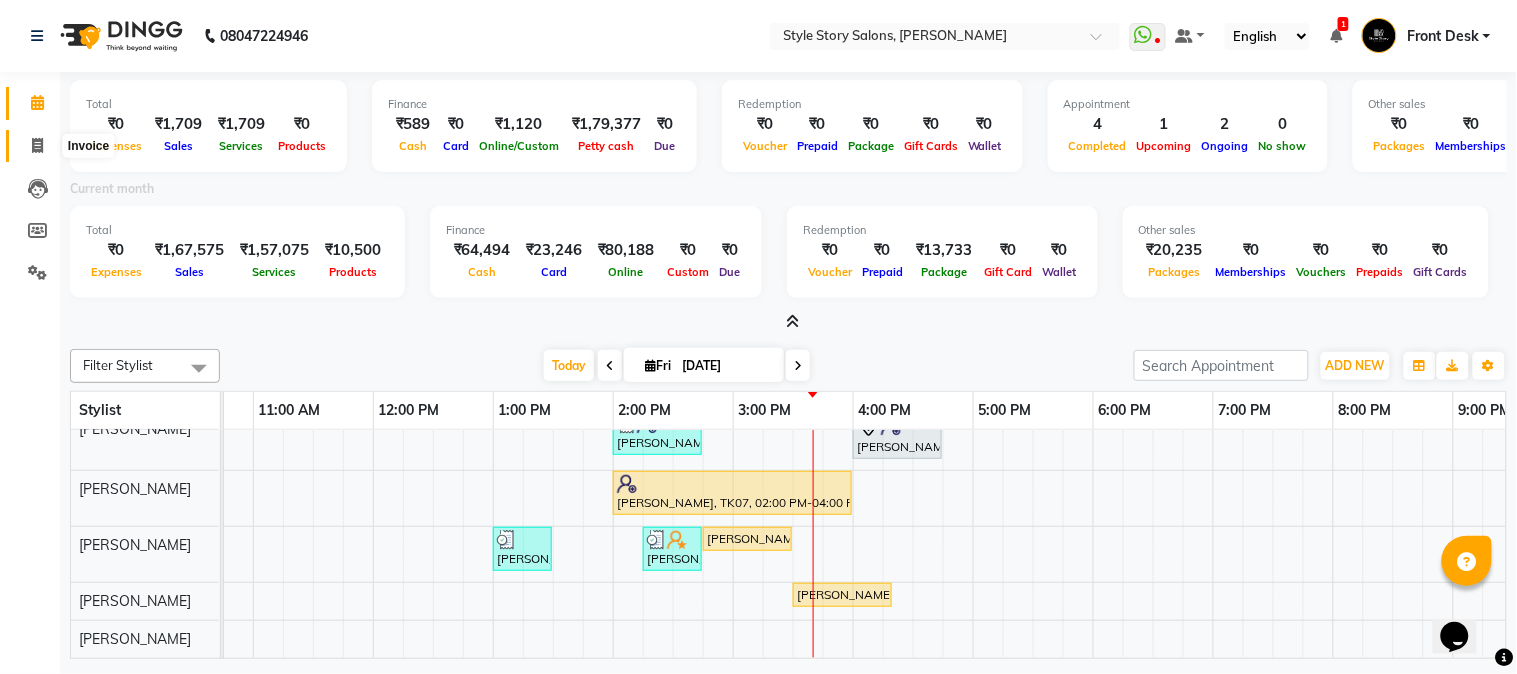 click 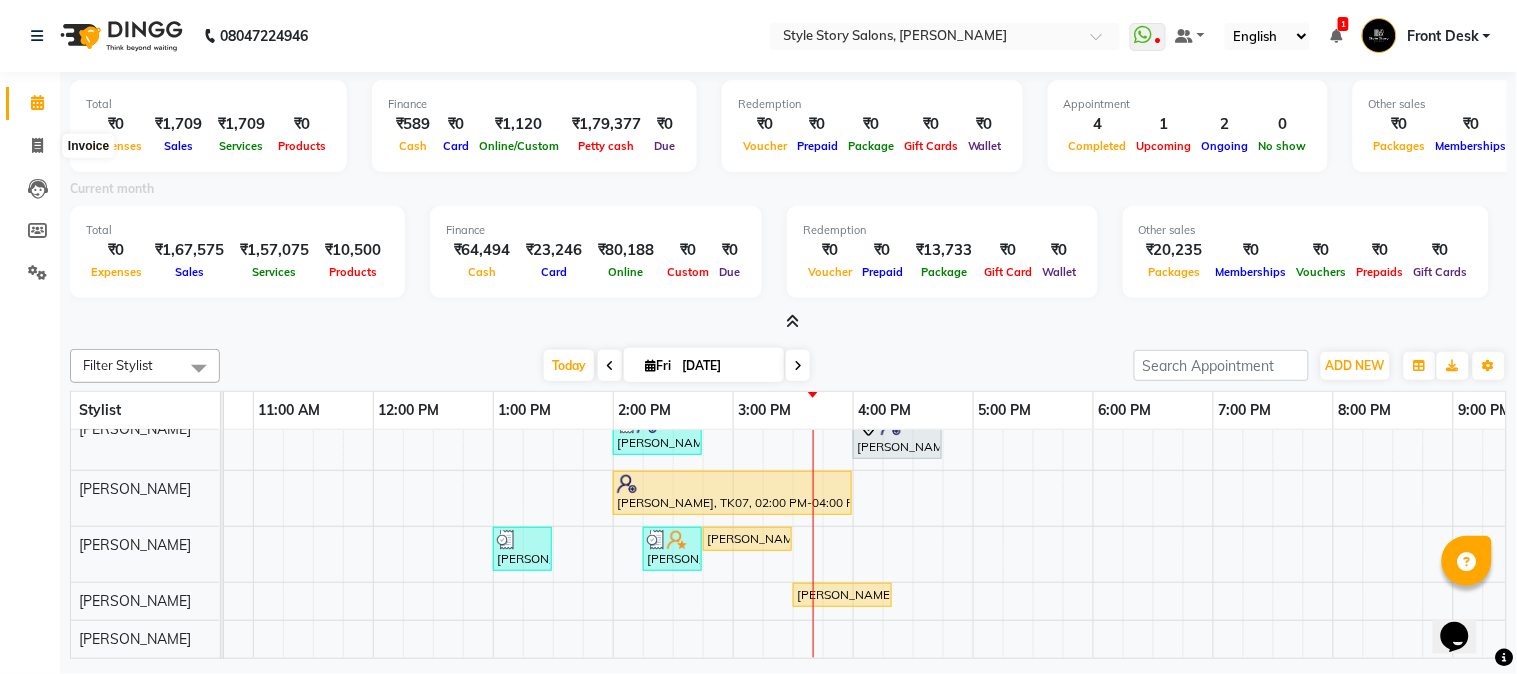 select on "6249" 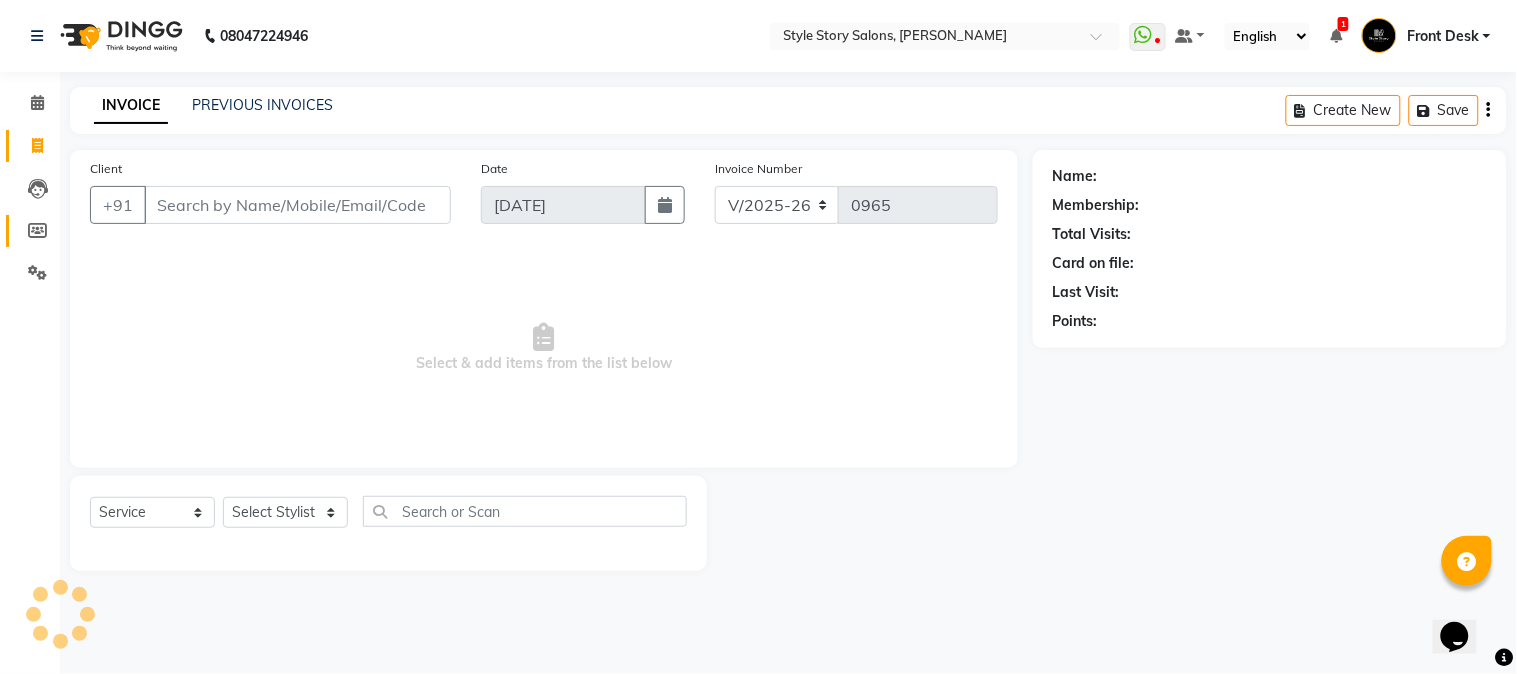 click 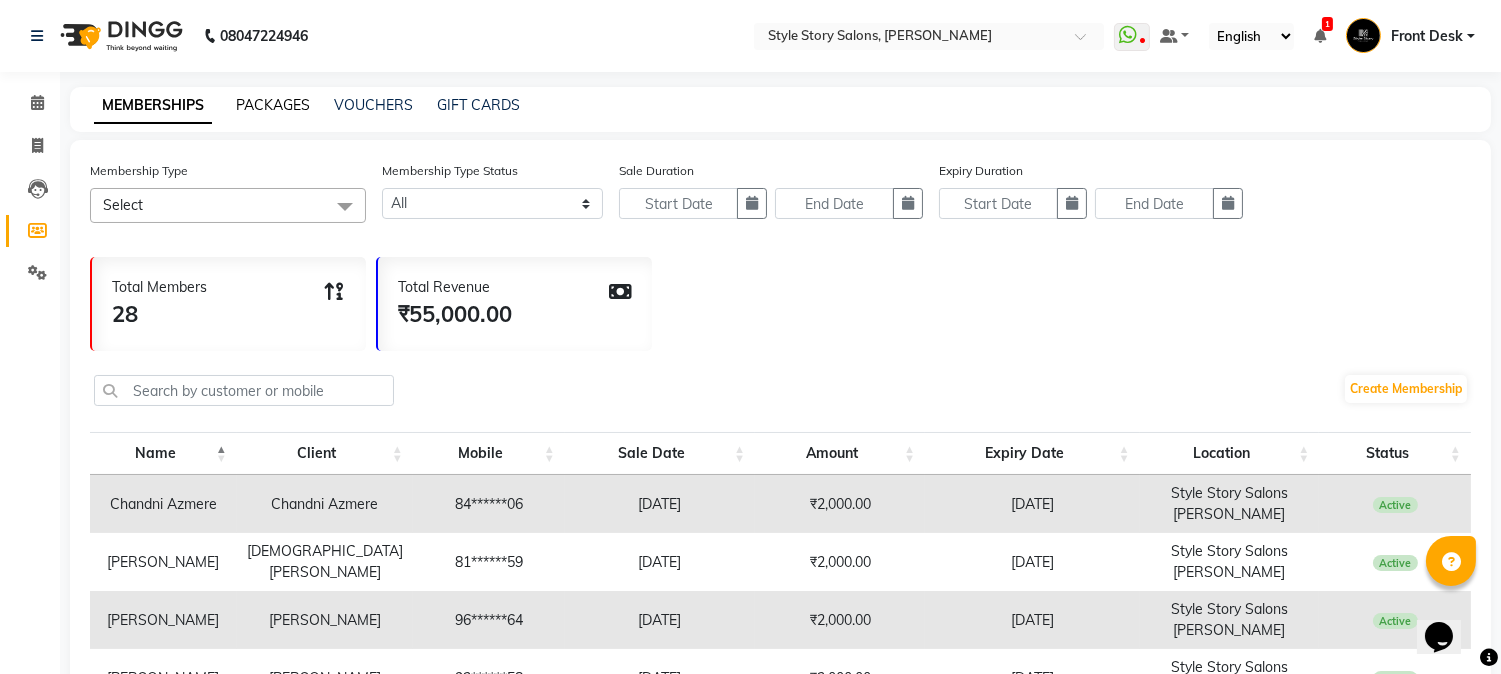 click on "PACKAGES" 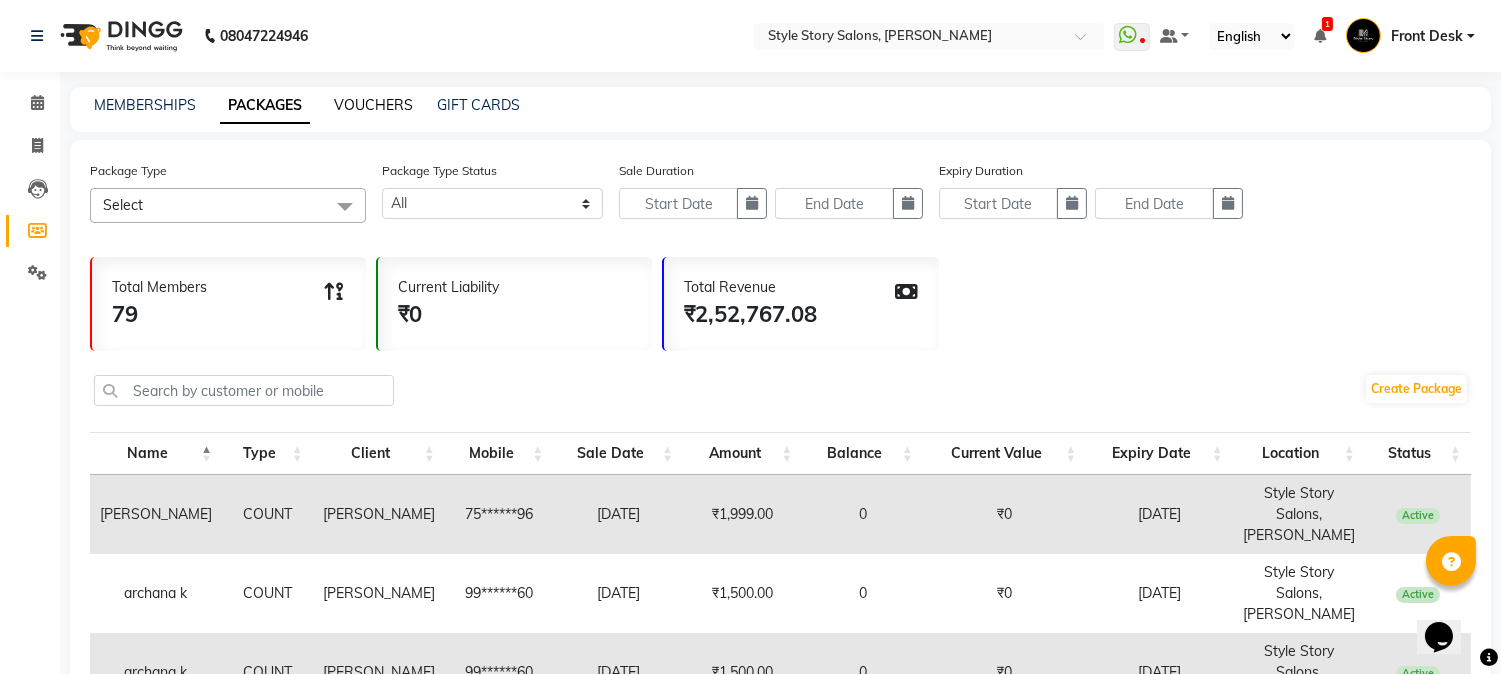 click on "VOUCHERS" 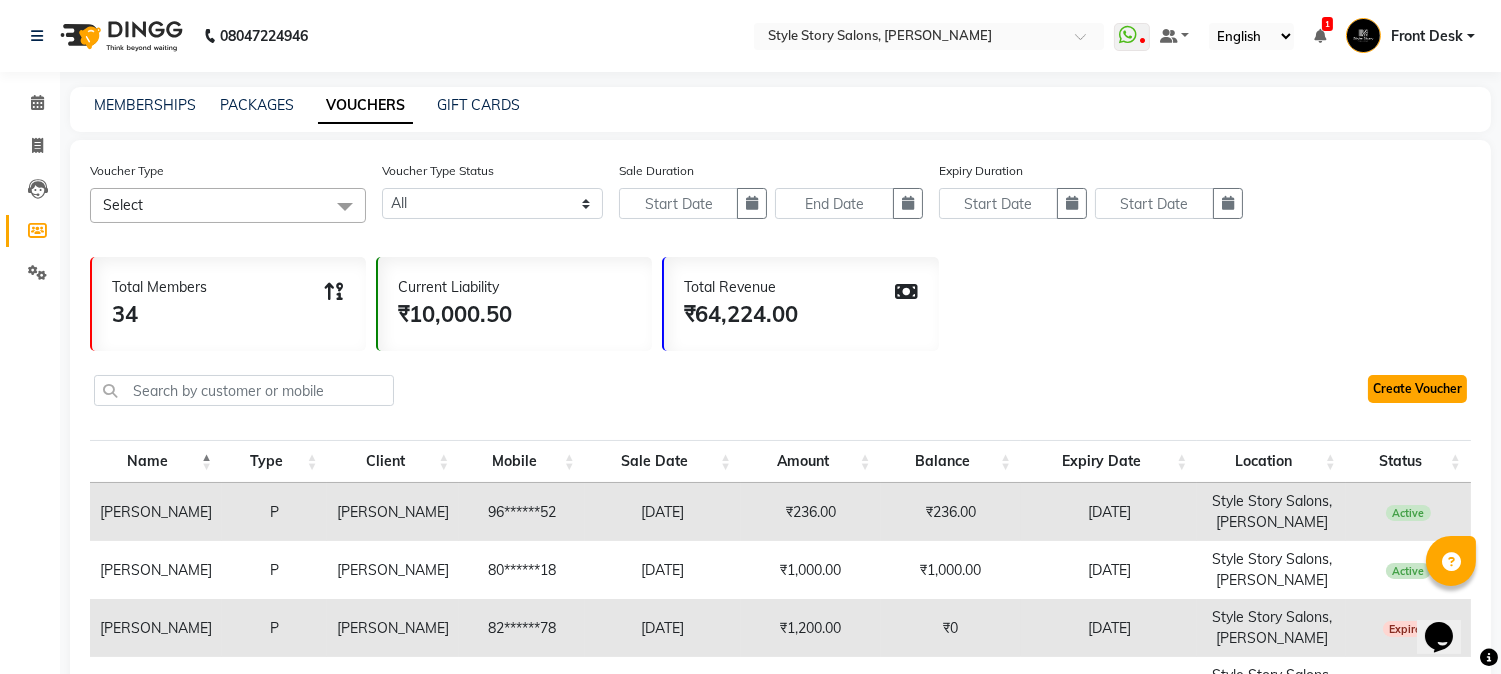 click on "Create Voucher" 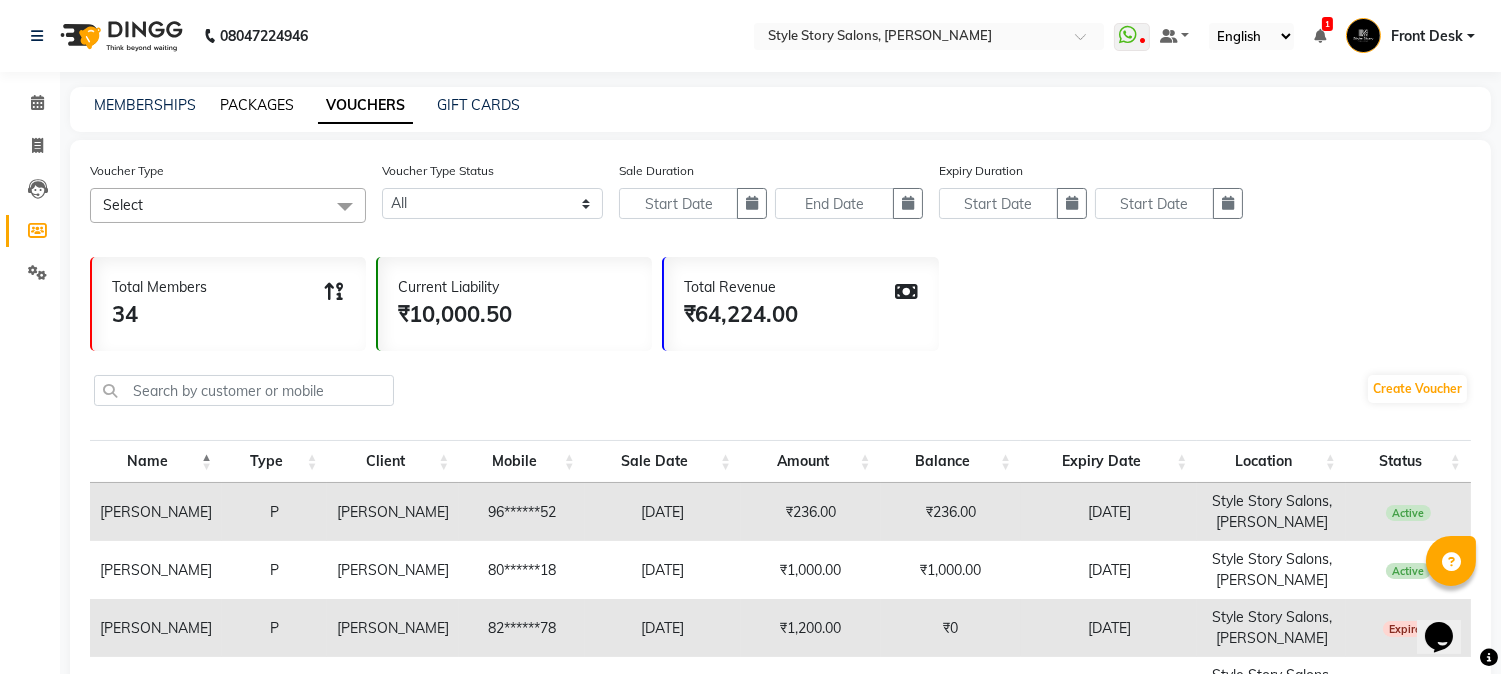 click on "PACKAGES" 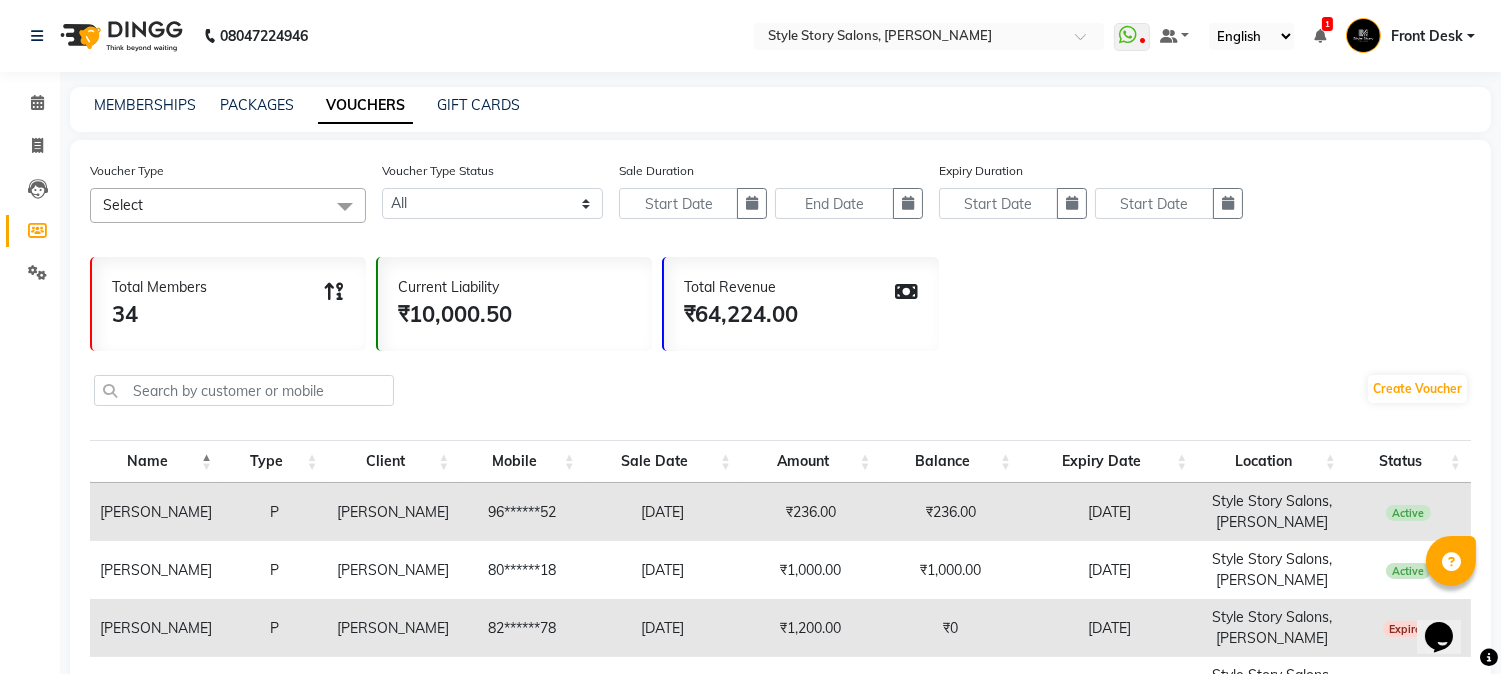 click on "Need Help?  Call us on [PHONE_NUMBER]" at bounding box center [278, 81] 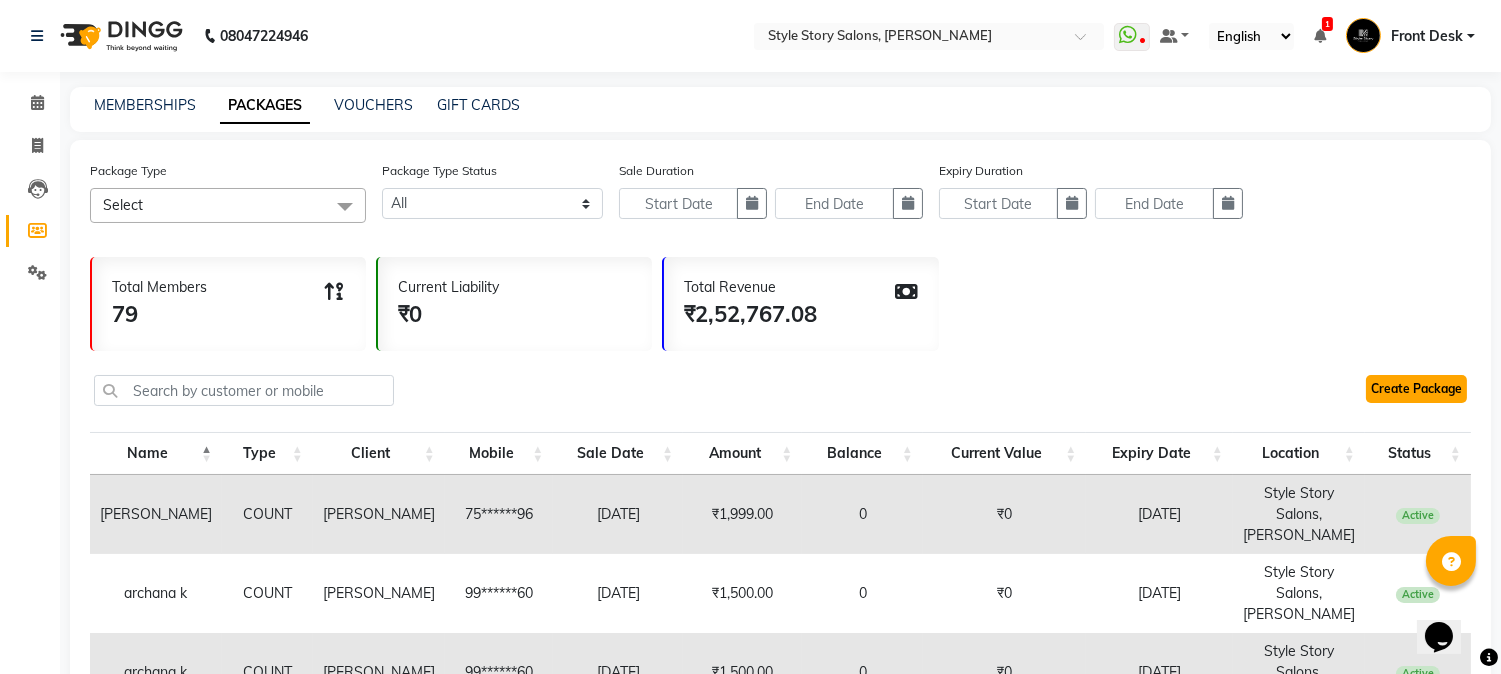 click on "Create Package" 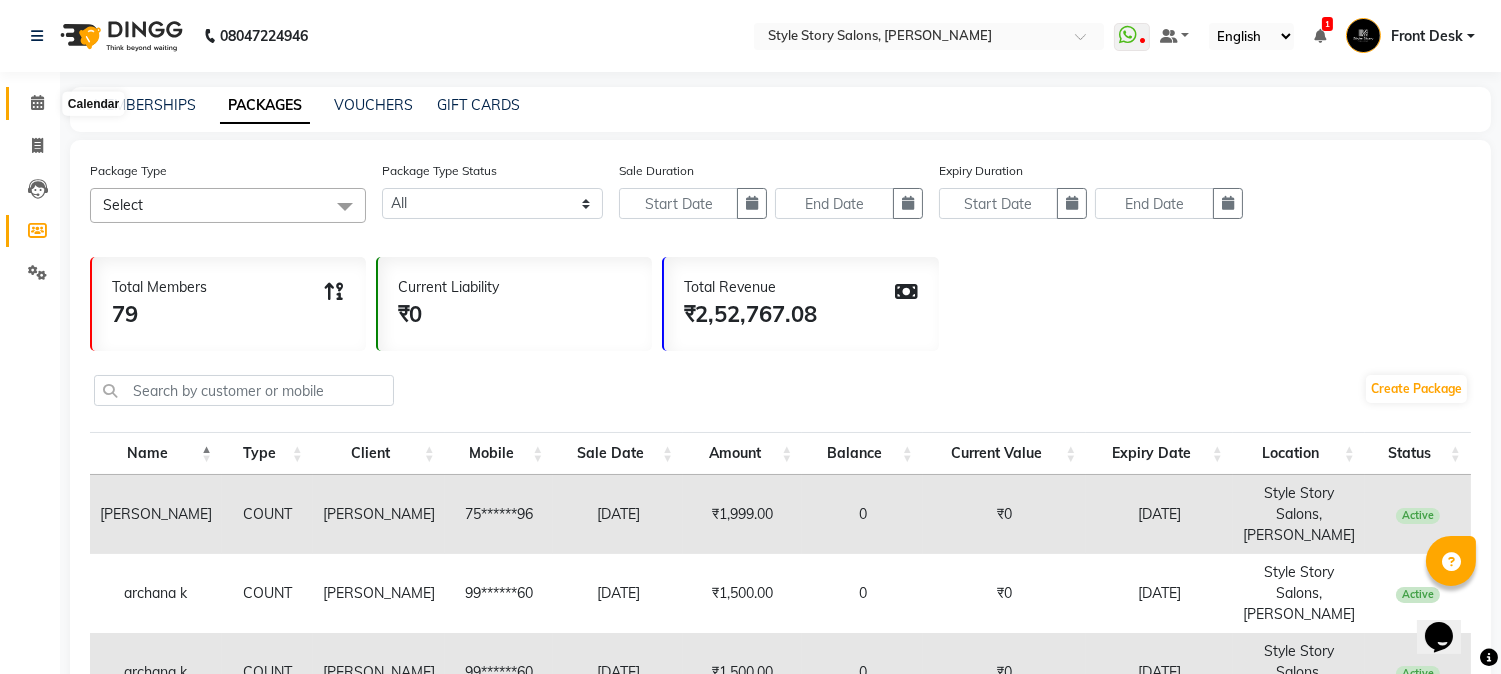click 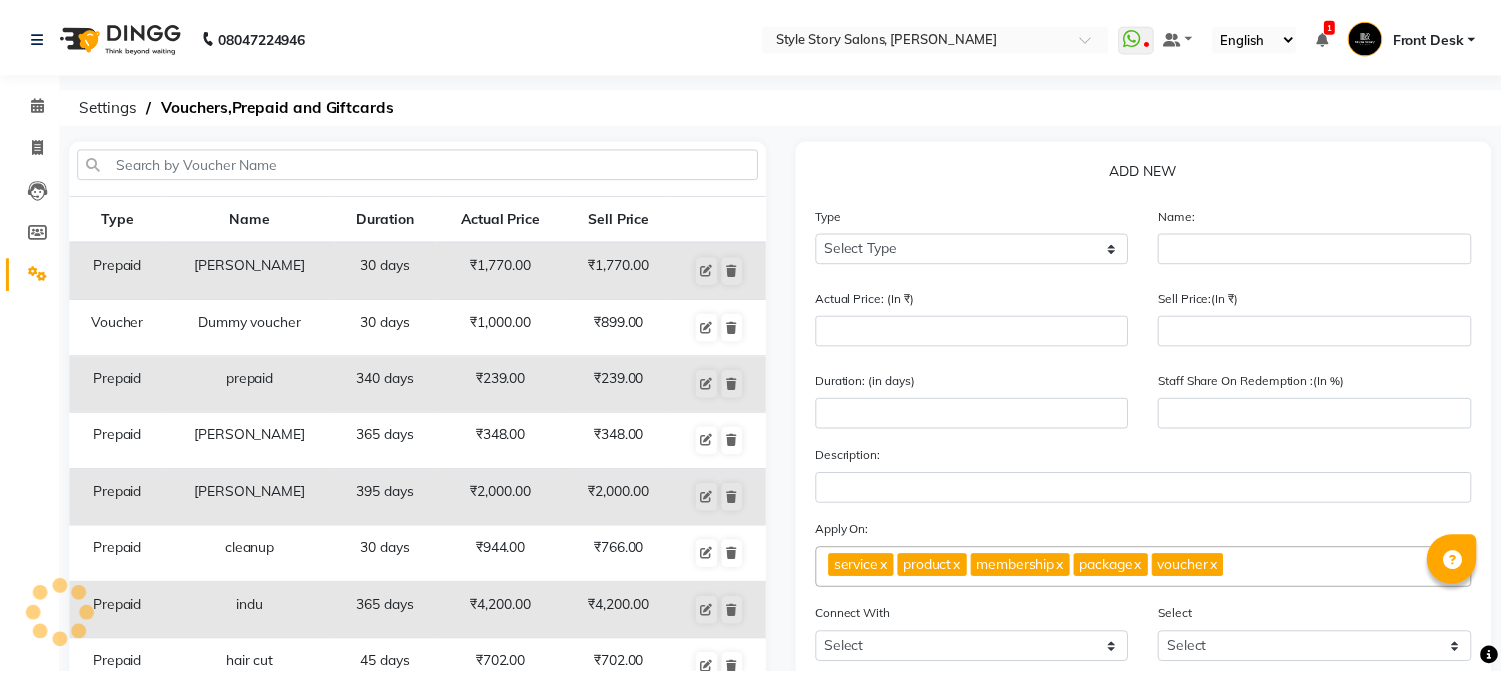 scroll, scrollTop: 0, scrollLeft: 0, axis: both 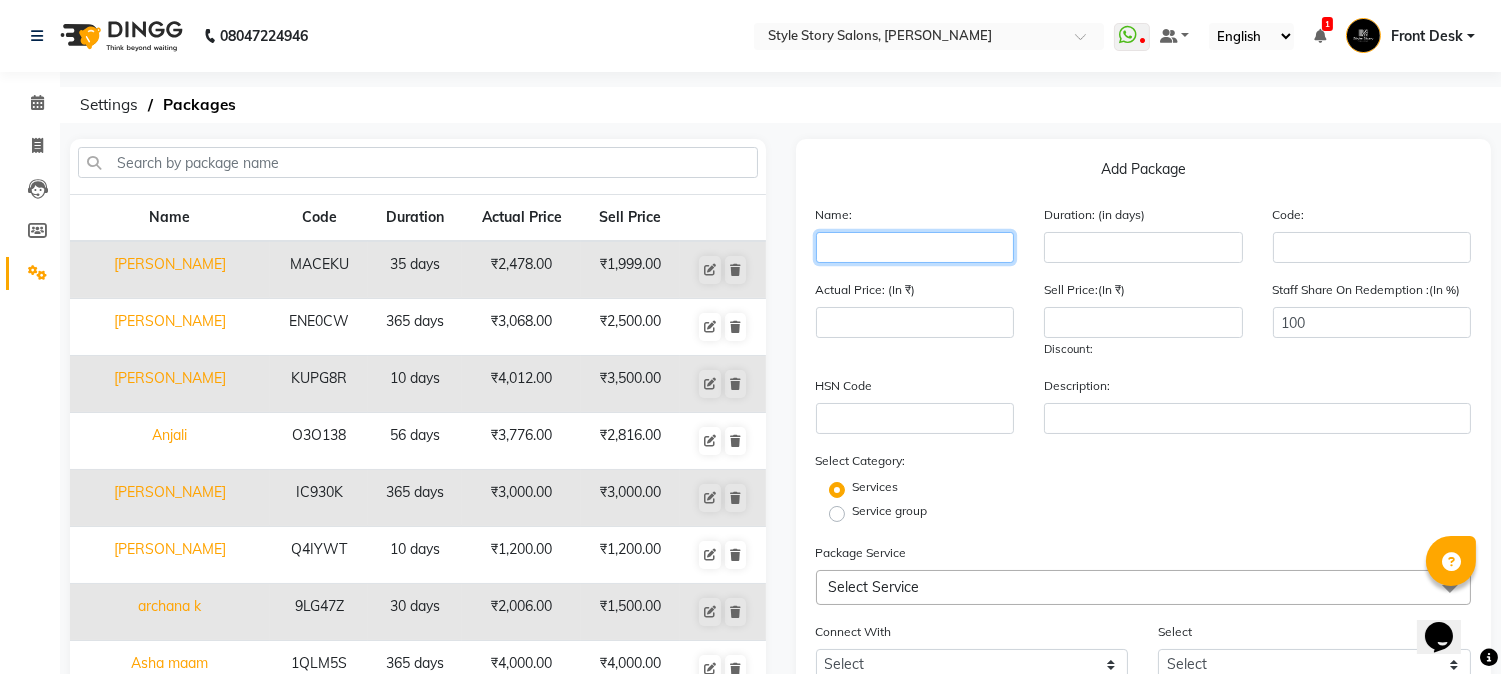 click 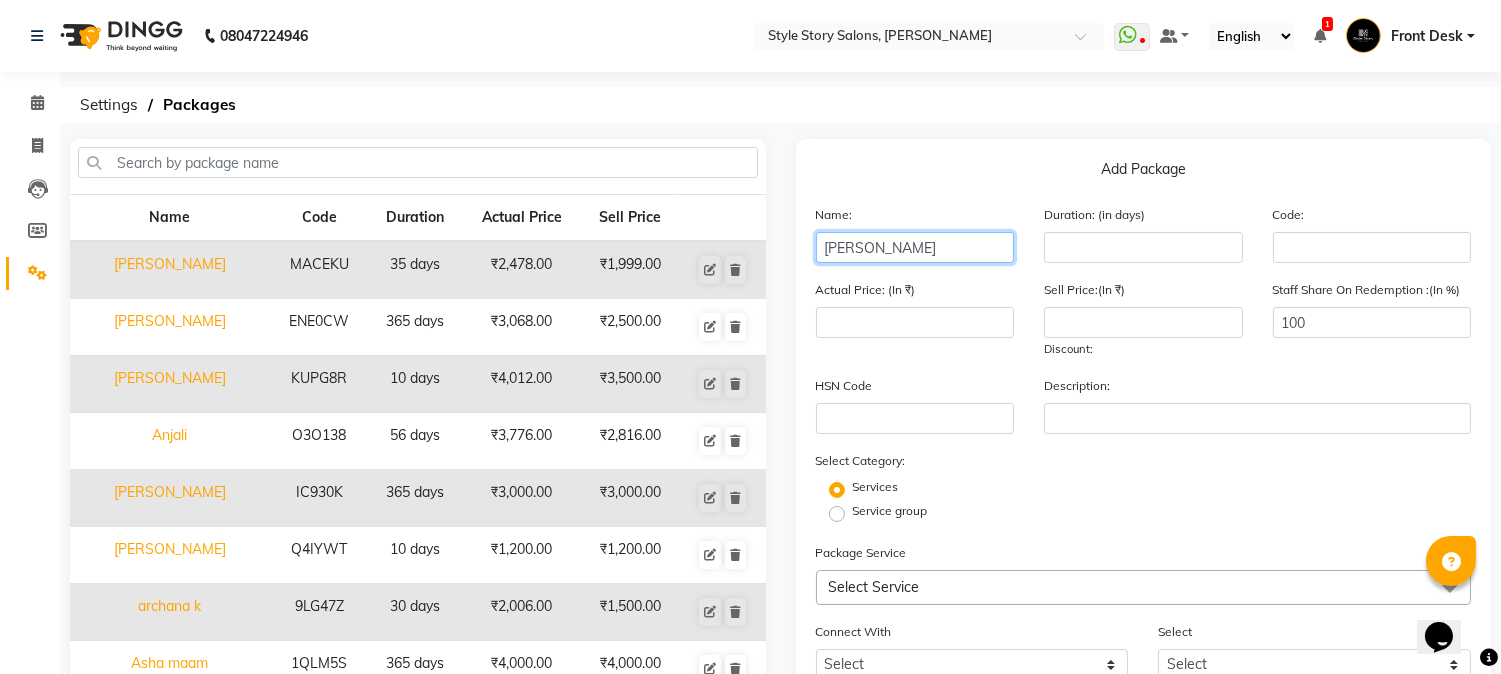 click on "Atharv" 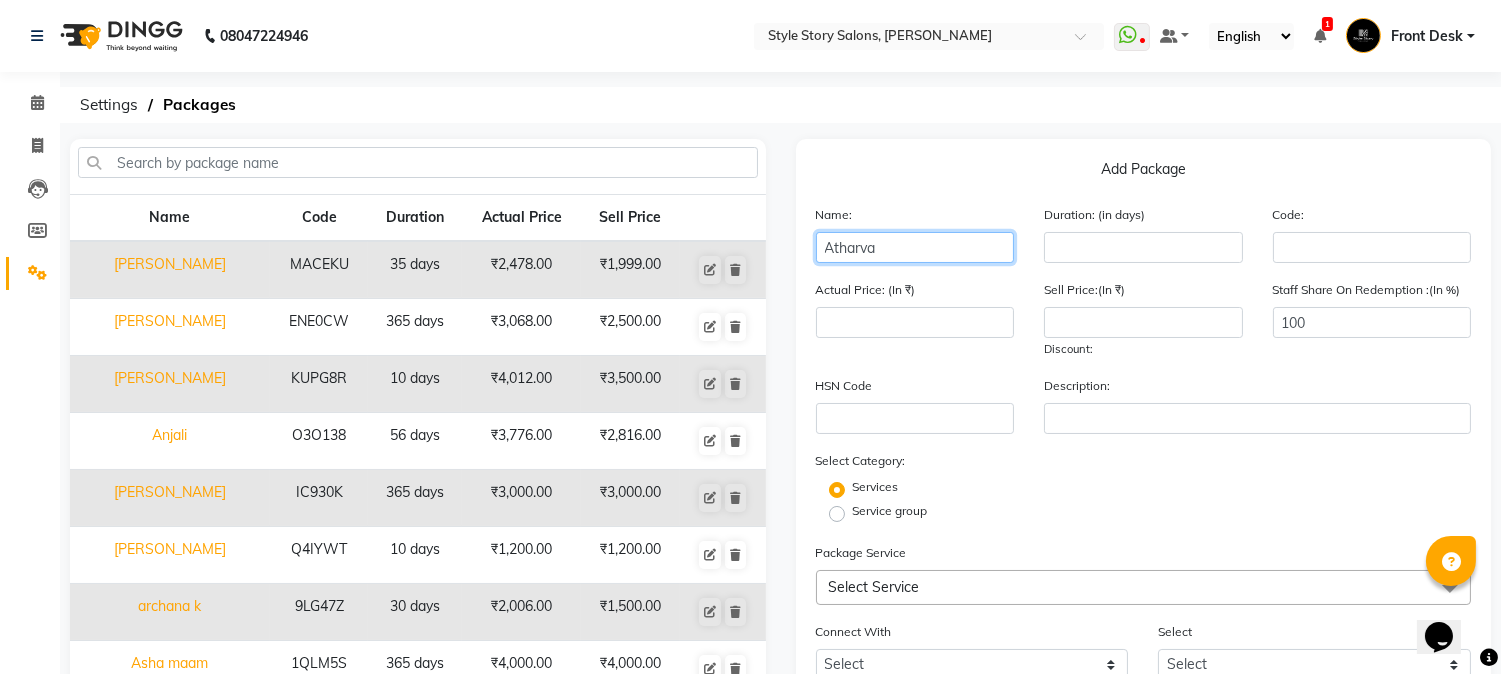 type on "Atharva" 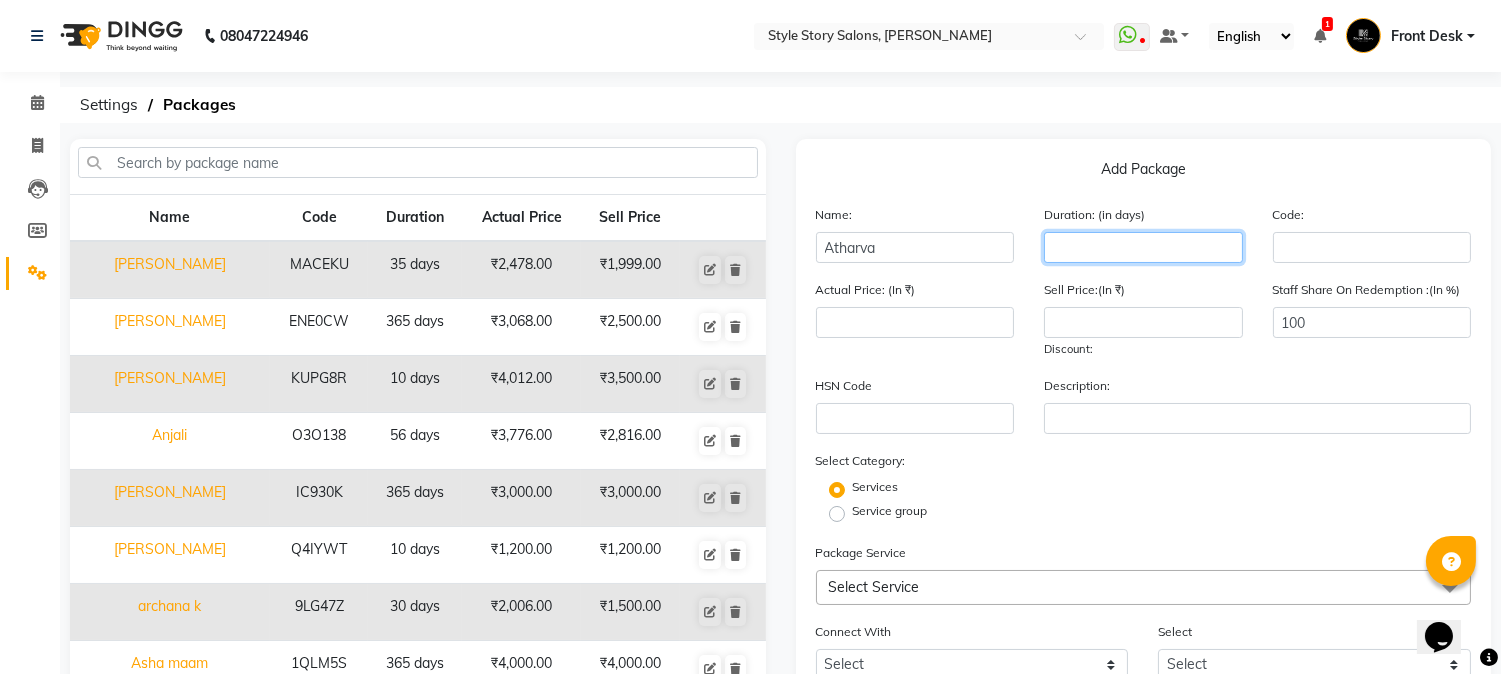 click 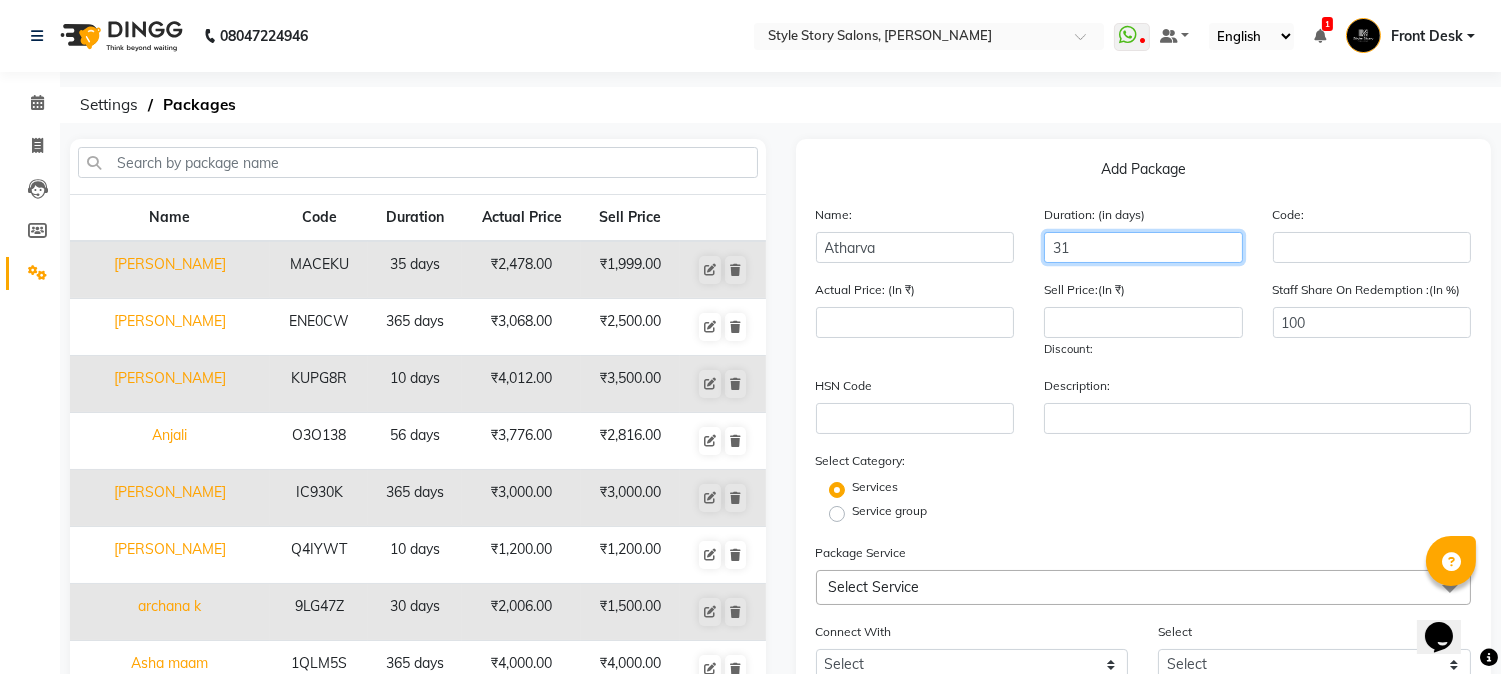 type on "31" 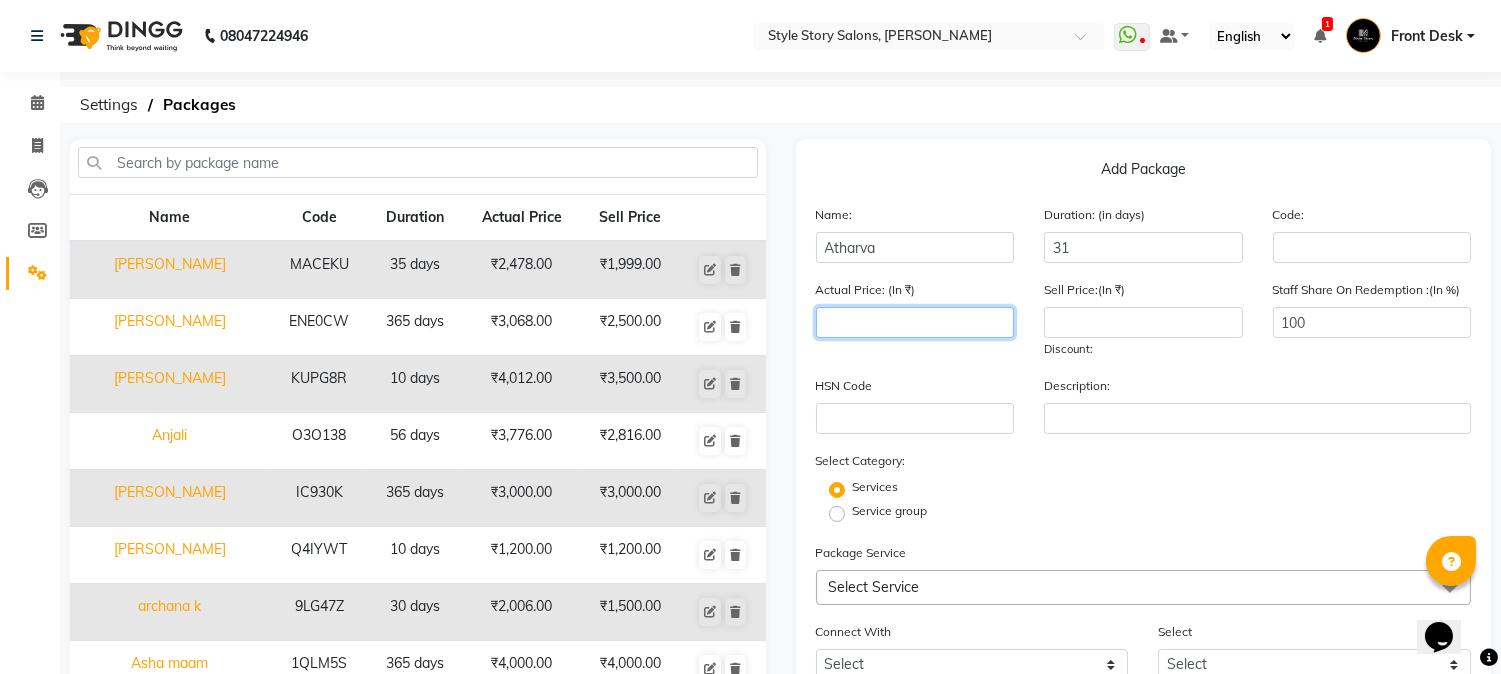 click 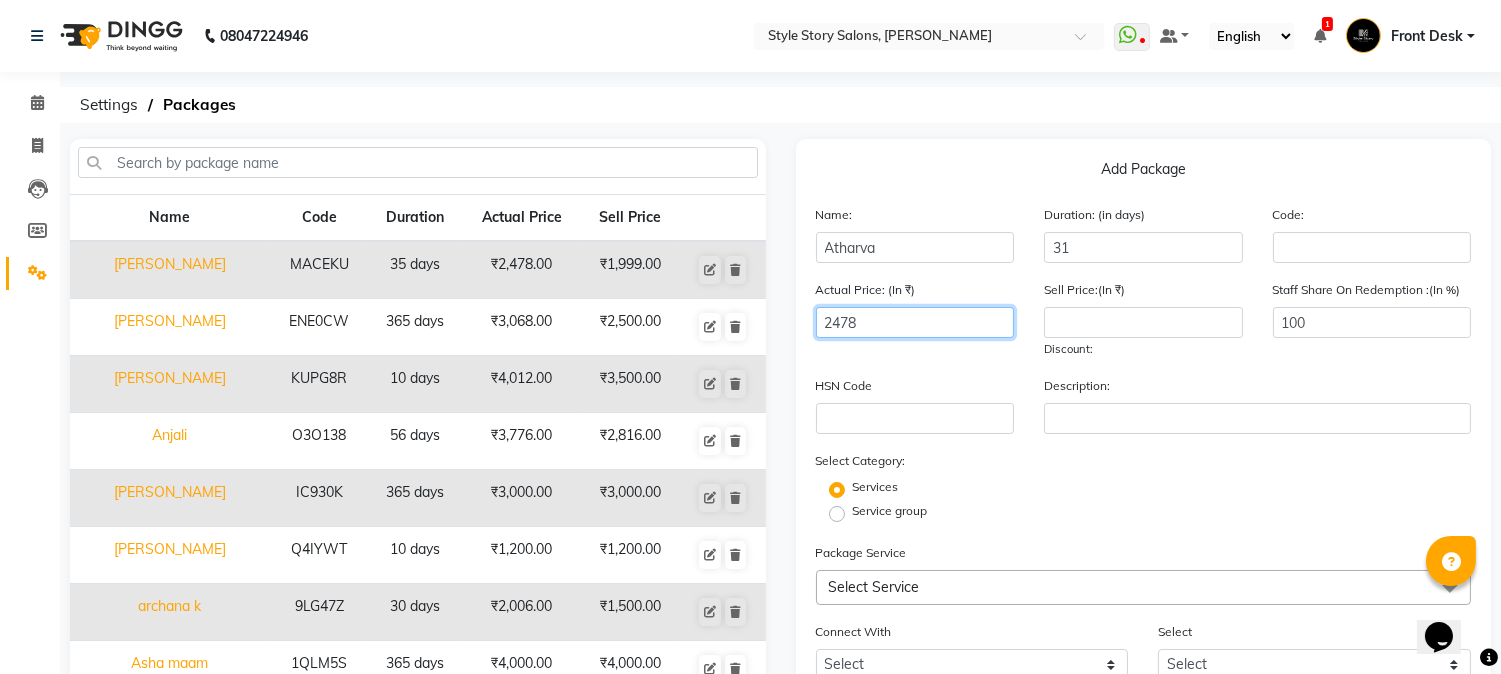type on "2478" 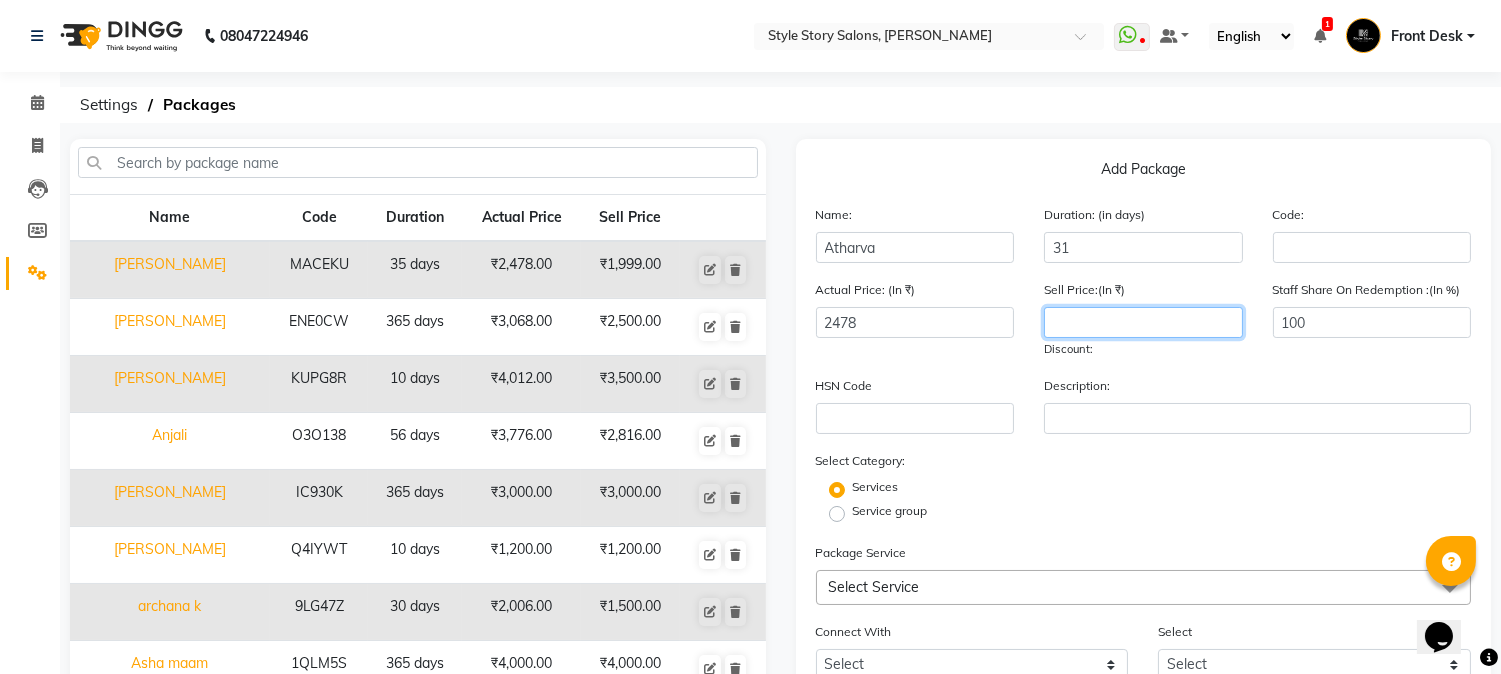 click 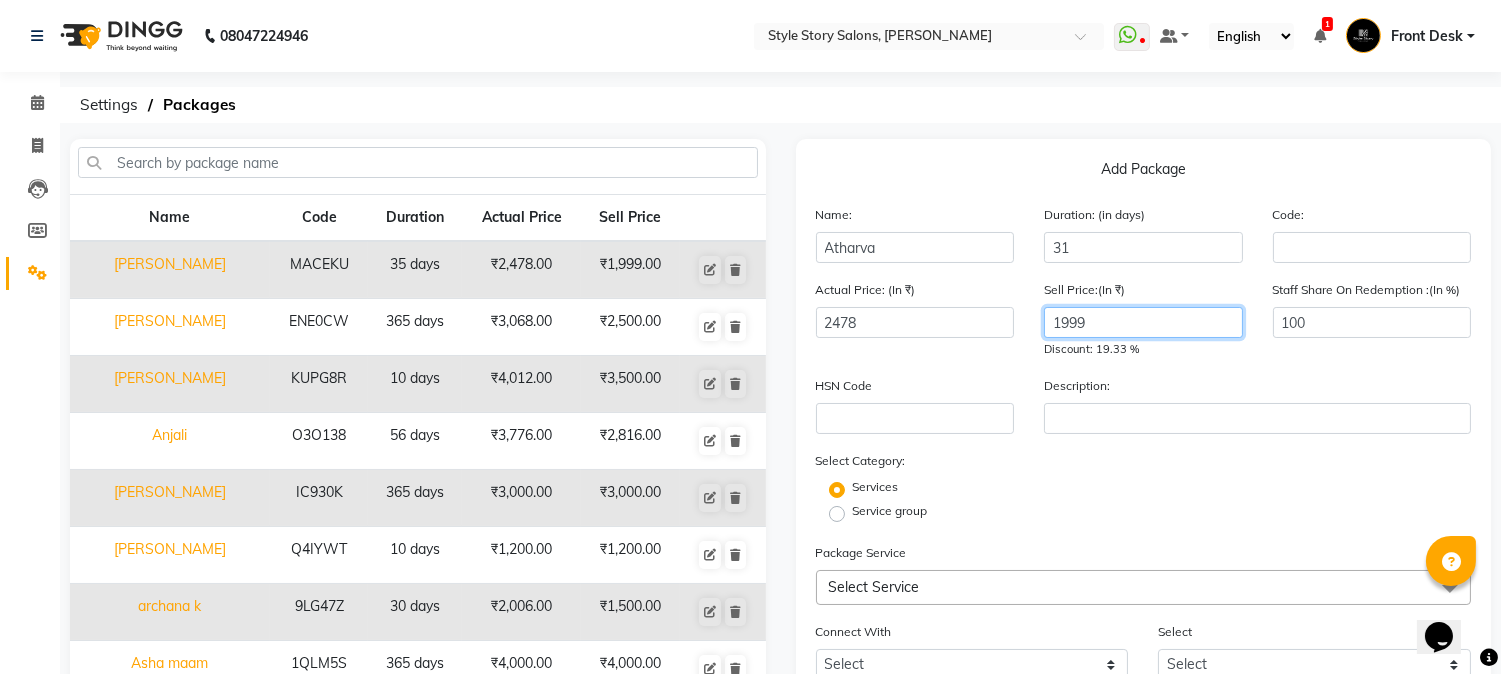 type on "1999" 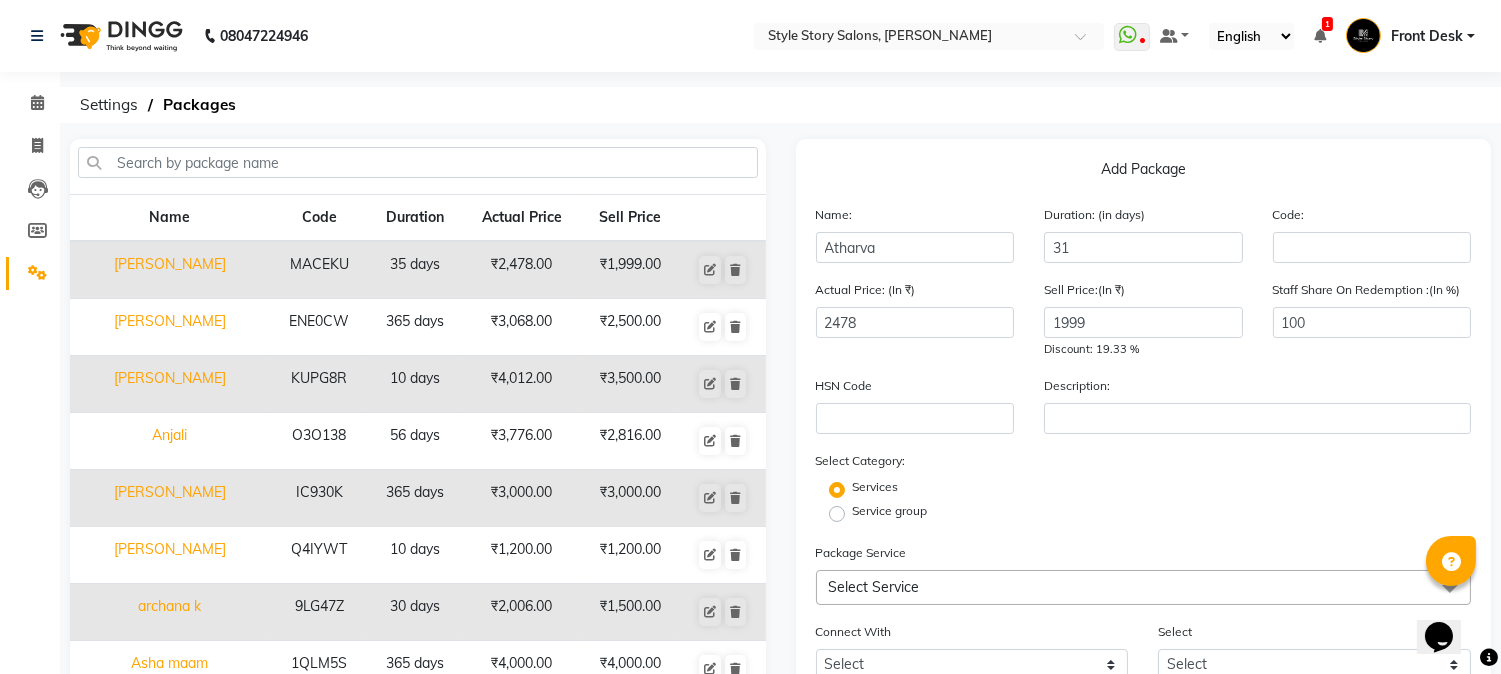 click on "Service group" 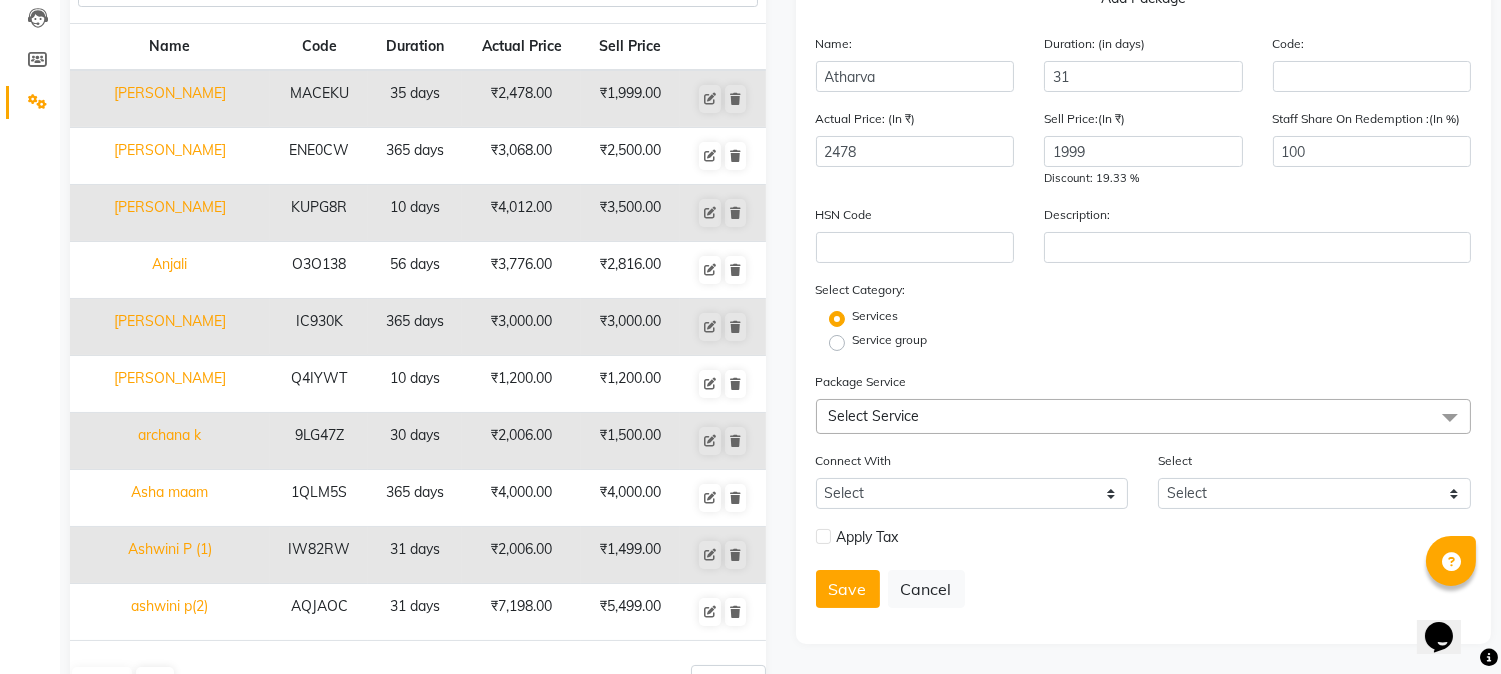 scroll, scrollTop: 222, scrollLeft: 0, axis: vertical 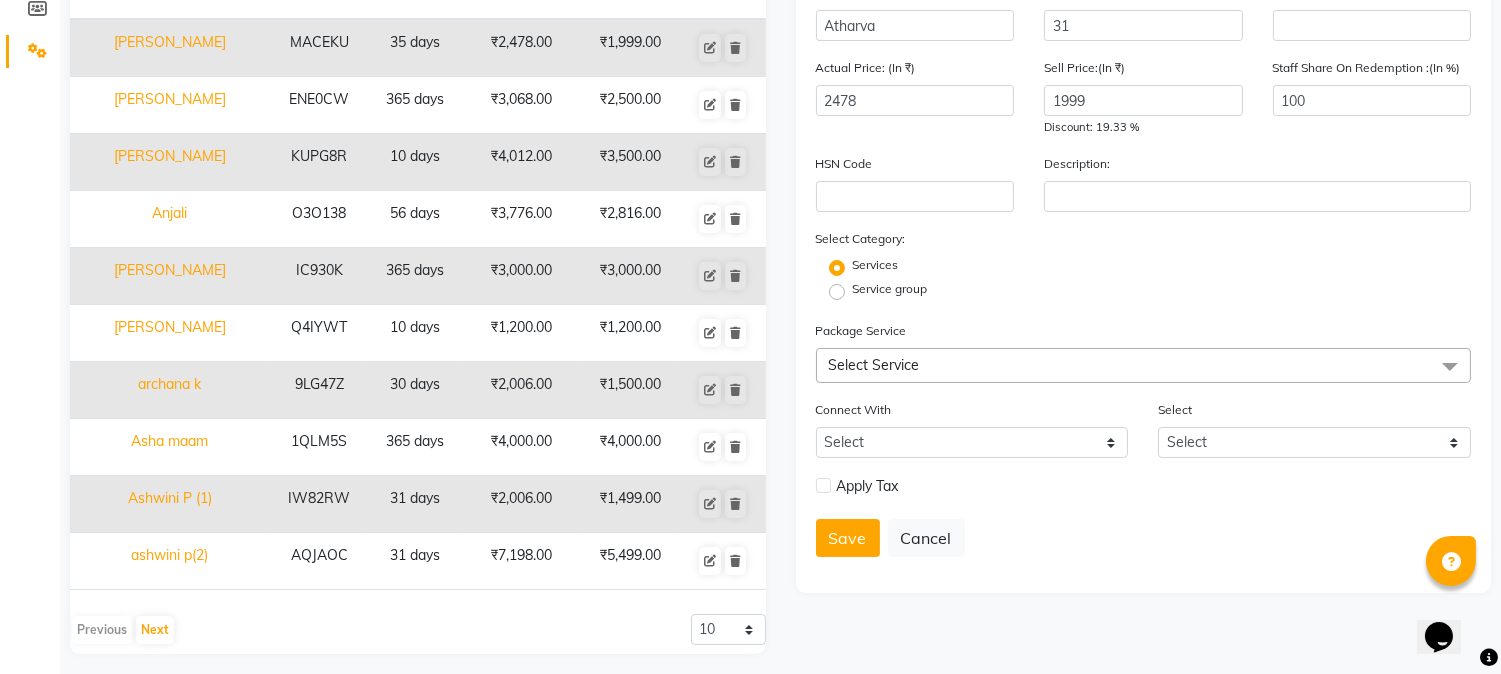 click on "Select Service" 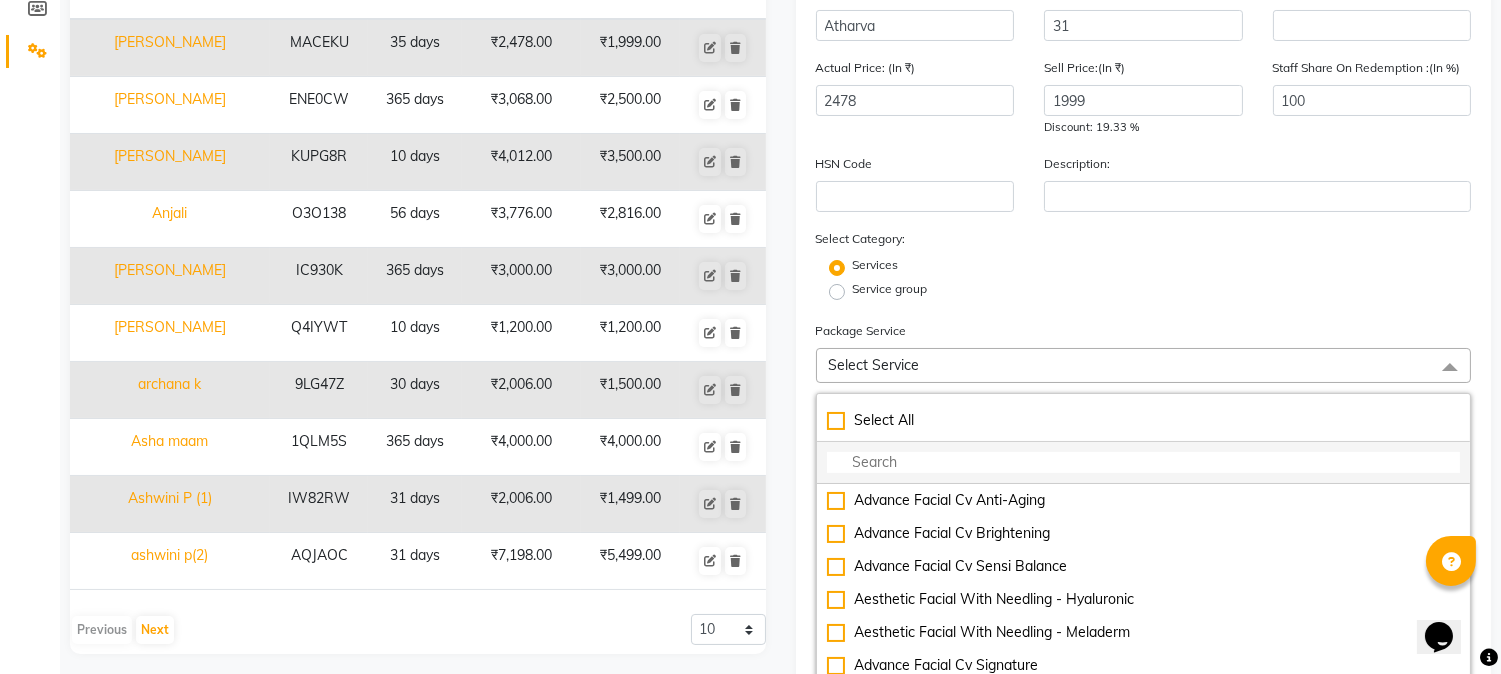 click 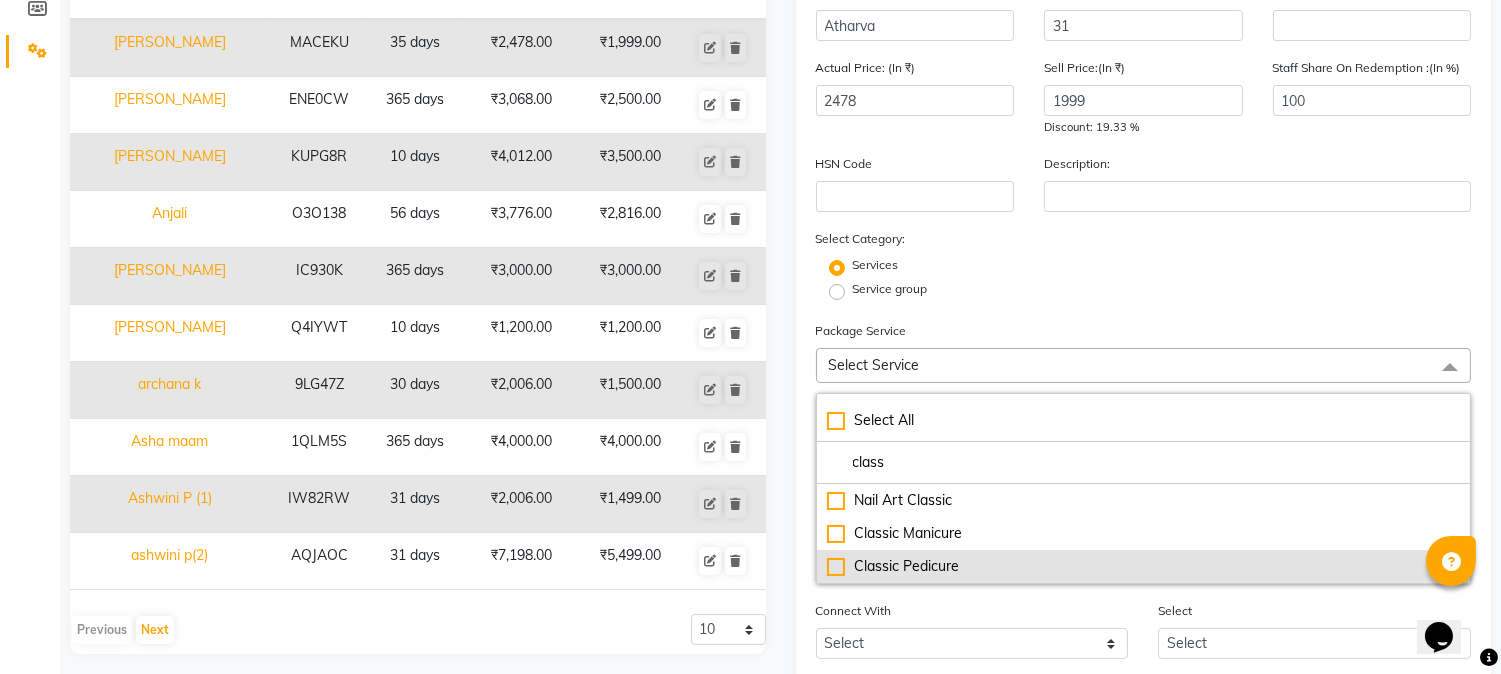 type on "class" 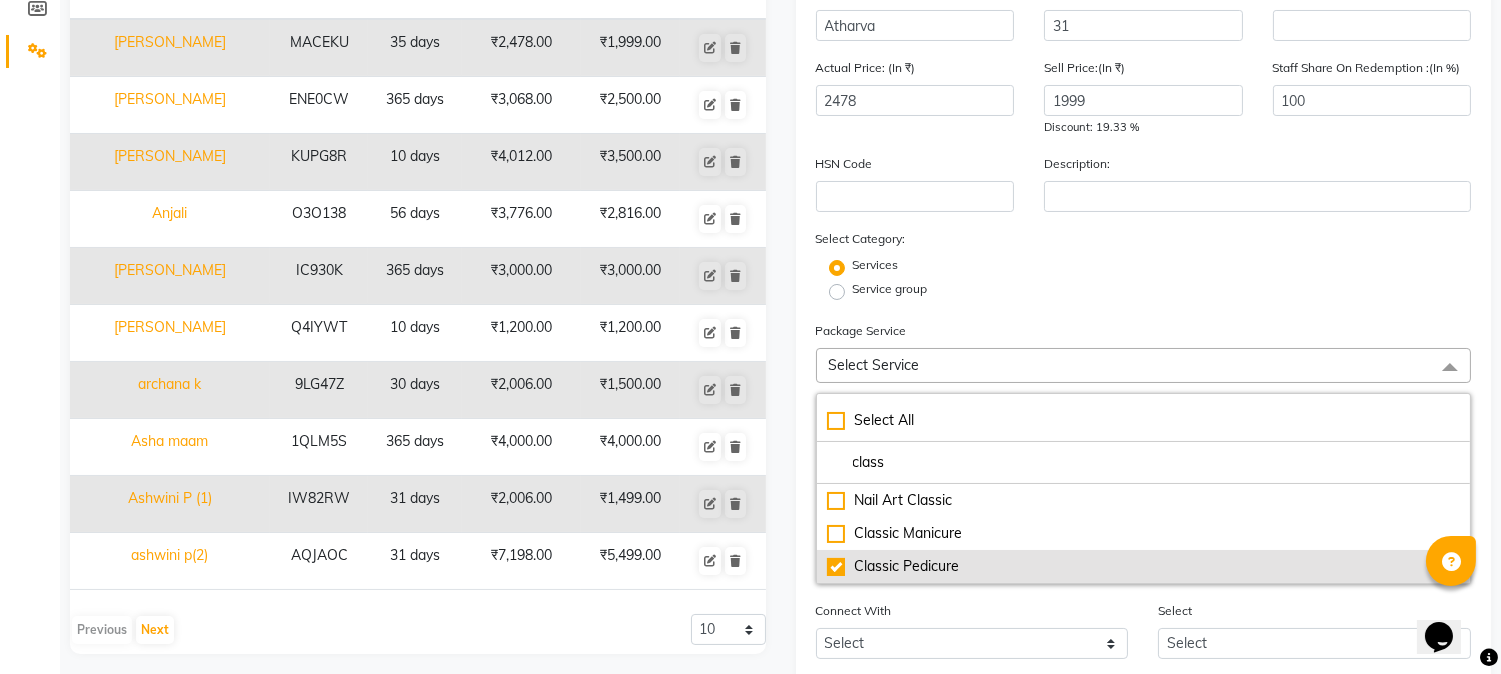 checkbox on "true" 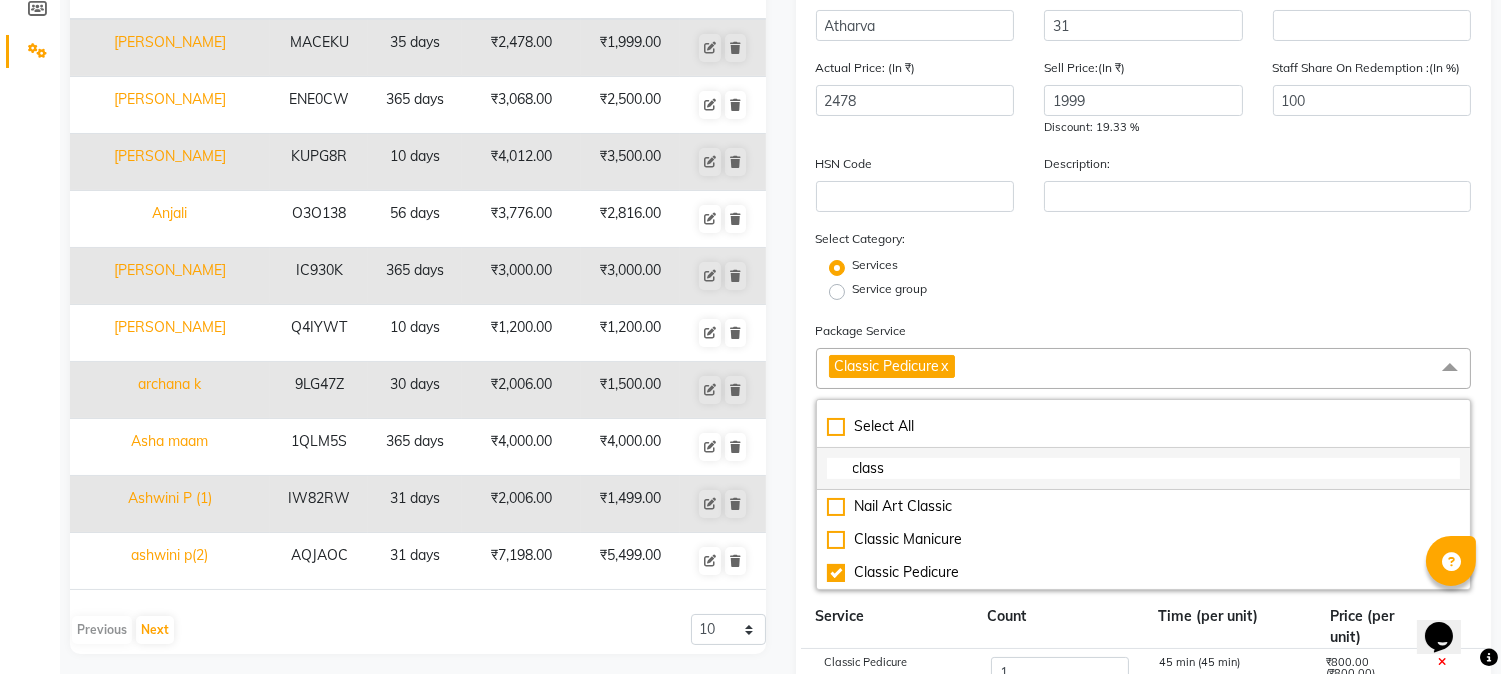 drag, startPoint x: 923, startPoint y: 467, endPoint x: 831, endPoint y: 481, distance: 93.05912 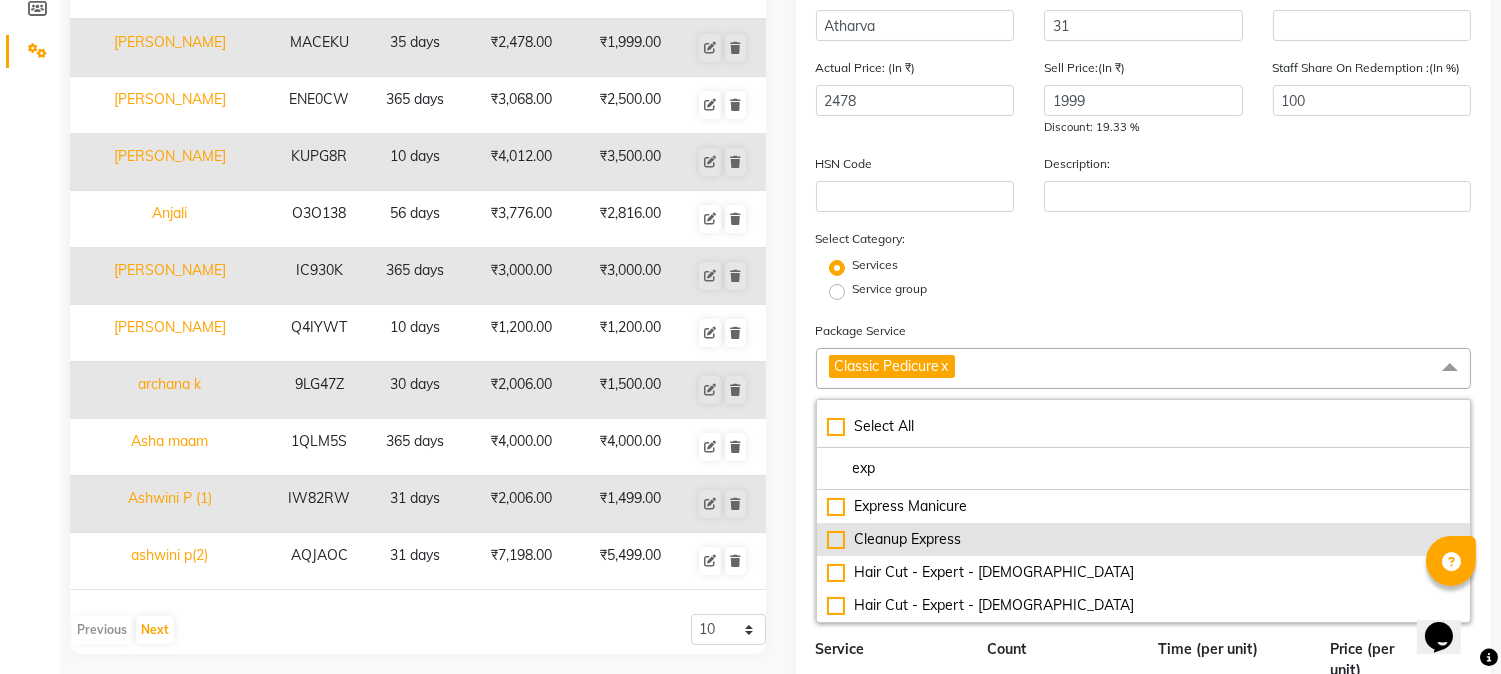 type on "exp" 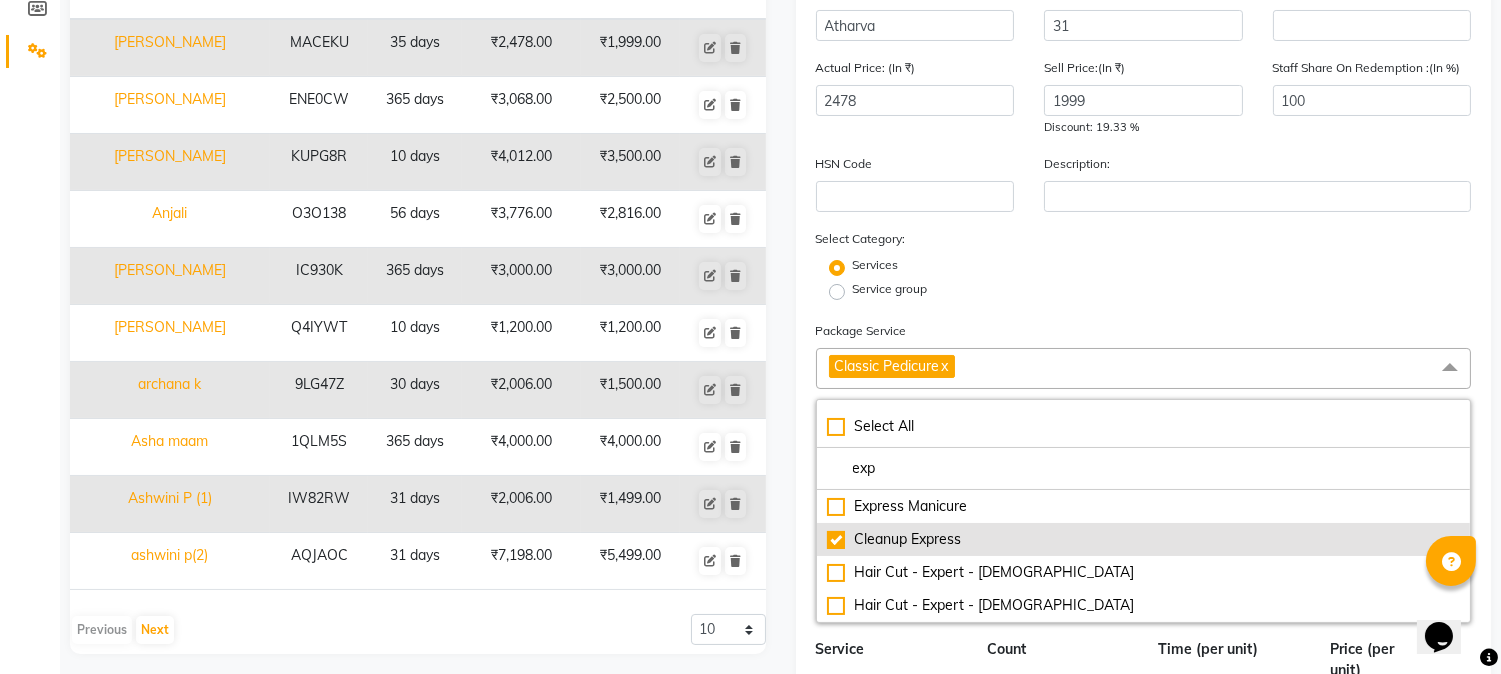 checkbox on "true" 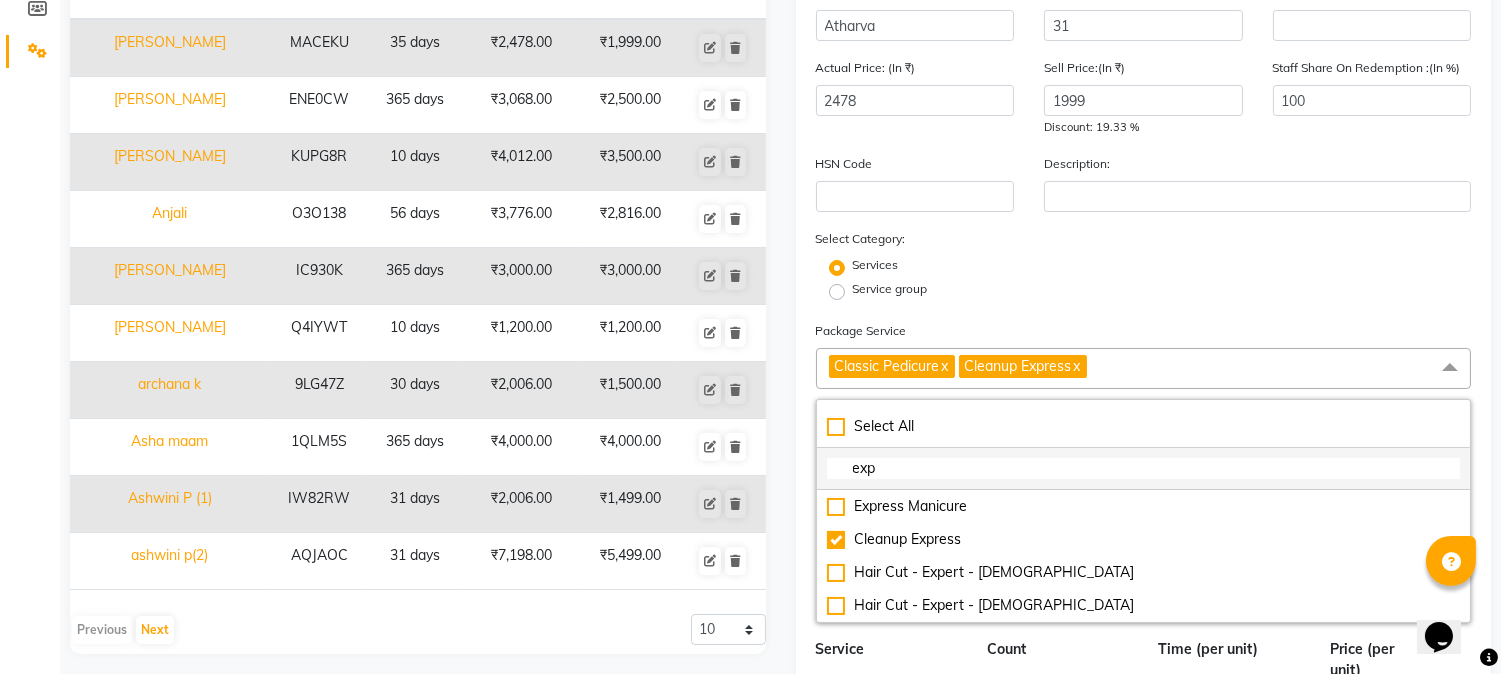 drag, startPoint x: 881, startPoint y: 473, endPoint x: 826, endPoint y: 474, distance: 55.00909 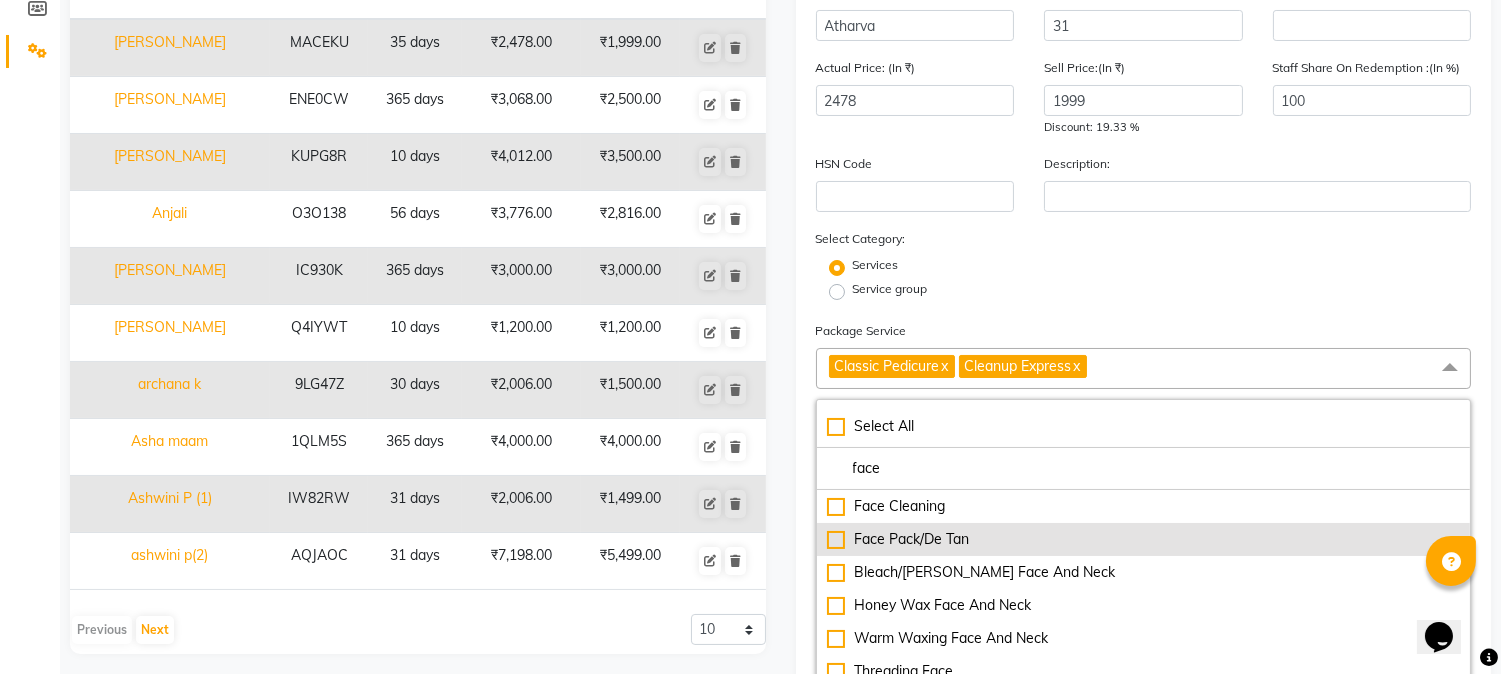 type on "face" 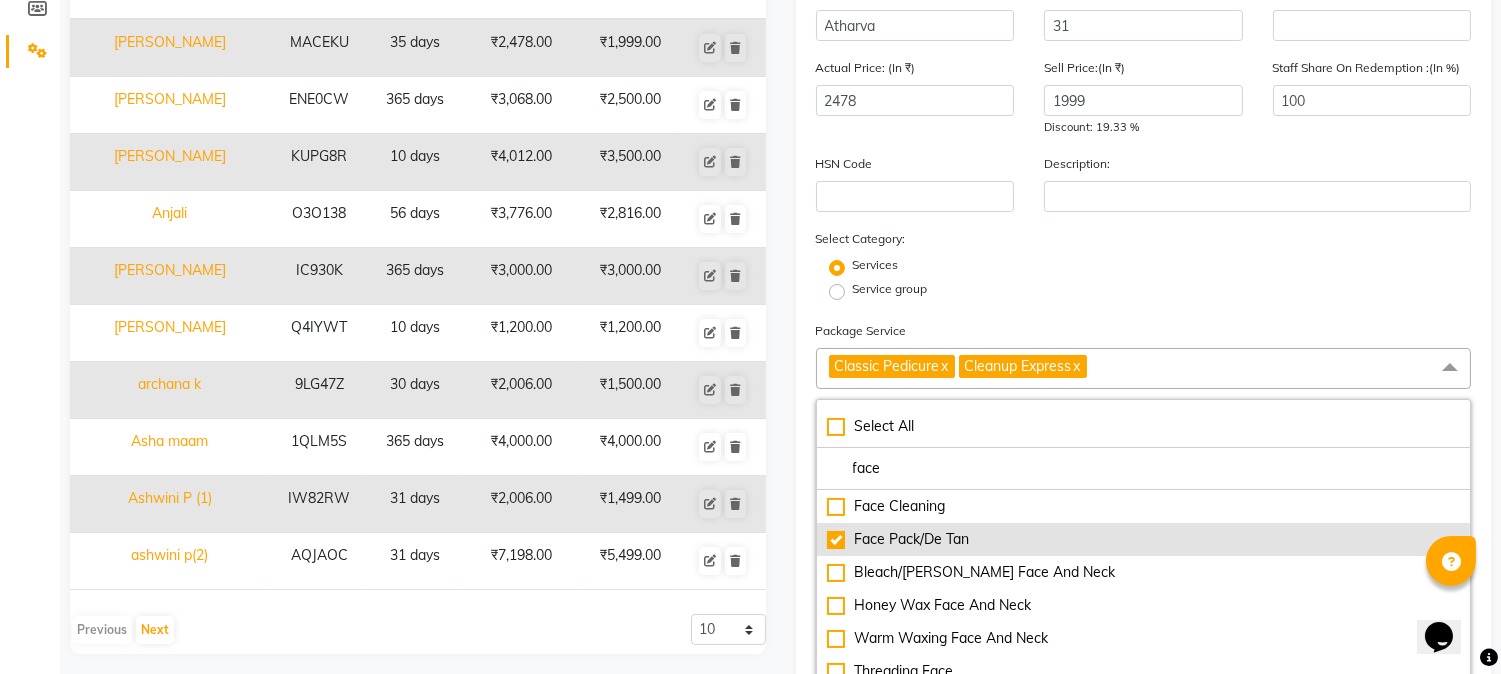 checkbox on "true" 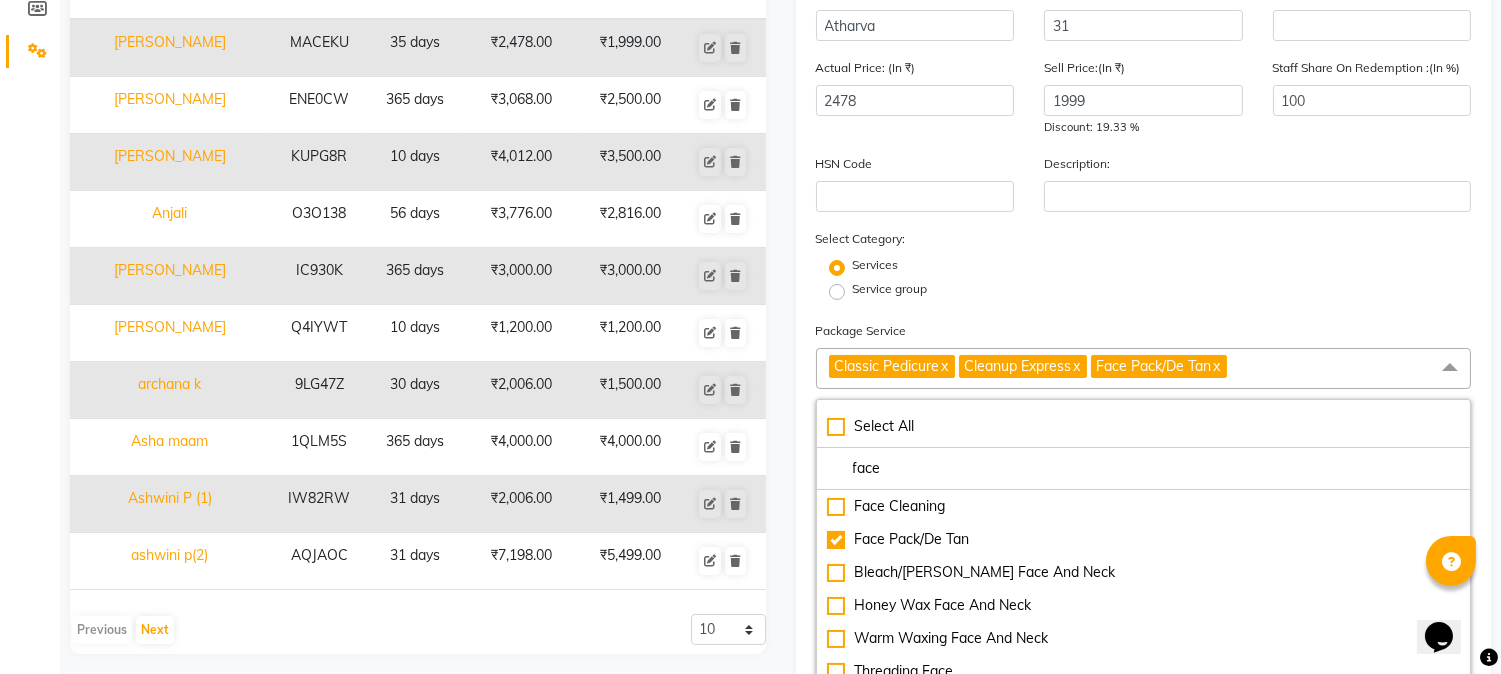 click on "Service group" 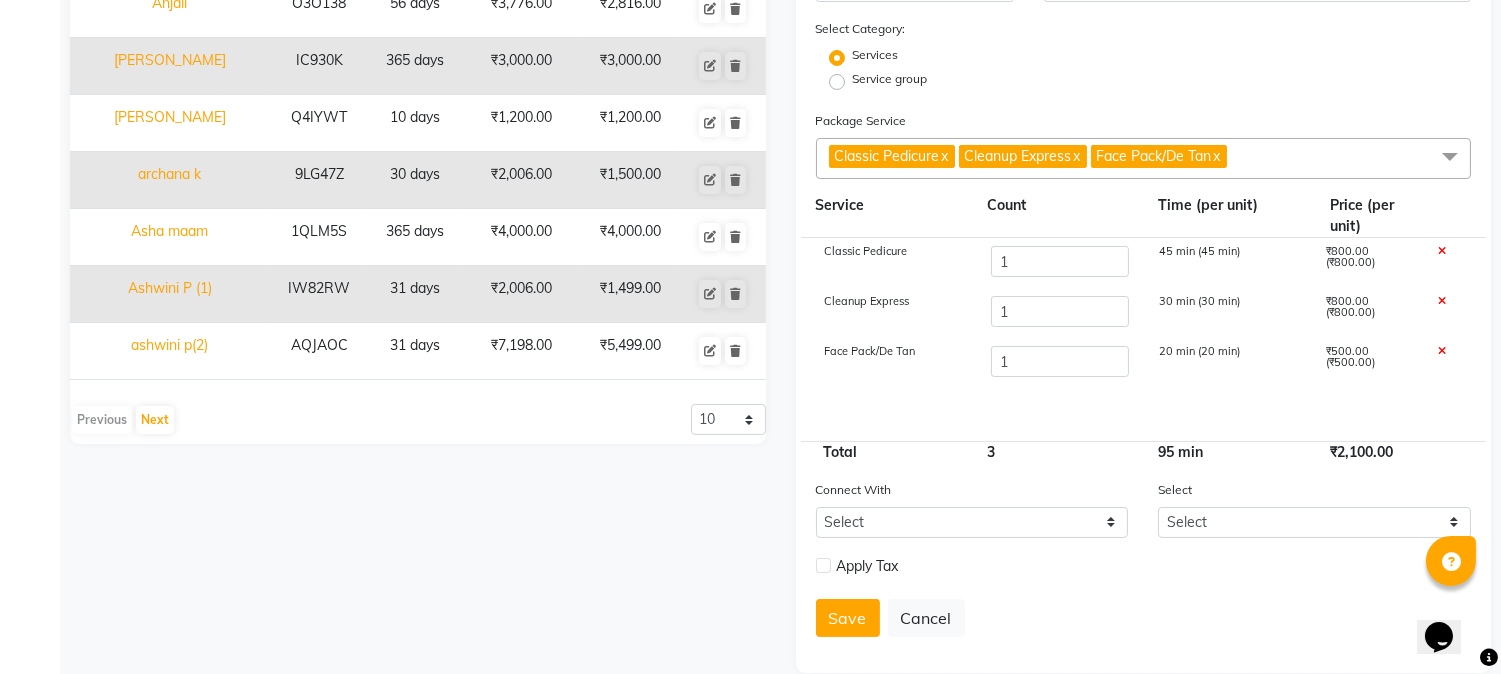 scroll, scrollTop: 462, scrollLeft: 0, axis: vertical 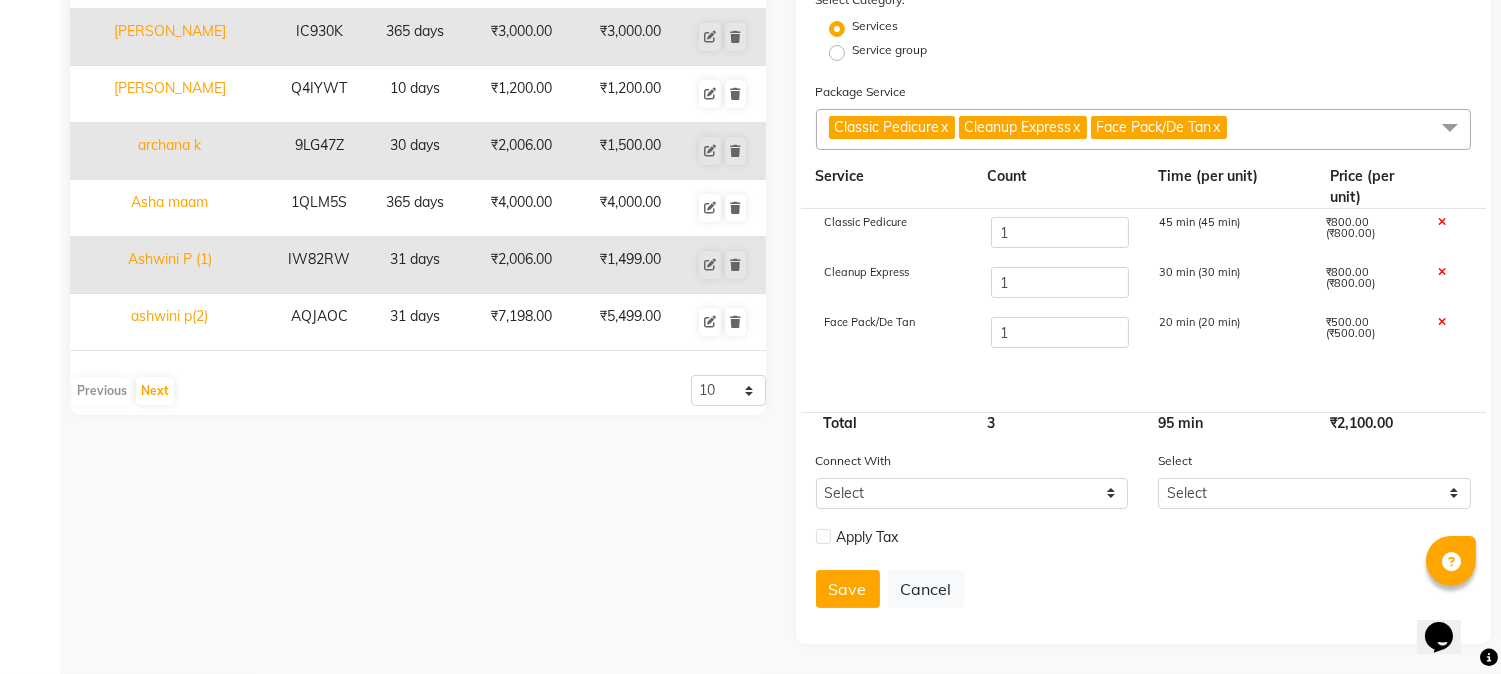 click 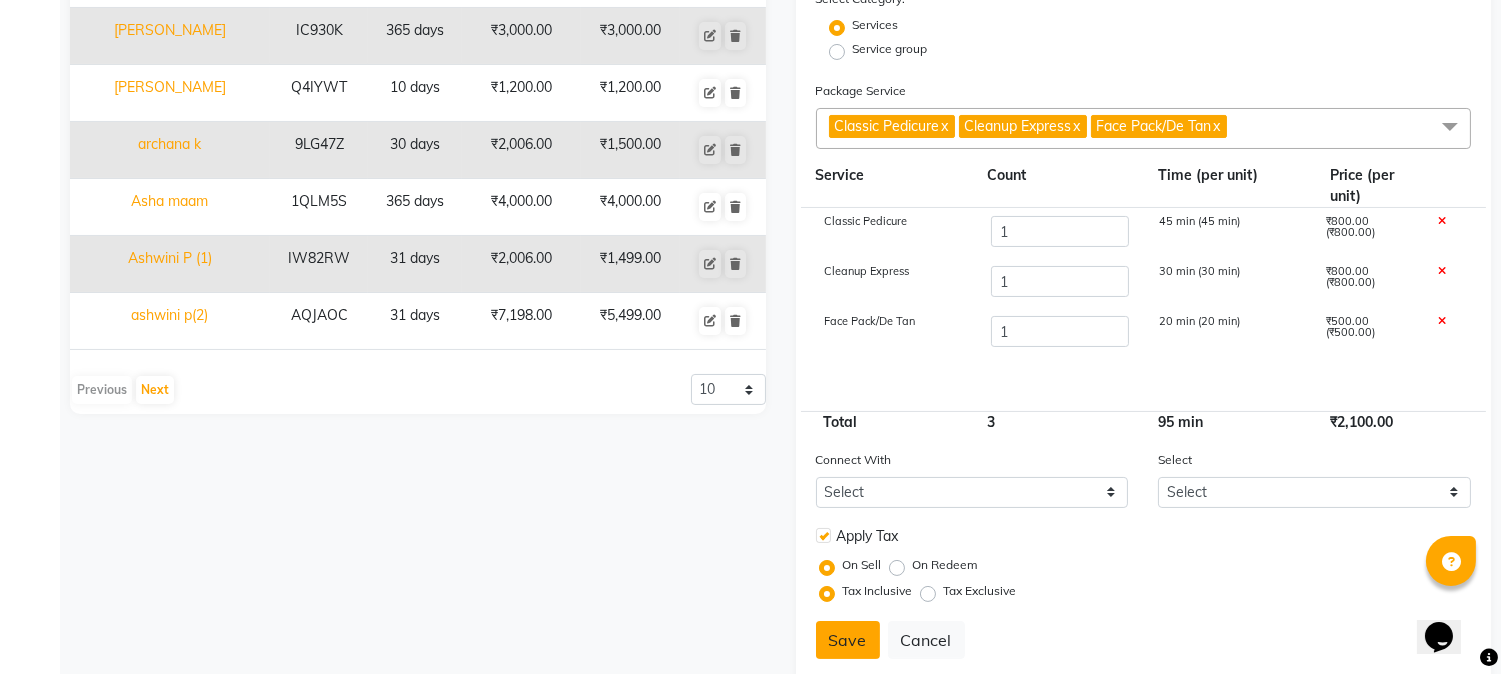 click on "Save" 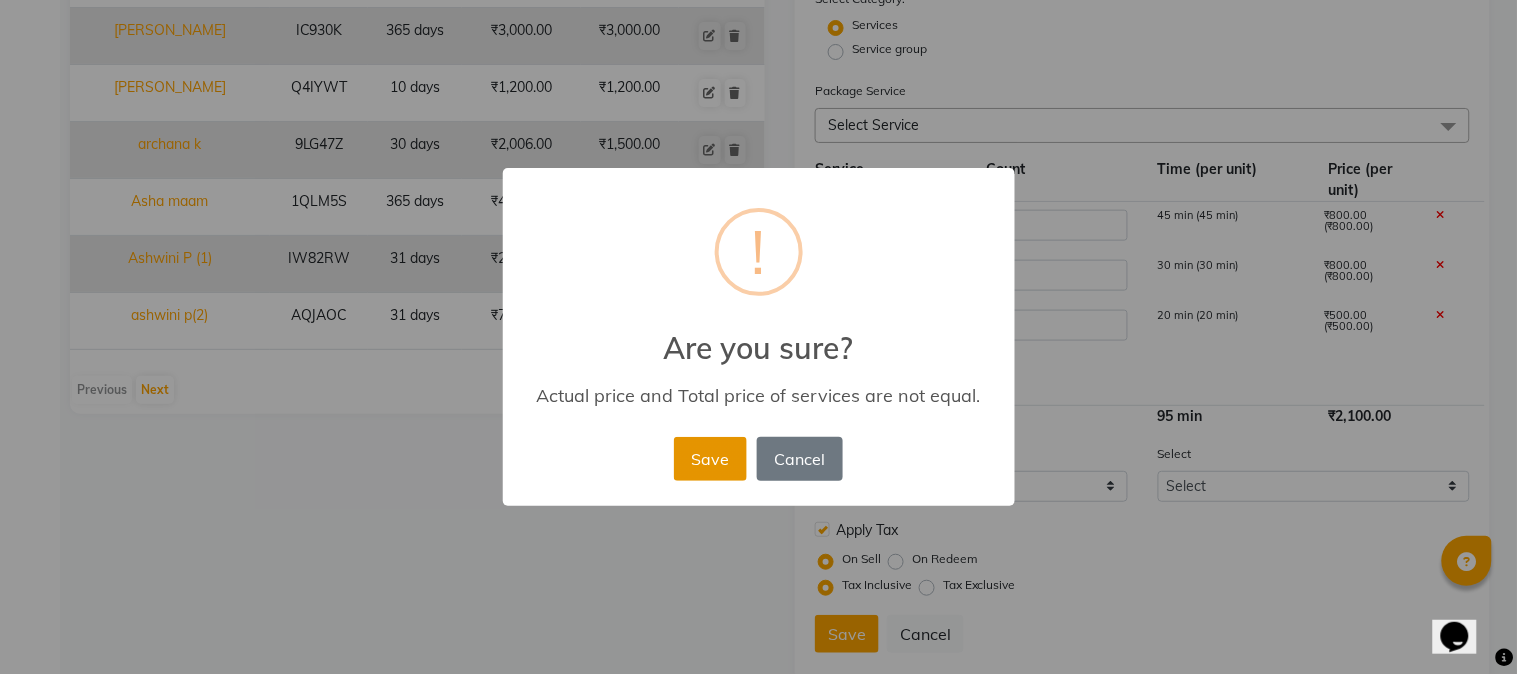 click on "Save" at bounding box center (710, 459) 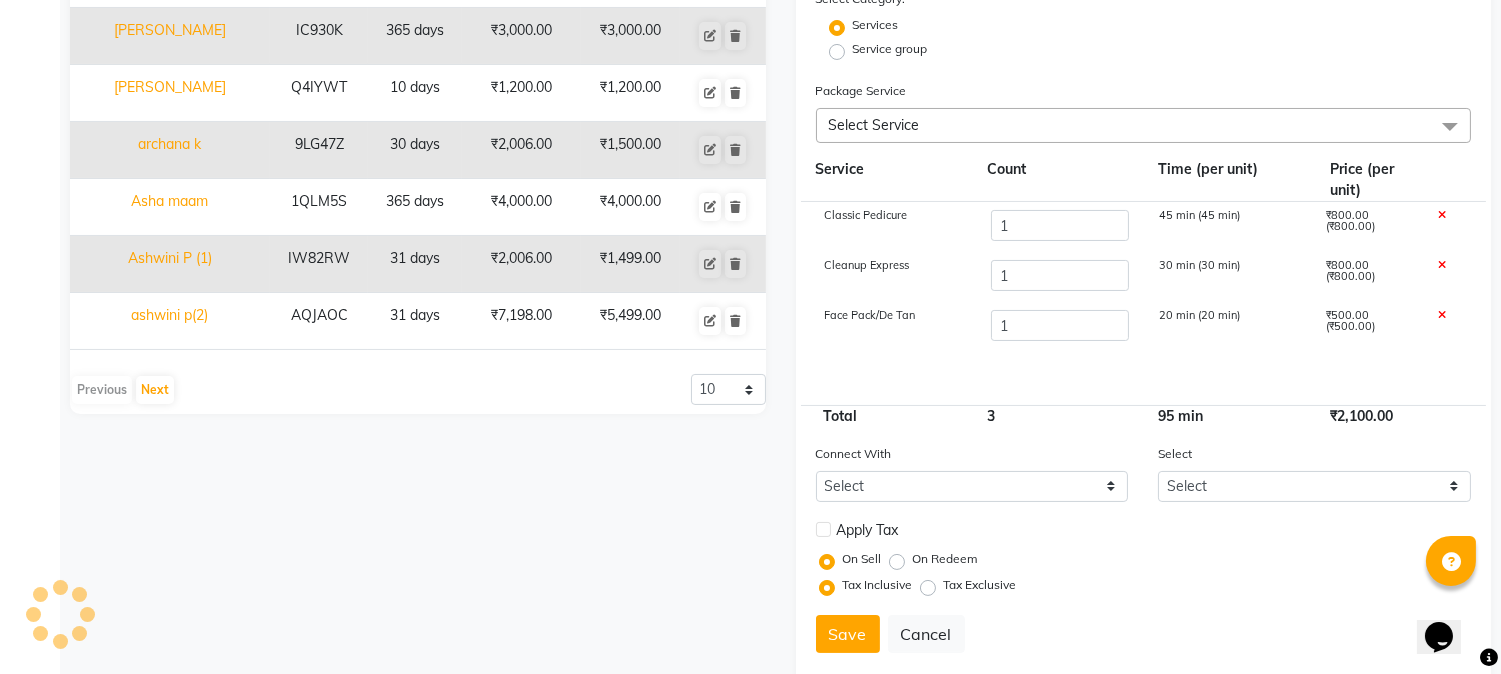 type 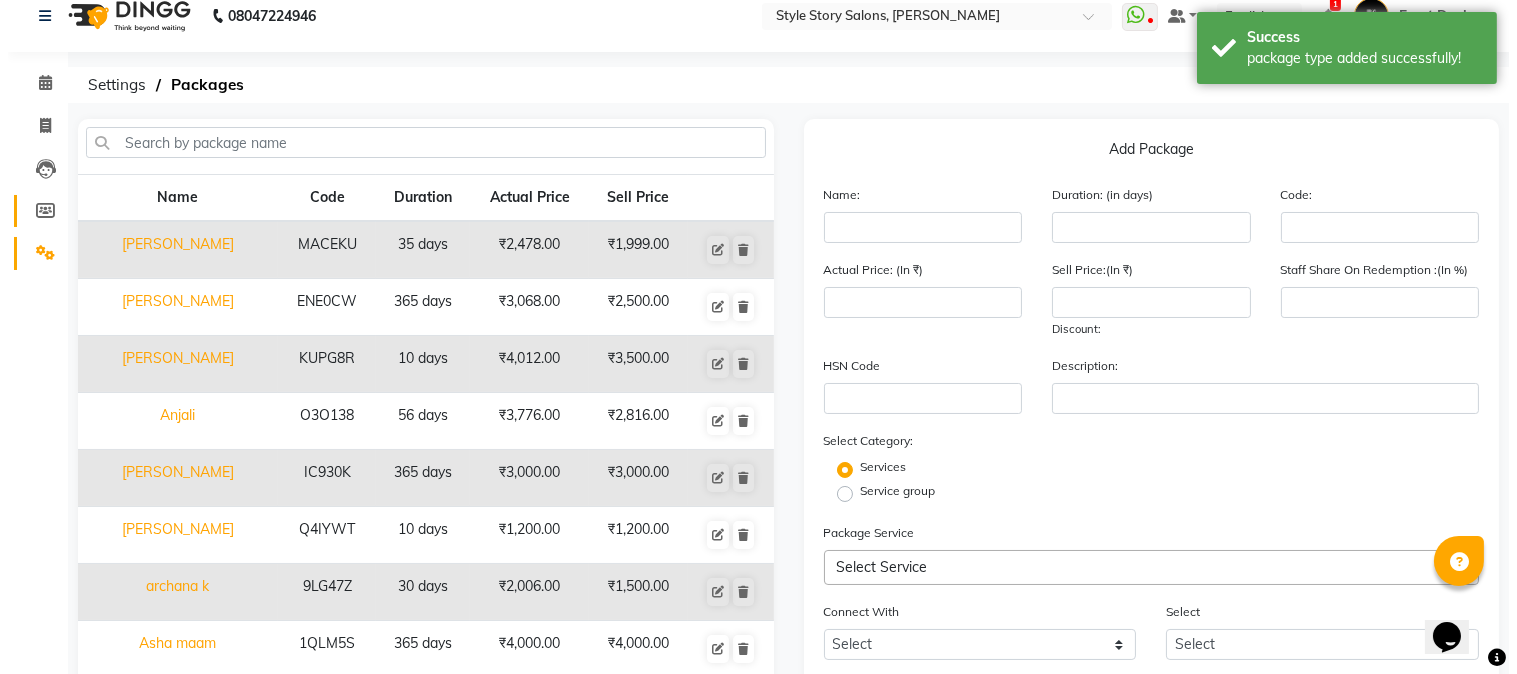 scroll, scrollTop: 0, scrollLeft: 0, axis: both 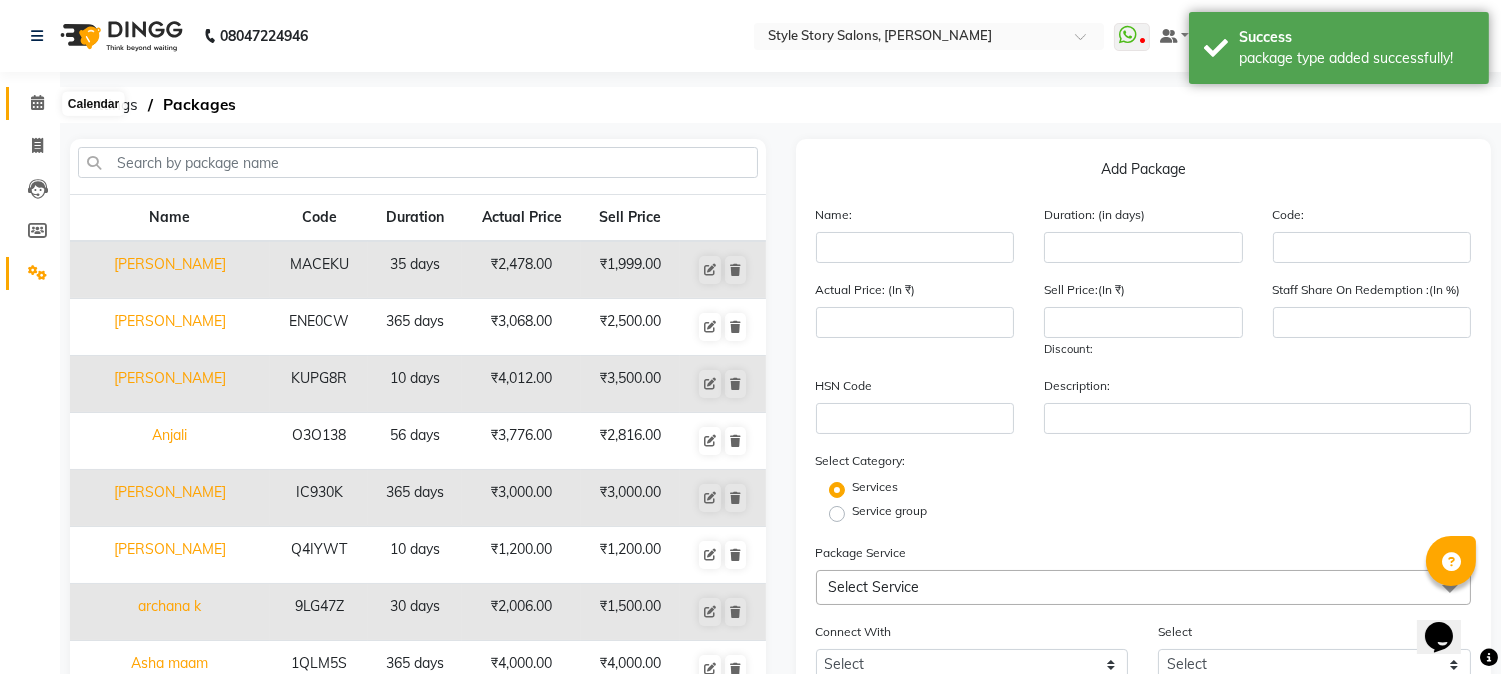 click 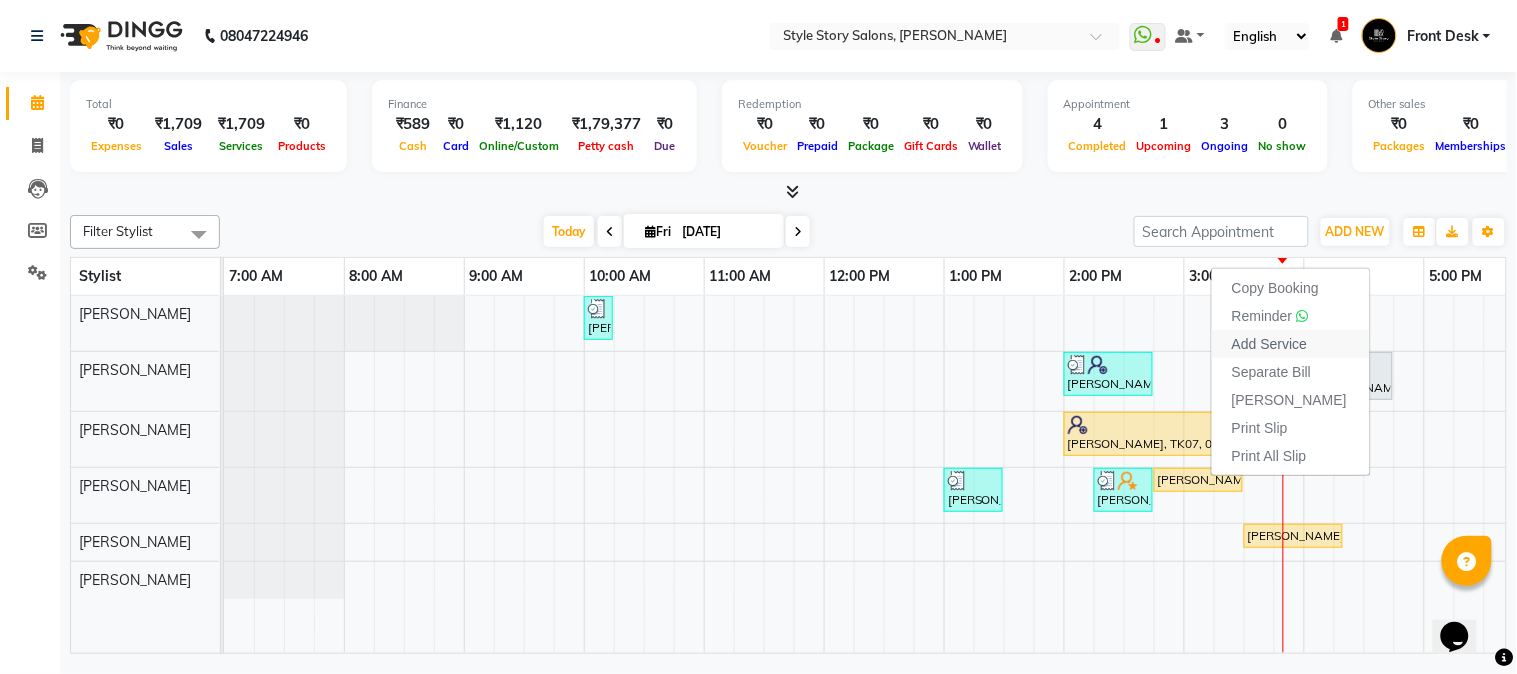 click on "Add Service" at bounding box center (1269, 344) 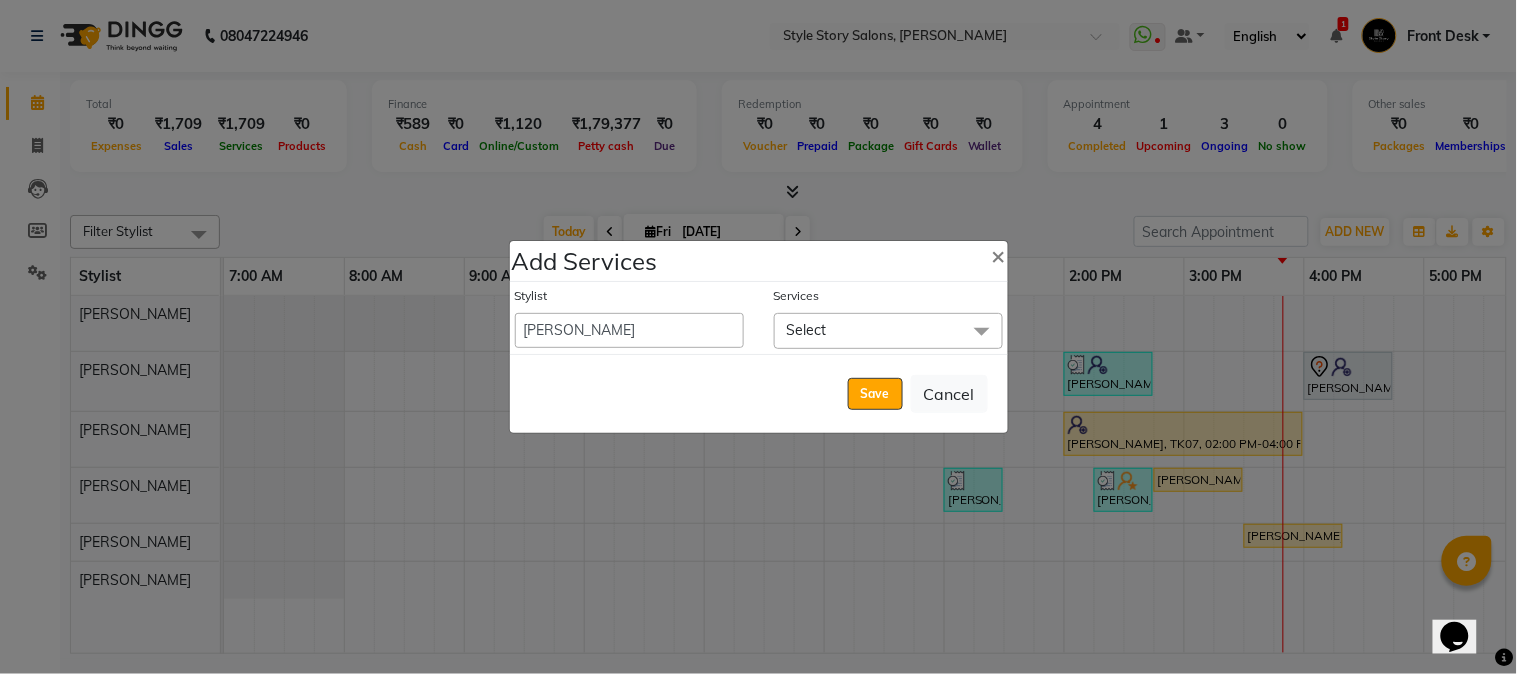 click on "Select" 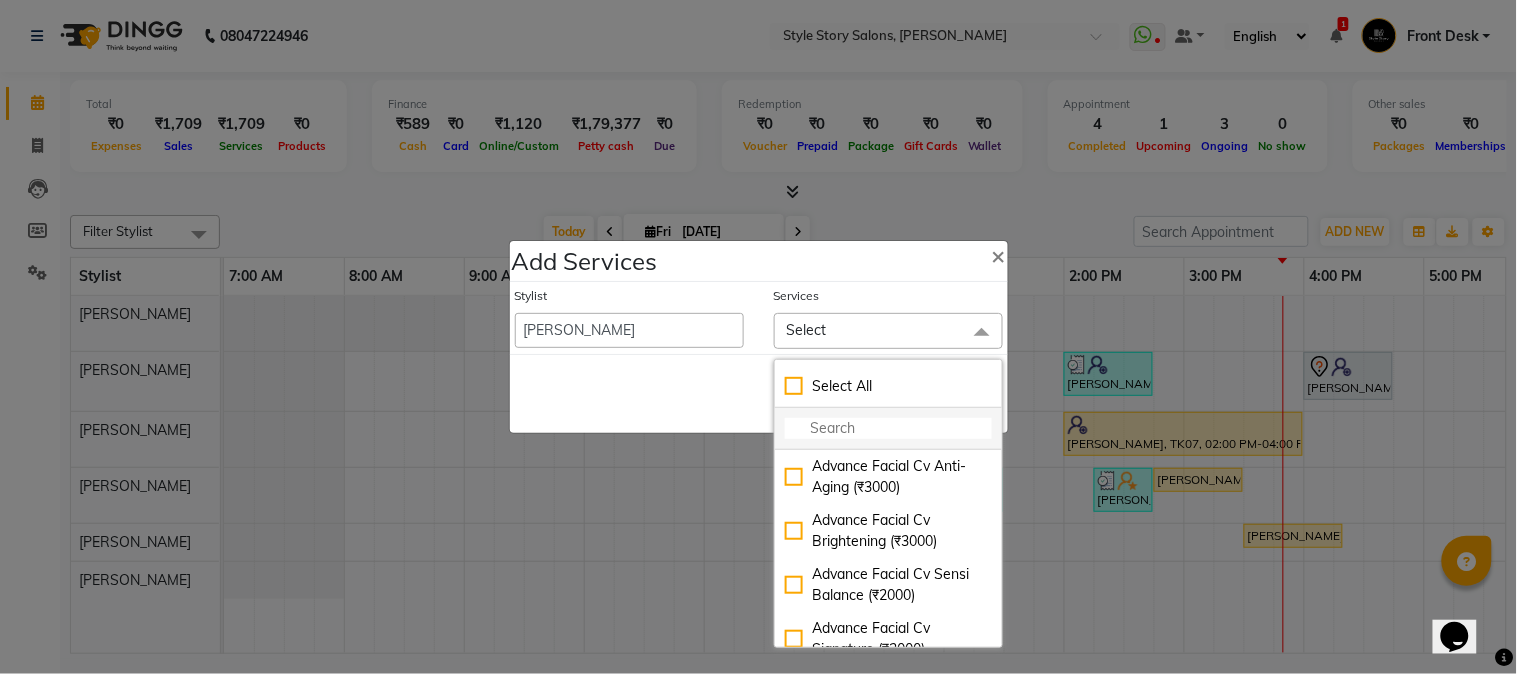 drag, startPoint x: 884, startPoint y: 430, endPoint x: 873, endPoint y: 434, distance: 11.7046995 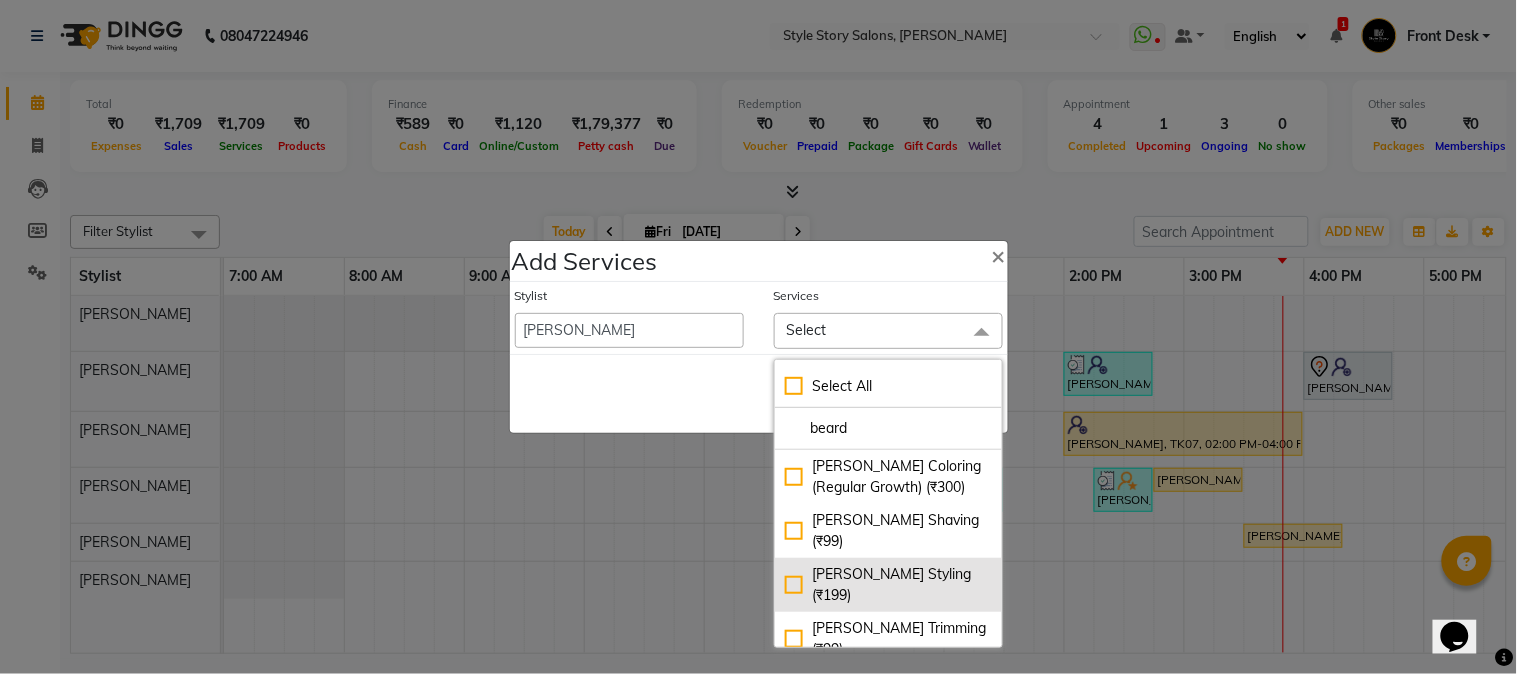 type on "beard" 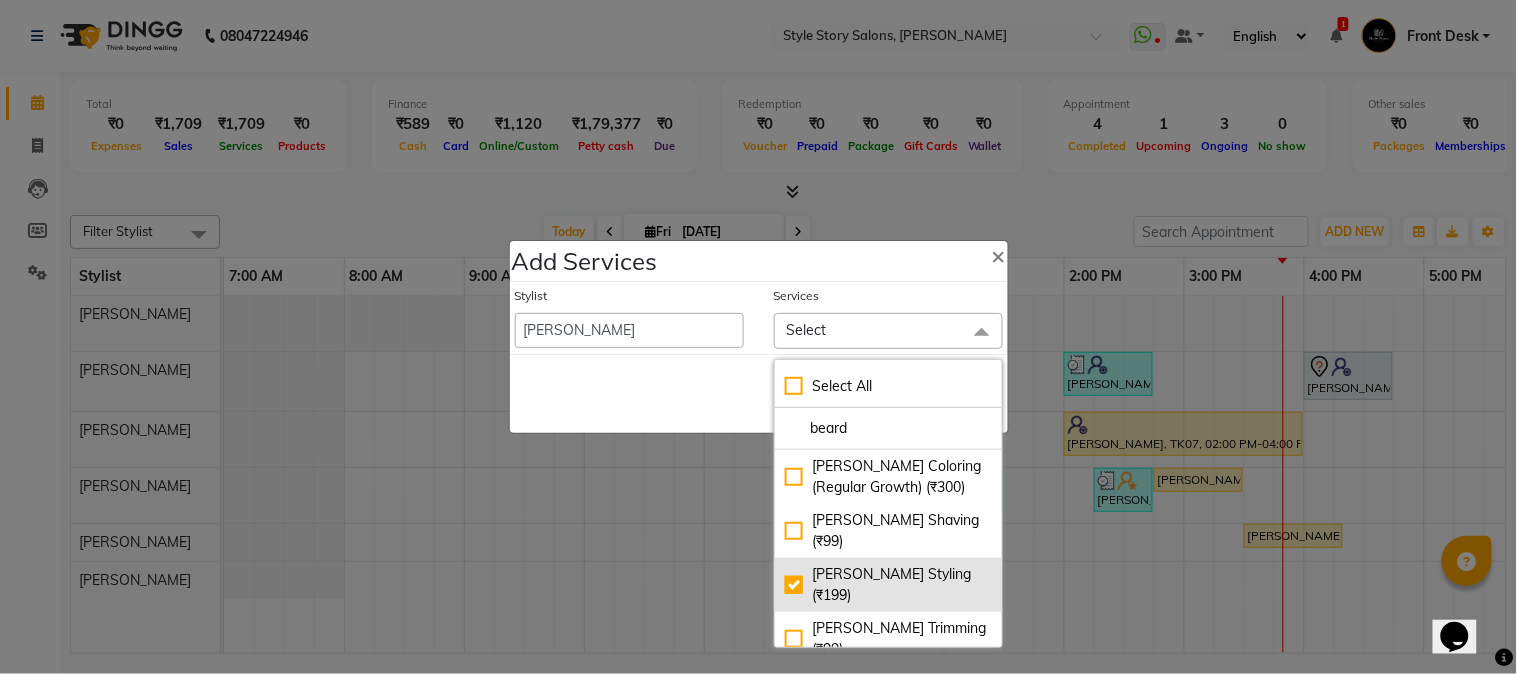 checkbox on "true" 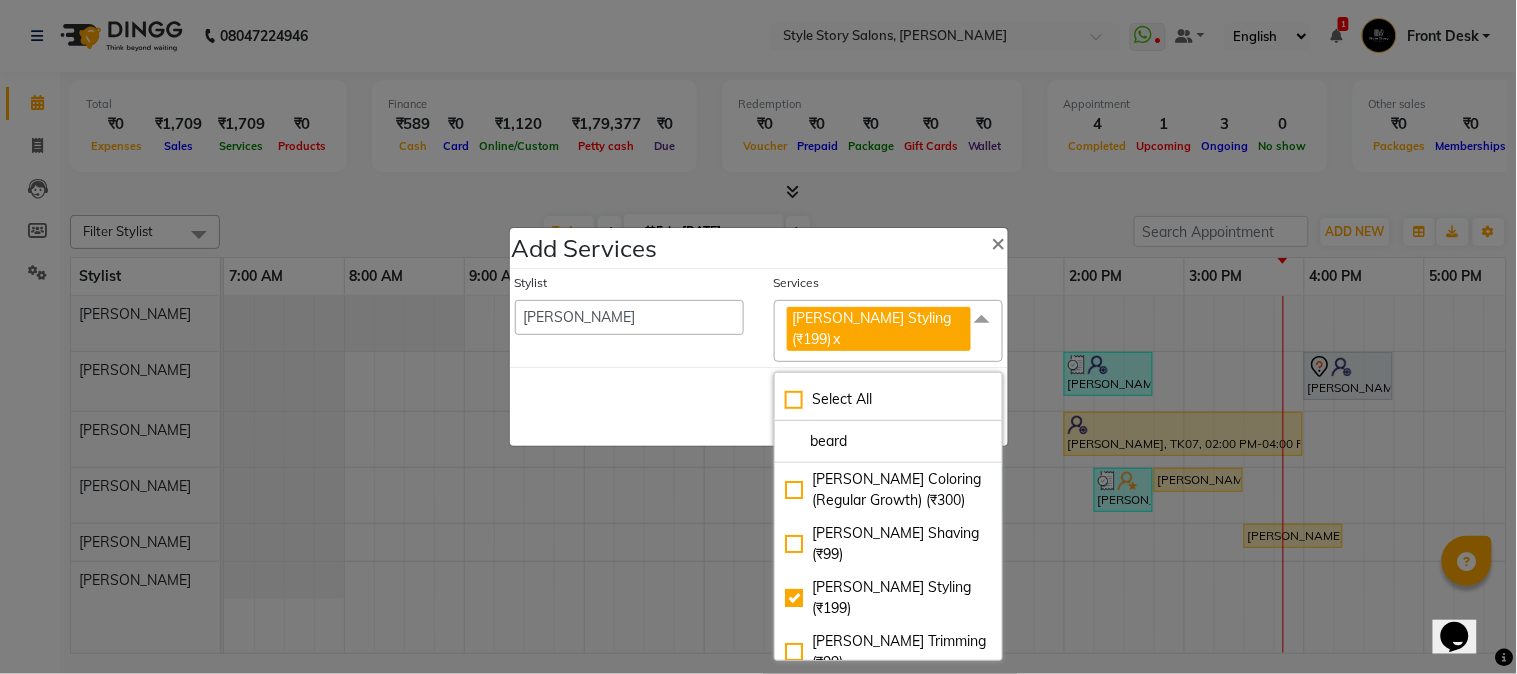 click on "Save   Cancel" 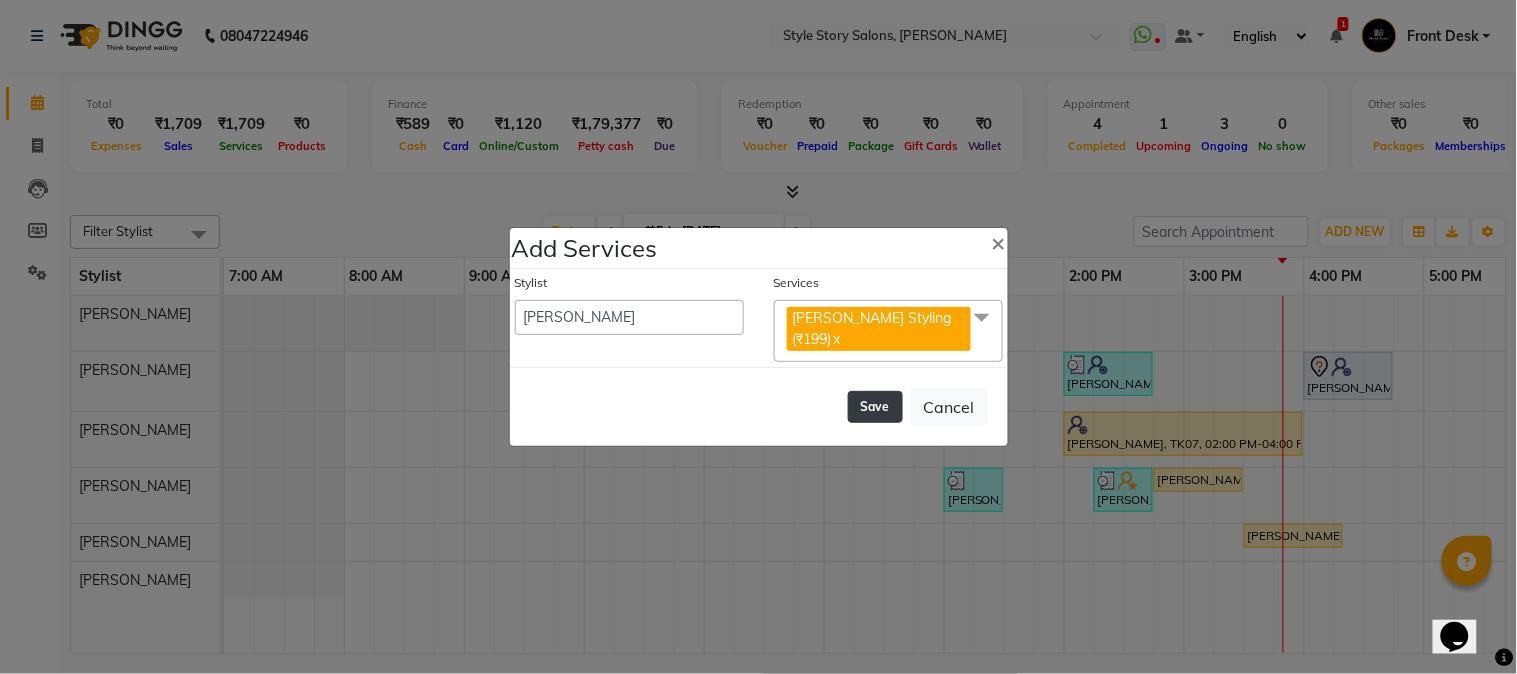 click on "Save" 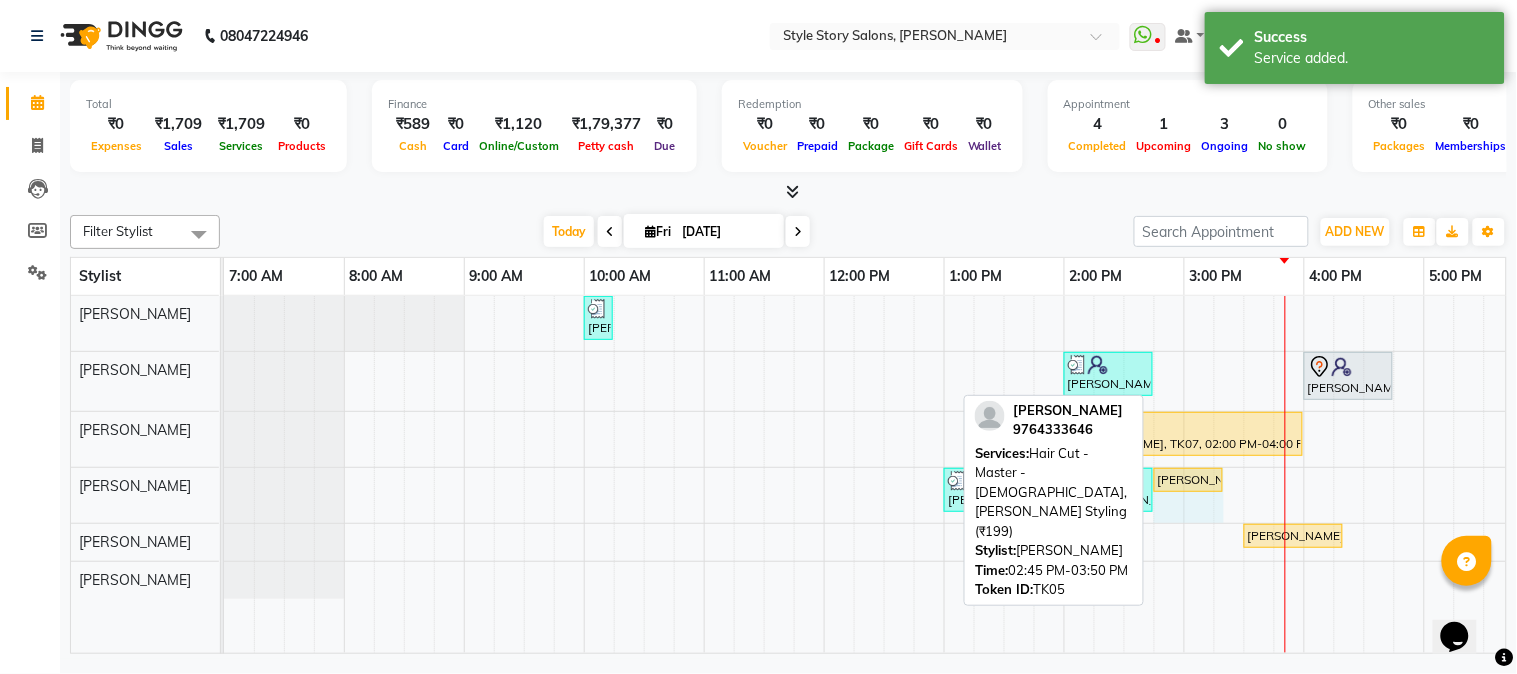 drag, startPoint x: 1277, startPoint y: 475, endPoint x: 1241, endPoint y: 478, distance: 36.124783 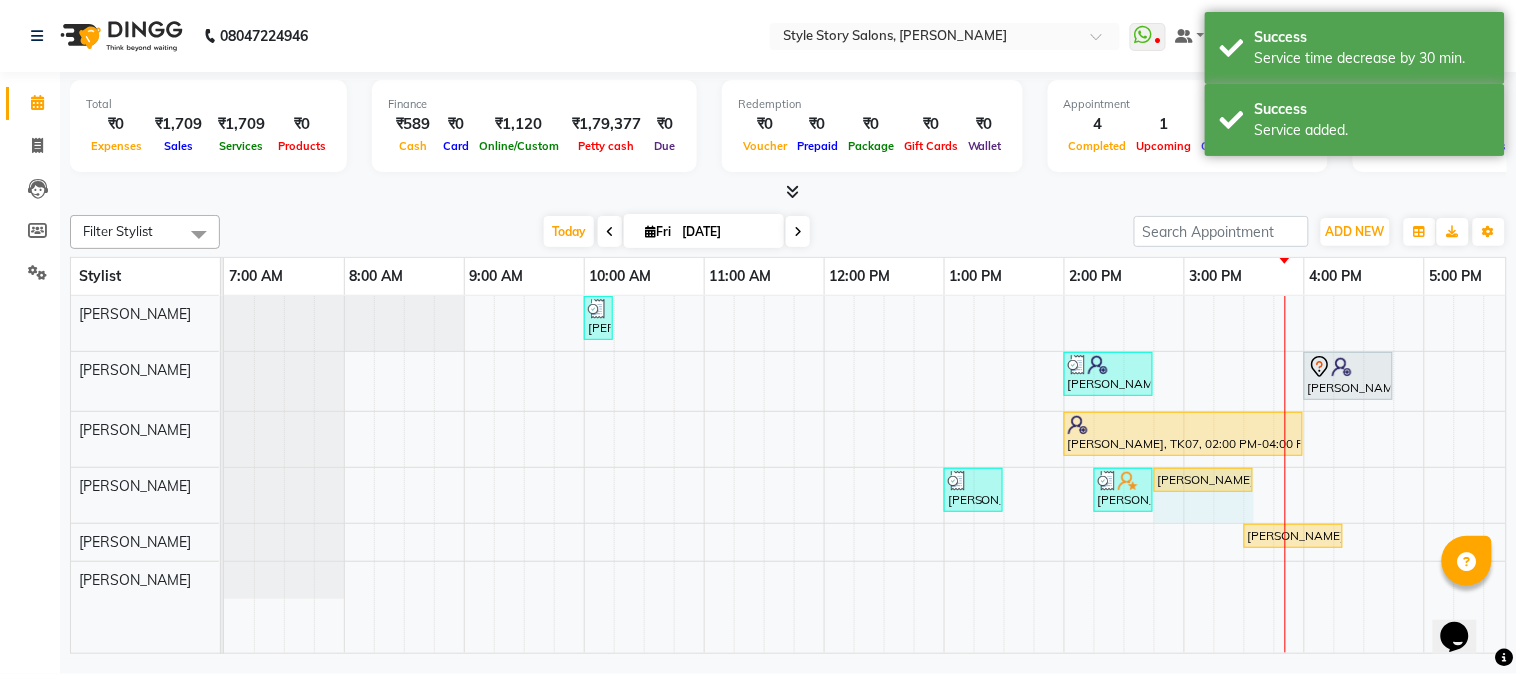 drag, startPoint x: 1222, startPoint y: 474, endPoint x: 1247, endPoint y: 478, distance: 25.317978 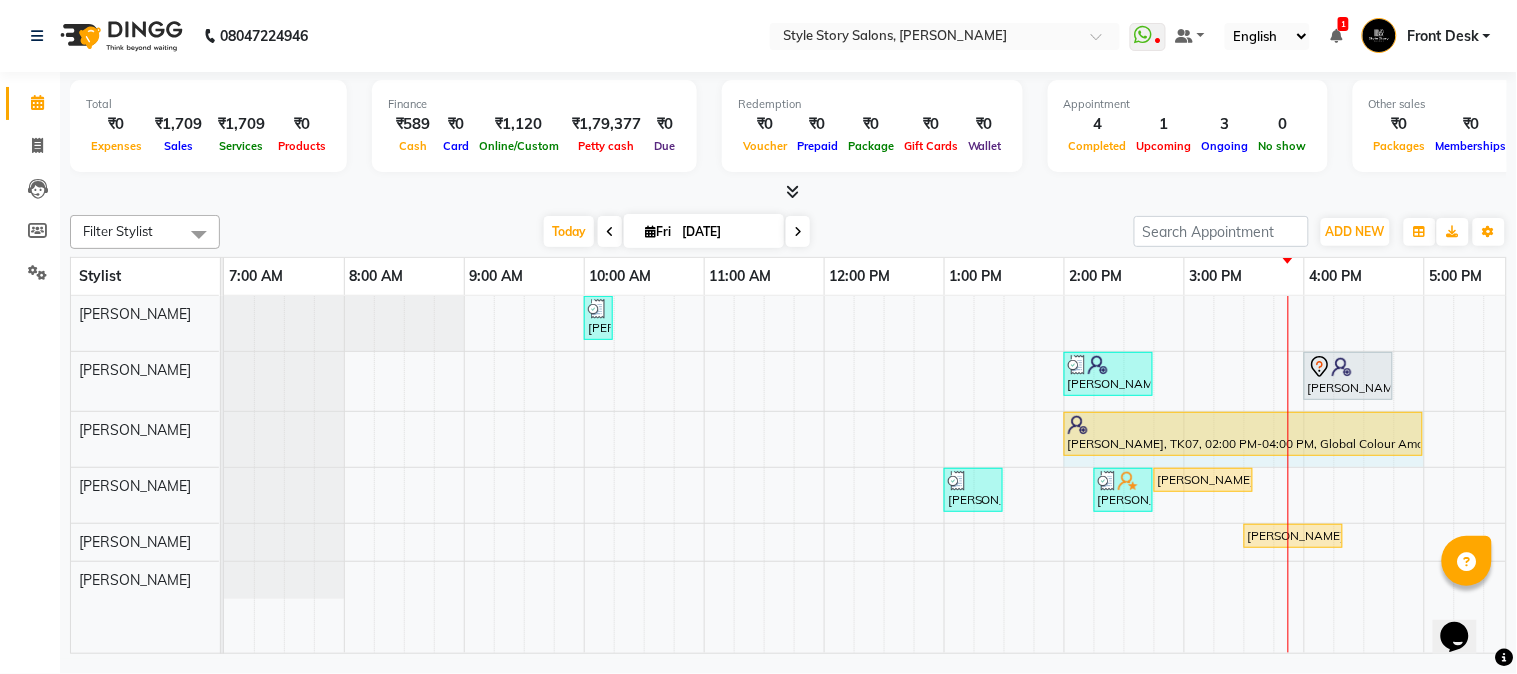 drag, startPoint x: 1301, startPoint y: 433, endPoint x: 1421, endPoint y: 443, distance: 120.41595 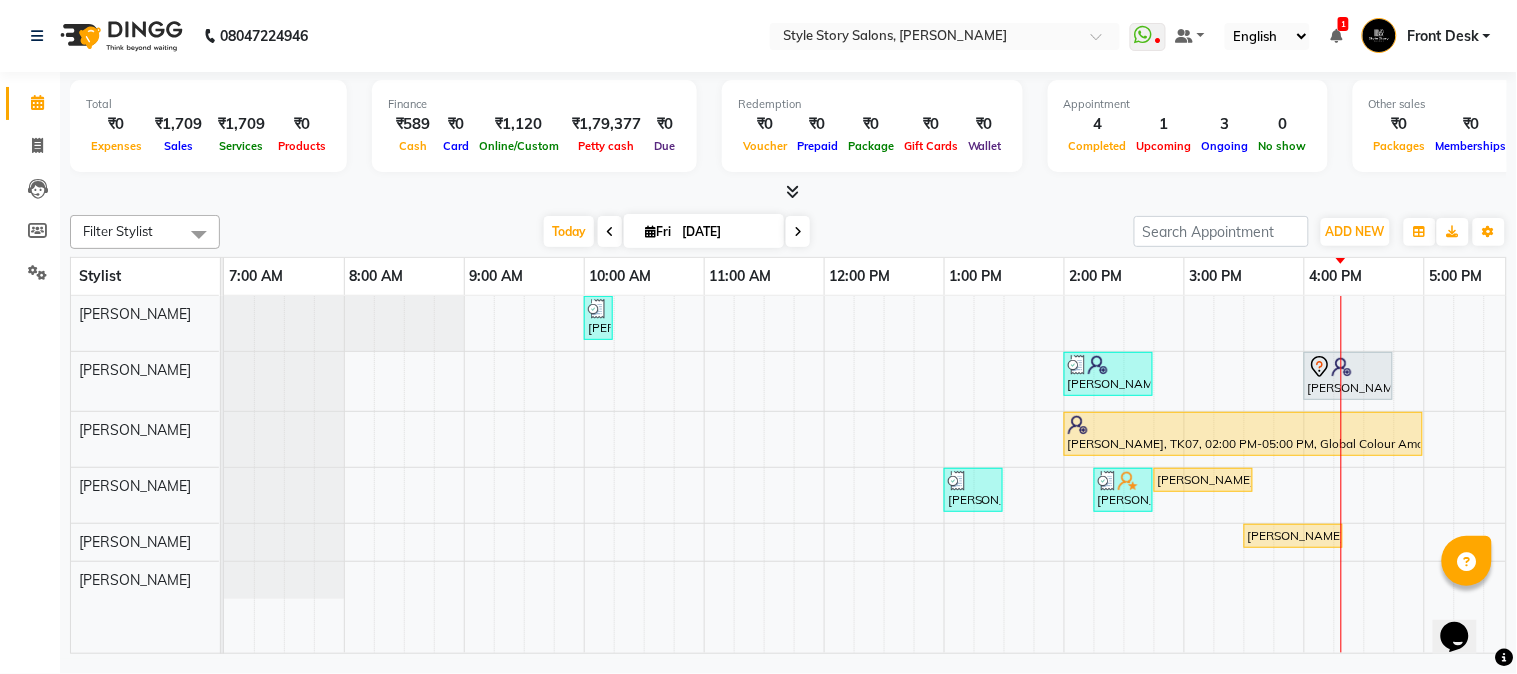 click at bounding box center (610, 231) 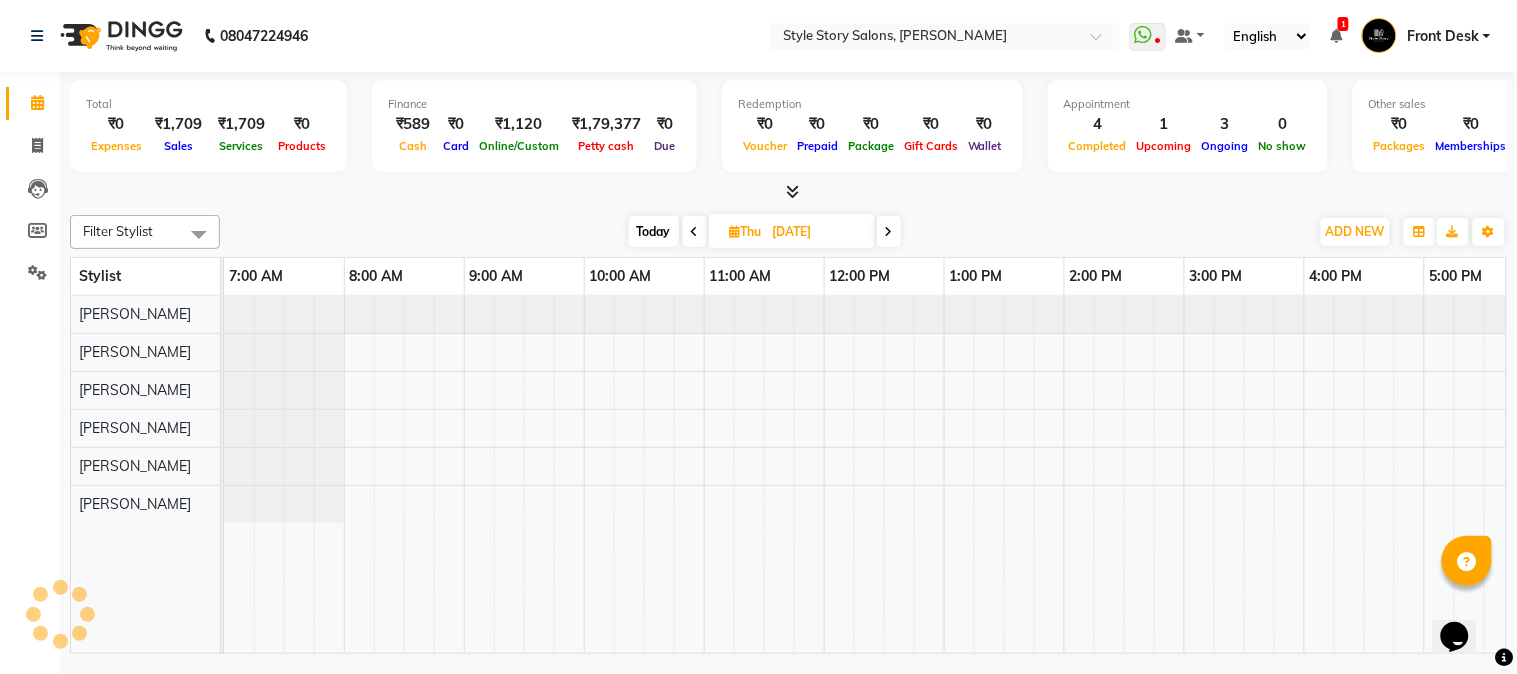 scroll, scrollTop: 0, scrollLeft: 637, axis: horizontal 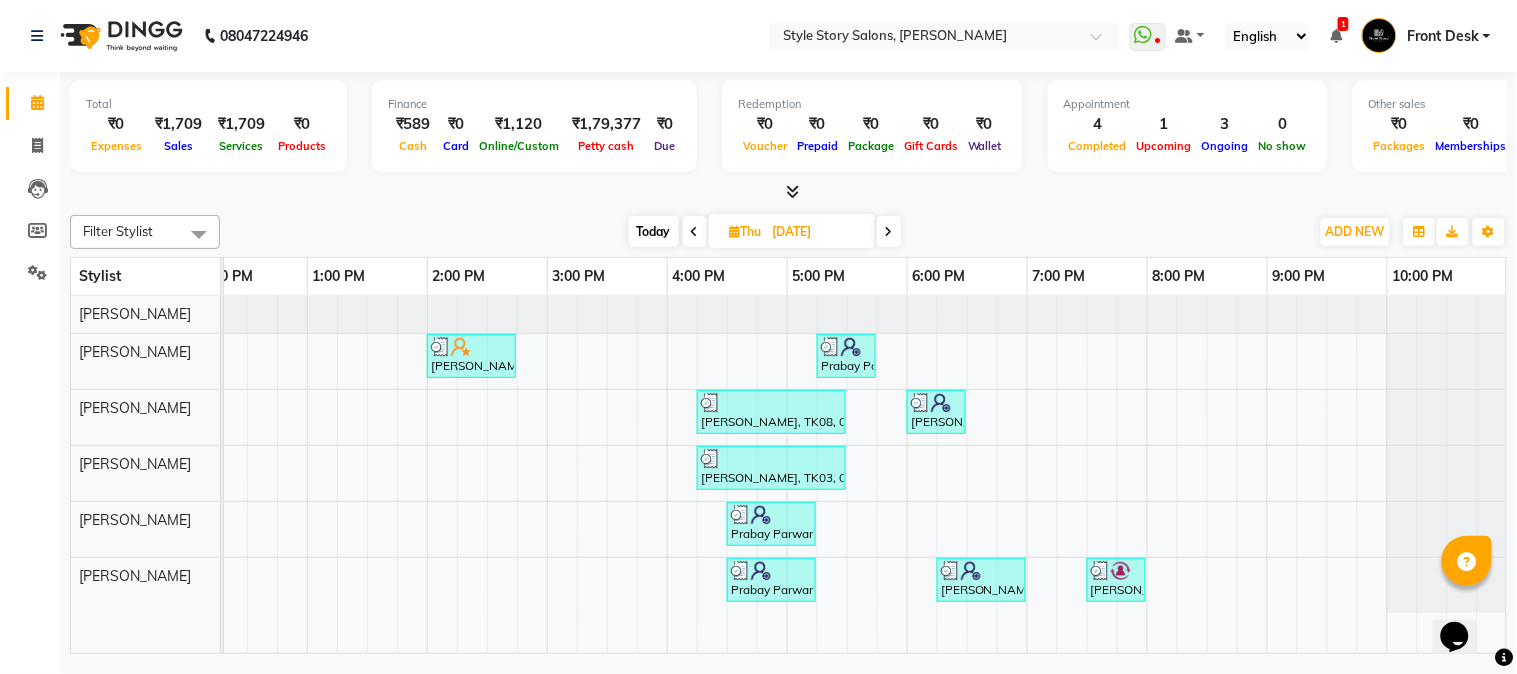 click at bounding box center (695, 231) 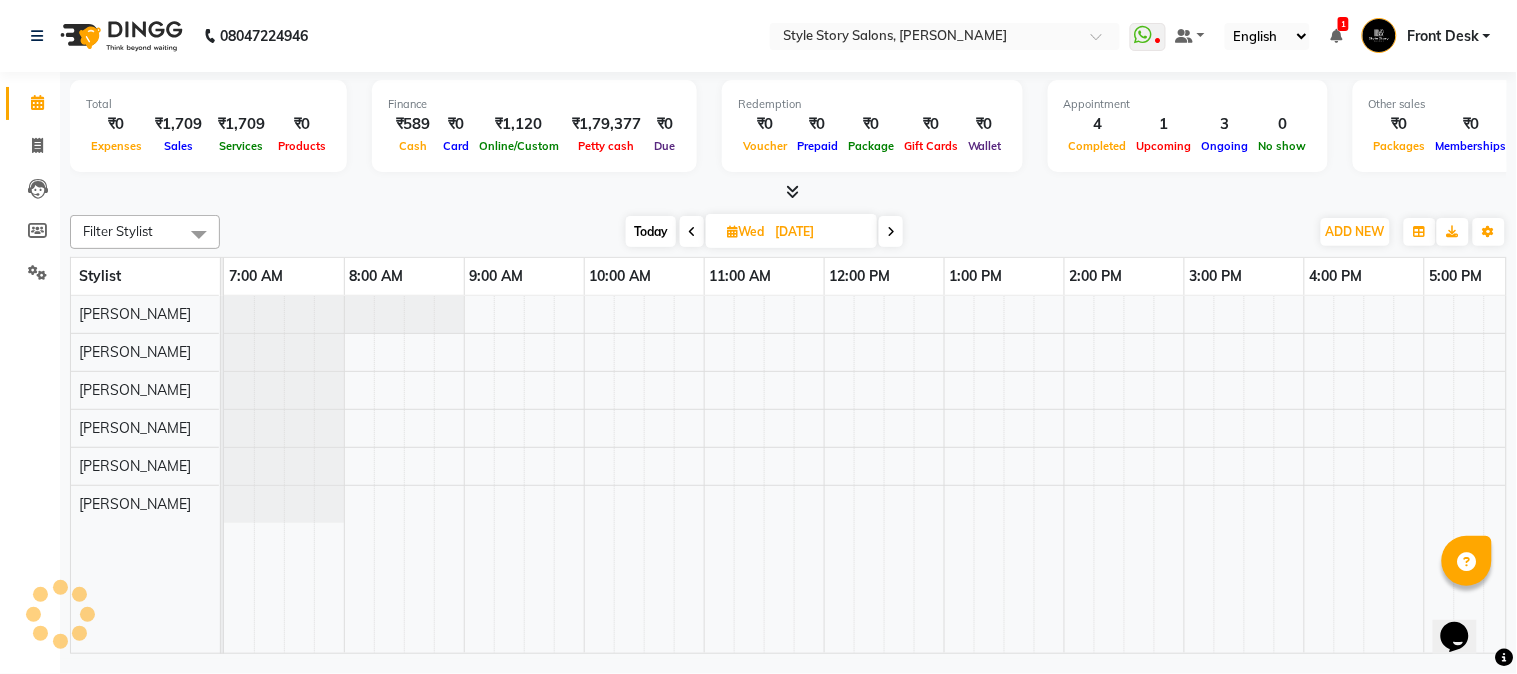 scroll, scrollTop: 0, scrollLeft: 637, axis: horizontal 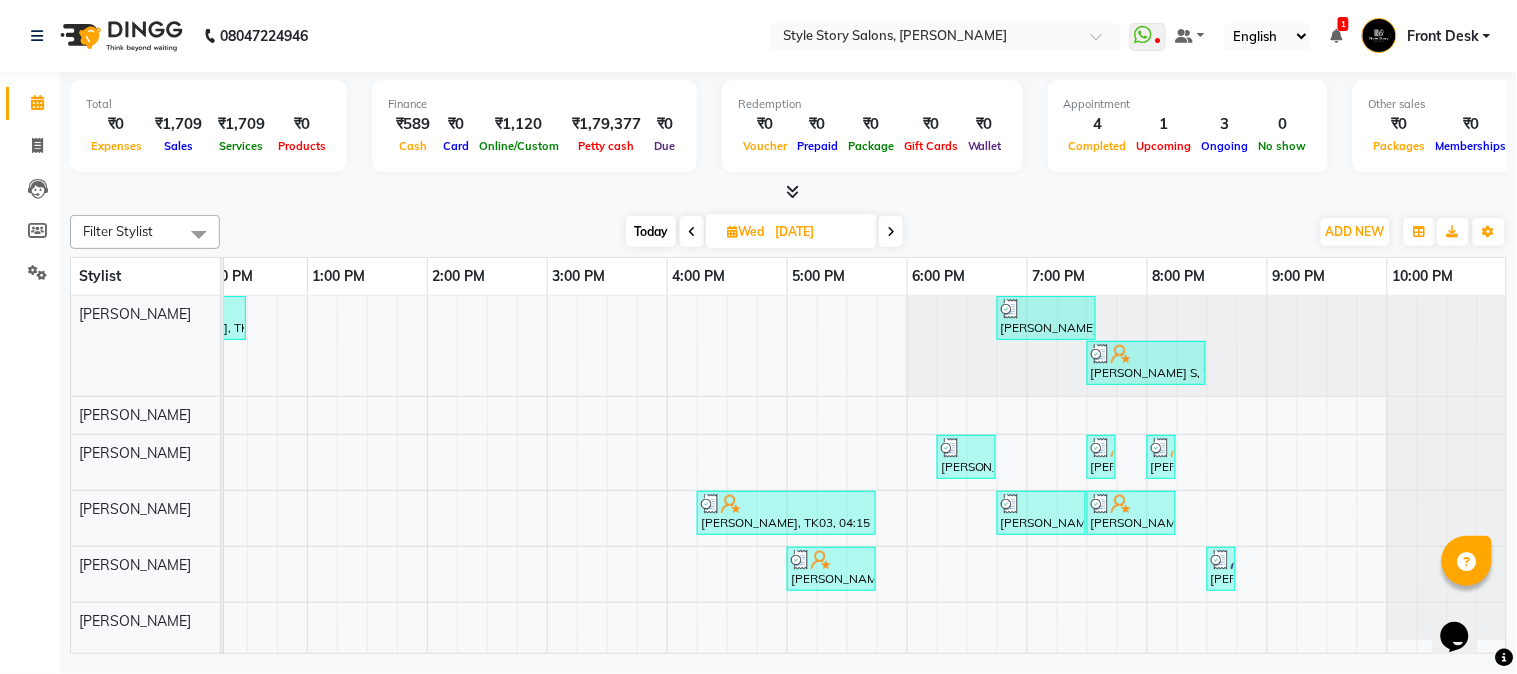 click at bounding box center [692, 231] 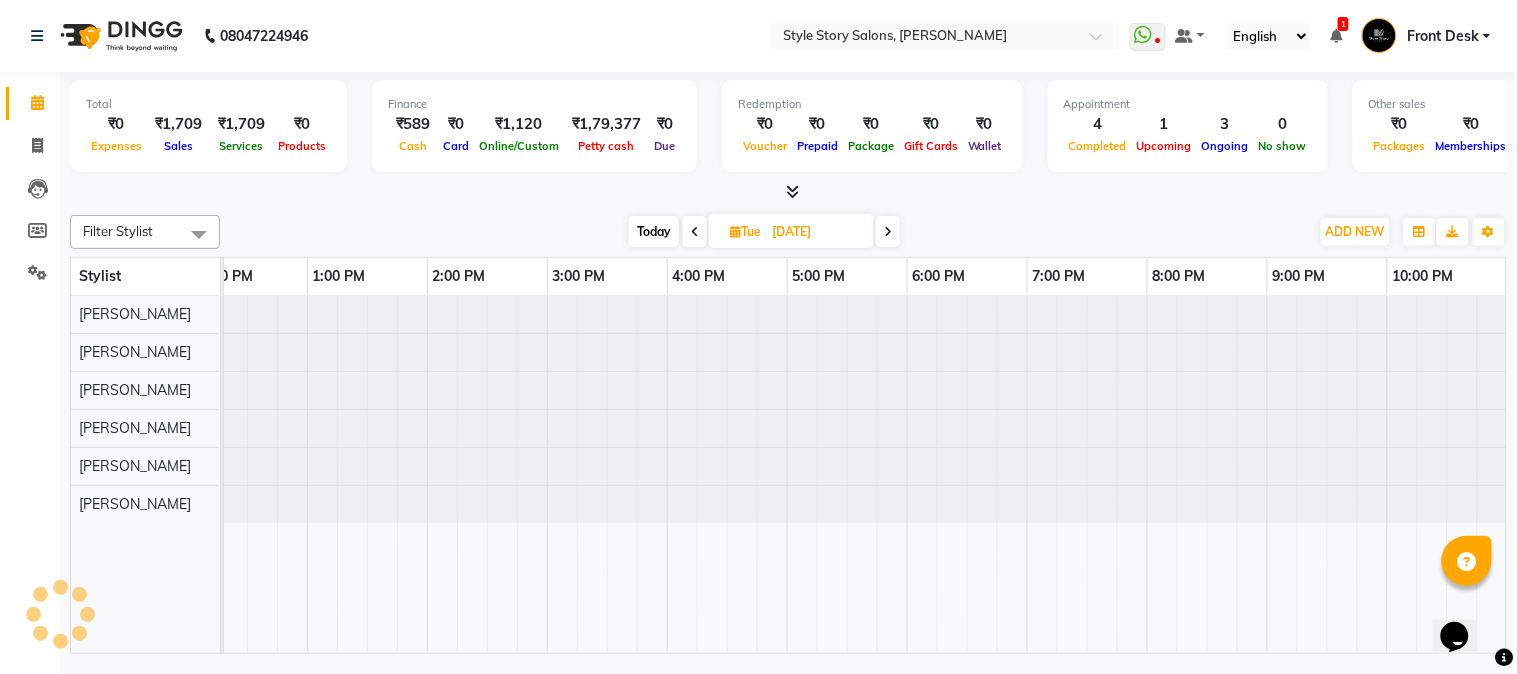 scroll, scrollTop: 0, scrollLeft: 0, axis: both 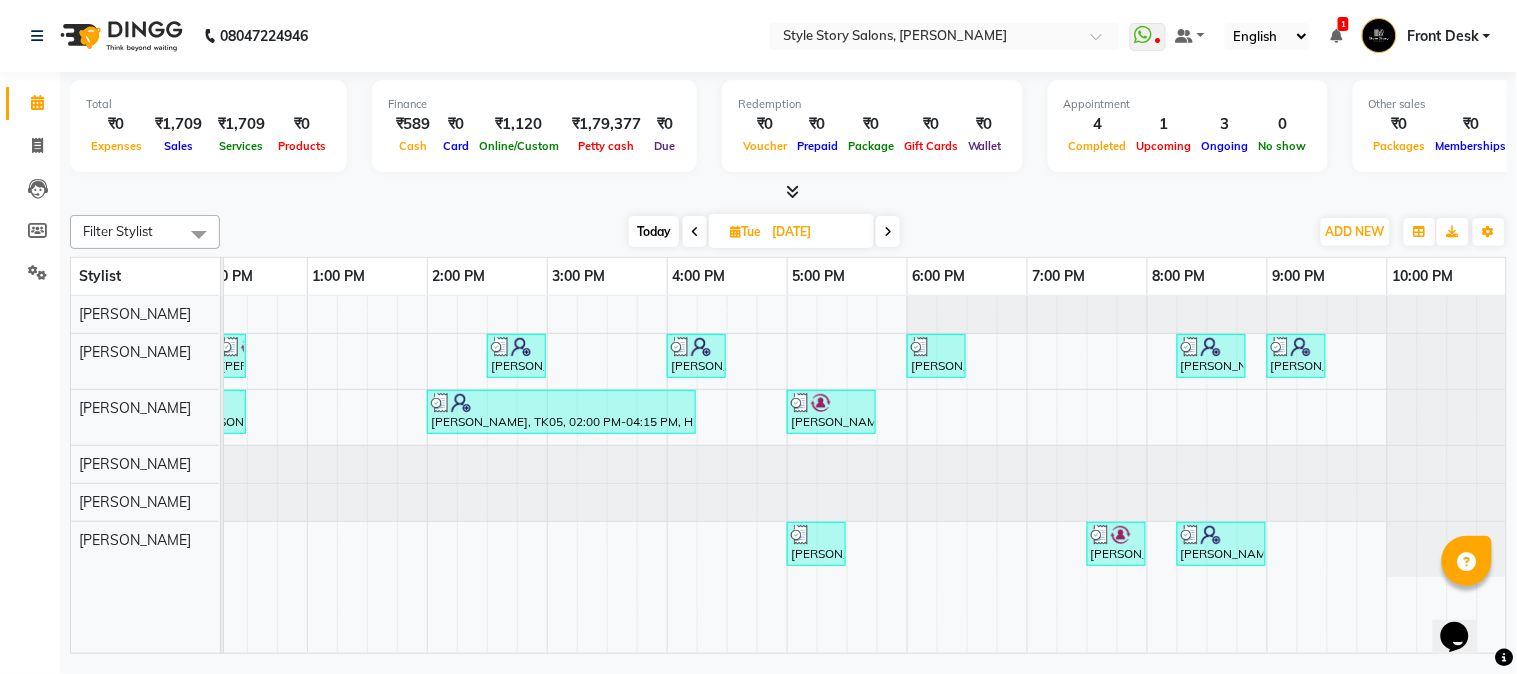 click at bounding box center (888, 232) 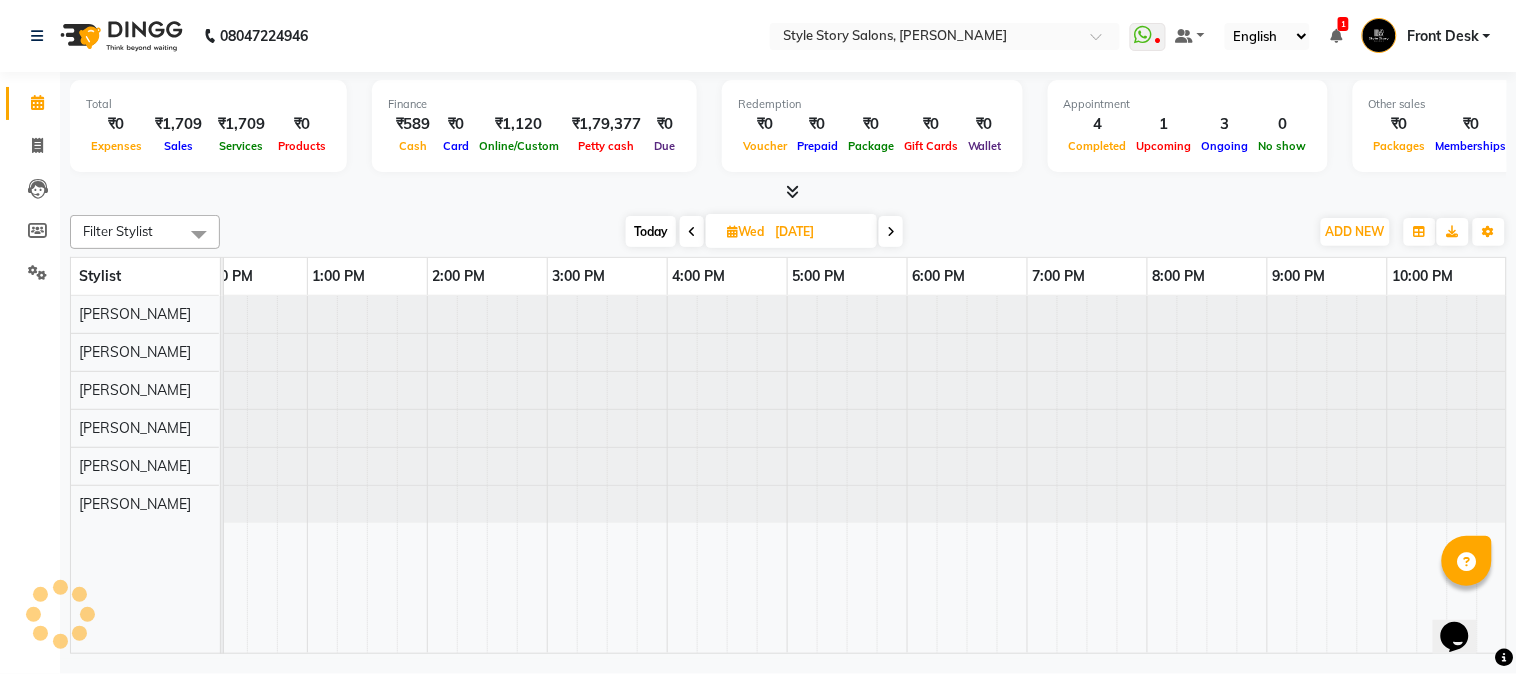 scroll, scrollTop: 0, scrollLeft: 0, axis: both 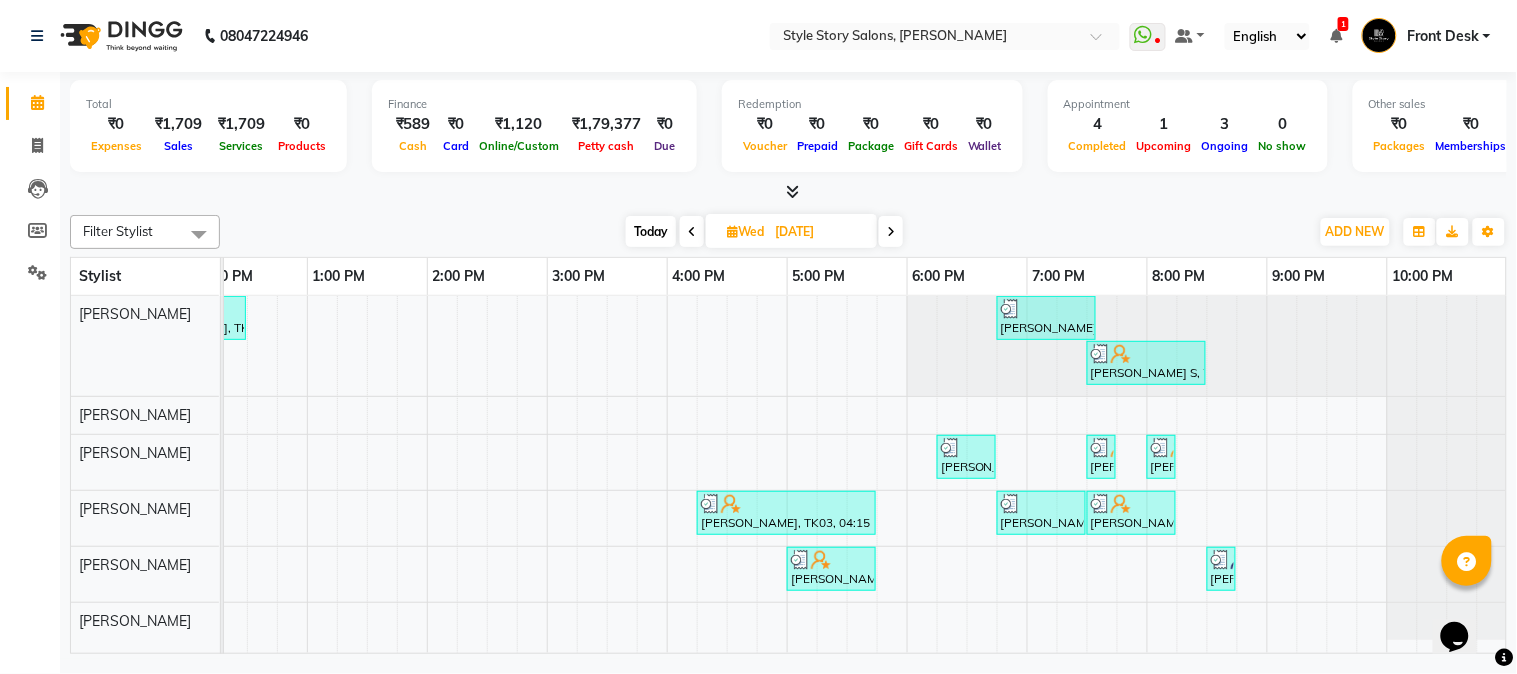 click at bounding box center [891, 231] 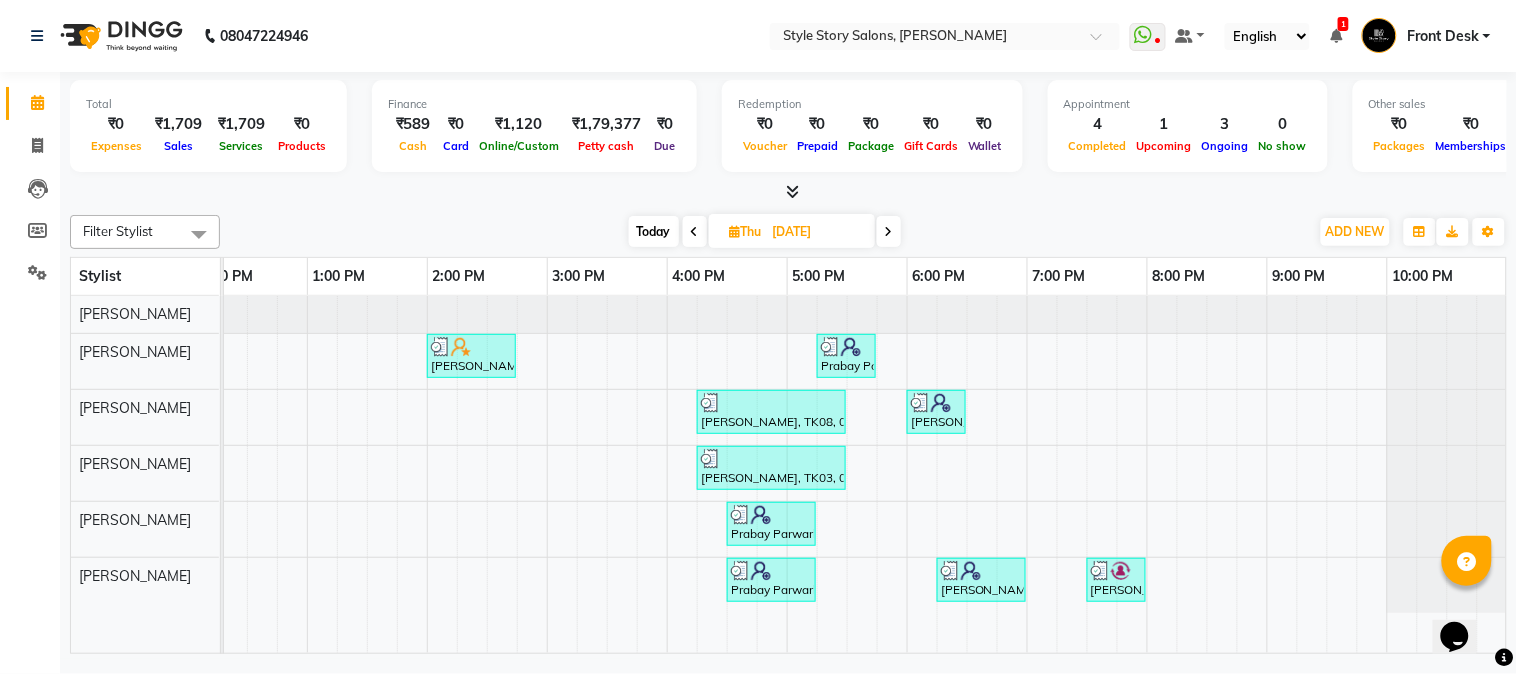 click at bounding box center (889, 231) 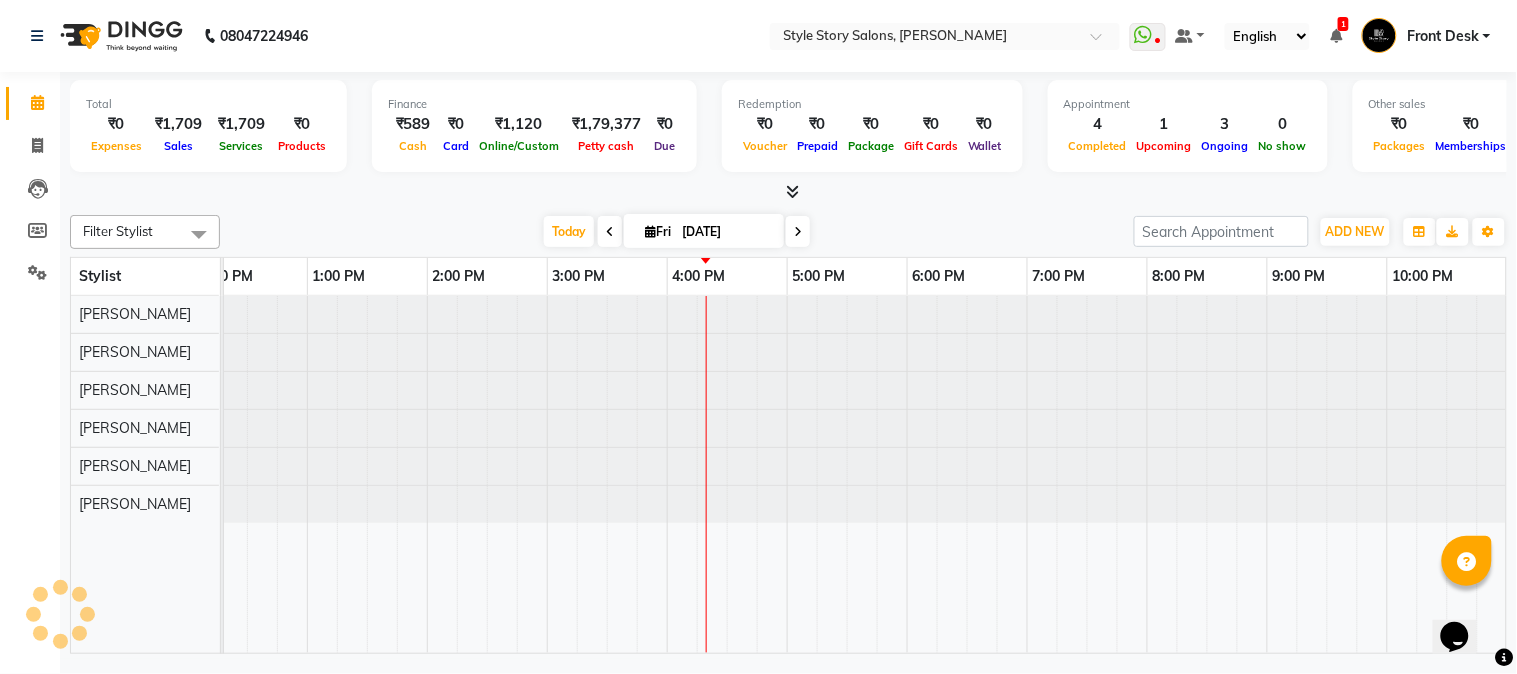scroll, scrollTop: 0, scrollLeft: 0, axis: both 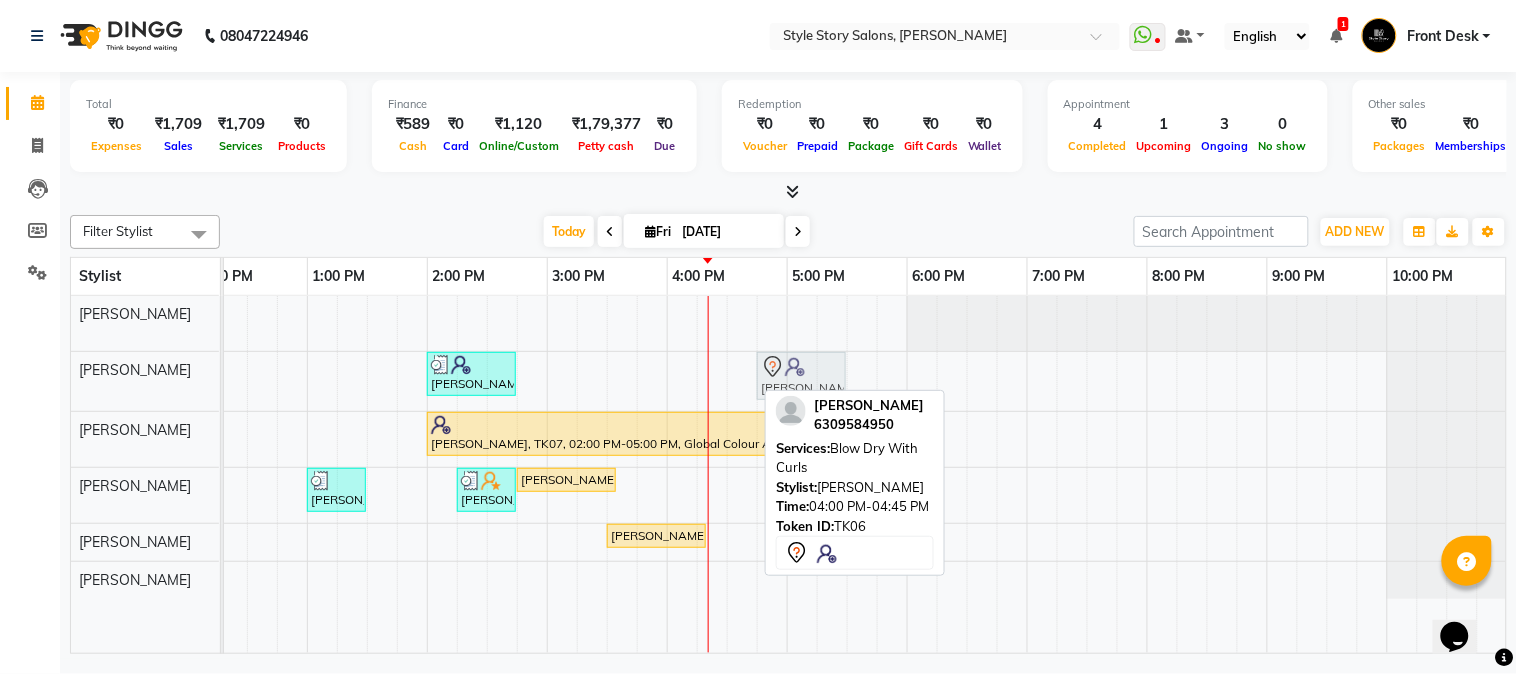 drag, startPoint x: 686, startPoint y: 361, endPoint x: 767, endPoint y: 360, distance: 81.00617 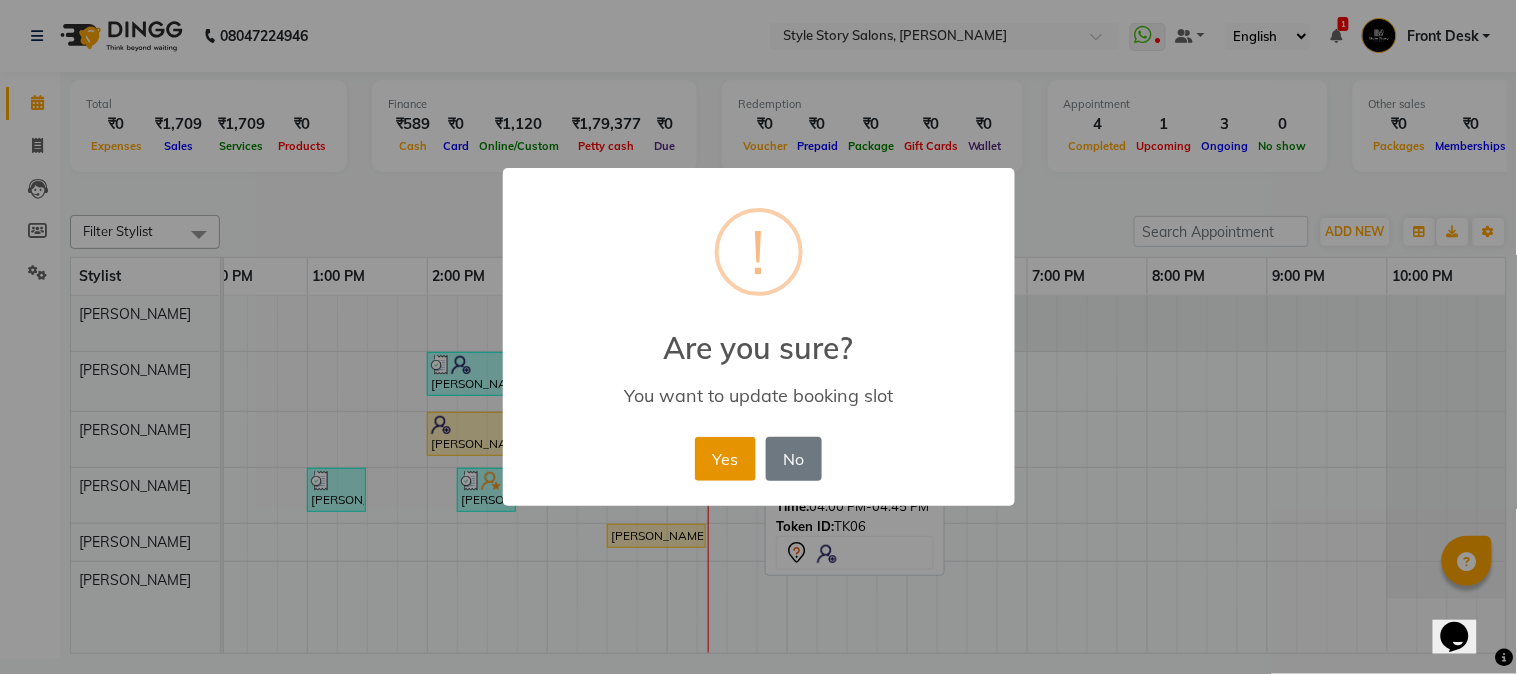 click on "Yes" at bounding box center [725, 459] 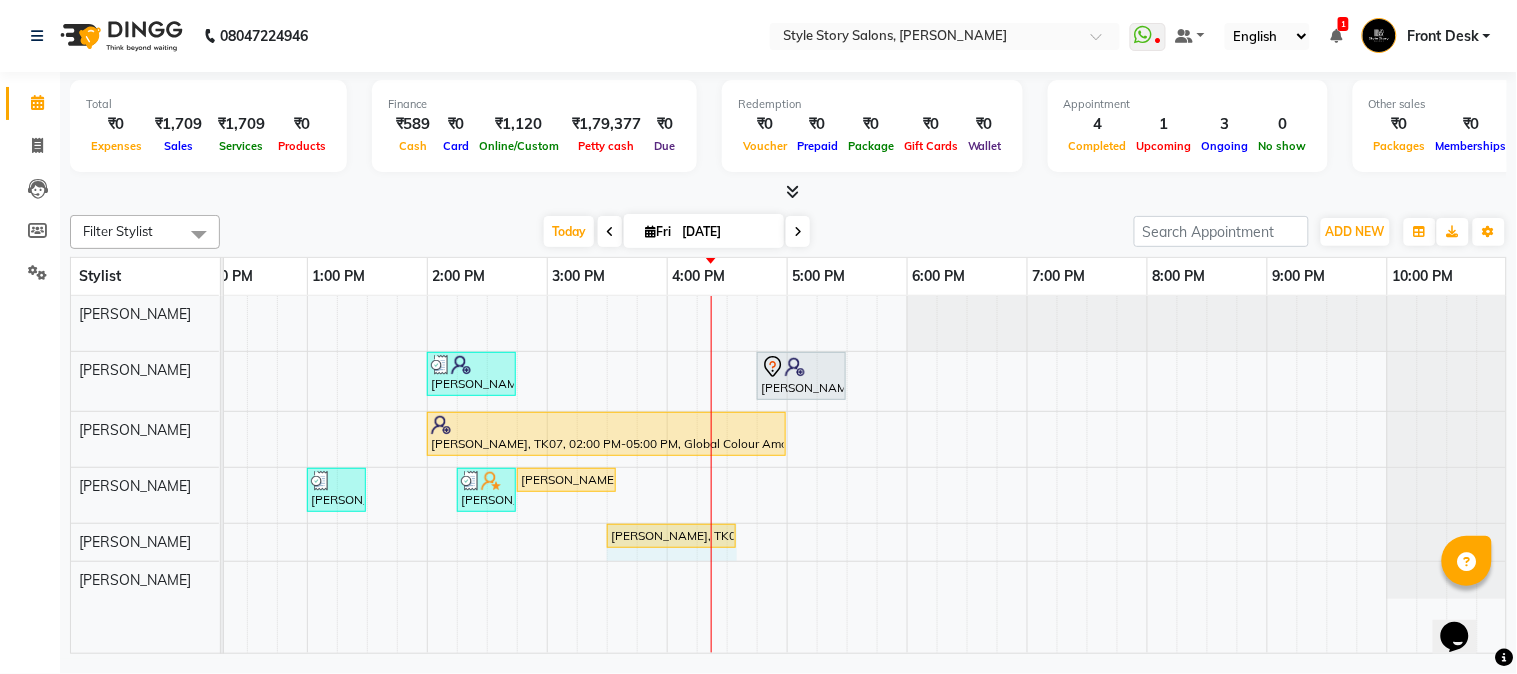 drag, startPoint x: 705, startPoint y: 534, endPoint x: 733, endPoint y: 533, distance: 28.01785 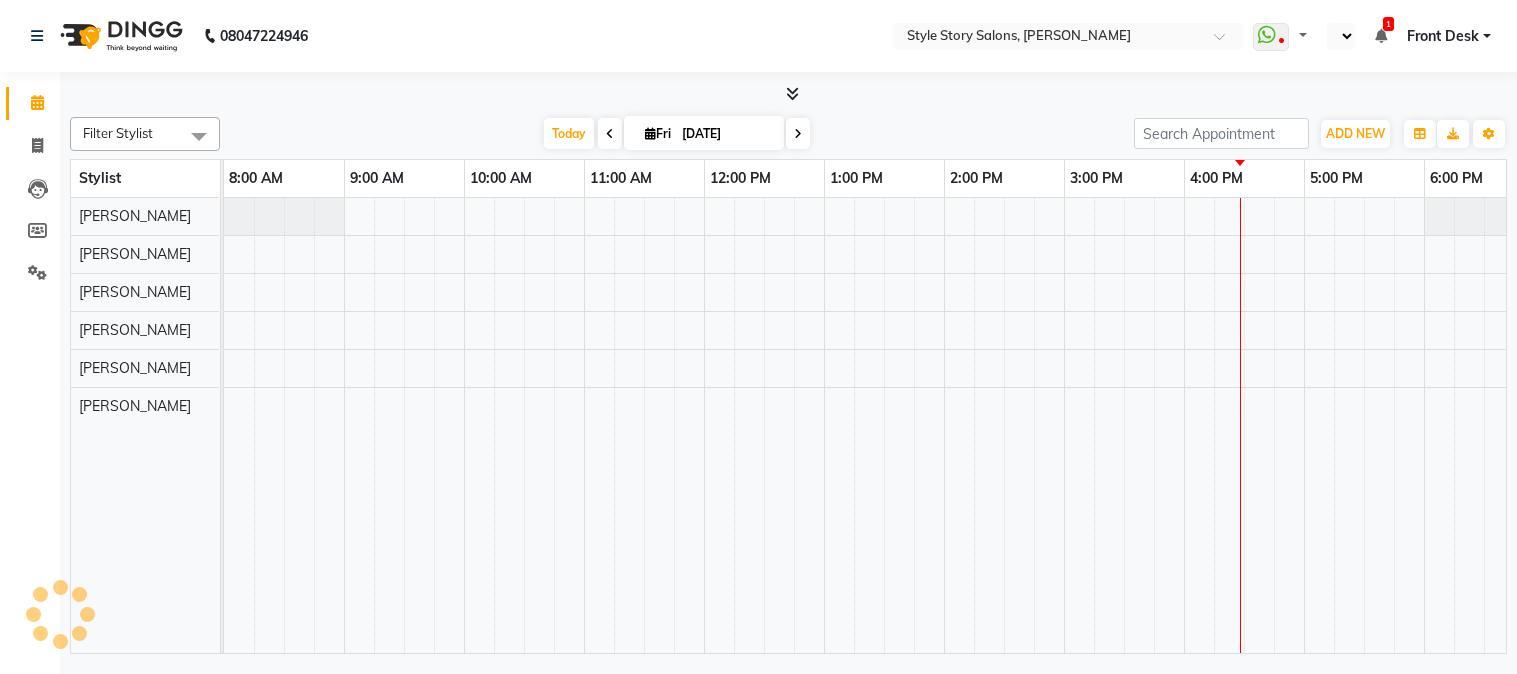 scroll, scrollTop: 0, scrollLeft: 0, axis: both 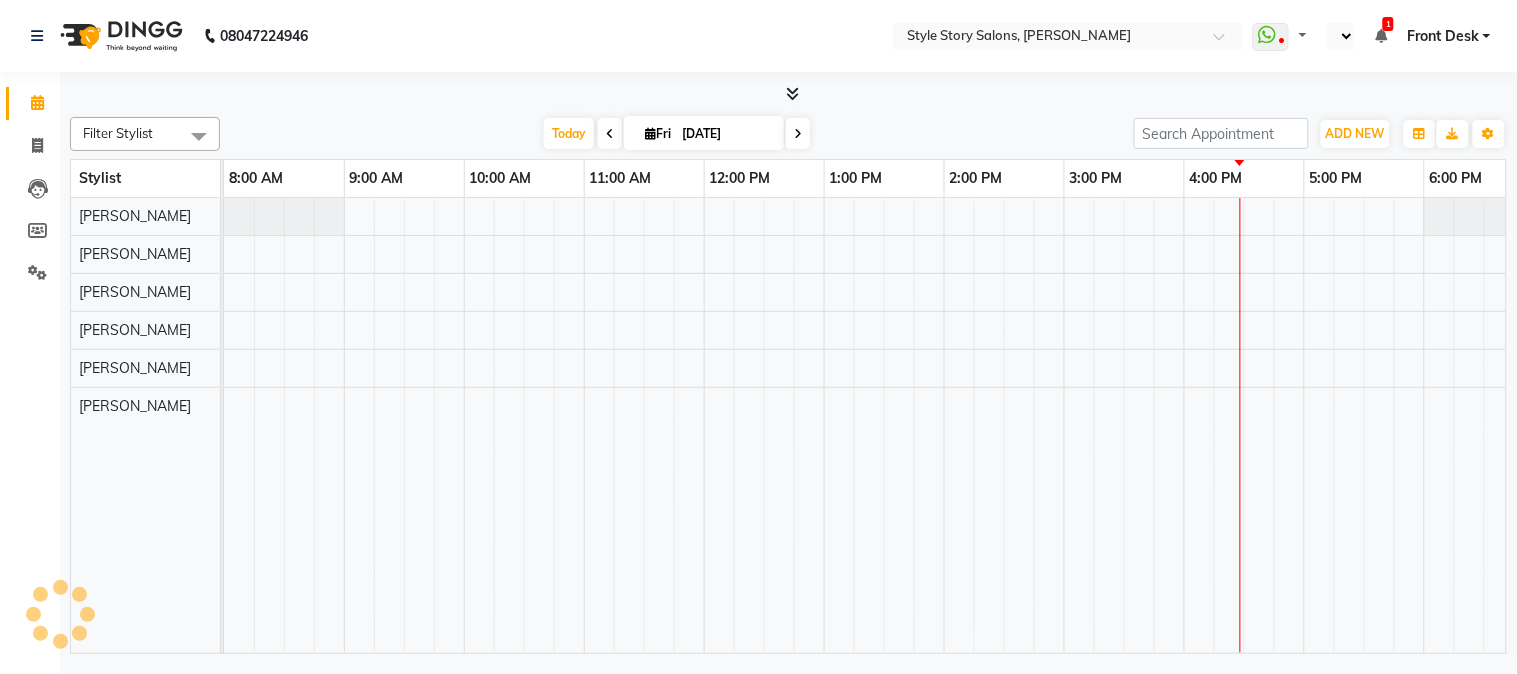 select on "en" 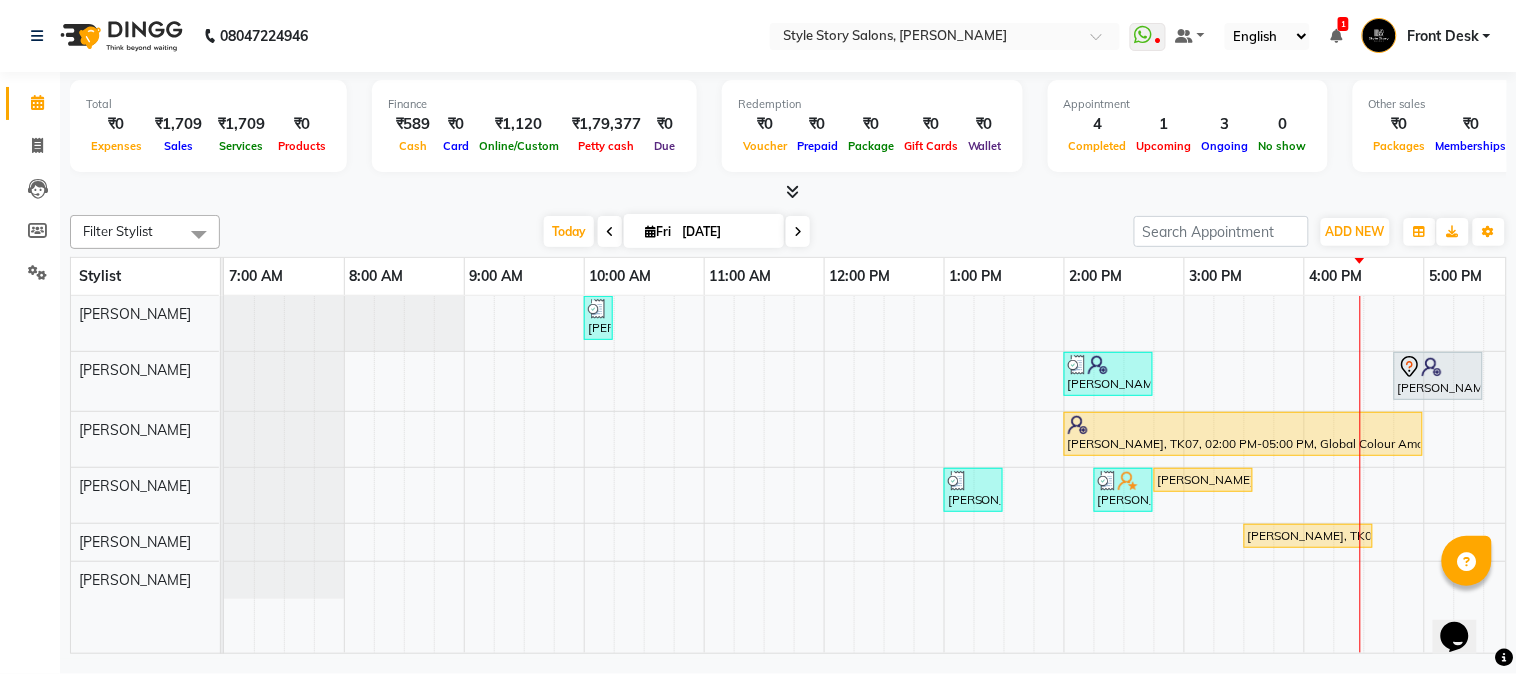 scroll, scrollTop: 0, scrollLeft: 0, axis: both 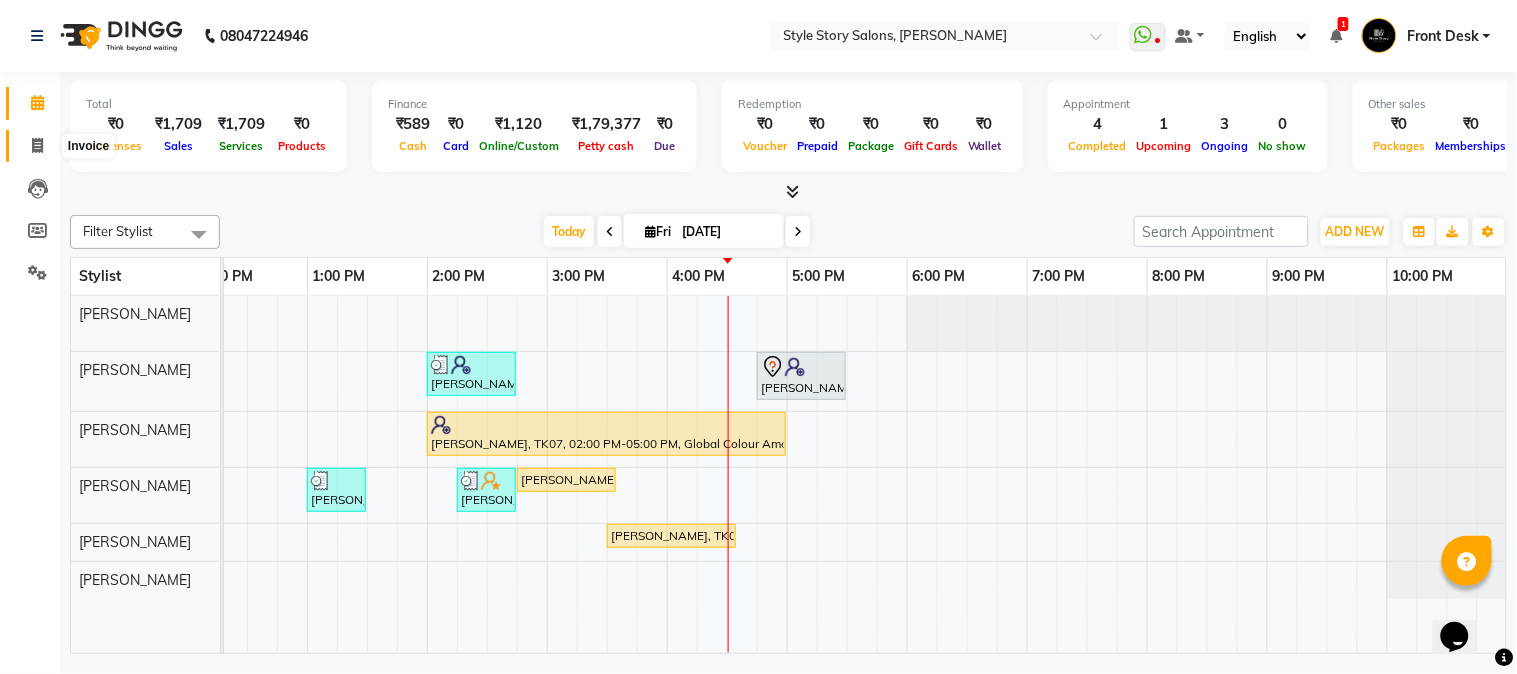 click 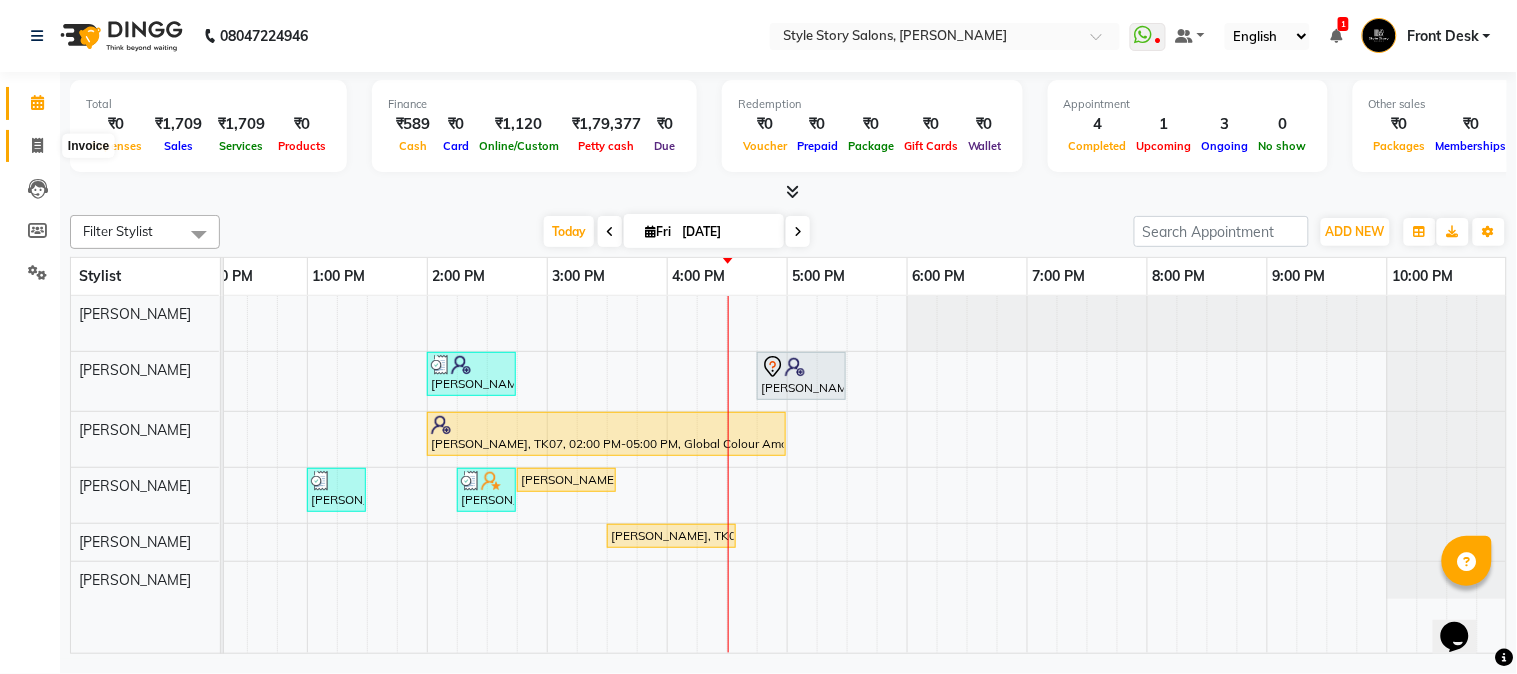 select on "6249" 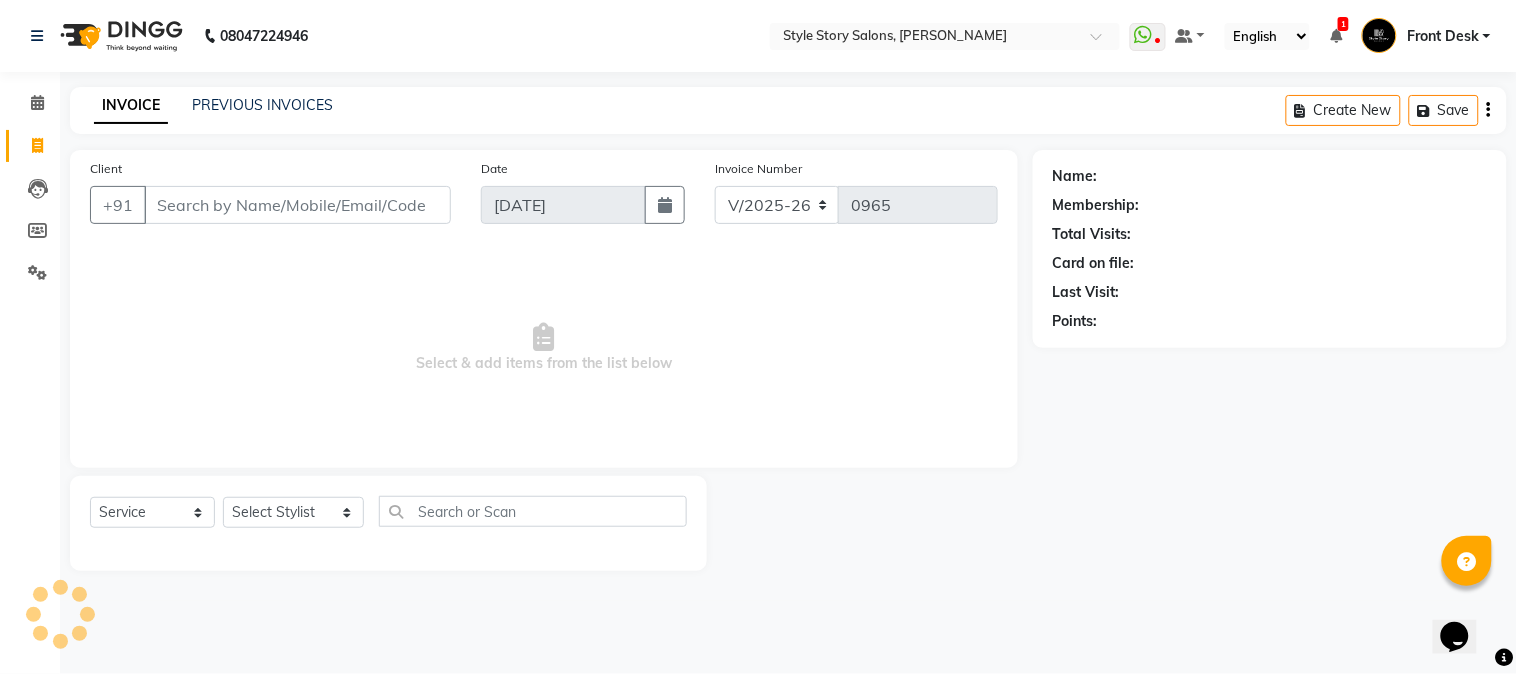 click on "Client" at bounding box center (297, 205) 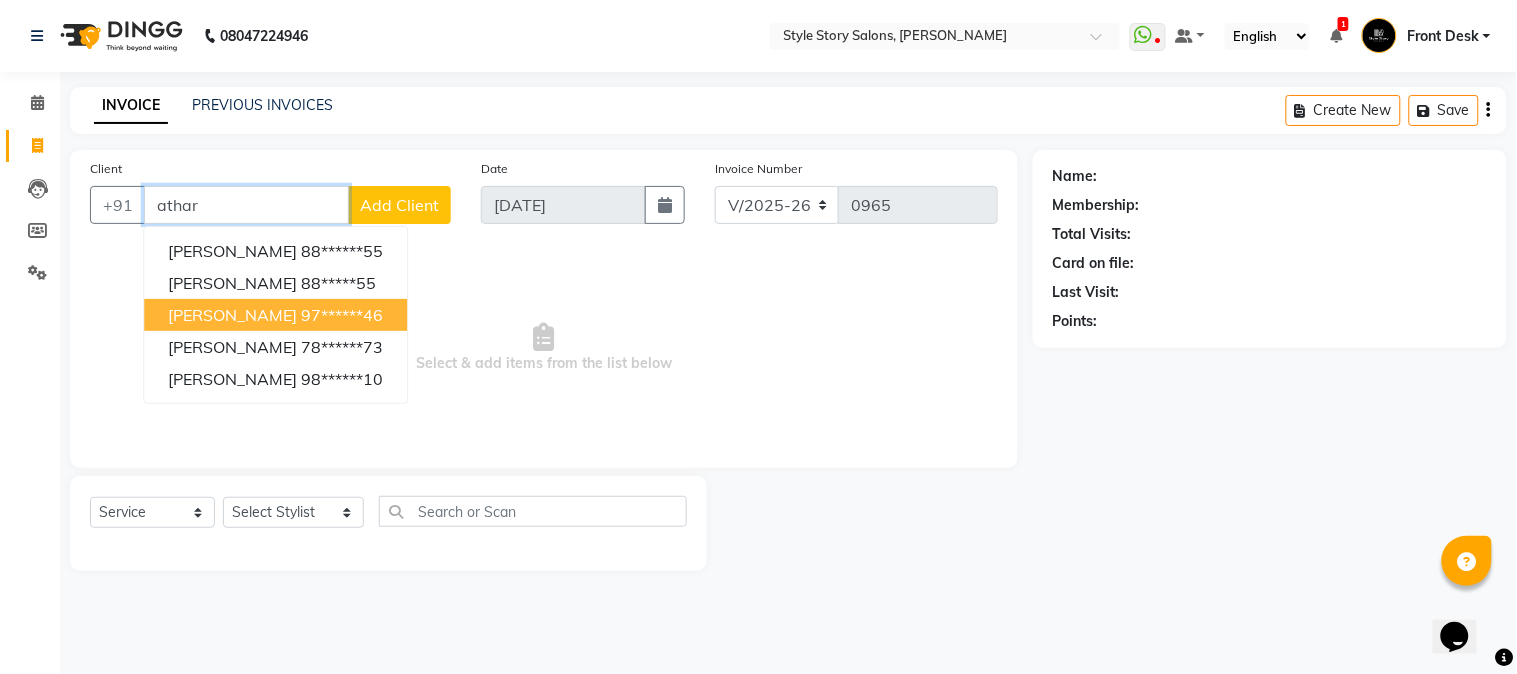 click on "97******46" at bounding box center [342, 315] 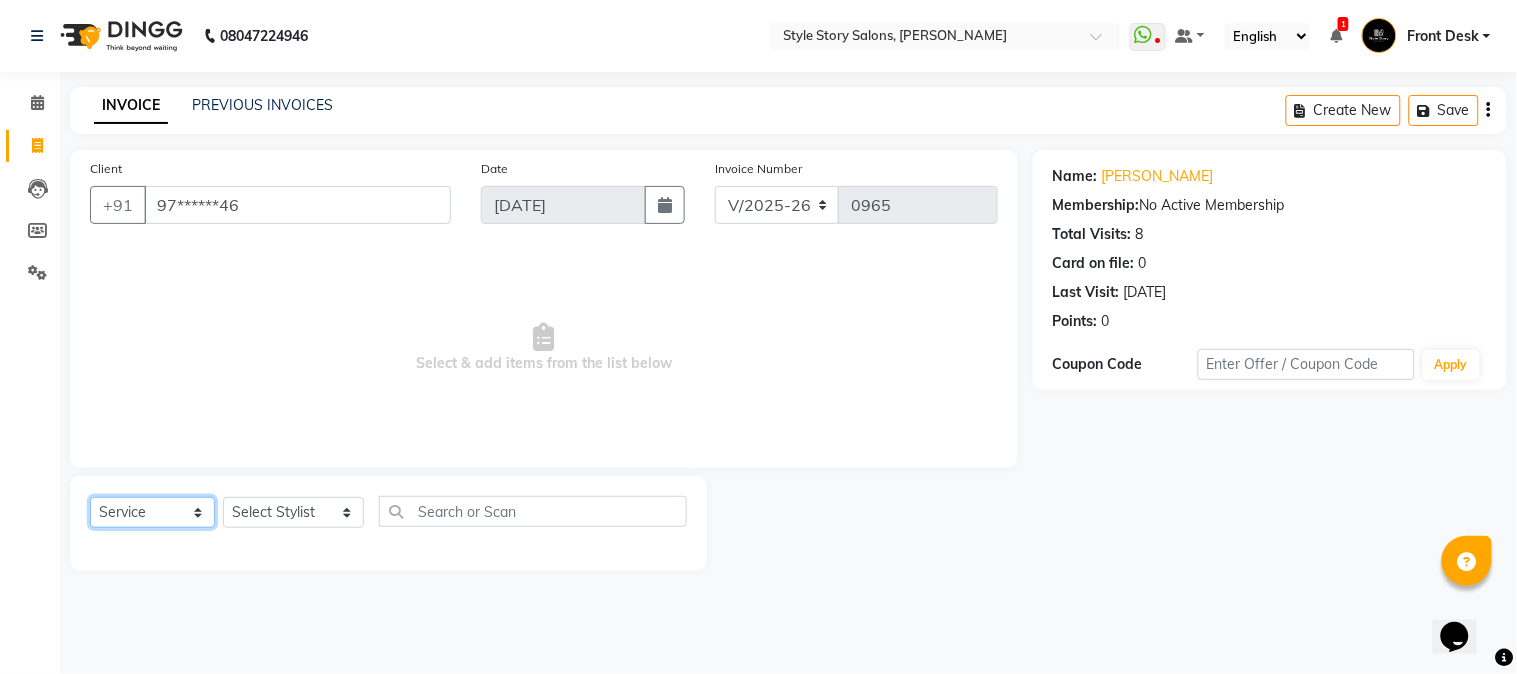 click on "Select  Service  Product  Membership  Package Voucher Prepaid Gift Card" 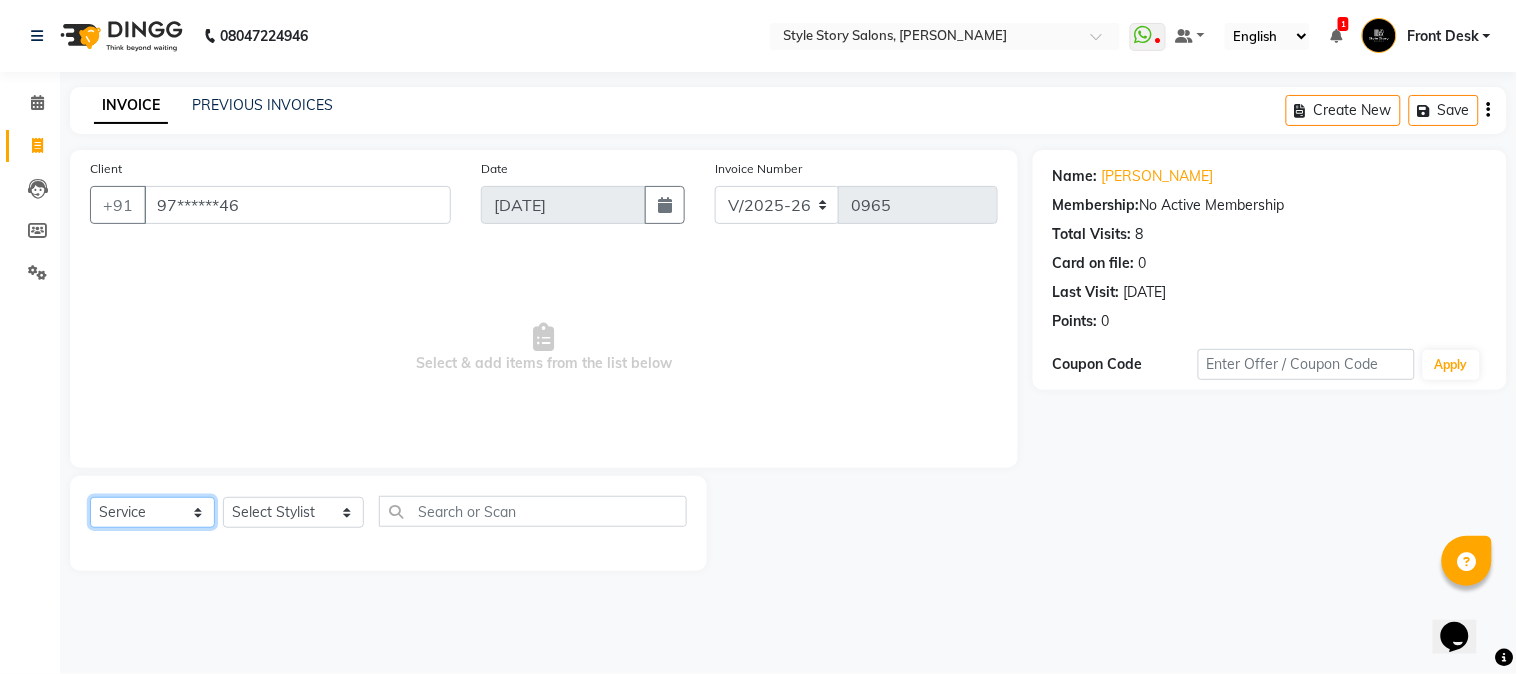 select on "package" 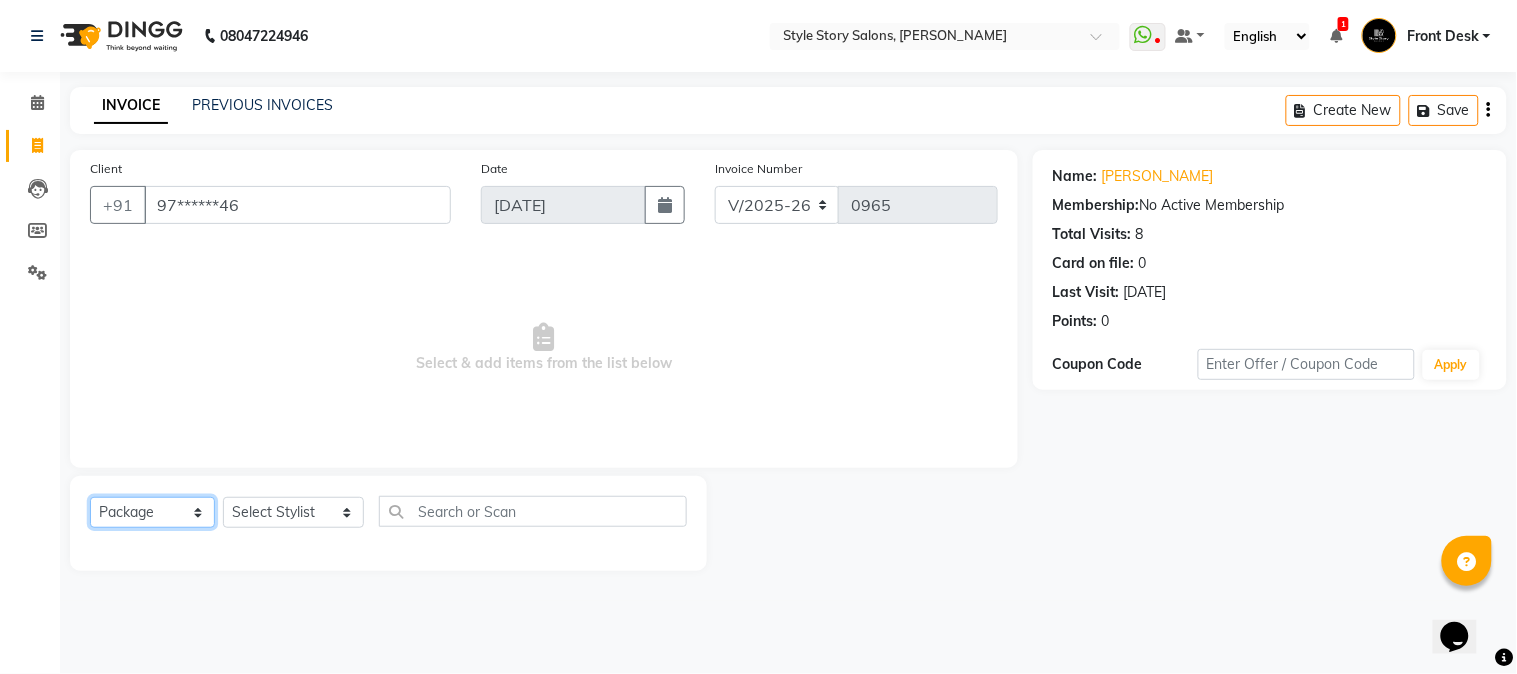 click on "Select  Service  Product  Membership  Package Voucher Prepaid Gift Card" 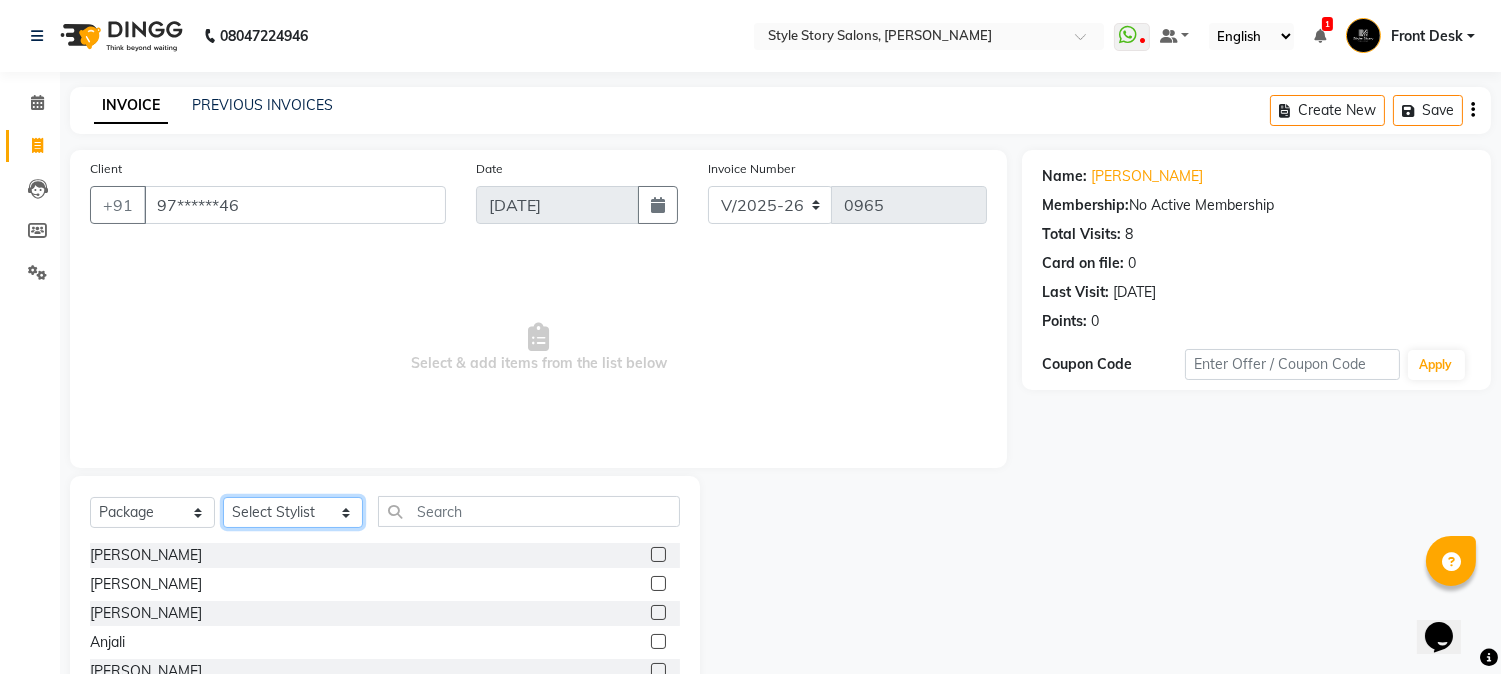 click on "Select Stylist [PERSON_NAME] [PERSON_NAME] [PERSON_NAME] Front Desk [PERSON_NAME] [PERSON_NAME] [PERSON_NAME] Front Desk [PERSON_NAME] Front Desk [DATE][PERSON_NAME]  [PERSON_NAME] Senior Accountant [PERSON_NAME] [PERSON_NAME] [PERSON_NAME] Inventory Manager [PERSON_NAME] (HR Admin) [PERSON_NAME] (Hair Artist) [PERSON_NAME]  [PERSON_NAME] [PERSON_NAME] [PERSON_NAME]  Shruti Raut [PERSON_NAME] [PERSON_NAME] HR Manager [PERSON_NAME] ([PERSON_NAME]) [PERSON_NAME] [PERSON_NAME] [PERSON_NAME] [PERSON_NAME] [PERSON_NAME] Accountant" 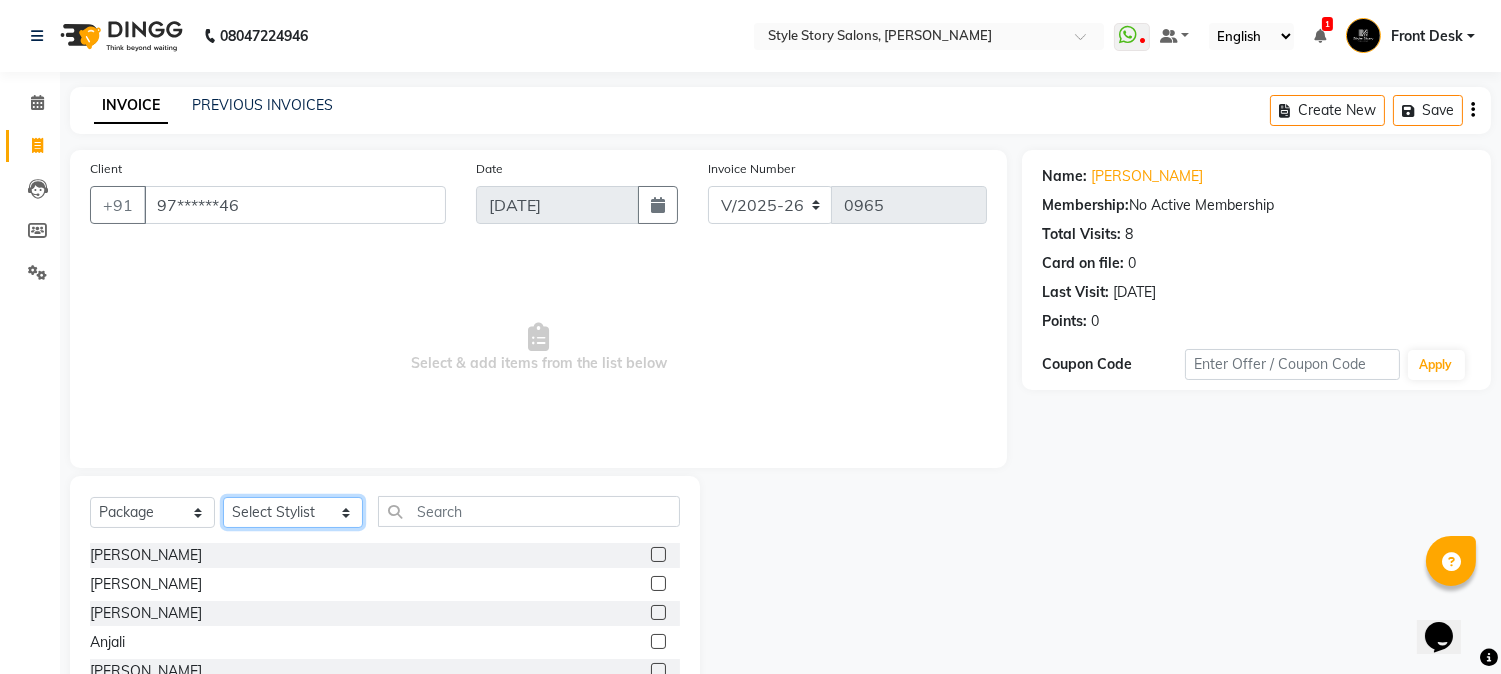 select on "46656" 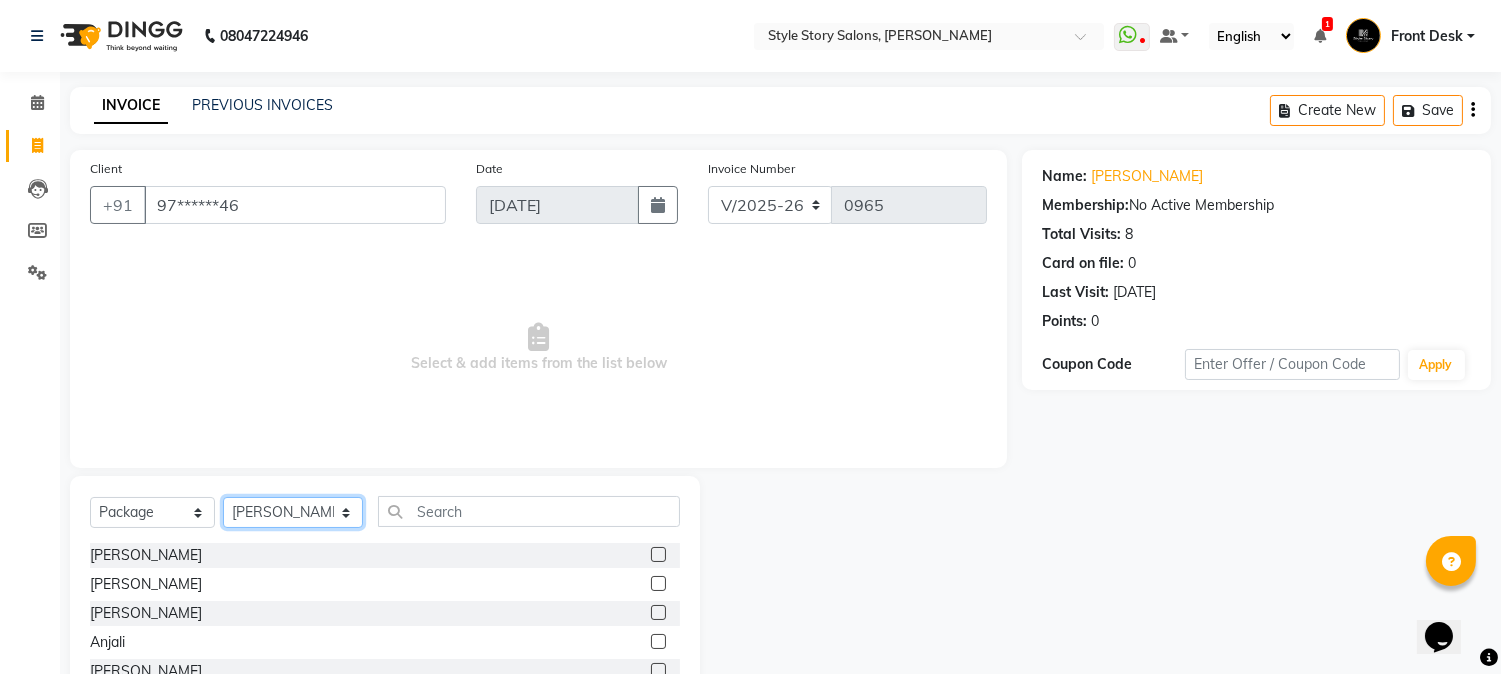 click on "Select Stylist [PERSON_NAME] [PERSON_NAME] [PERSON_NAME] Front Desk [PERSON_NAME] [PERSON_NAME] [PERSON_NAME] Front Desk [PERSON_NAME] Front Desk [DATE][PERSON_NAME]  [PERSON_NAME] Senior Accountant [PERSON_NAME] [PERSON_NAME] [PERSON_NAME] Inventory Manager [PERSON_NAME] (HR Admin) [PERSON_NAME] (Hair Artist) [PERSON_NAME]  [PERSON_NAME] [PERSON_NAME] [PERSON_NAME]  Shruti Raut [PERSON_NAME] [PERSON_NAME] HR Manager [PERSON_NAME] ([PERSON_NAME]) [PERSON_NAME] [PERSON_NAME] [PERSON_NAME] [PERSON_NAME] [PERSON_NAME] Accountant" 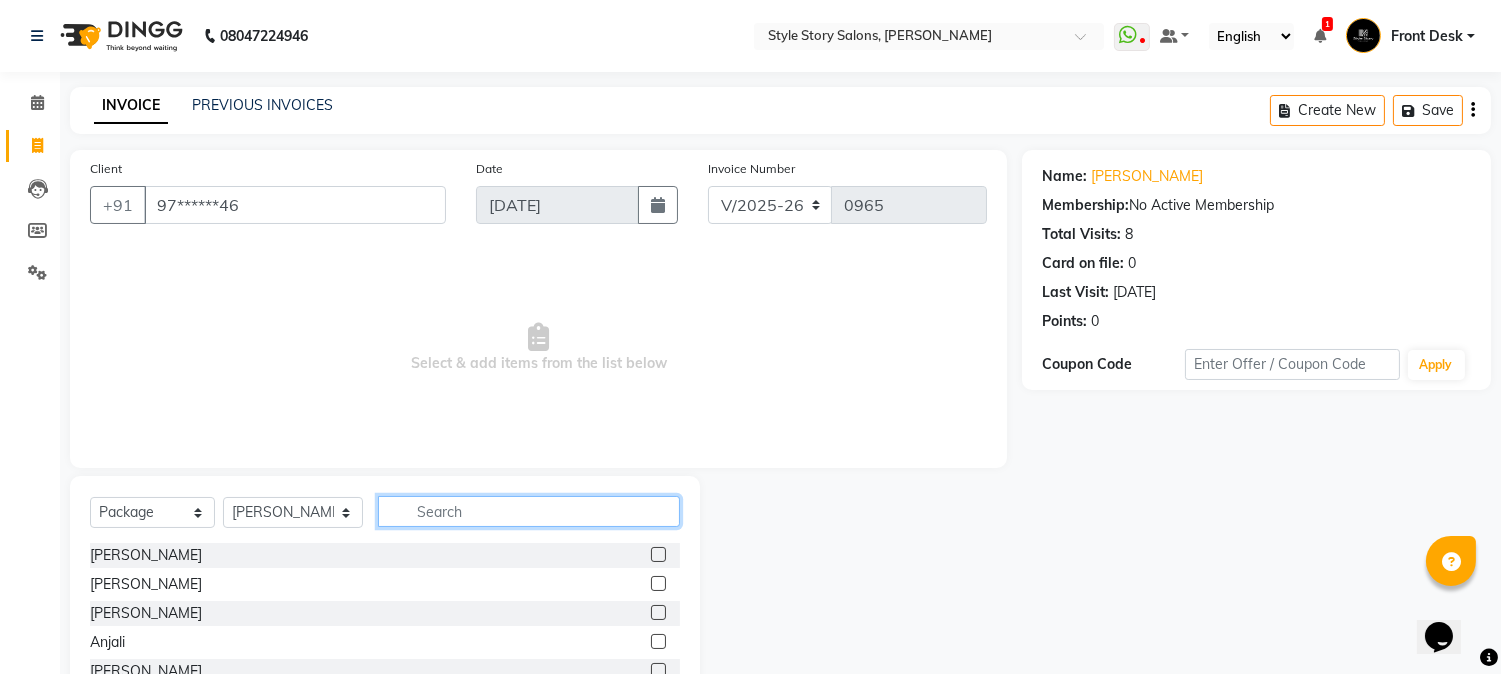 click 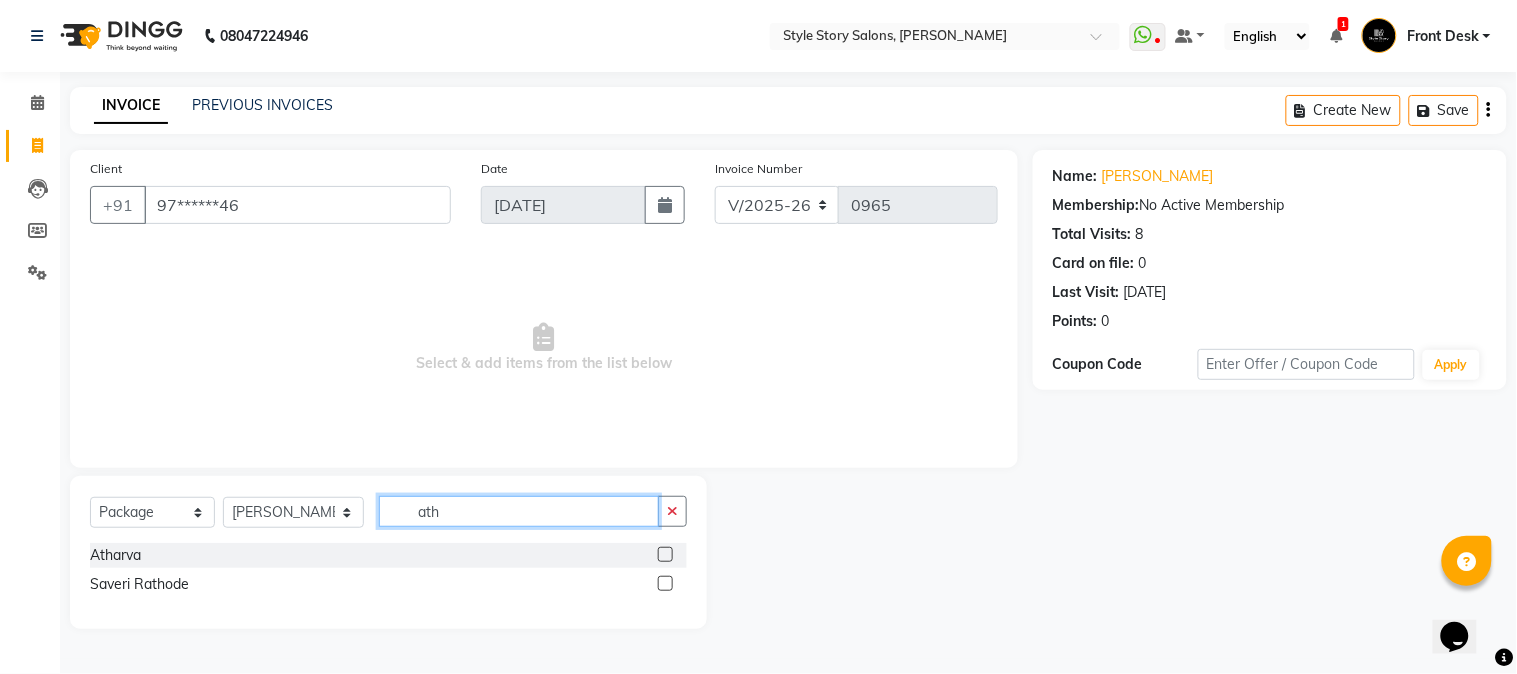 type on "ath" 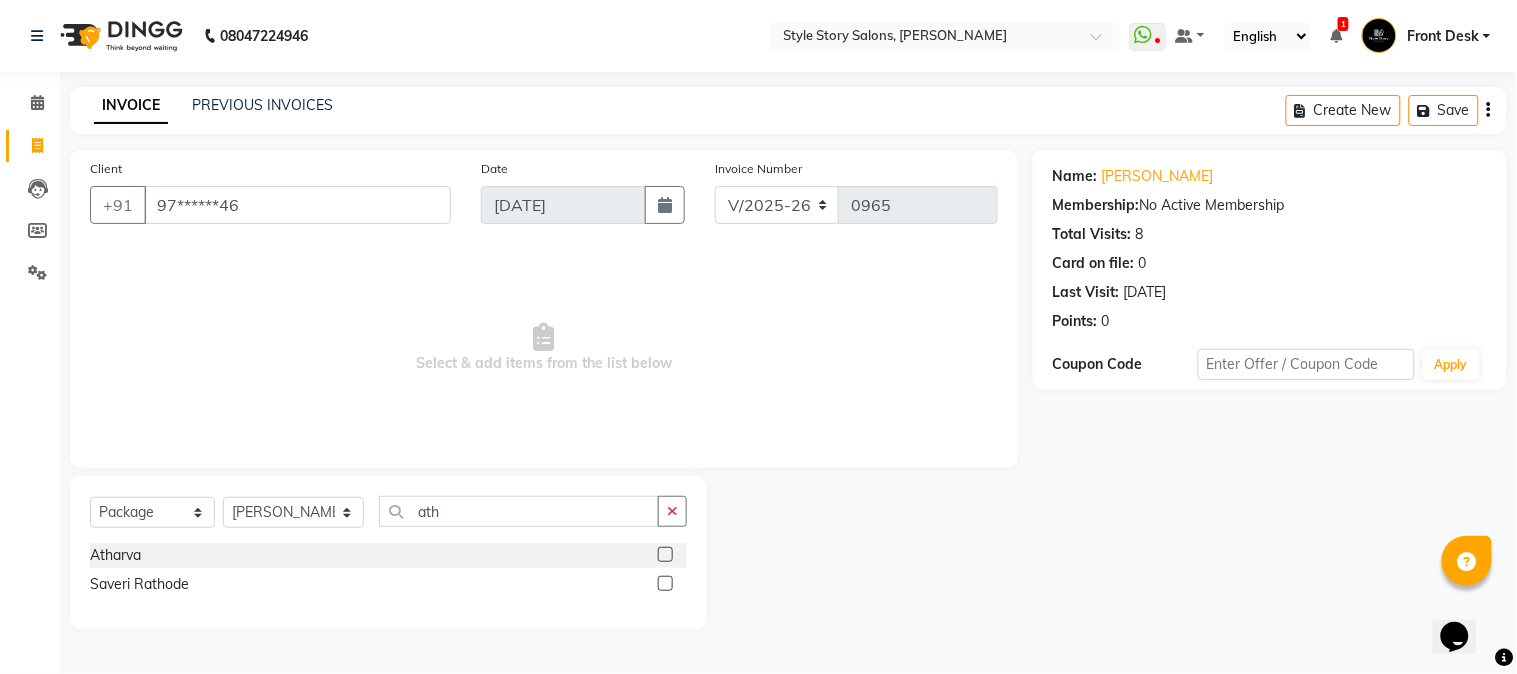 click 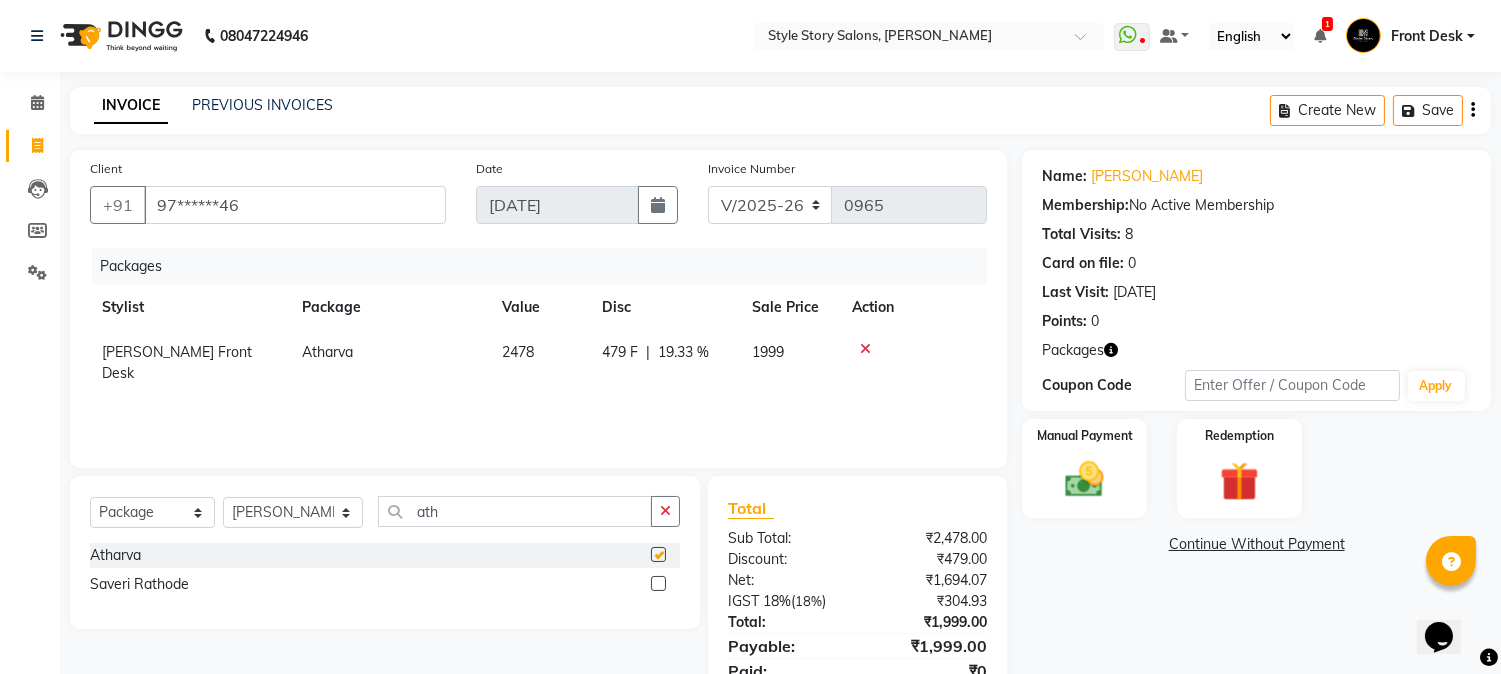 checkbox on "false" 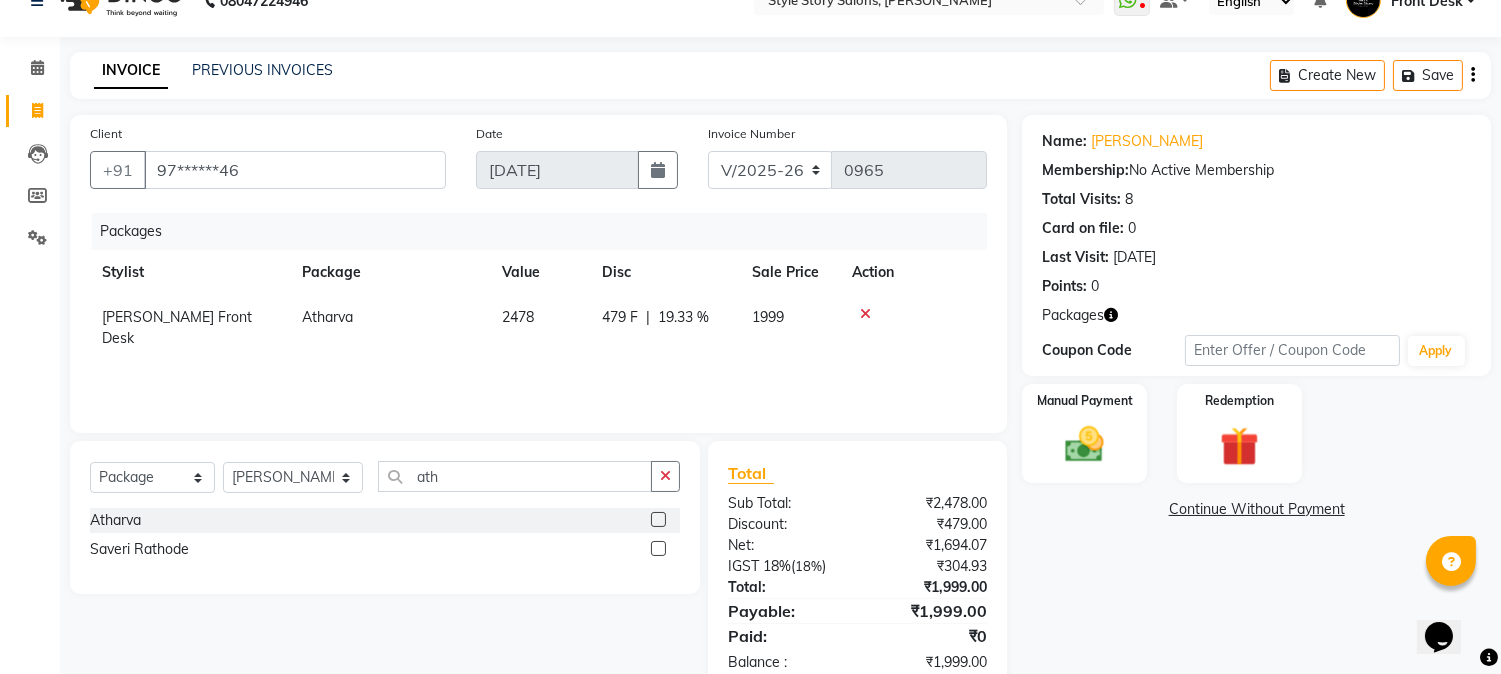 scroll, scrollTop: 84, scrollLeft: 0, axis: vertical 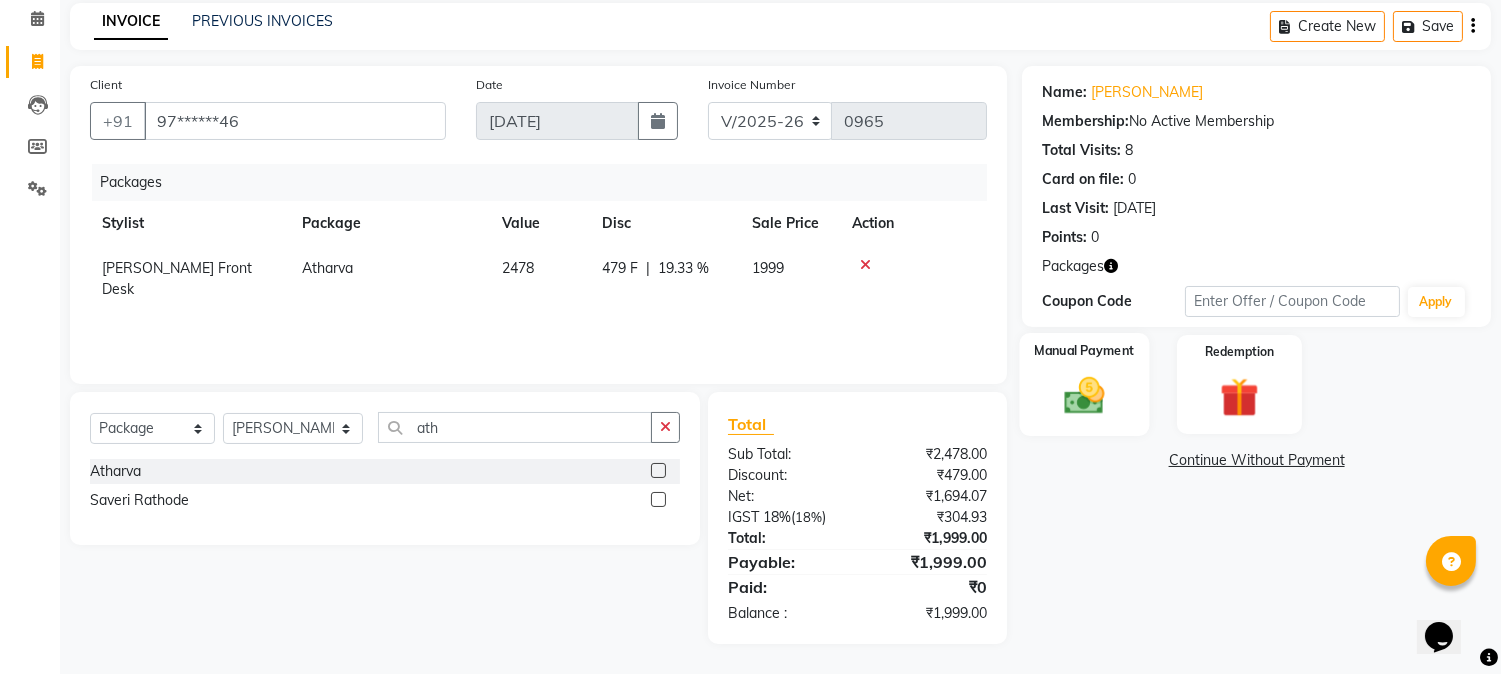 click 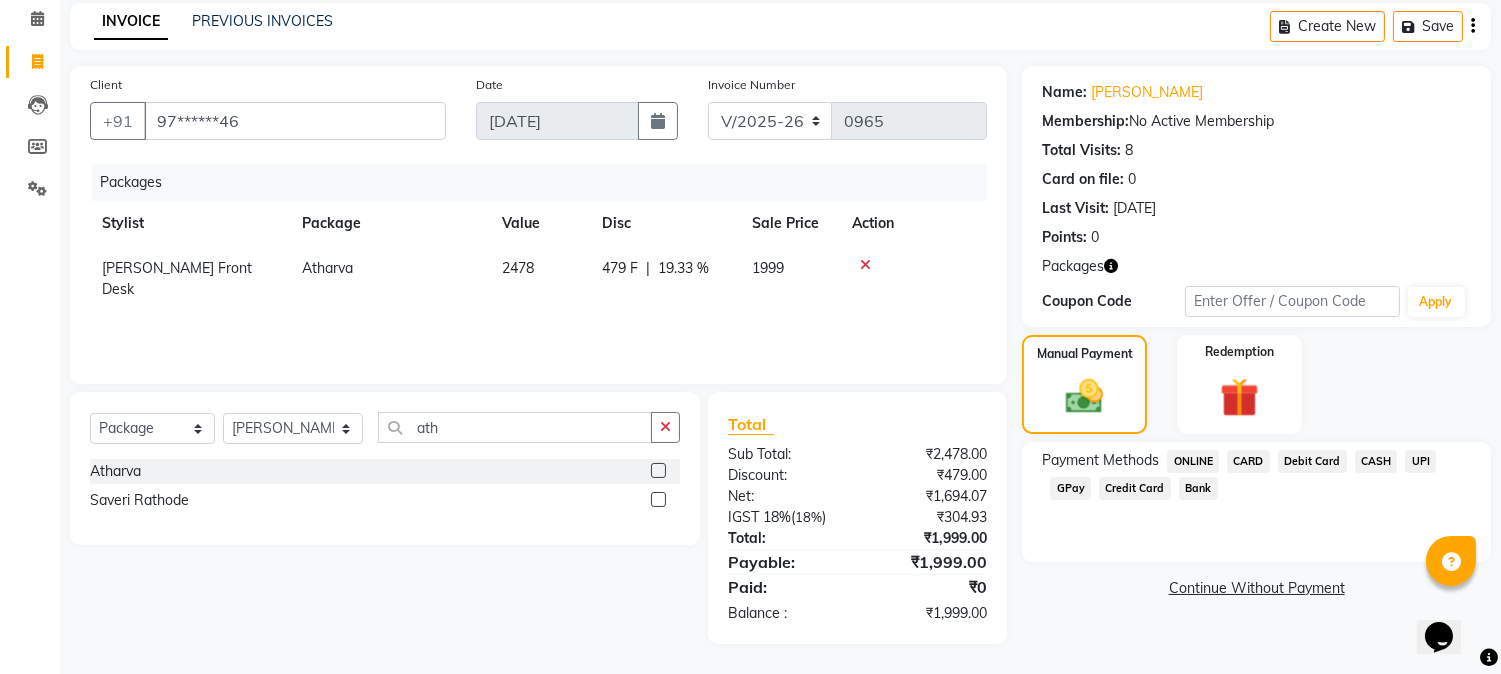 click on "CASH" 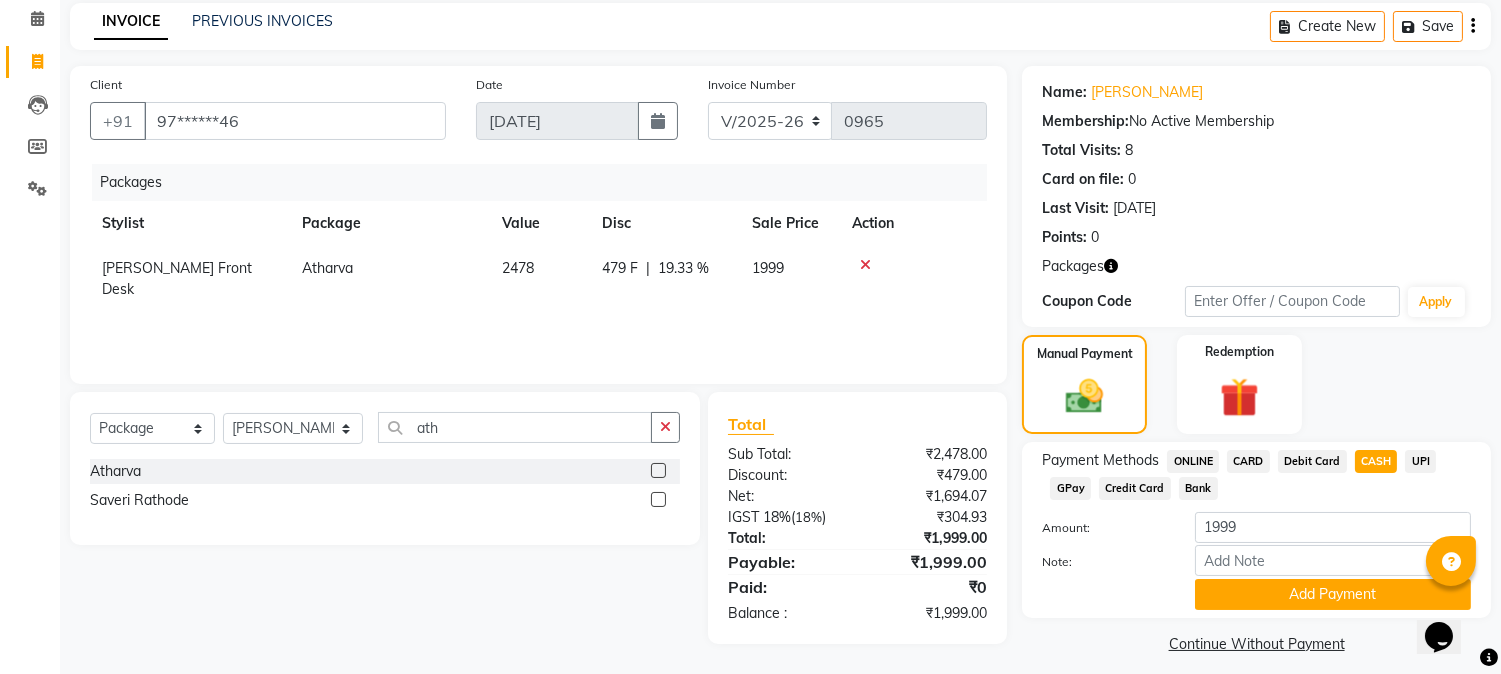 click on "UPI" 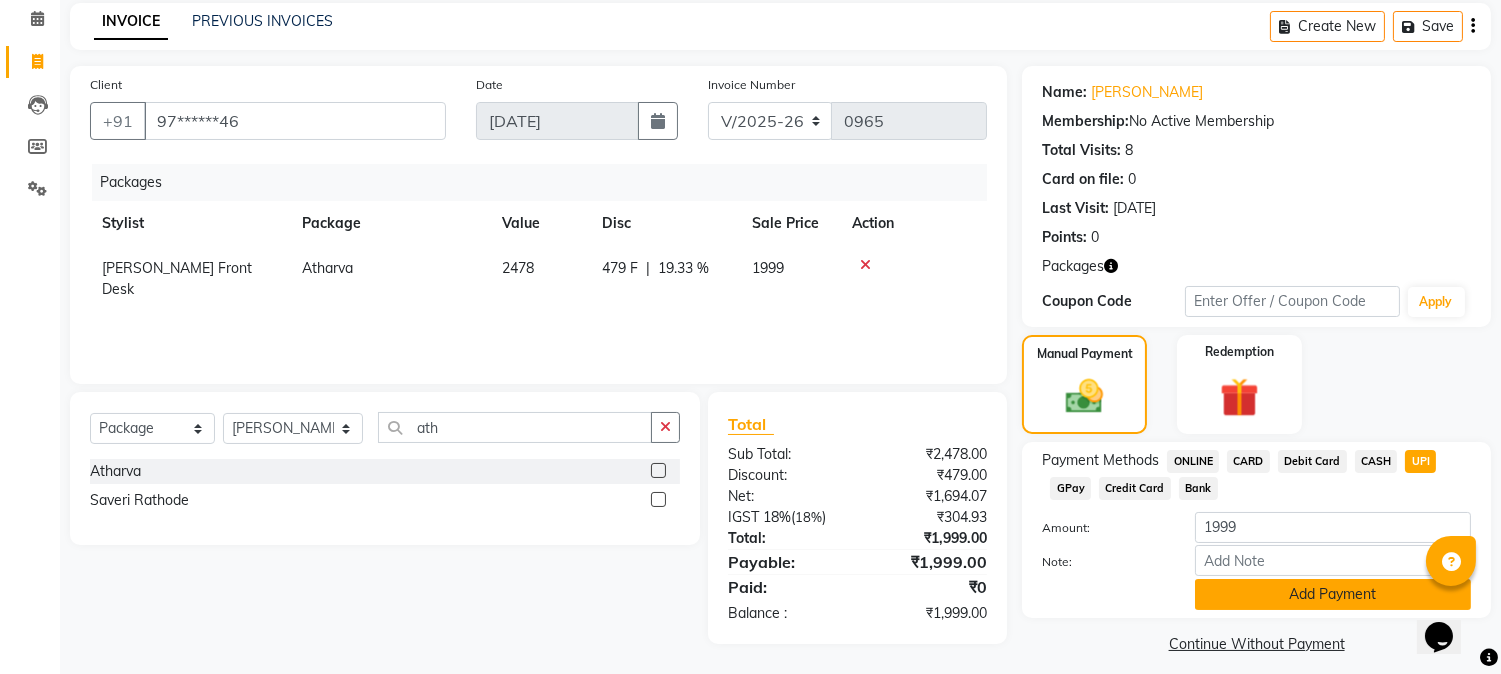 click on "Add Payment" 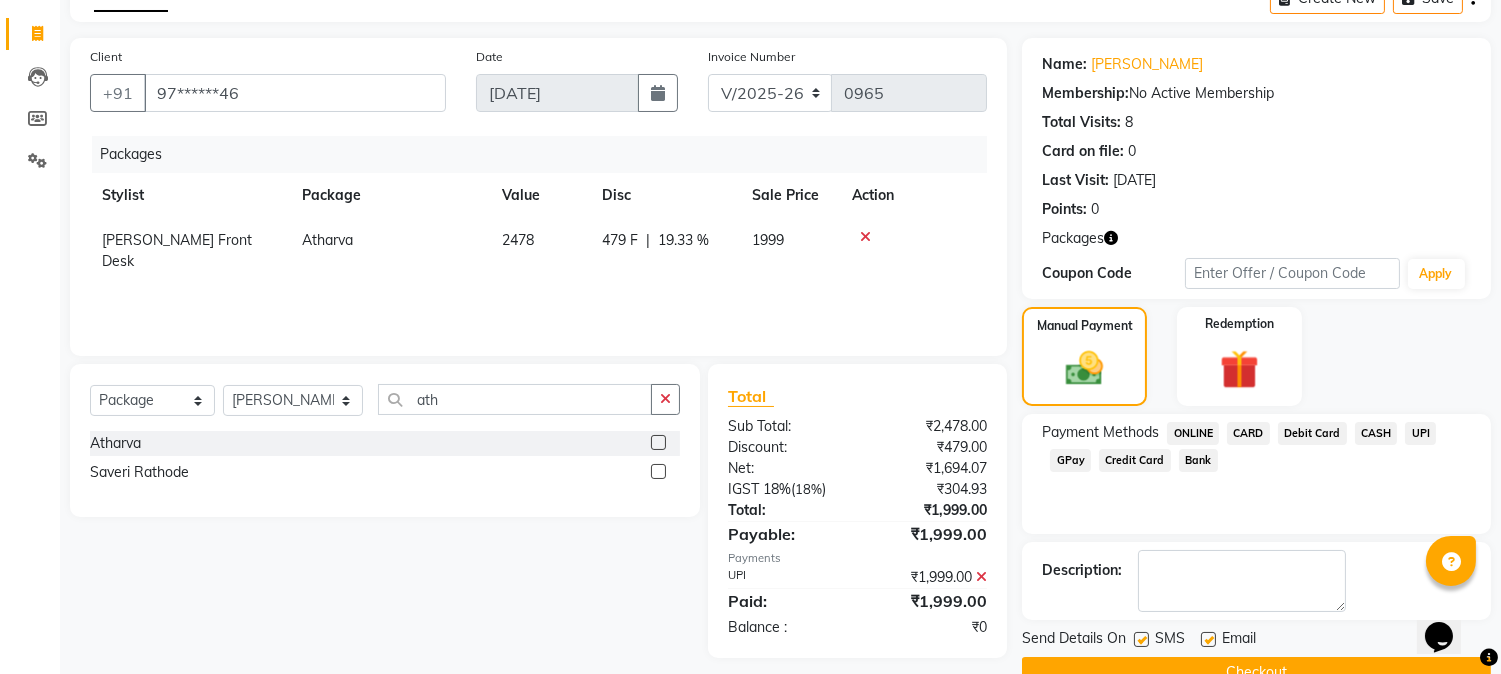 scroll, scrollTop: 155, scrollLeft: 0, axis: vertical 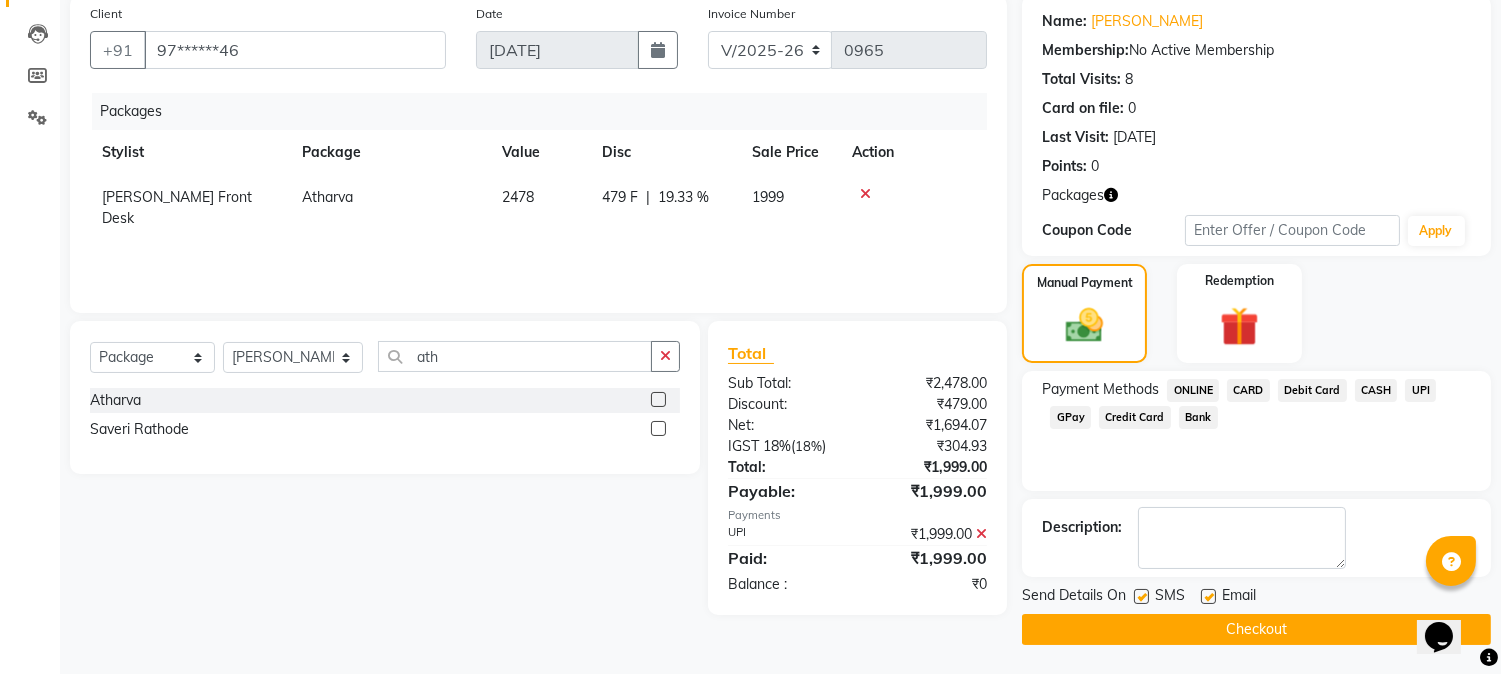 click on "Checkout" 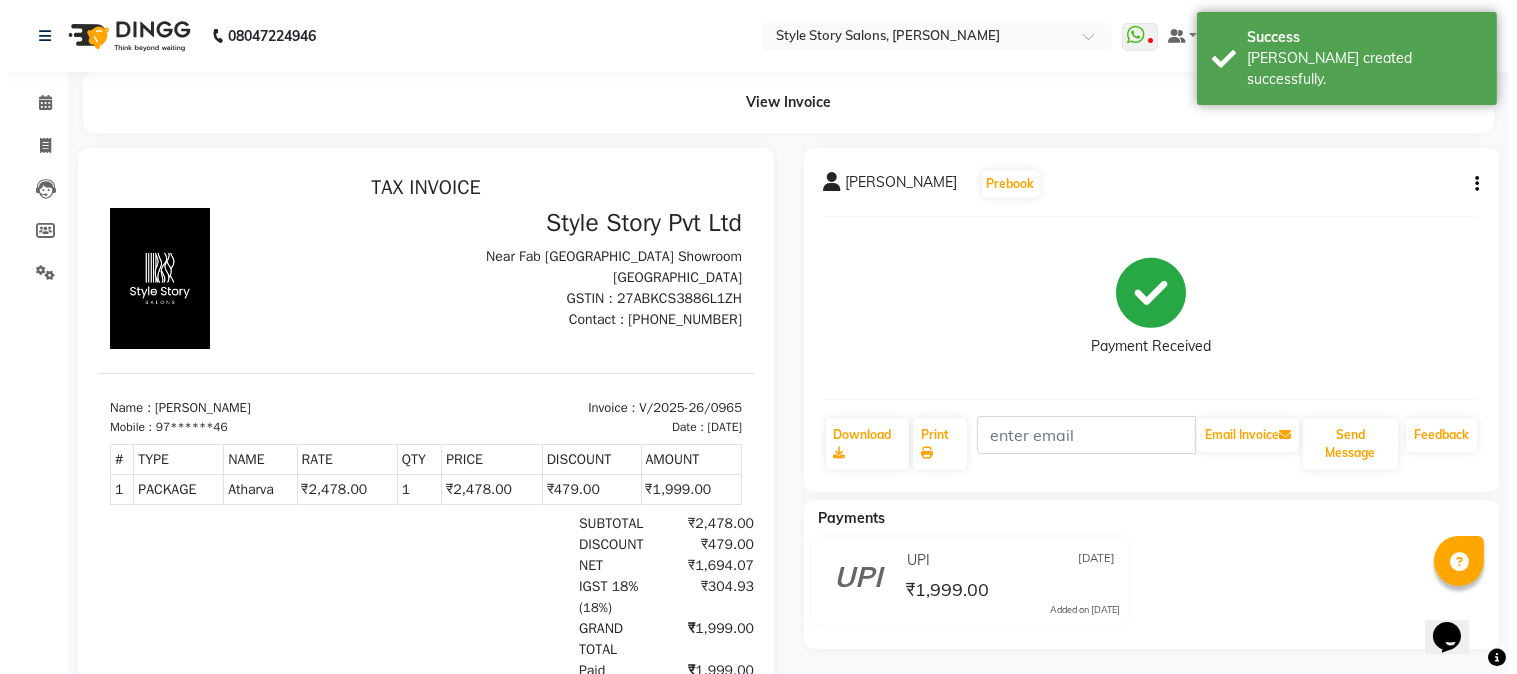 scroll, scrollTop: 0, scrollLeft: 0, axis: both 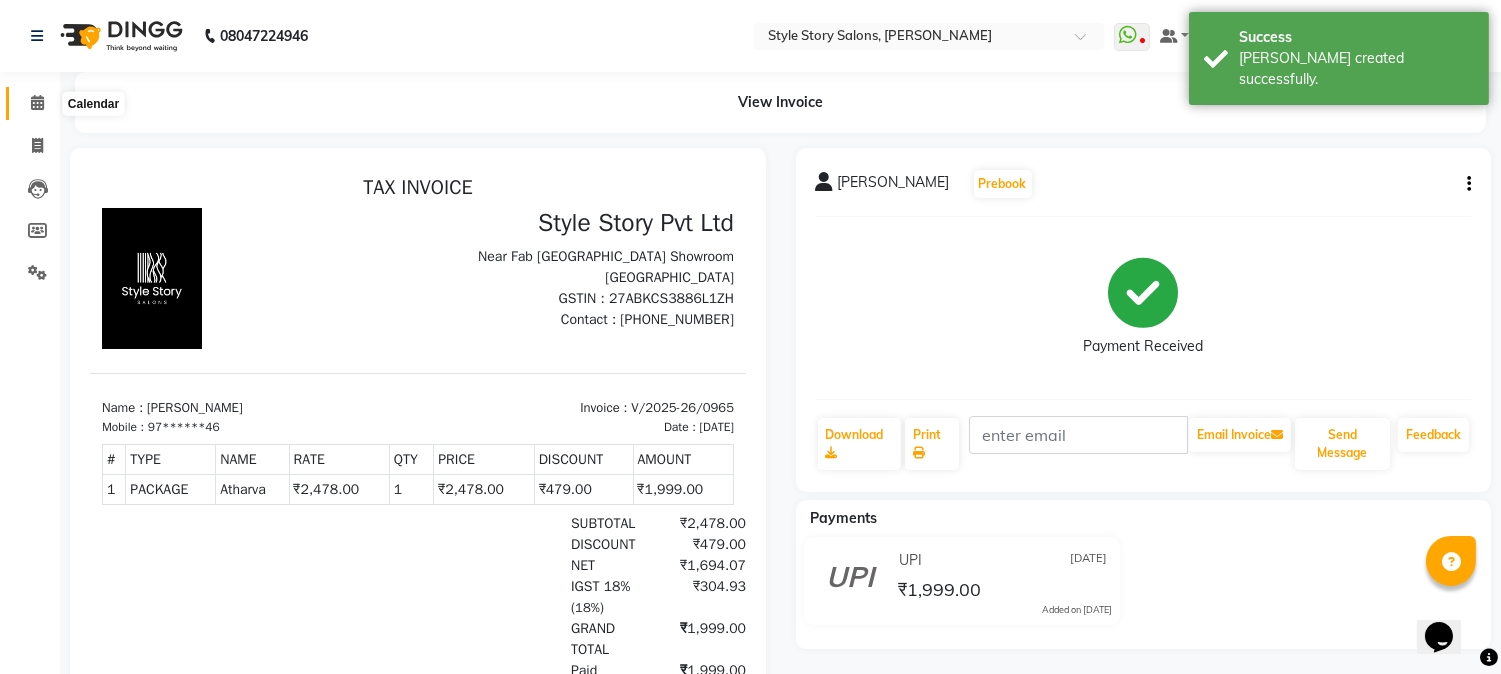 click 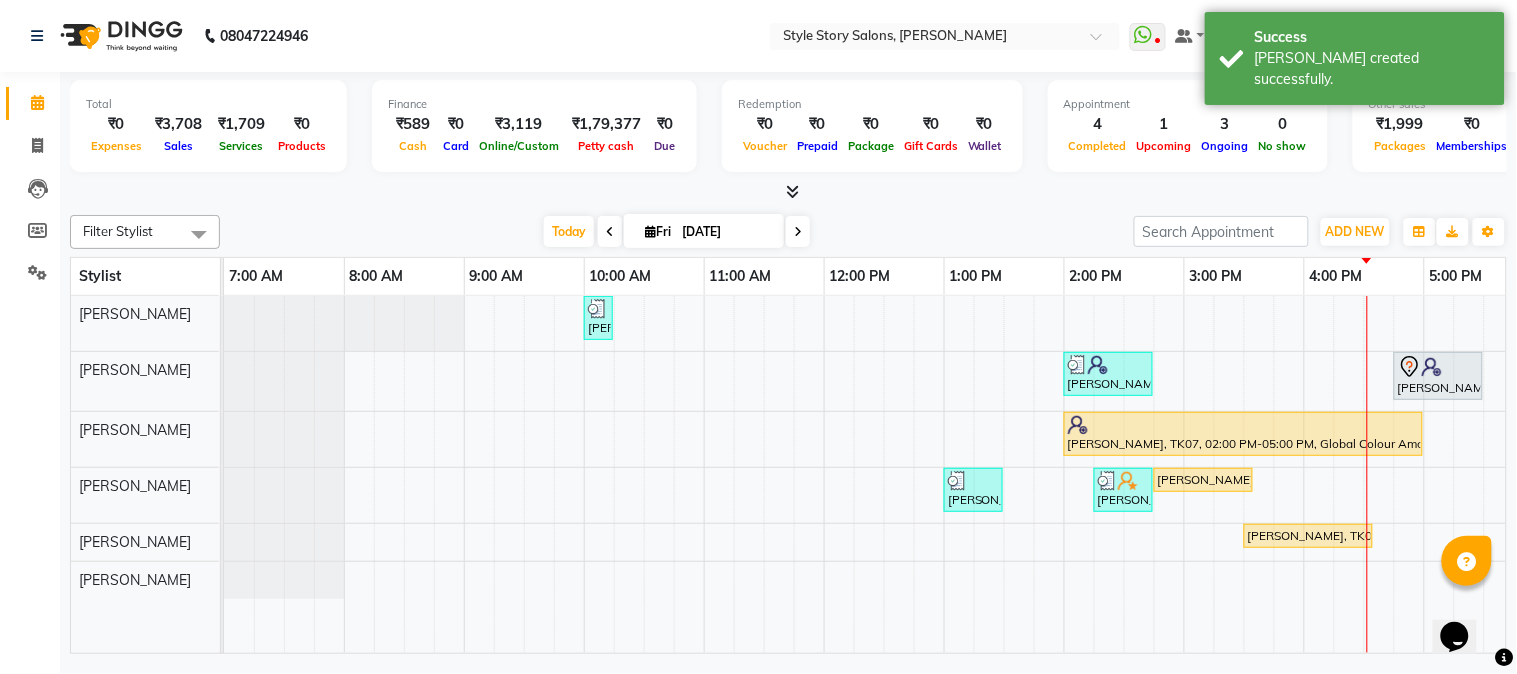 scroll, scrollTop: 0, scrollLeft: 125, axis: horizontal 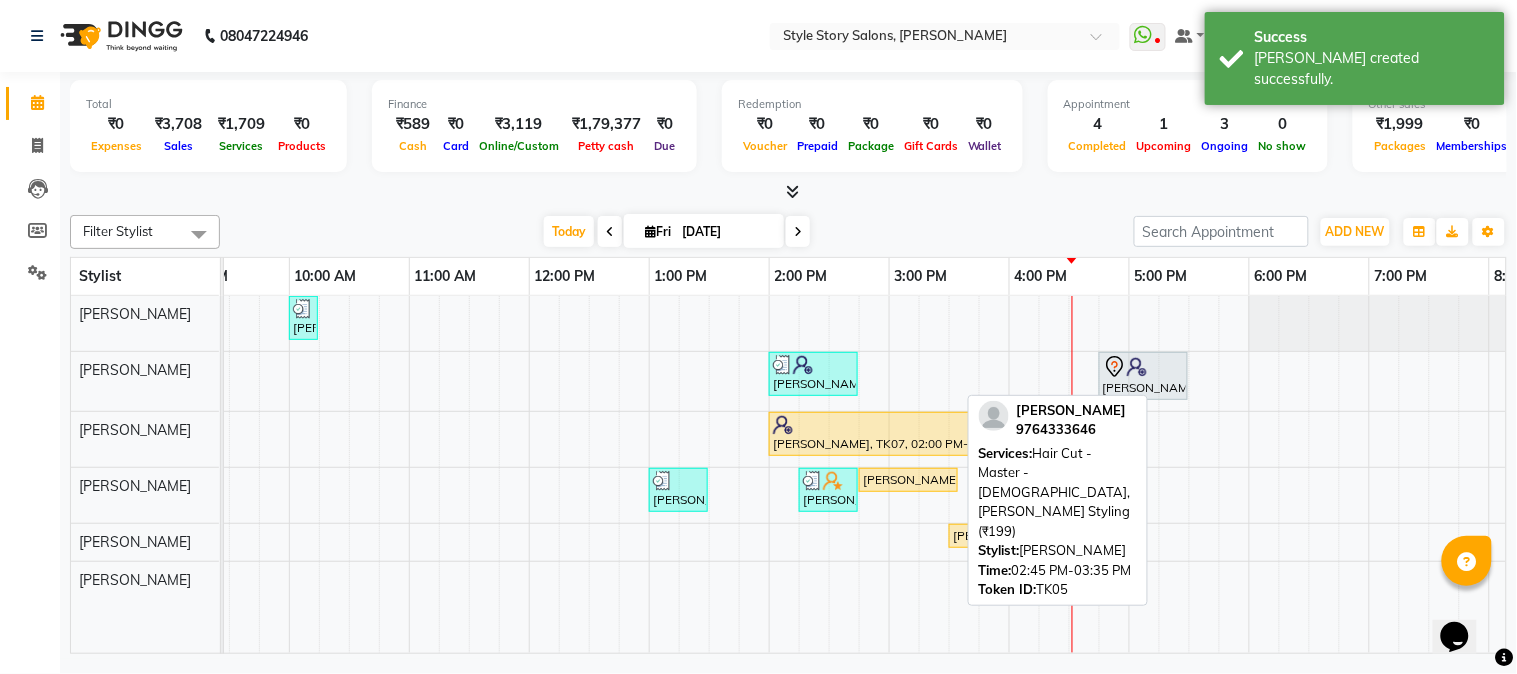 click on "Atharva Pohankar, TK05, 02:45 PM-03:35 PM, Hair Cut - Master - Male,Beard Styling (₹199)" at bounding box center [908, 480] 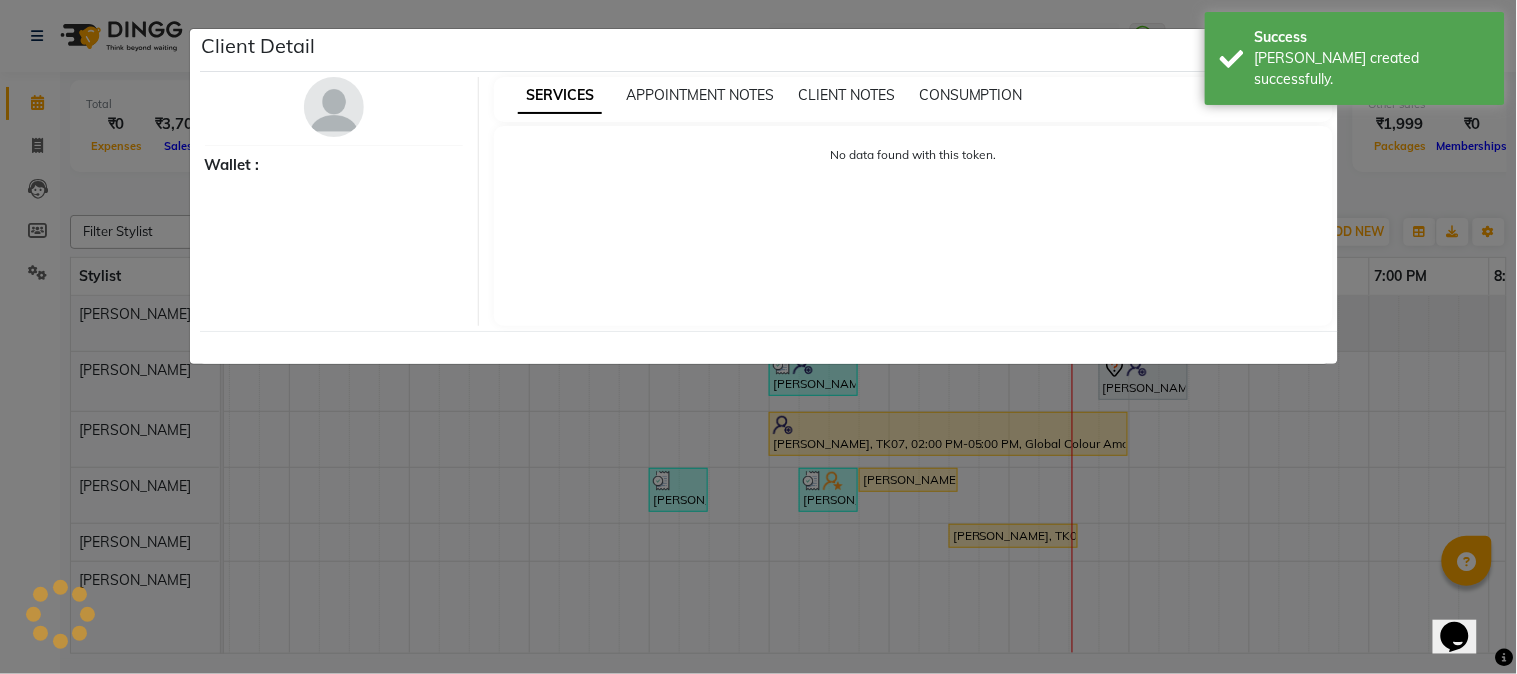 select on "1" 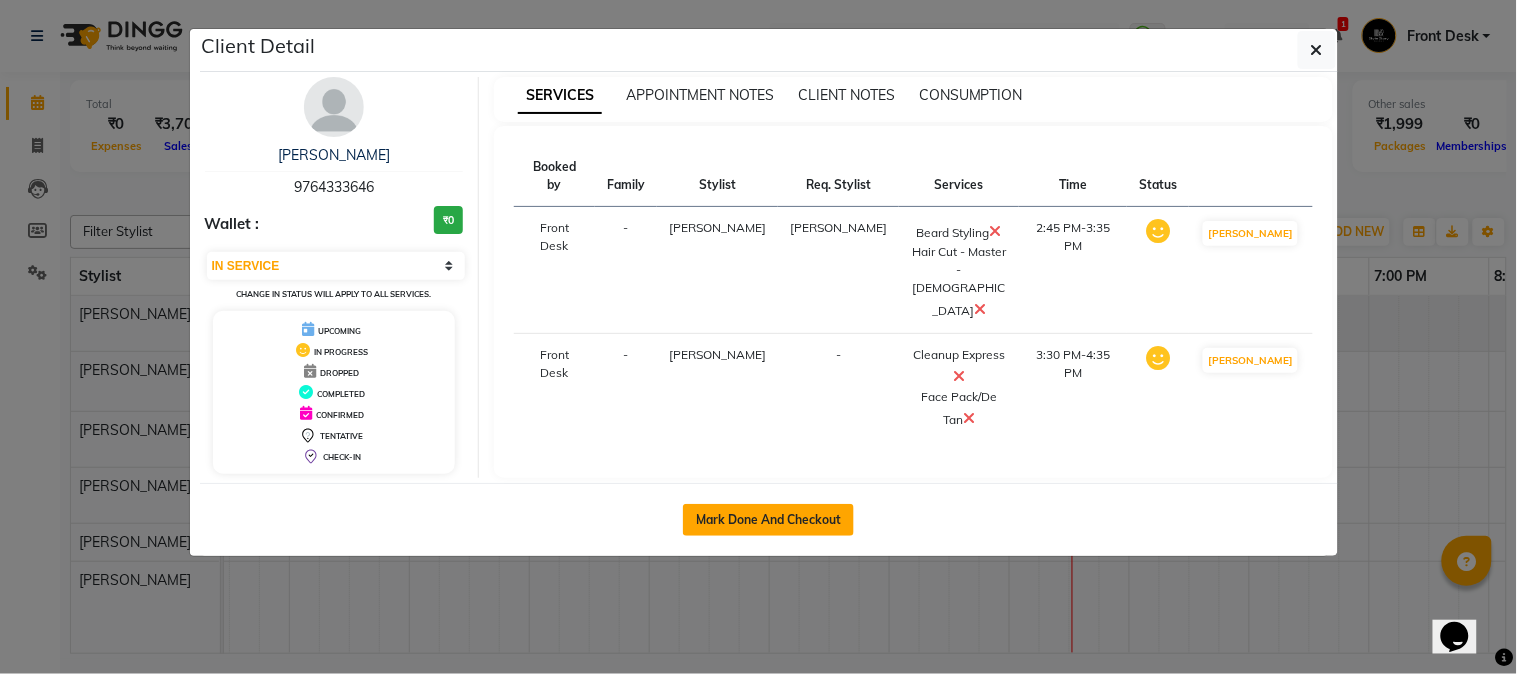 click on "Mark Done And Checkout" 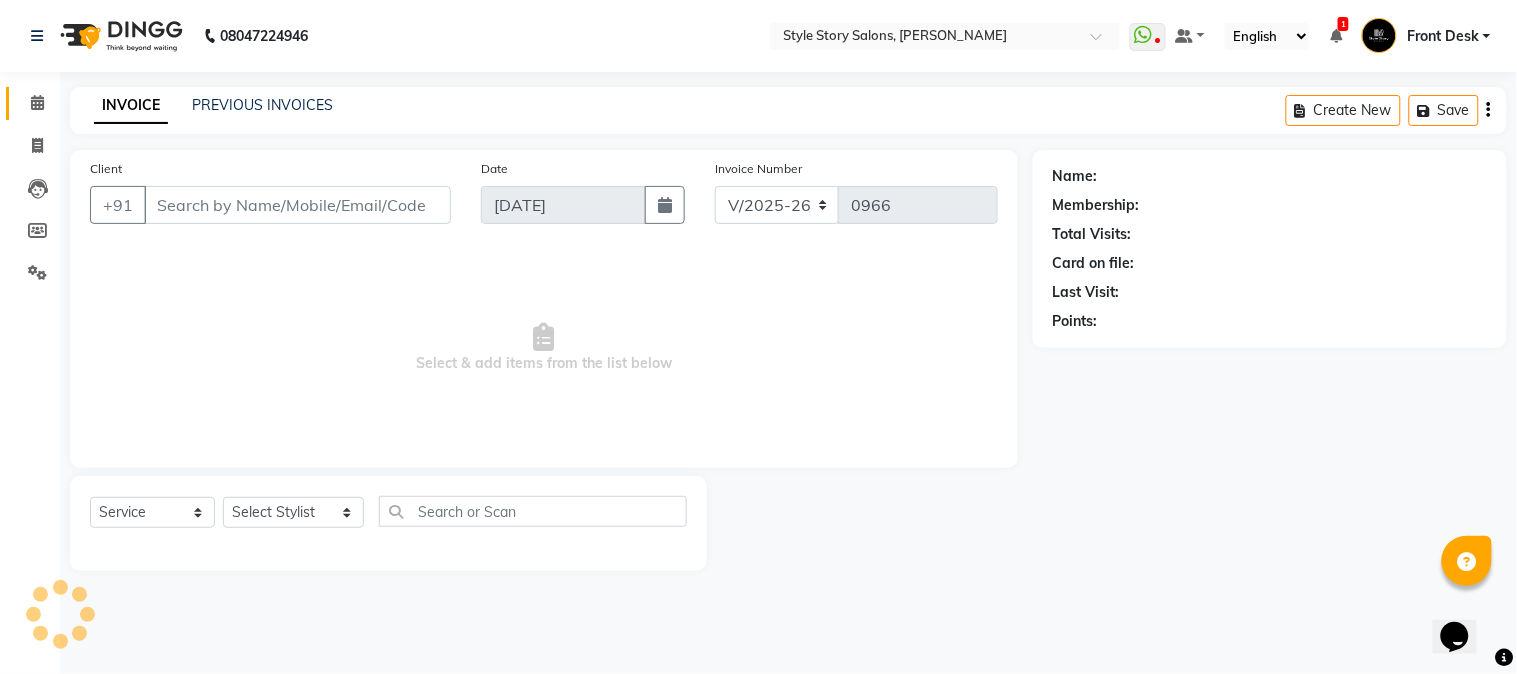 type on "97******46" 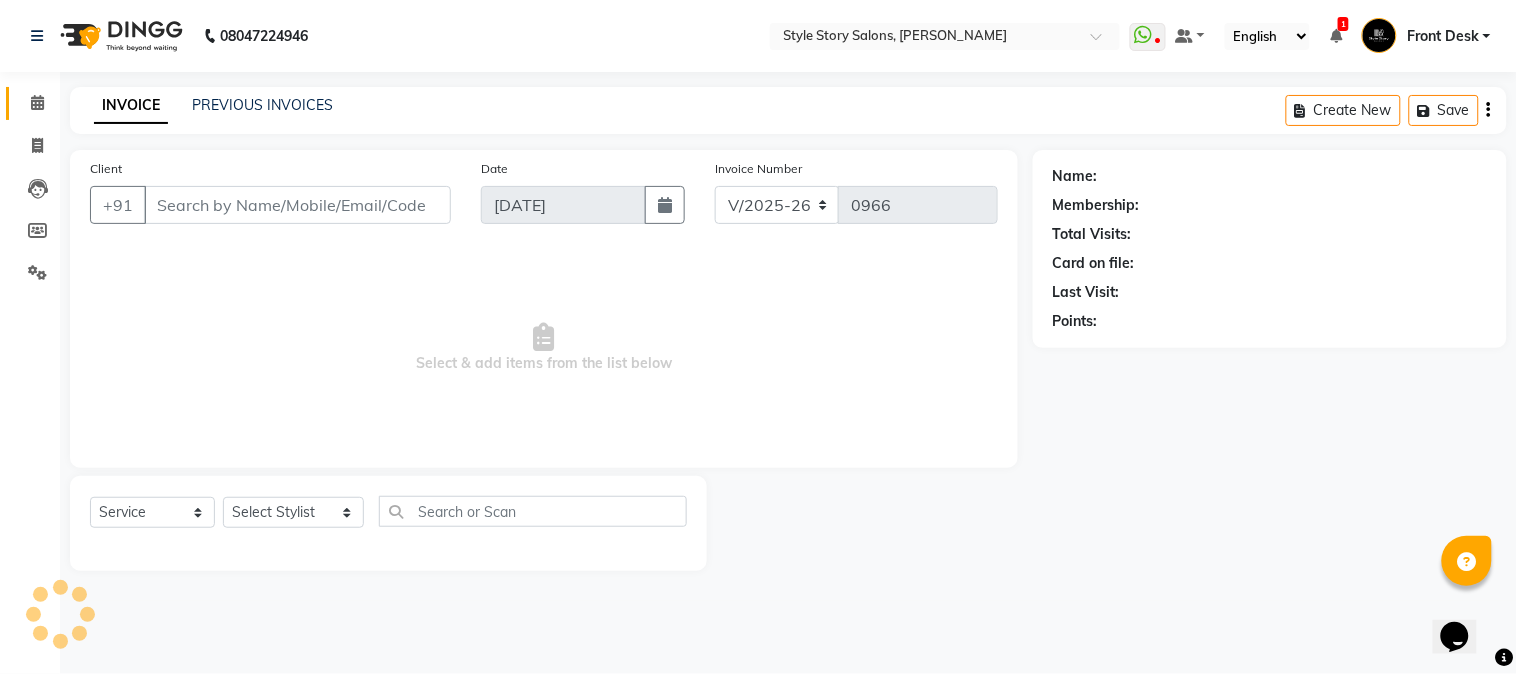 select on "66234" 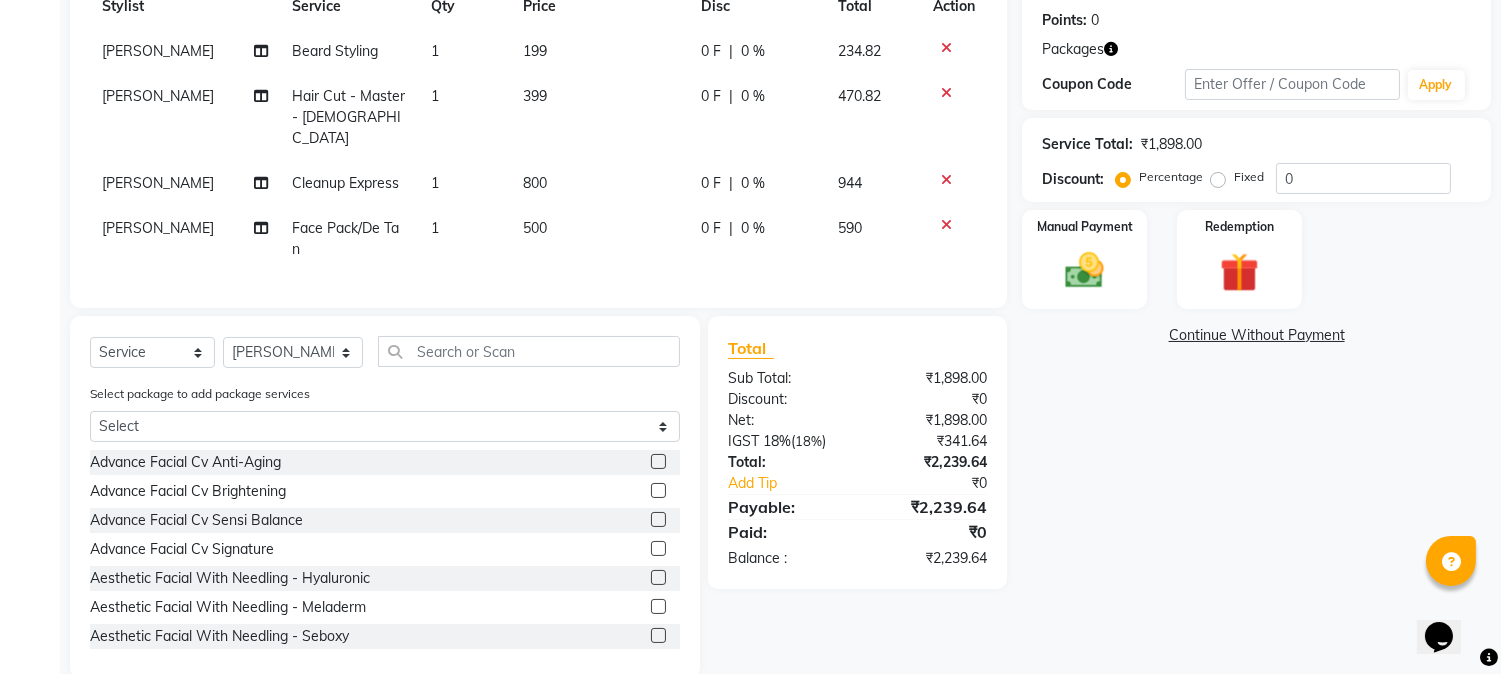 scroll, scrollTop: 330, scrollLeft: 0, axis: vertical 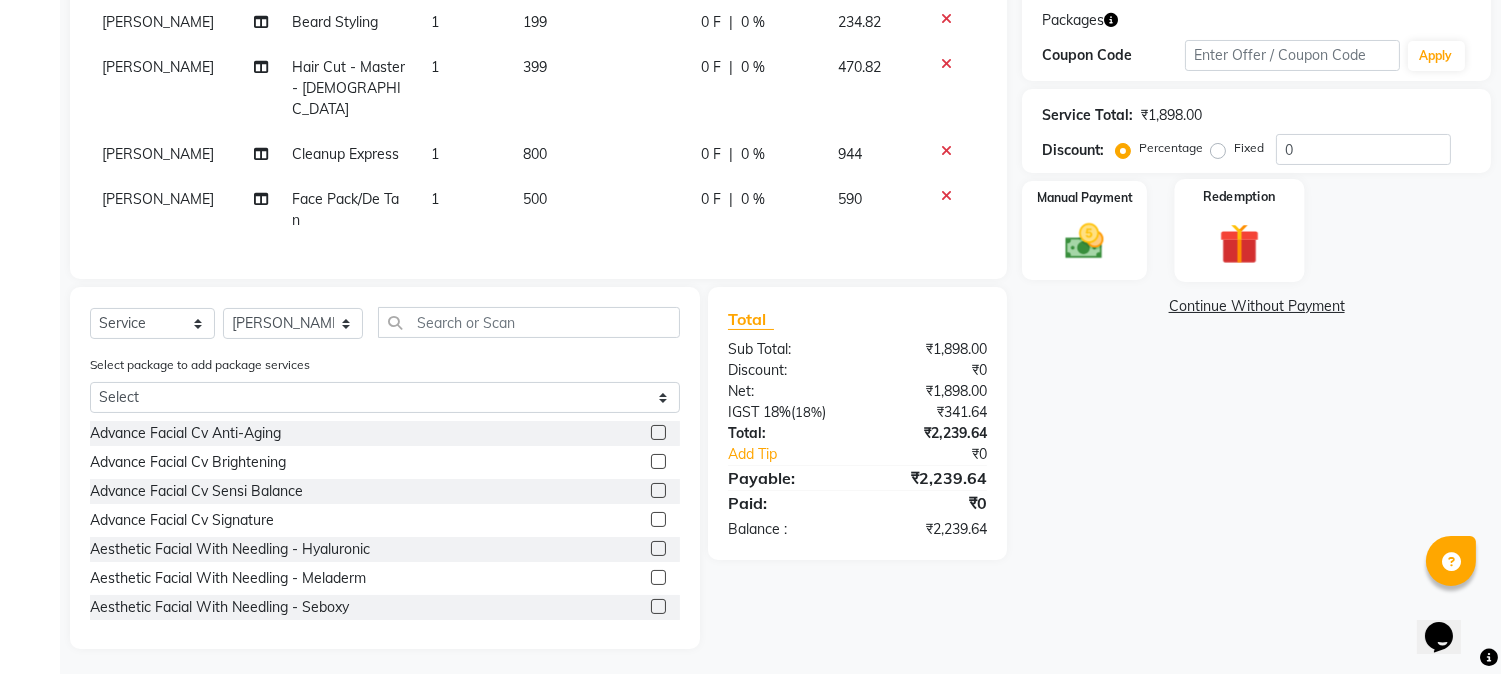 click 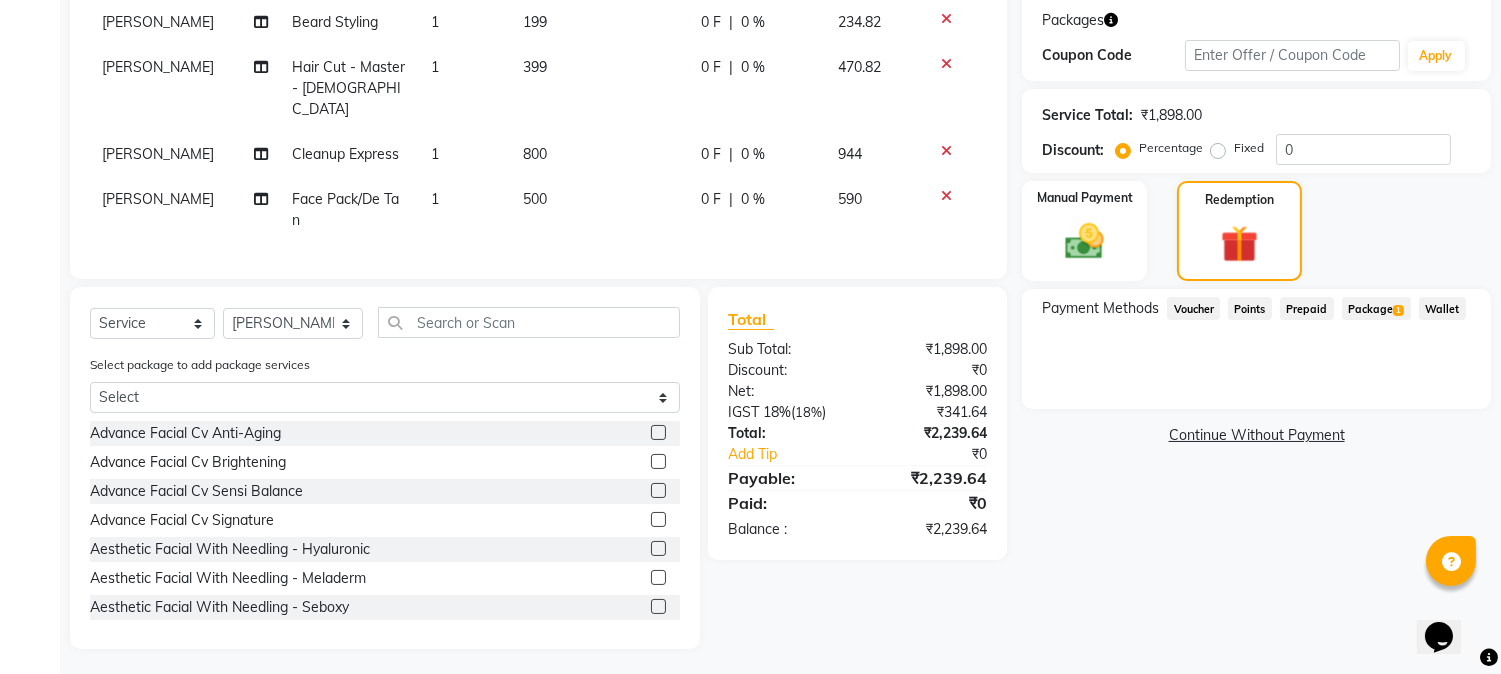click on "Package  1" 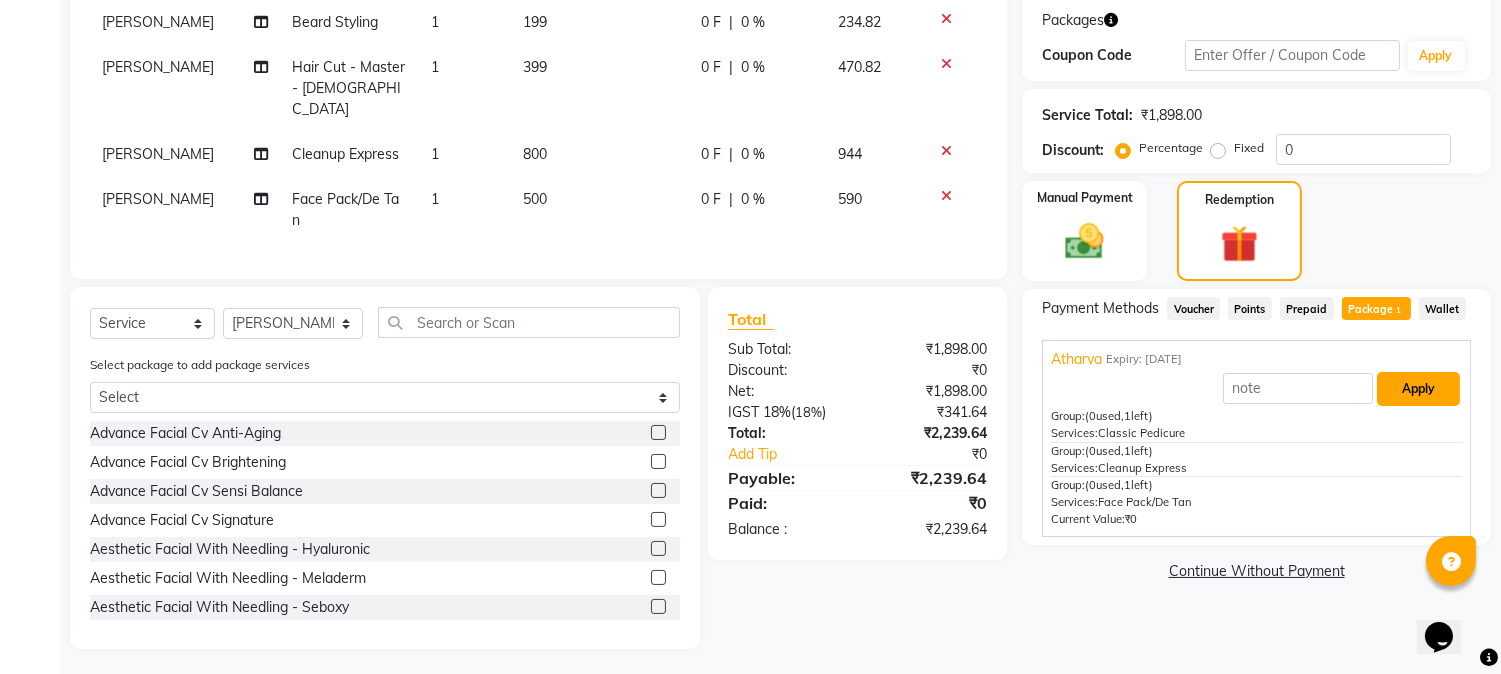 click on "Apply" at bounding box center [1418, 389] 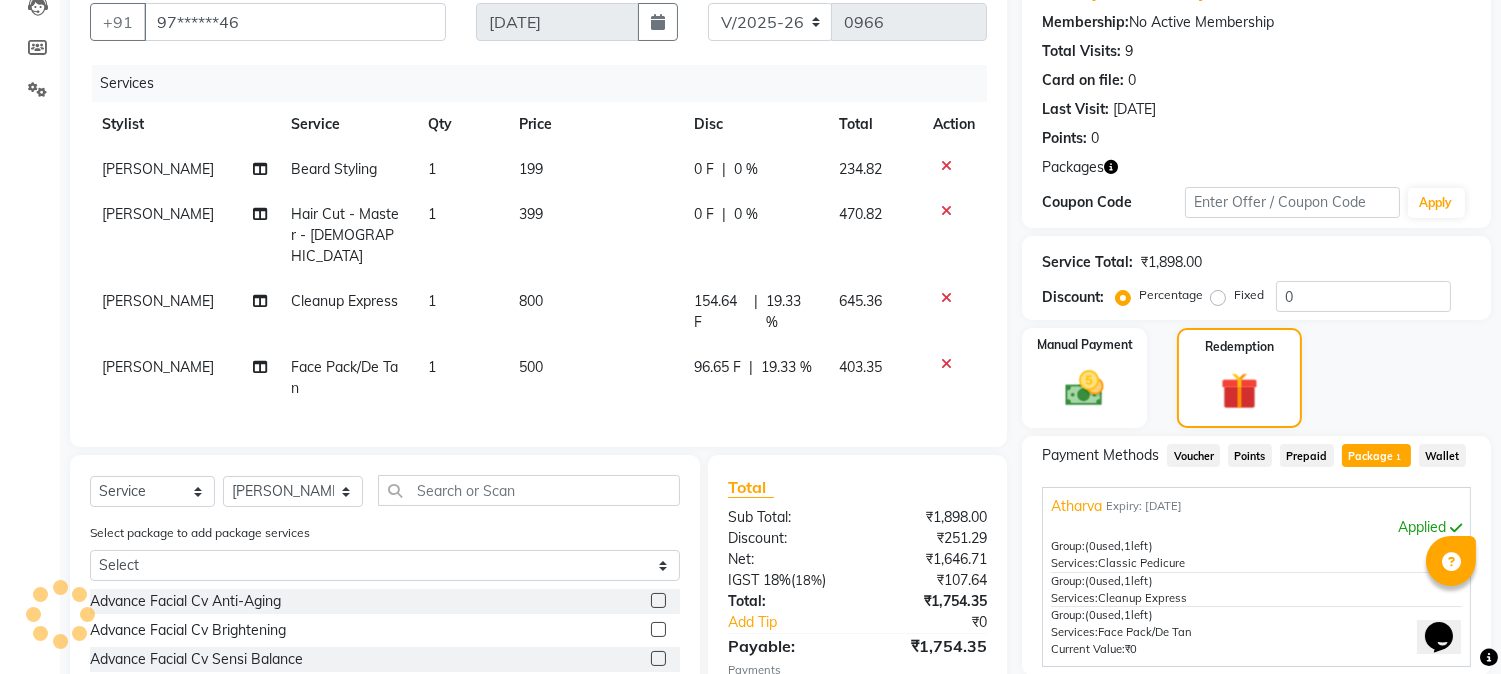 scroll, scrollTop: 144, scrollLeft: 0, axis: vertical 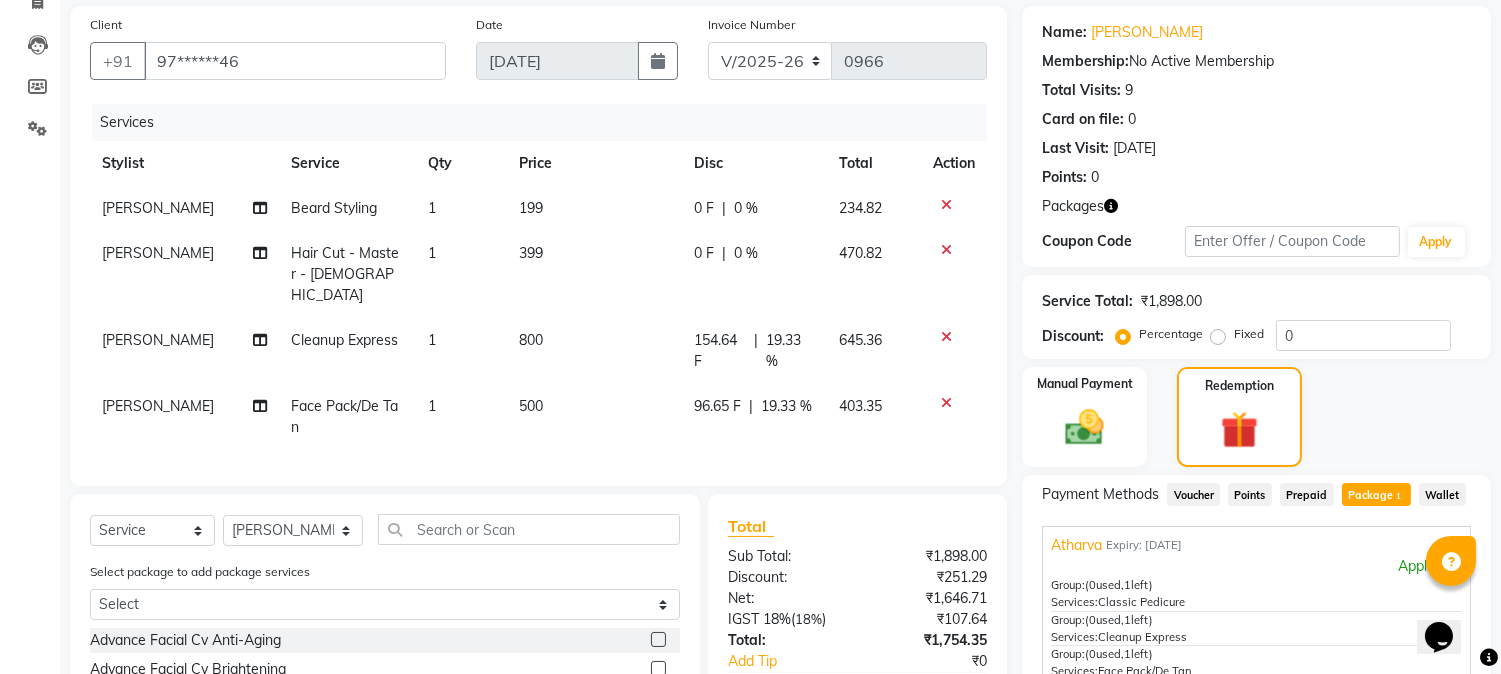 click on "800" 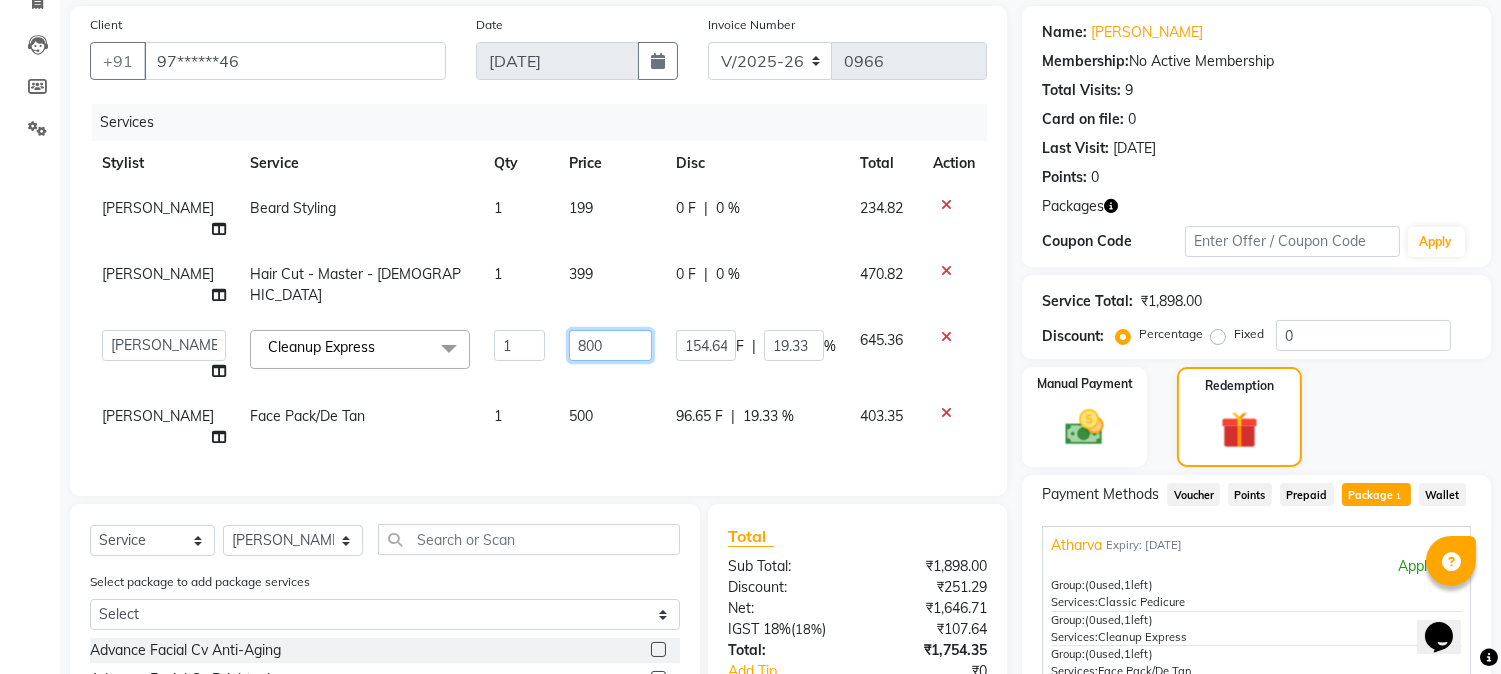 drag, startPoint x: 635, startPoint y: 297, endPoint x: 513, endPoint y: 301, distance: 122.06556 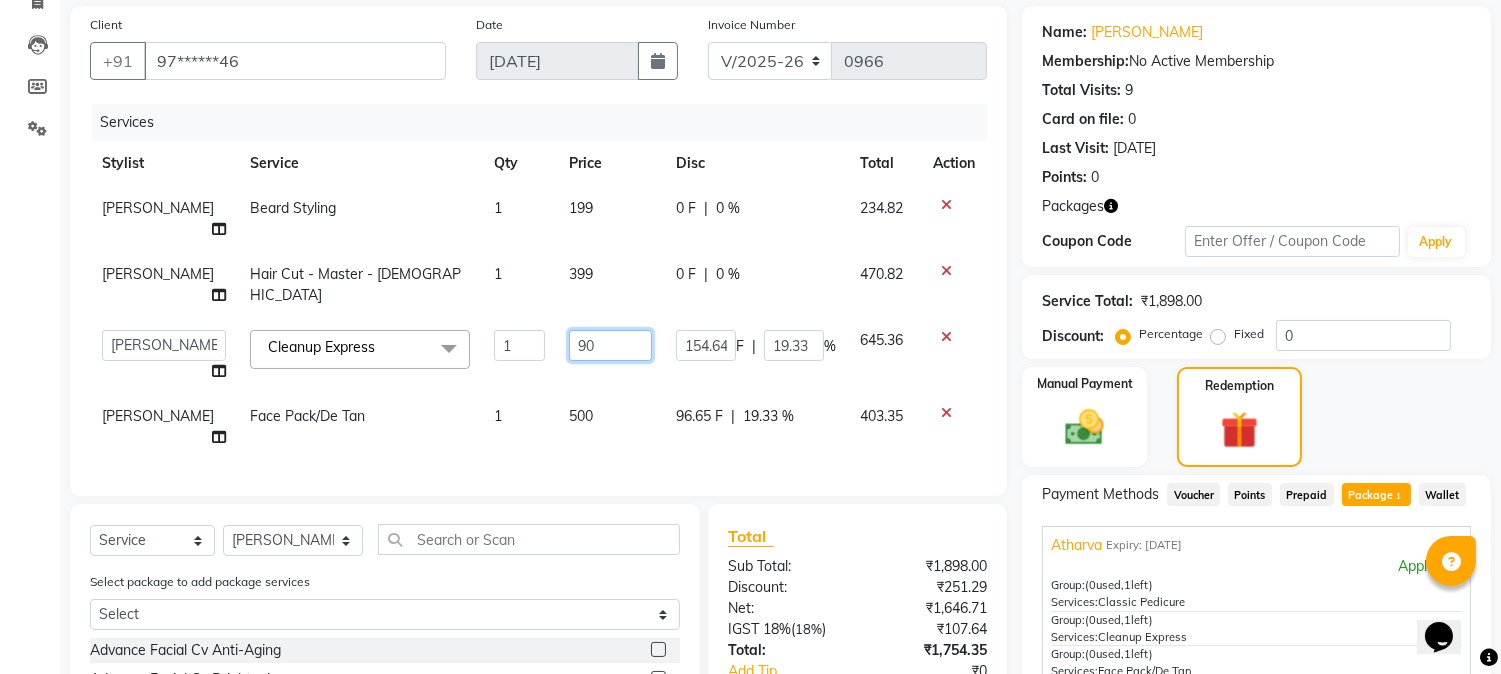type on "900" 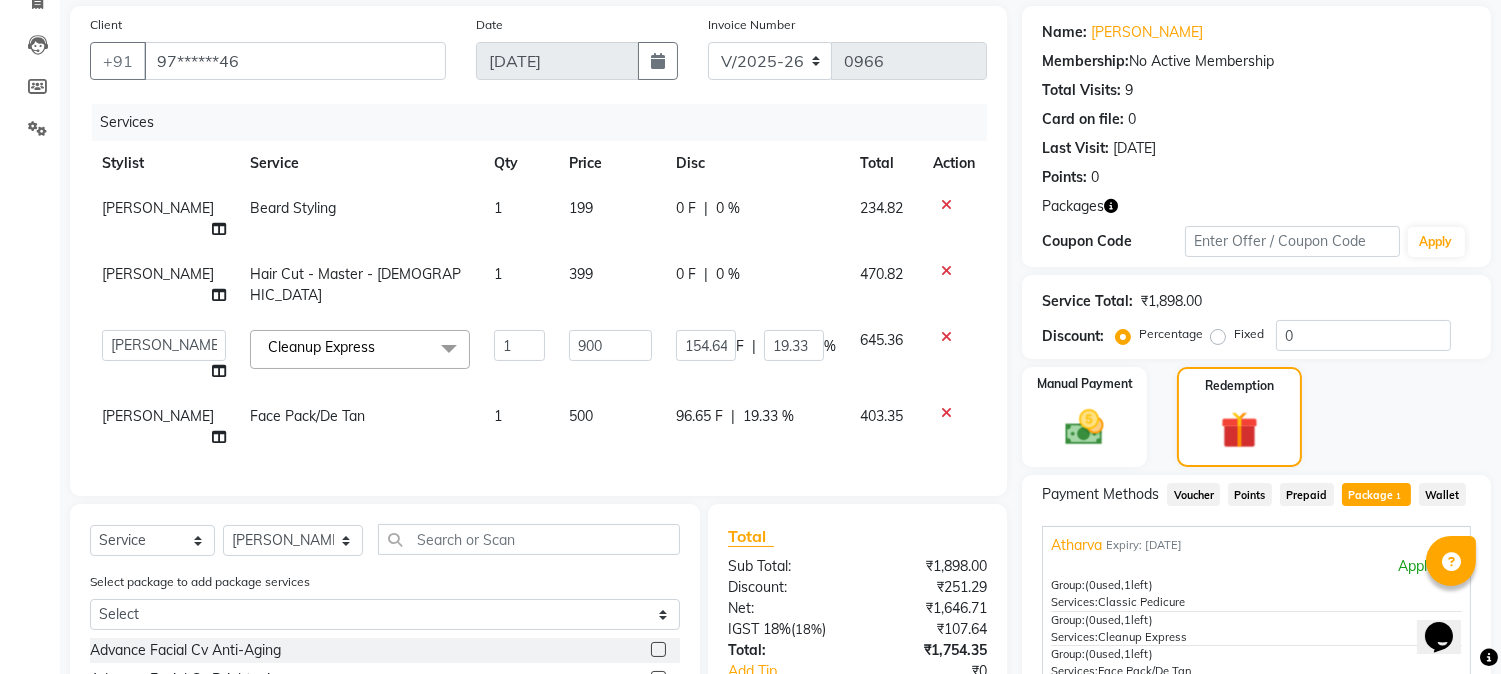 click on "Client +91 97******46 Date 11-07-2025 Invoice Number V/2025 V/2025-26 0966 Services Stylist Service Qty Price Disc Total Action Vikas Kumar Beard Styling 1 199 0 F | 0 % 234.82 Vikas Kumar Hair Cut - Master - Male 1 399 0 F | 0 % 470.82  Aayushi Dahat   Adesh khadse   Ambika Dhadse Front Desk   Arshad Ansari   Diksha Thakur   Durga Gawai   Front Desk   Kajal Thapa Front Desk   Kartik Balpande    Khushal Bhoyar Senior Accountant   Komal Thakur   Neelam Nag   Nikhil Pillay Inventory Manager   Nilofar Ali (HR Admin)   Prathm Chaudhari (Hair Artist)   Priyanshi Meshram   Ram Thakur    Ritesh Pande   Ritesh Shrivas   Shabnam Ansari    Shruti Raut   Sonali Sarode   Sonam Nashine HR Manager   Suchita Mankar (Tina Beautician)   Tanuja Junghare   Tushar Pandey   Vikas Kumar   Vinod Pandit   Vishal Gajbhiye Accountant  Cleanup Express  x Advance Facial Cv Anti-Aging Advance Facial Cv Brightening Advance Facial Cv Sensi Balance Advance Facial Cv Signature Aesthetic Facial With Needling - Hyaluronic Anti - Frizz Female" 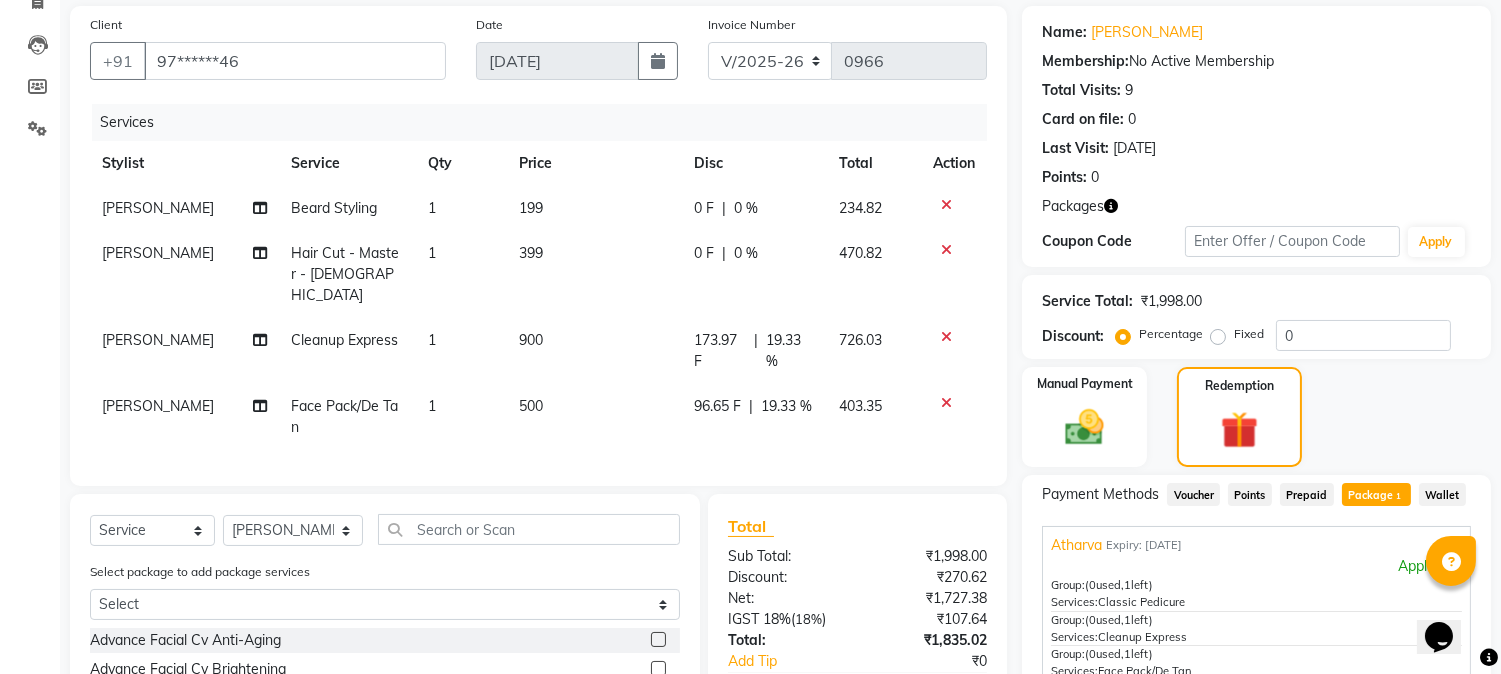scroll, scrollTop: 366, scrollLeft: 0, axis: vertical 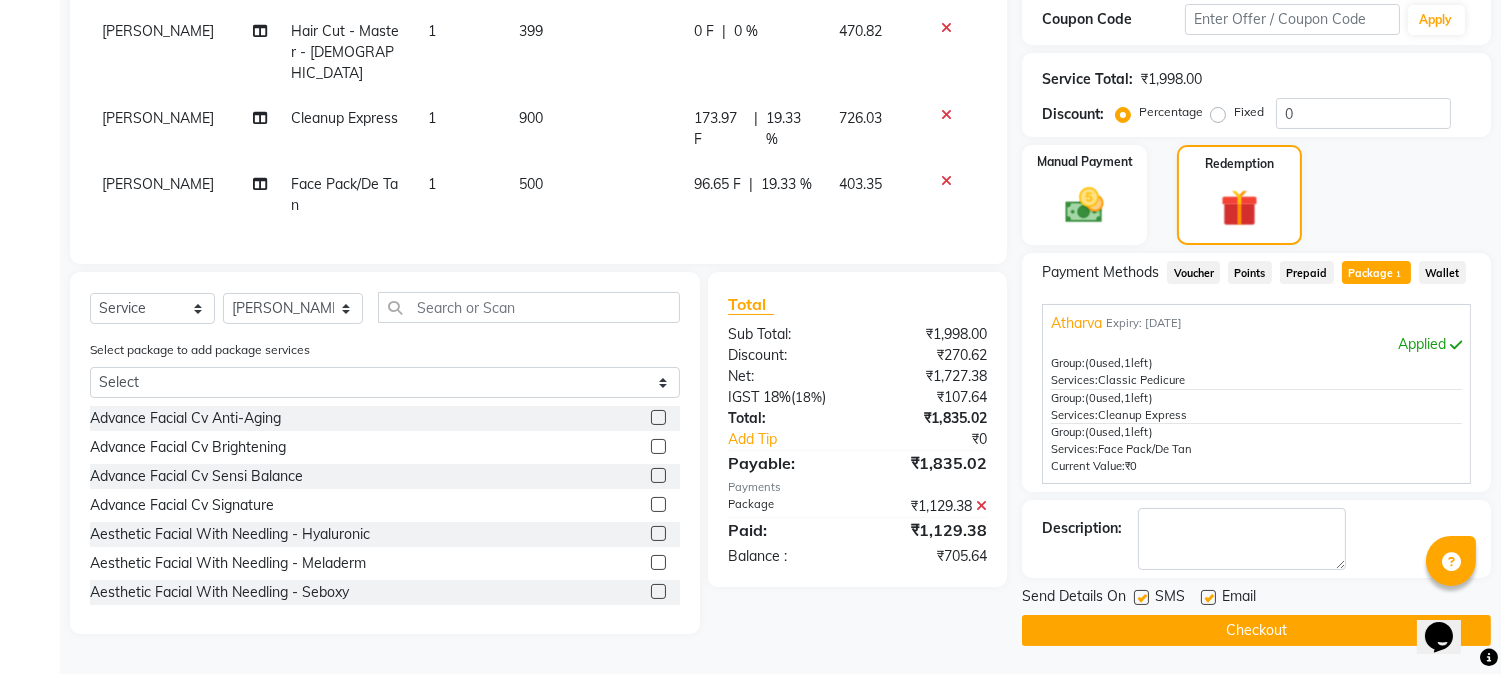 click on "900" 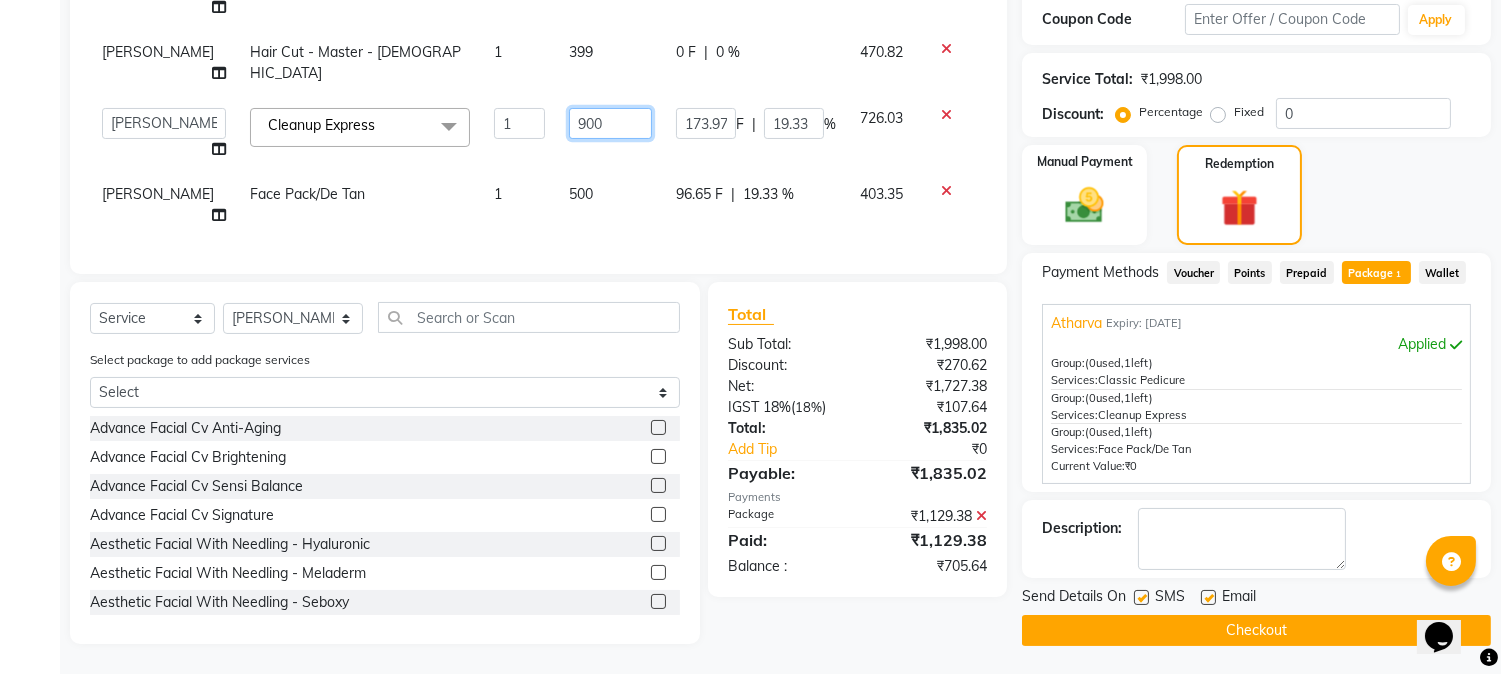 drag, startPoint x: 601, startPoint y: 75, endPoint x: 533, endPoint y: 78, distance: 68.06615 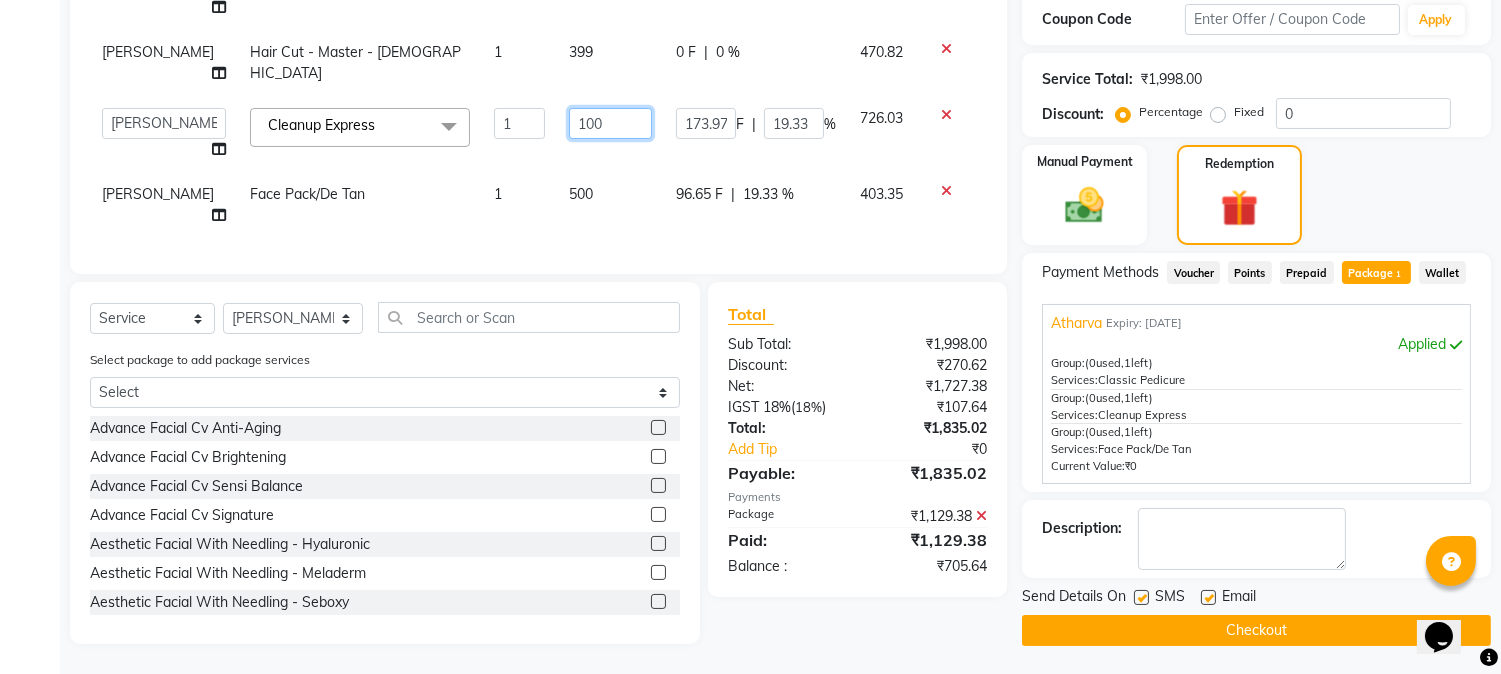 type on "1000" 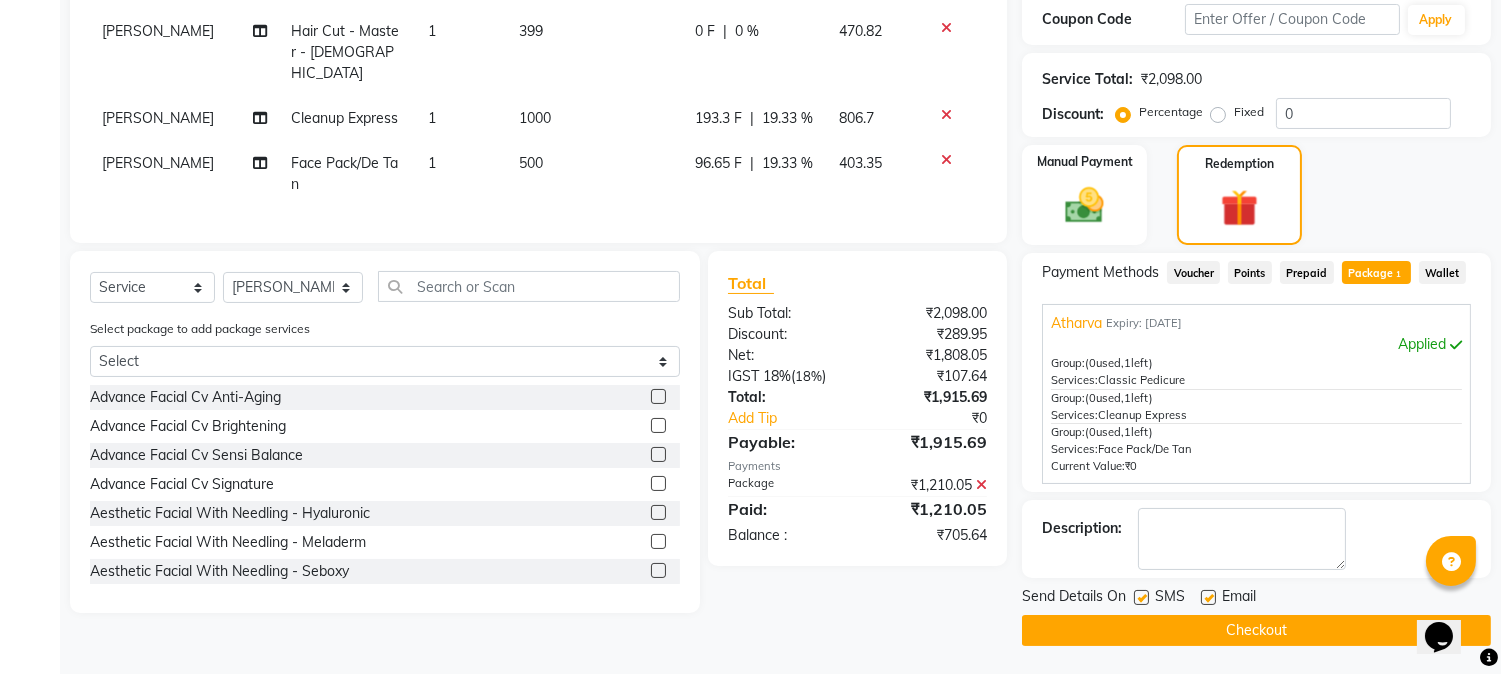 click on "Total Sub Total: ₹2,098.00 Discount: ₹289.95 Net: ₹1,808.05 IGST 18%  ( 18% ) ₹107.64 Total: ₹1,915.69 Add Tip ₹0 Payable: ₹1,915.69 Payments Package ₹1,210.05  Paid: ₹1,210.05 Balance   : ₹705.64" 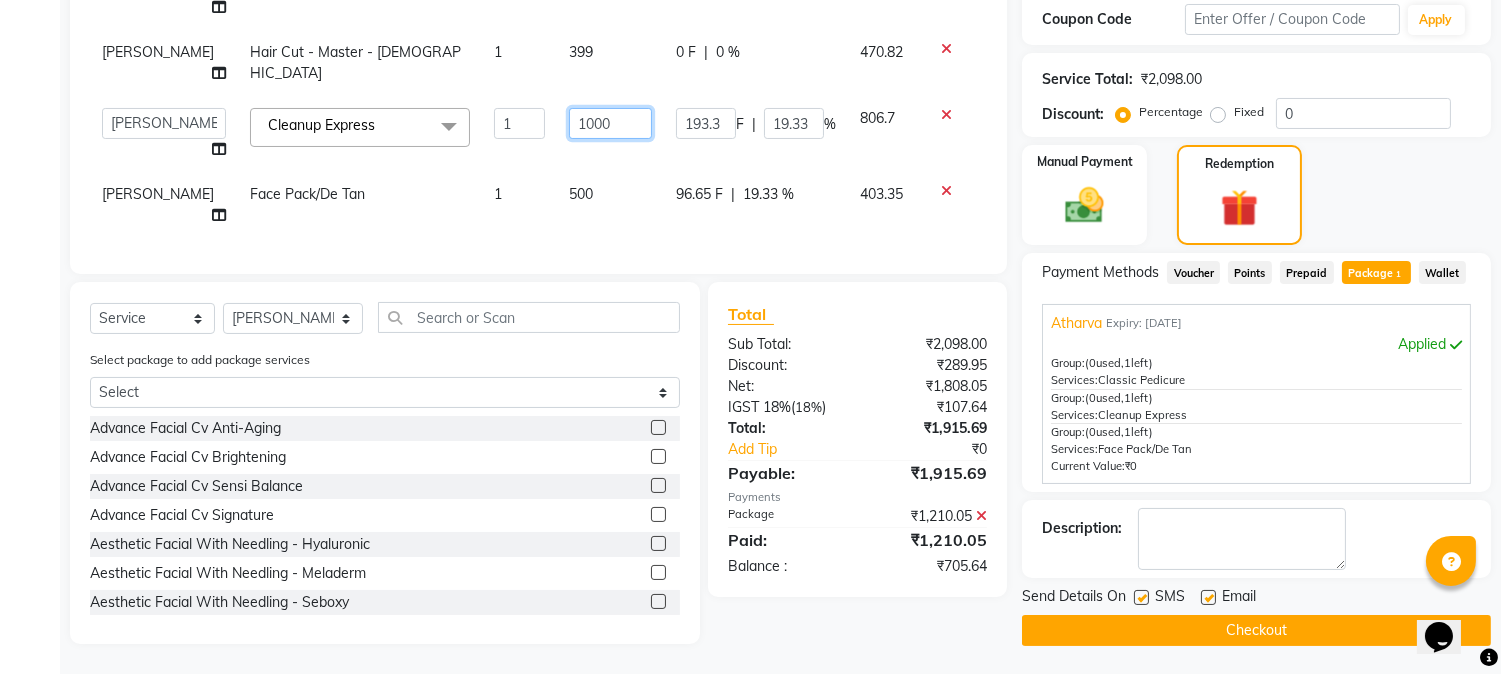 drag, startPoint x: 611, startPoint y: 73, endPoint x: 541, endPoint y: 73, distance: 70 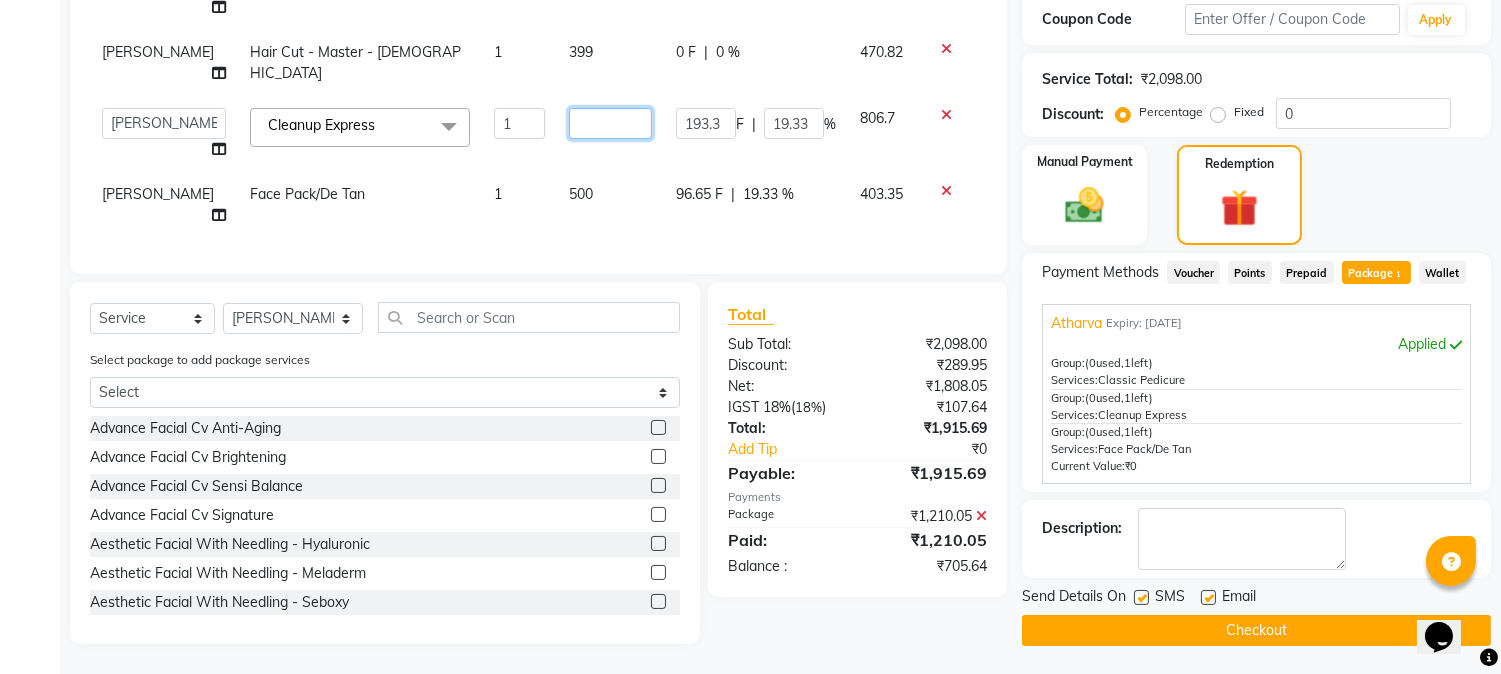 type on "6" 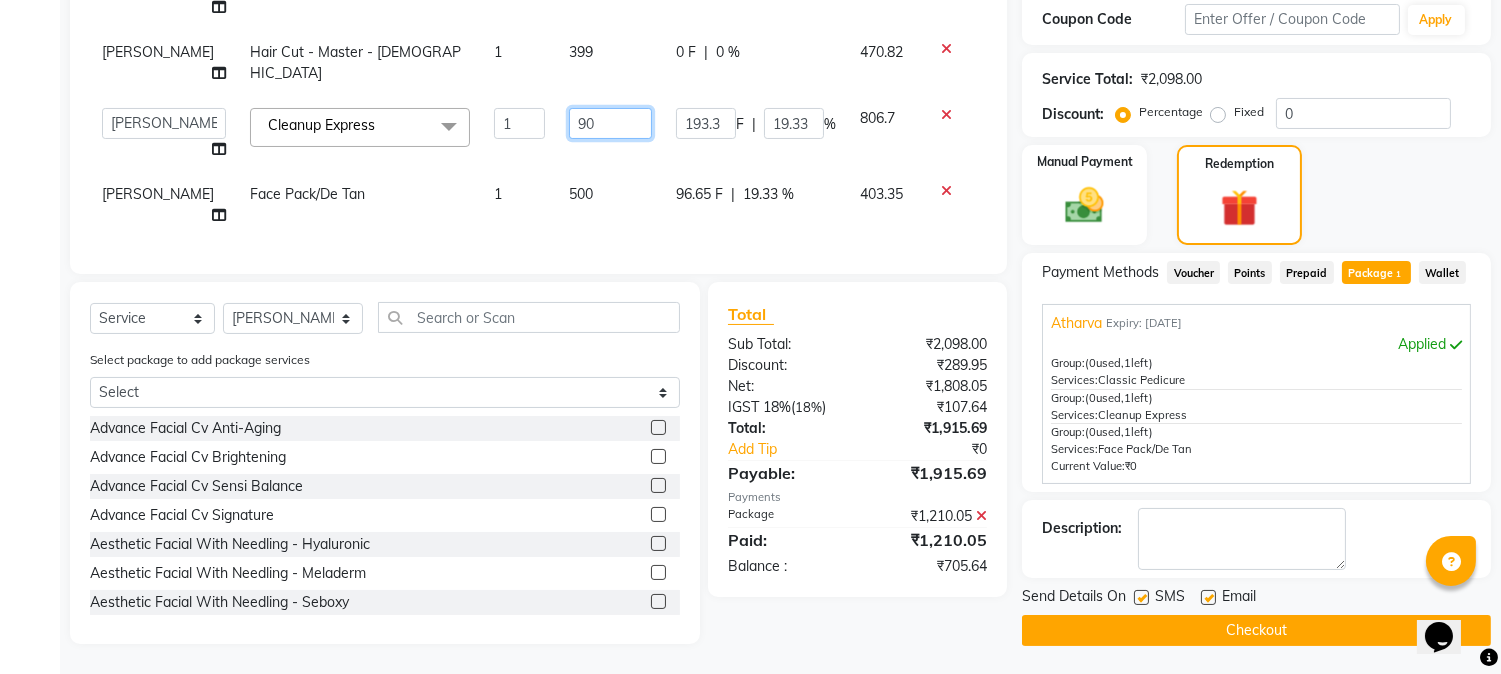 type on "900" 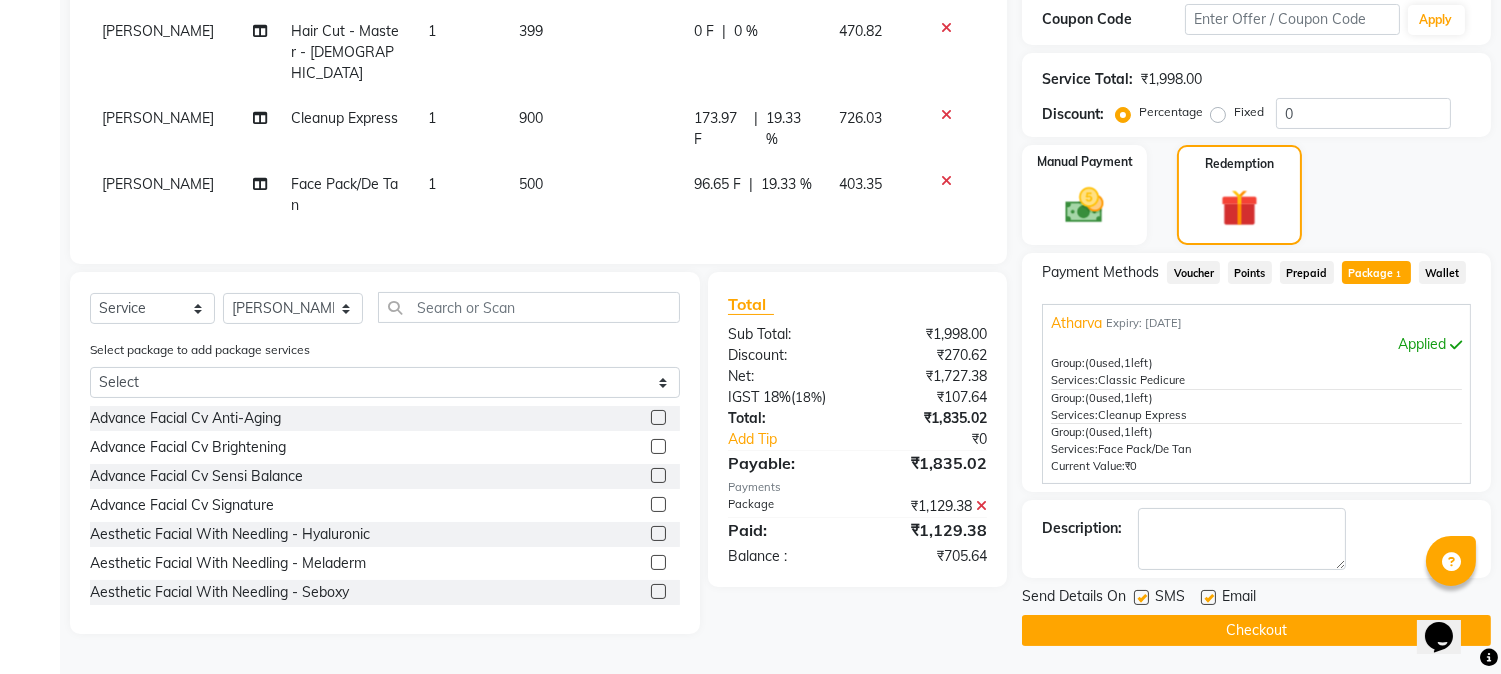 click on "Client +91 97******46 Date 11-07-2025 Invoice Number V/2025 V/2025-26 0966 Services Stylist Service Qty Price Disc Total Action Vikas Kumar Beard Styling 1 199 0 F | 0 % 234.82 Vikas Kumar Hair Cut - Master - Male 1 399 0 F | 0 % 470.82 Priyanshi Meshram Cleanup Express 1 900 173.97 F | 19.33 % 726.03 Priyanshi Meshram Face Pack/De Tan 1 500 96.65 F | 19.33 % 403.35 Select  Service  Product  Membership  Package Voucher Prepaid Gift Card  Select Stylist Aayushi Dahat Adesh khadse Ambika Dhadse Front Desk Arshad Ansari Diksha Thakur Durga Gawai Front Desk Kajal Thapa Front Desk Kartik Balpande  Khushal Bhoyar Senior Accountant Komal Thakur Neelam Nag Nikhil Pillay Inventory Manager Nilofar Ali (HR Admin) Prathm Chaudhari (Hair Artist) Priyanshi Meshram Ram Thakur  Ritesh Pande Ritesh Shrivas Shabnam Ansari  Shruti Raut Sonali Sarode Sonam Nashine HR Manager Suchita Mankar (Tina Beautician) Tanuja Junghare Tushar Pandey Vikas Kumar Vinod Pandit Vishal Gajbhiye Accountant Select package to add package services  (" 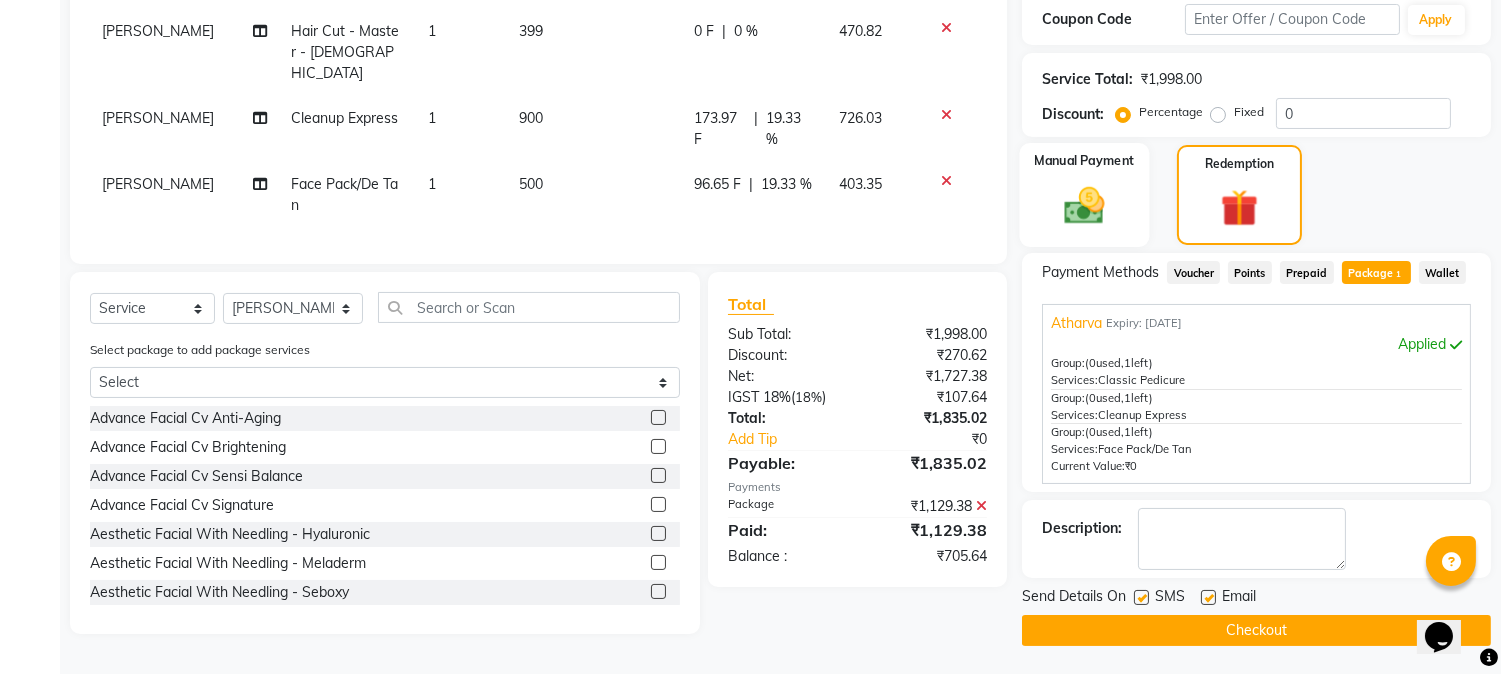 click on "Manual Payment" 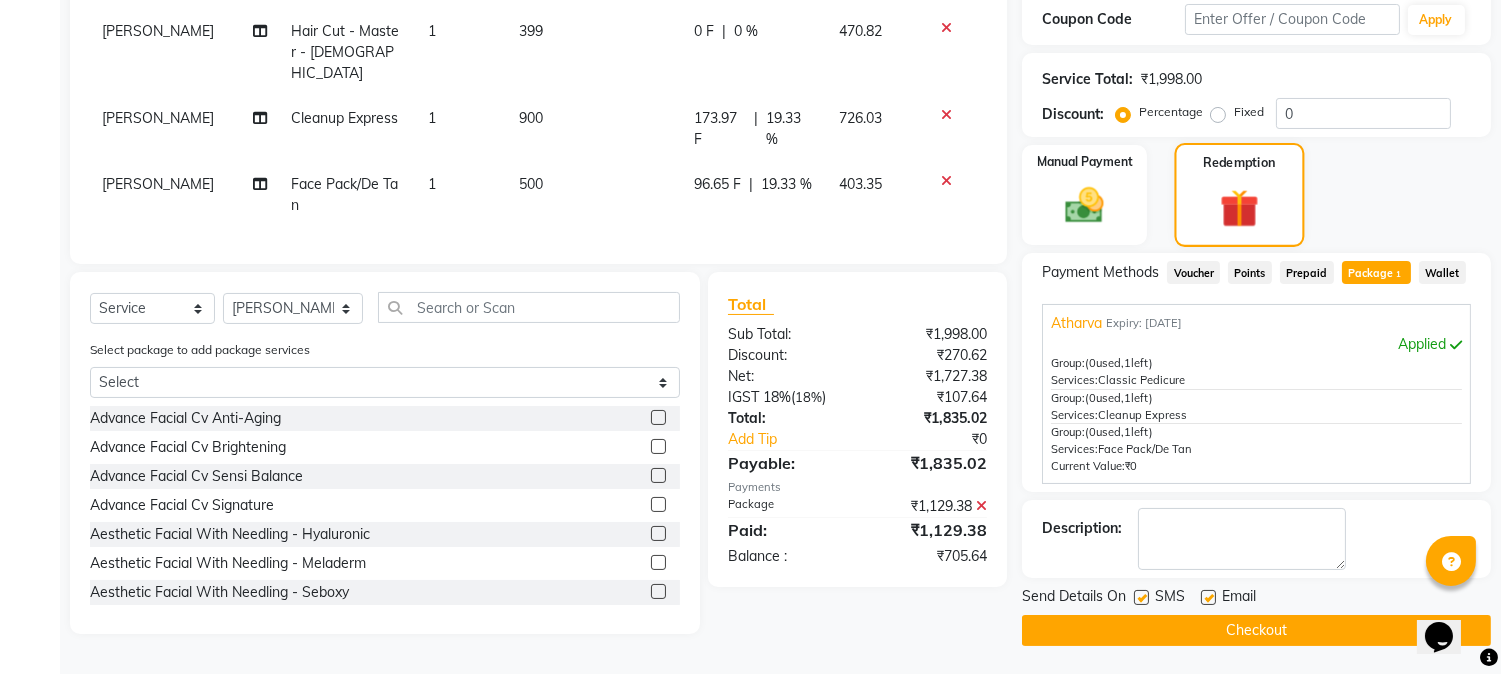 scroll, scrollTop: 351, scrollLeft: 0, axis: vertical 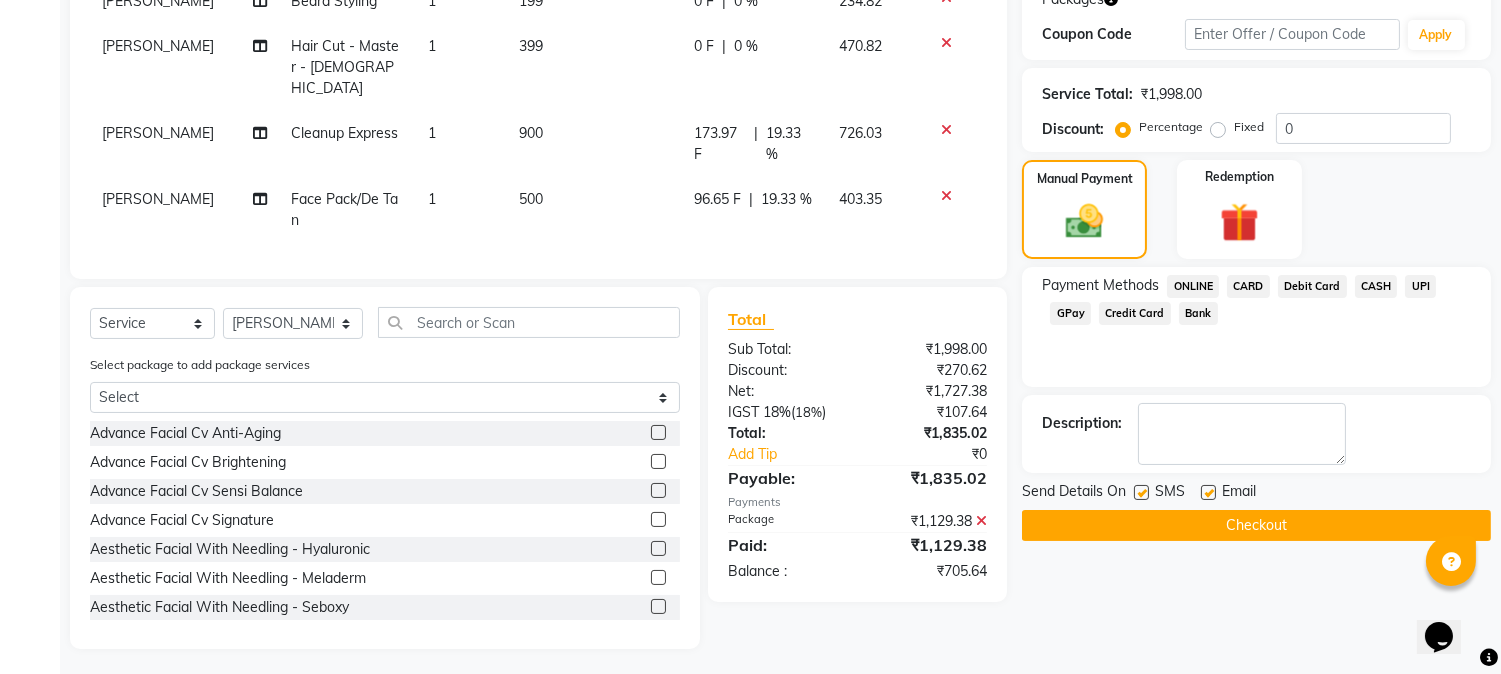 click on "UPI" 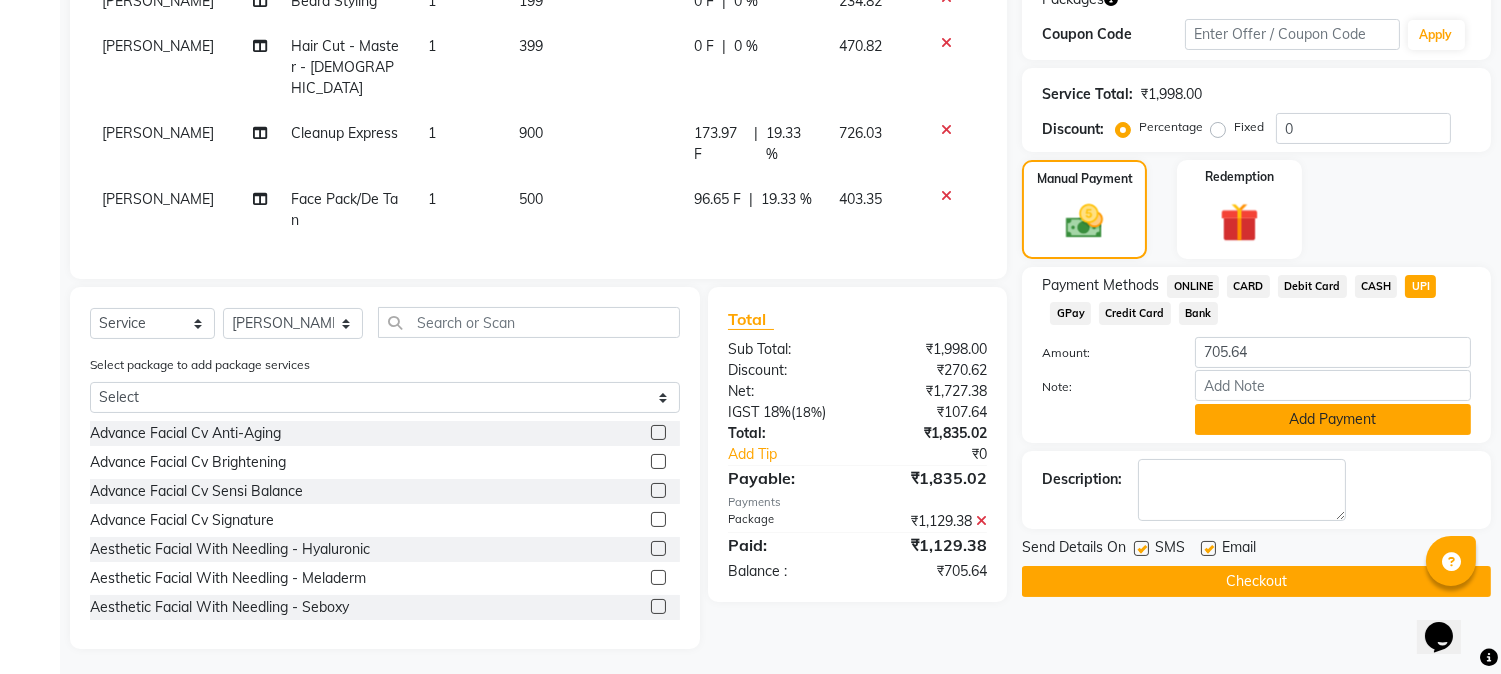click on "Add Payment" 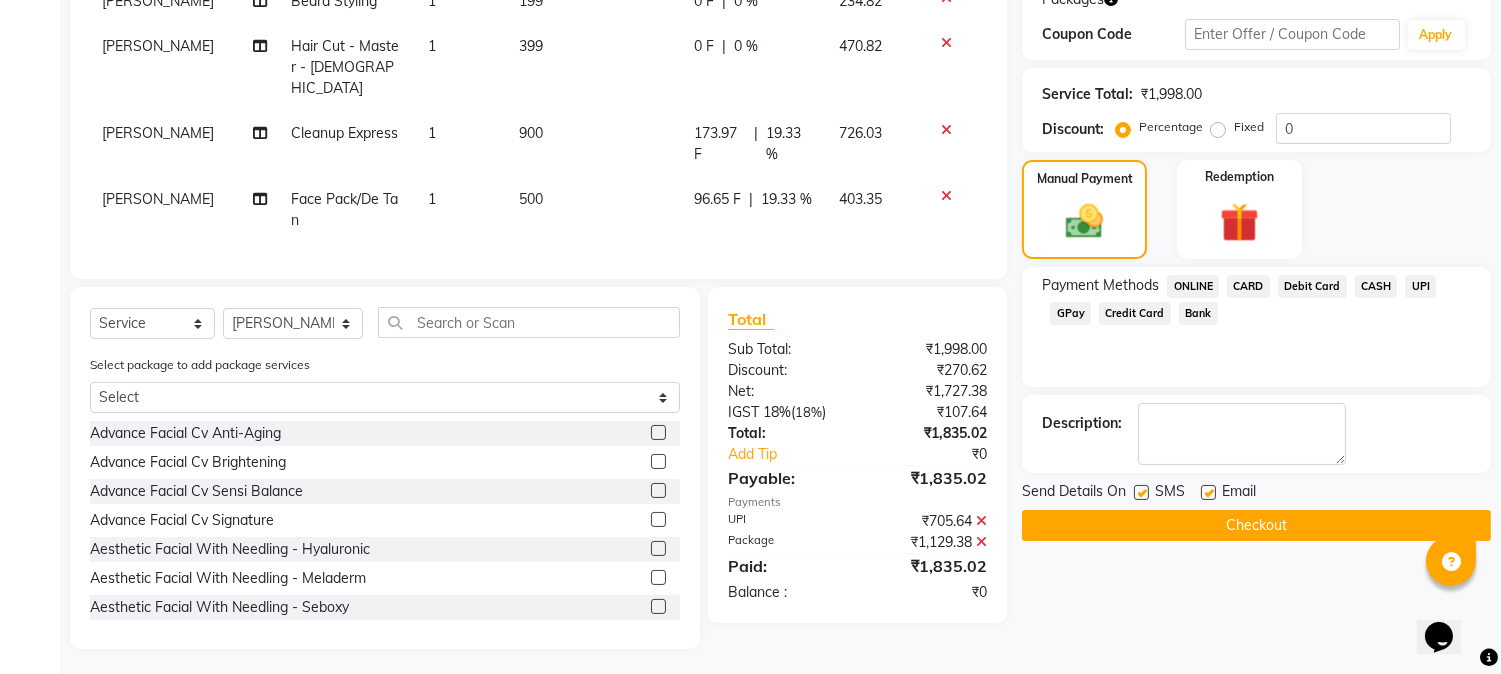 click on "Checkout" 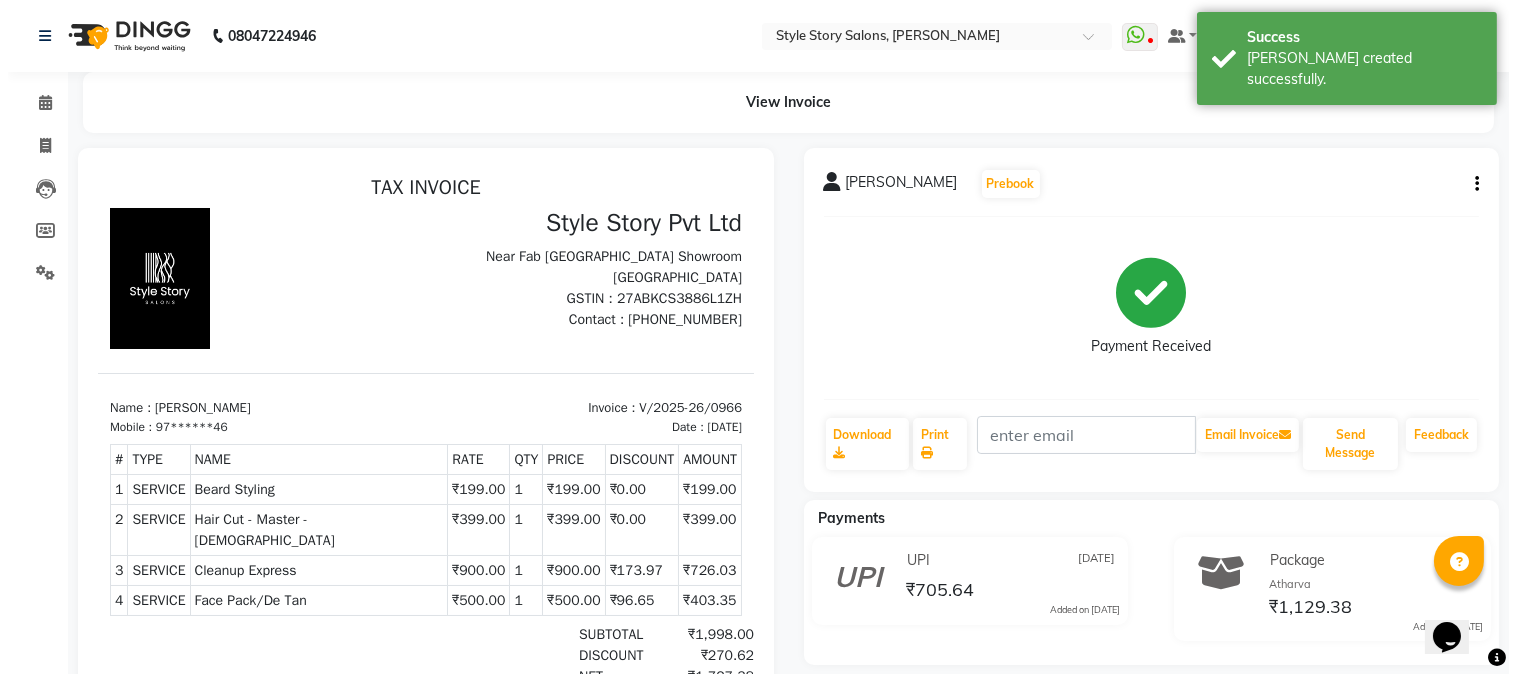 scroll, scrollTop: 0, scrollLeft: 0, axis: both 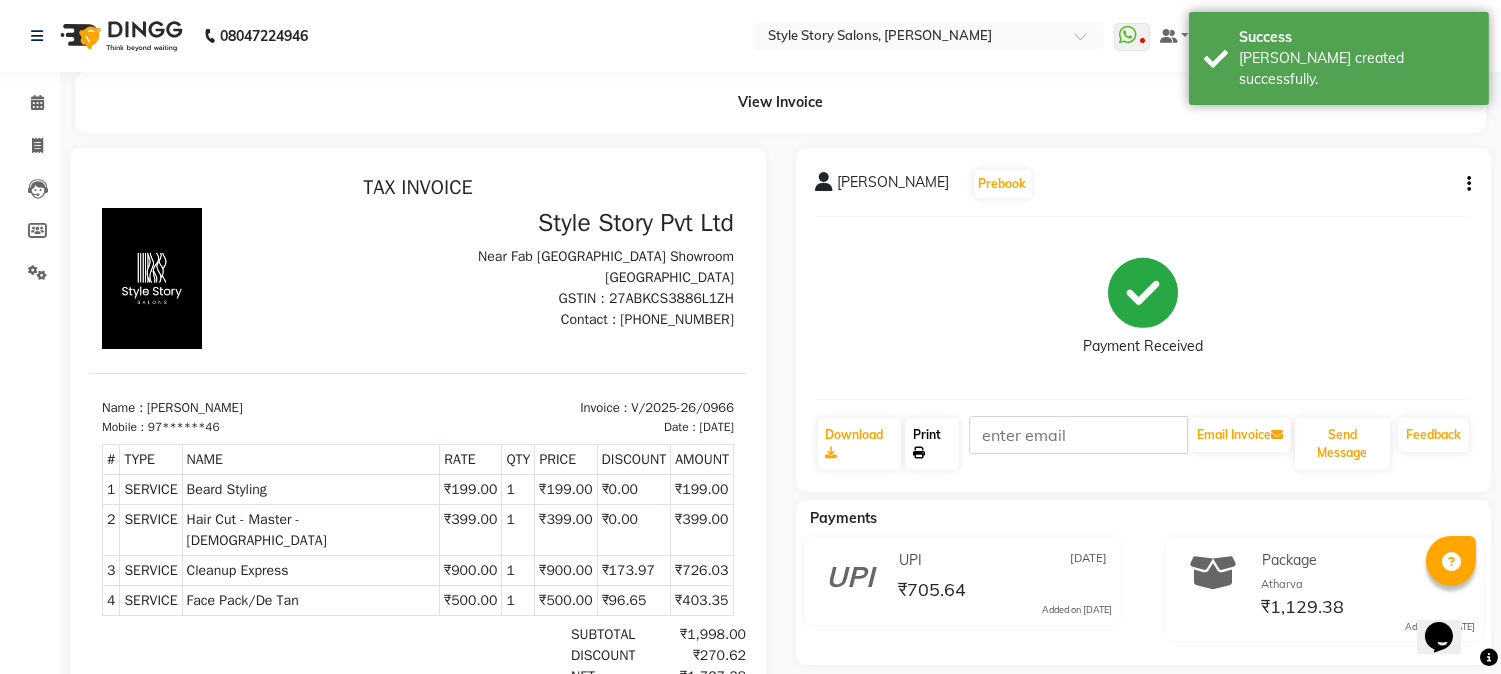 click on "Print" 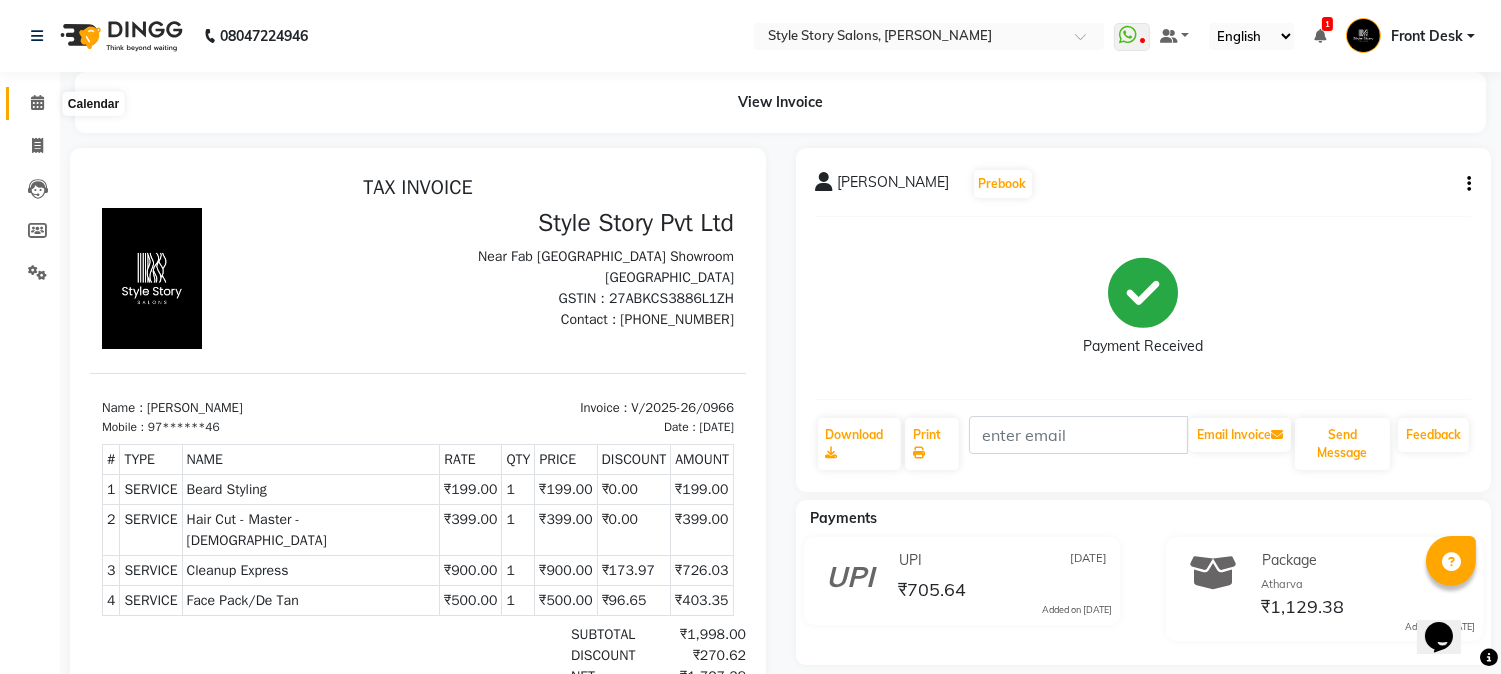 click 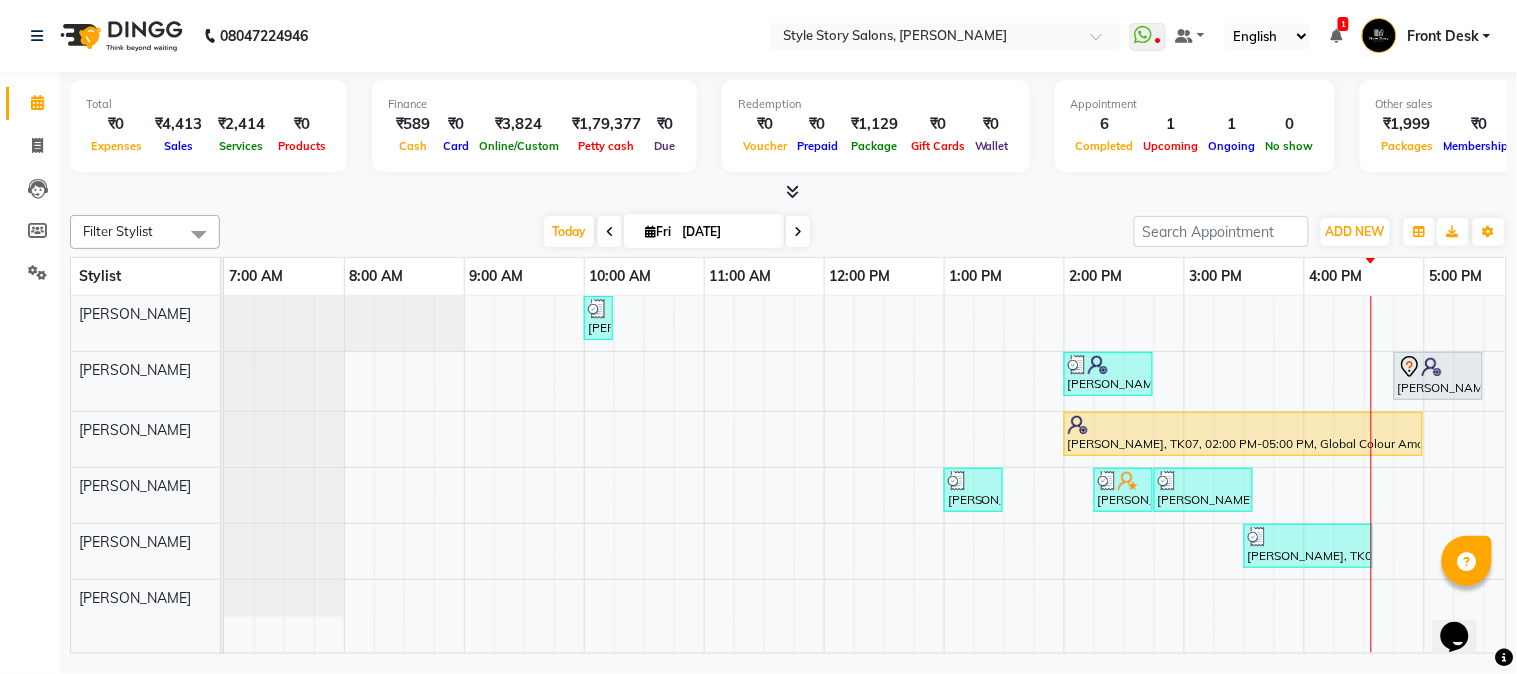scroll, scrollTop: 0, scrollLeft: 161, axis: horizontal 